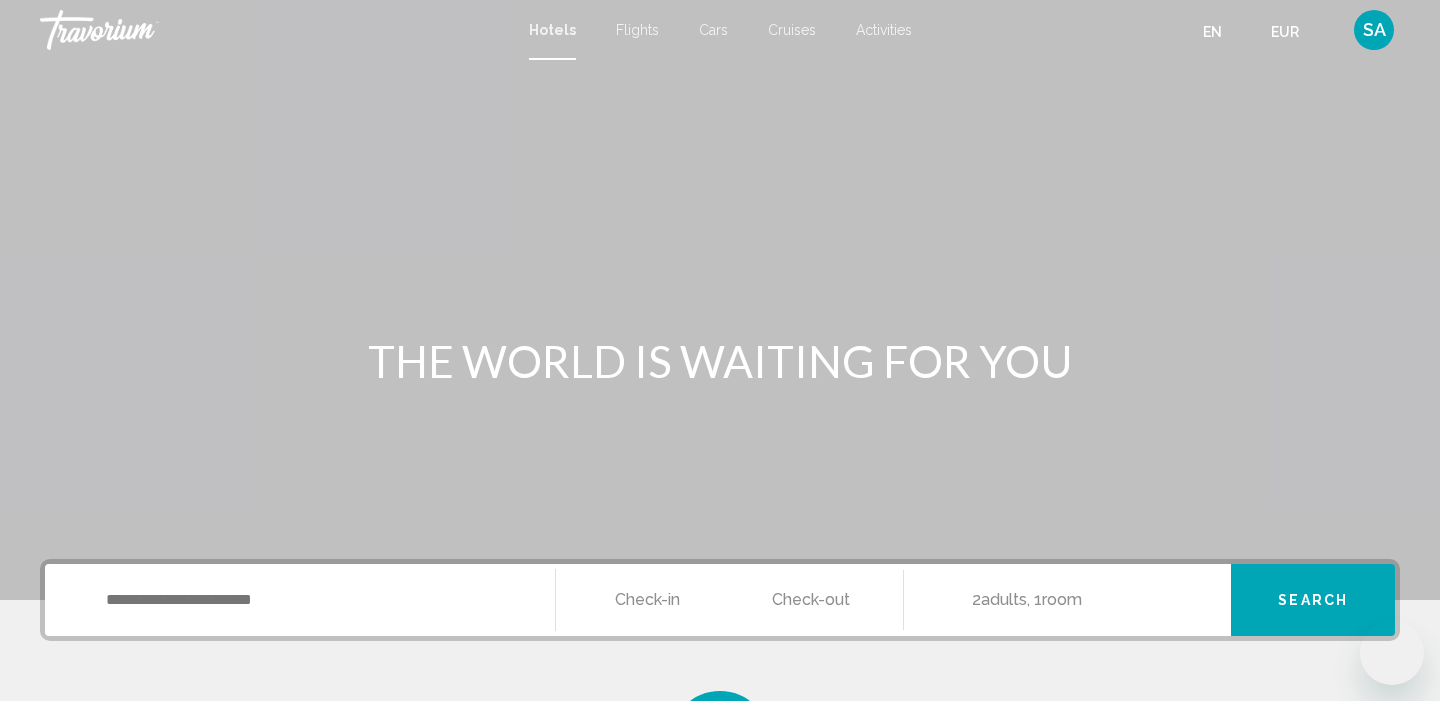 scroll, scrollTop: 0, scrollLeft: 0, axis: both 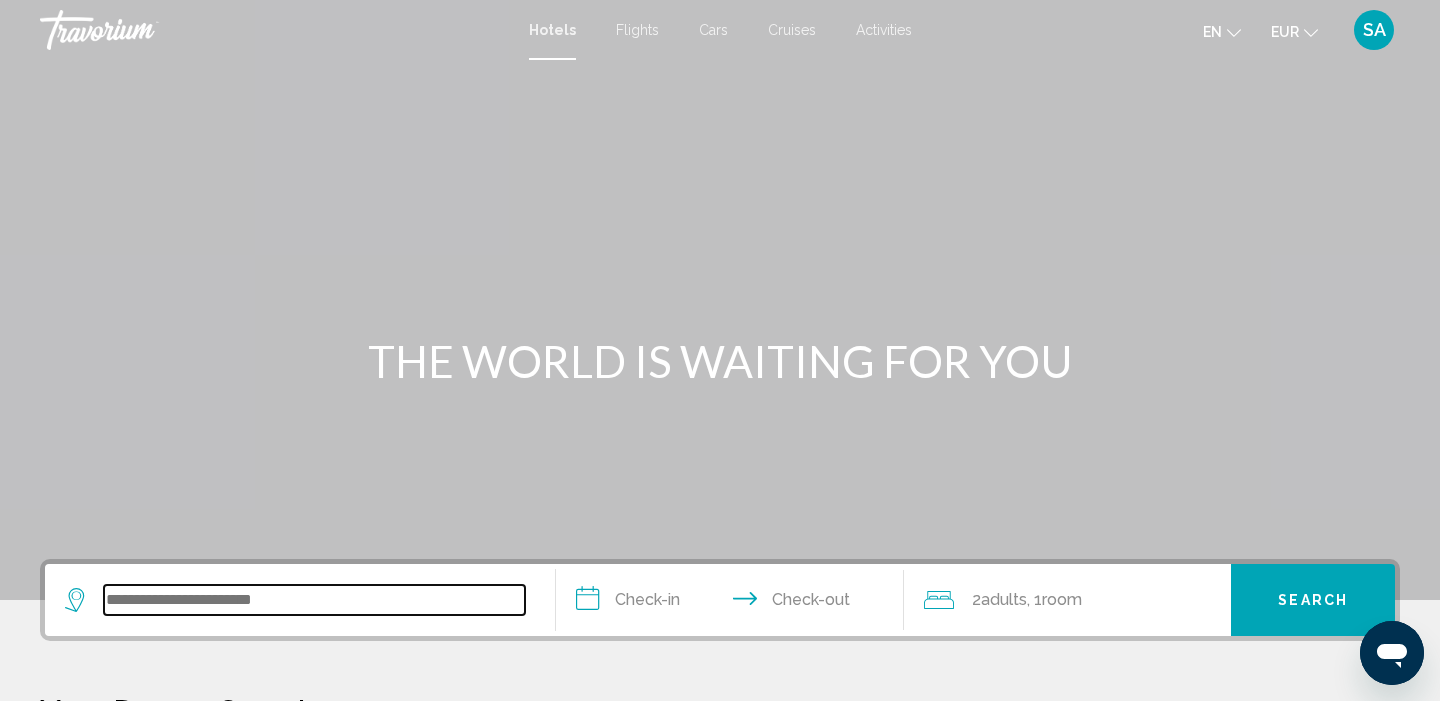 click at bounding box center [314, 600] 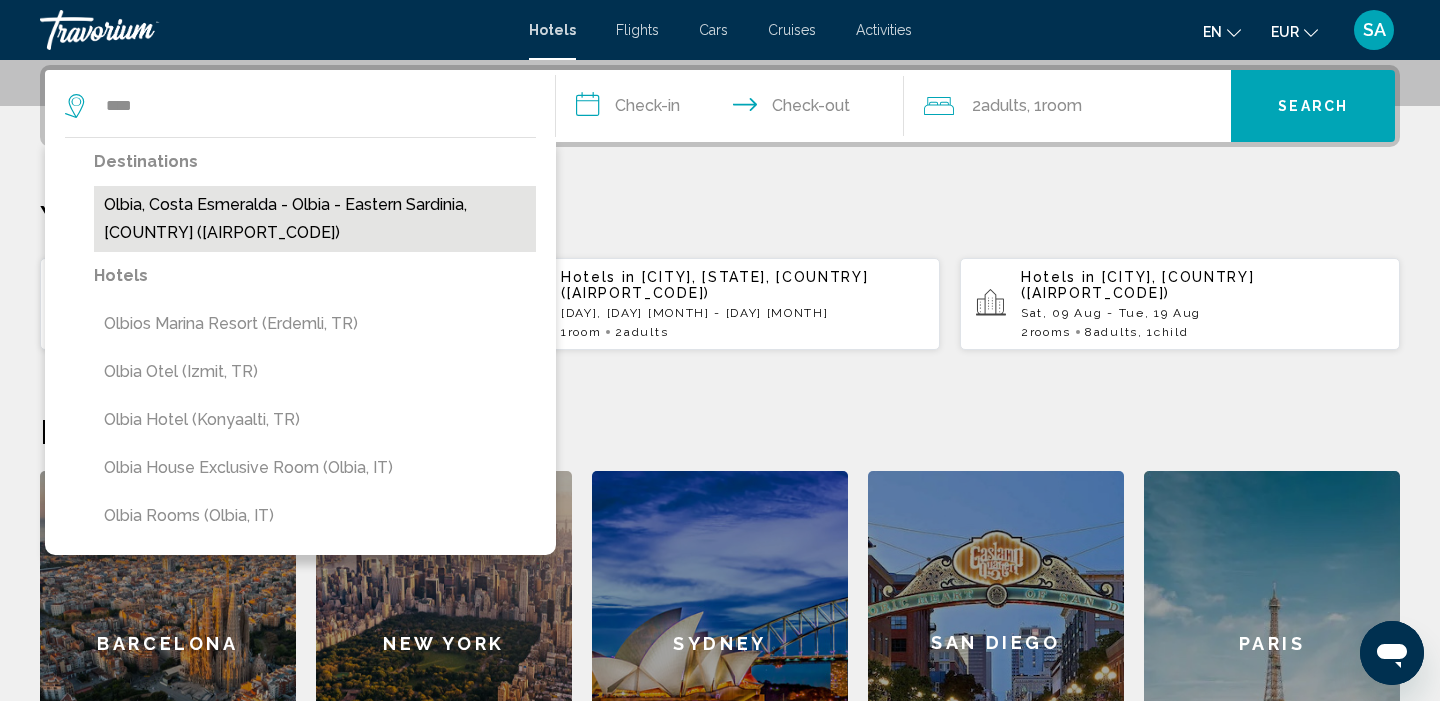 drag, startPoint x: 157, startPoint y: 610, endPoint x: 393, endPoint y: 216, distance: 459.27335 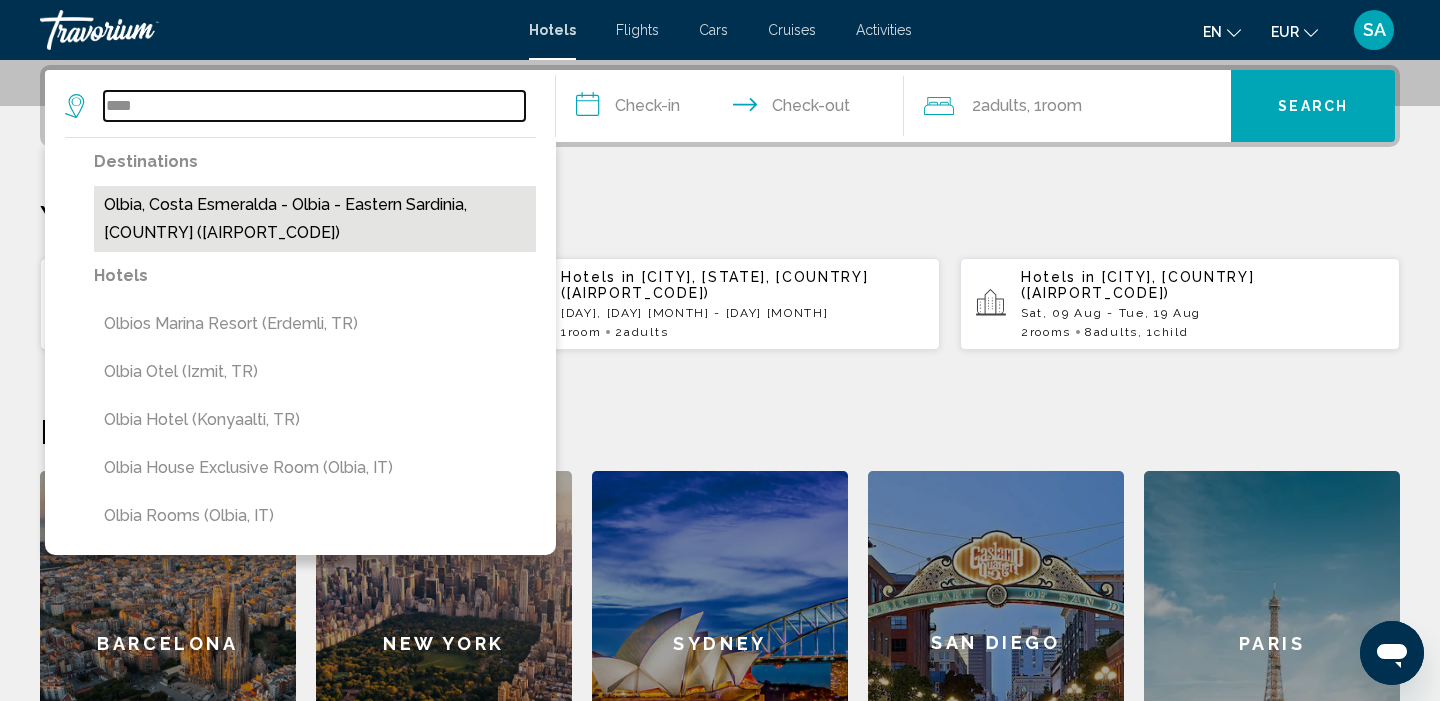 type on "**********" 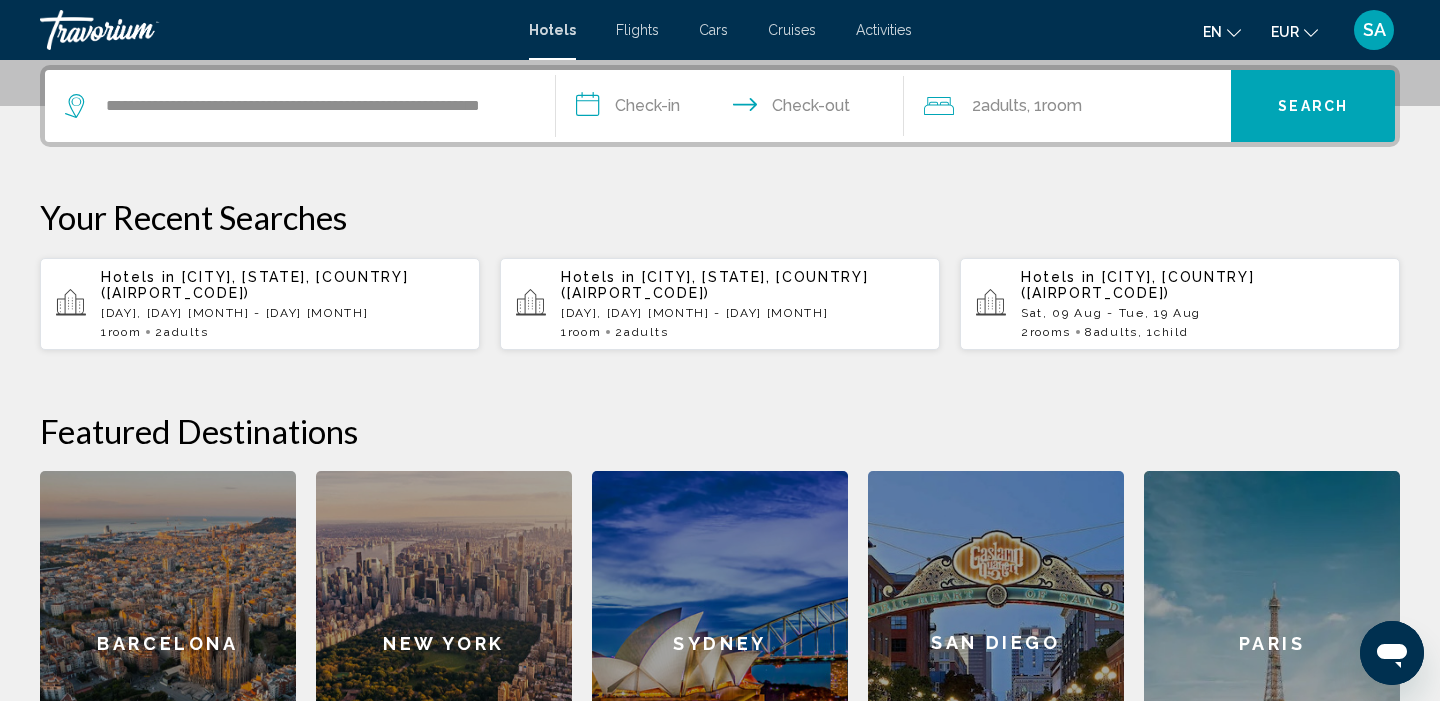 click on "**********" at bounding box center [734, 109] 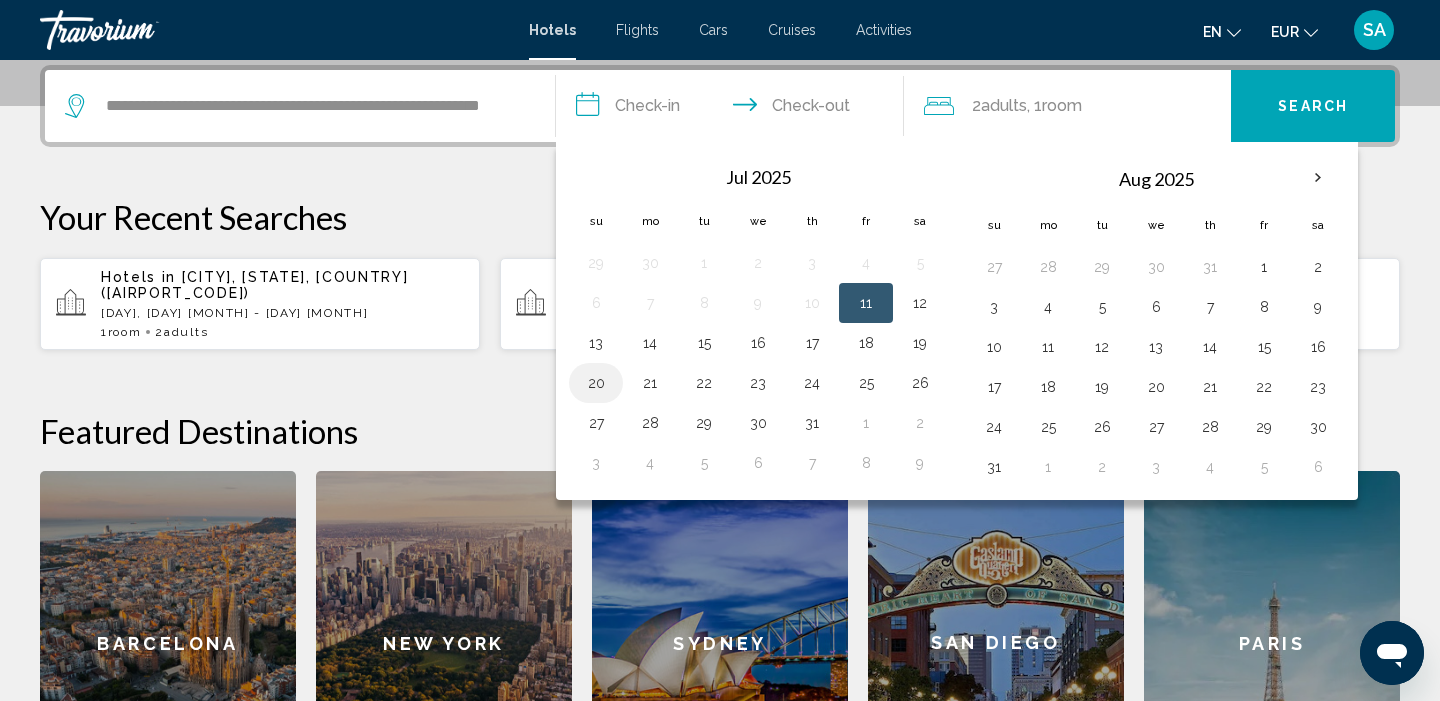click on "20" at bounding box center (596, 383) 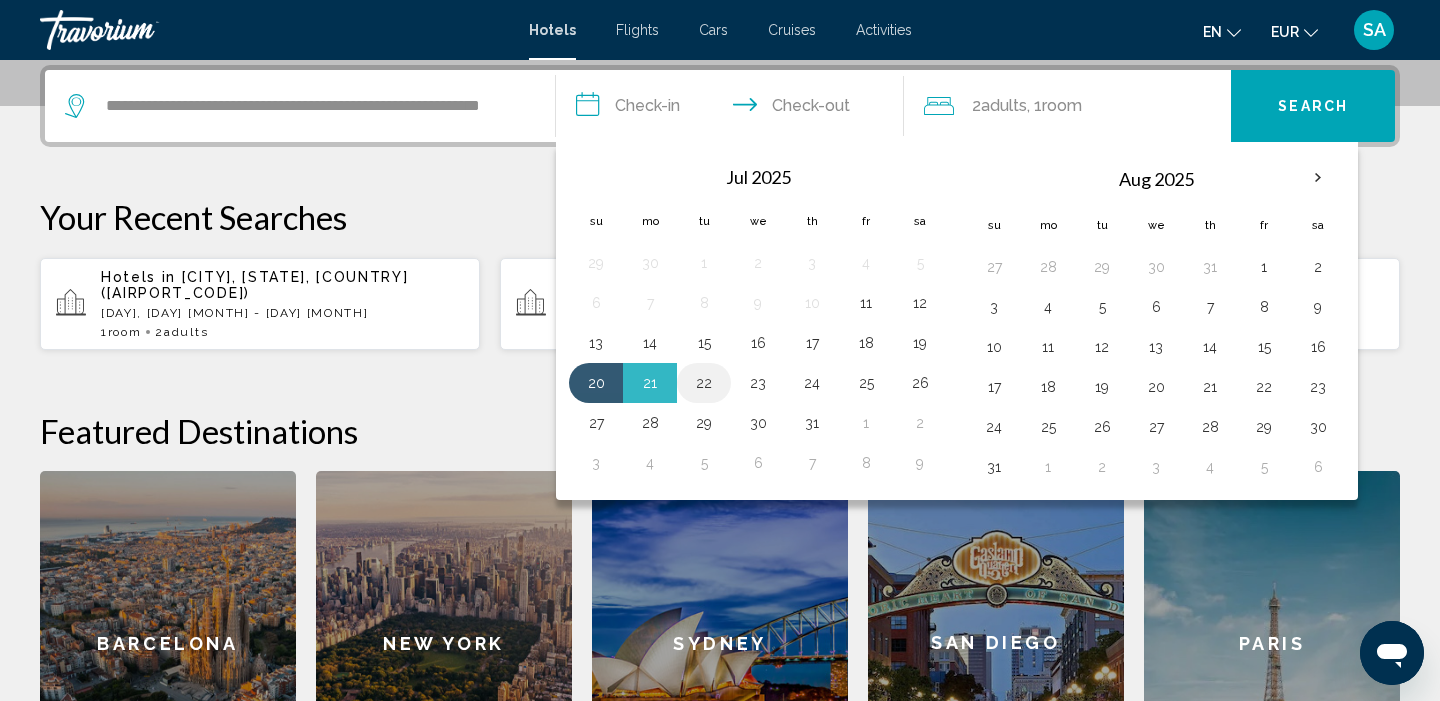 click on "22" at bounding box center [704, 383] 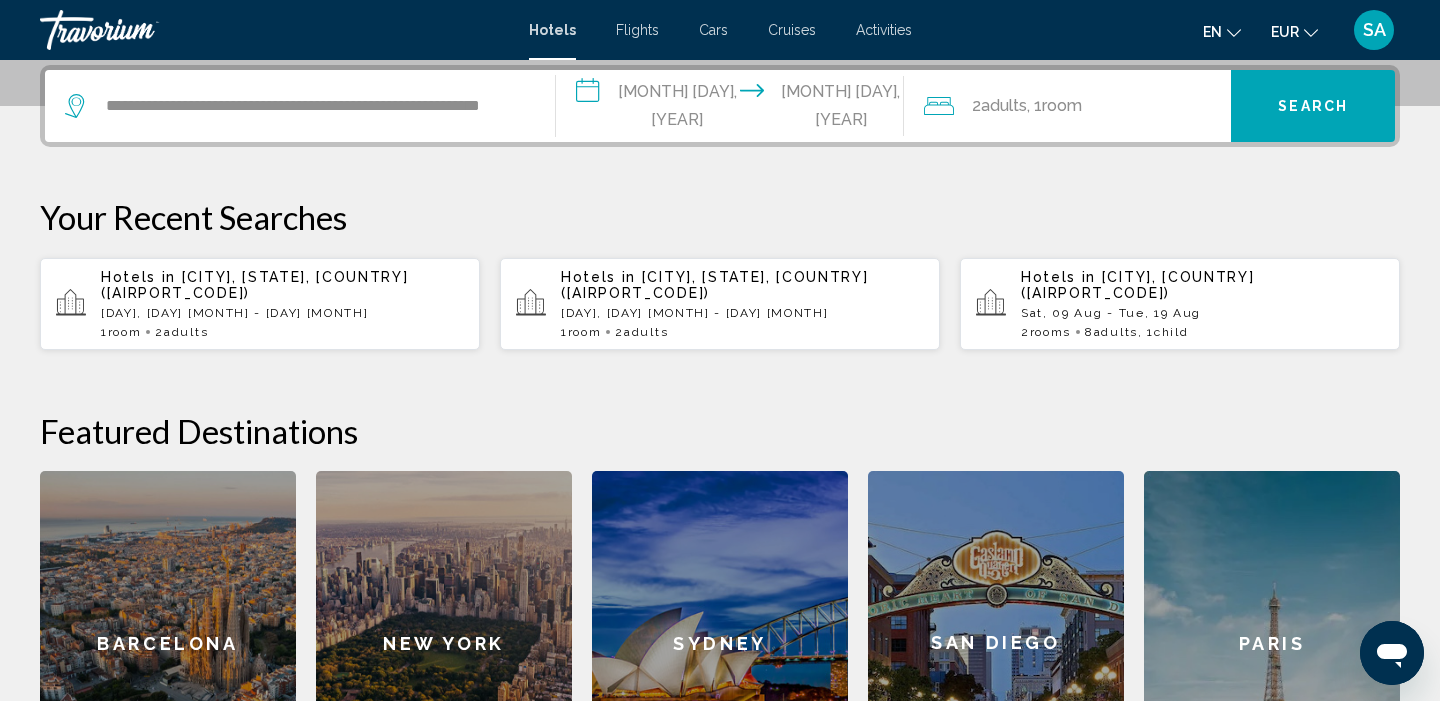 type on "**********" 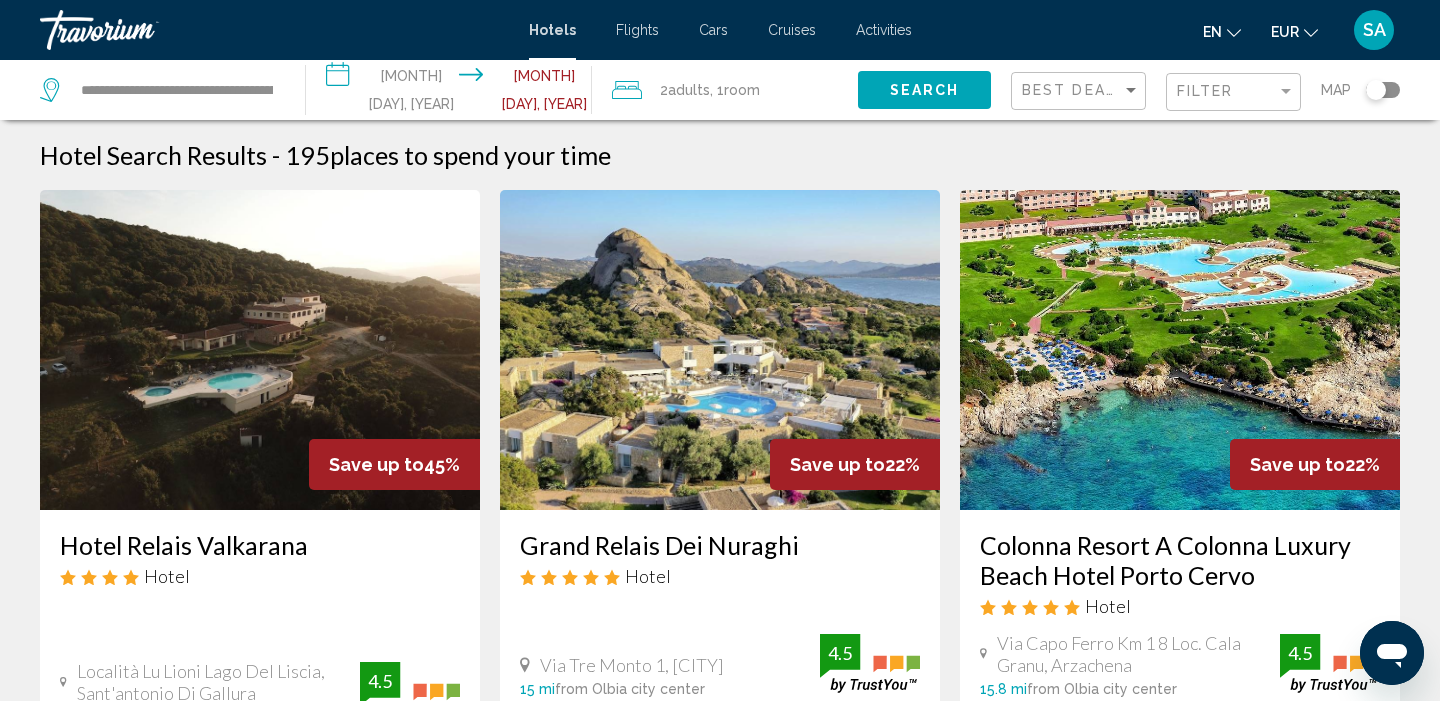 scroll, scrollTop: 0, scrollLeft: 0, axis: both 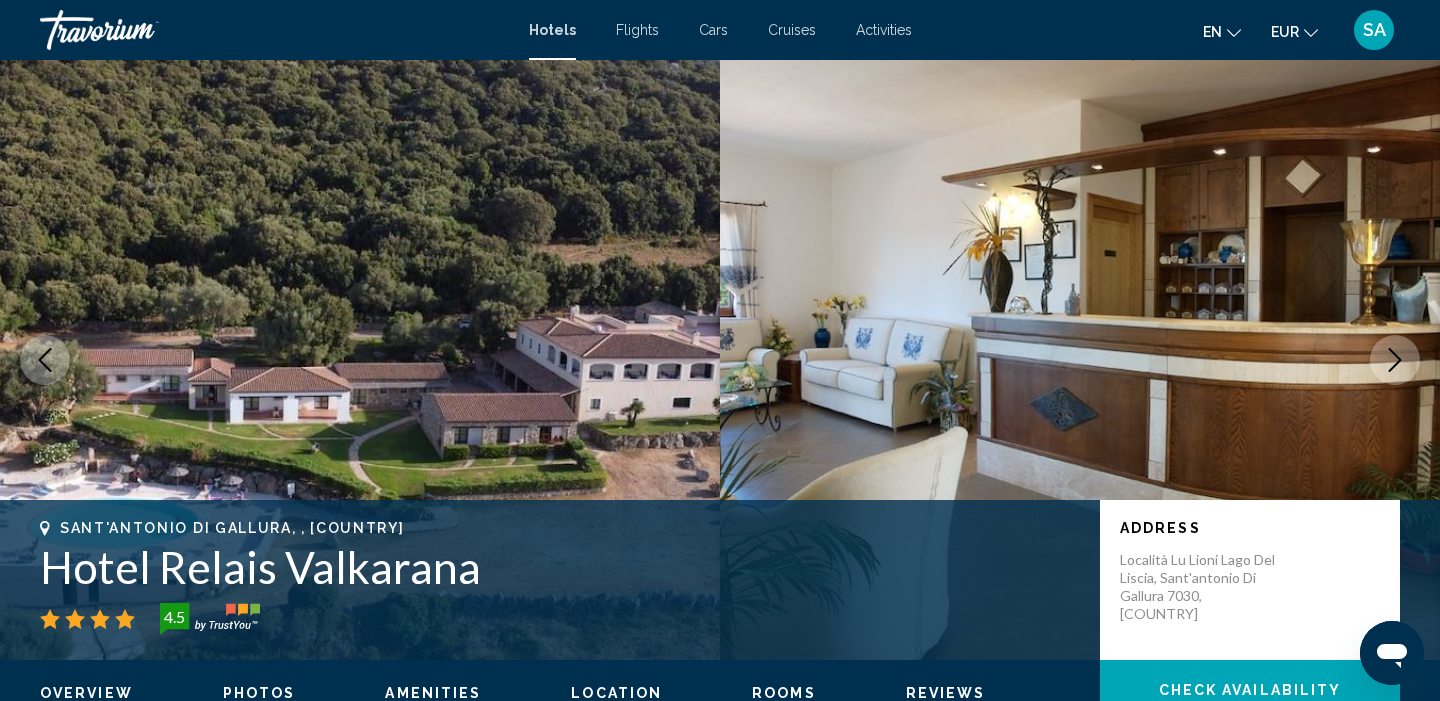 click 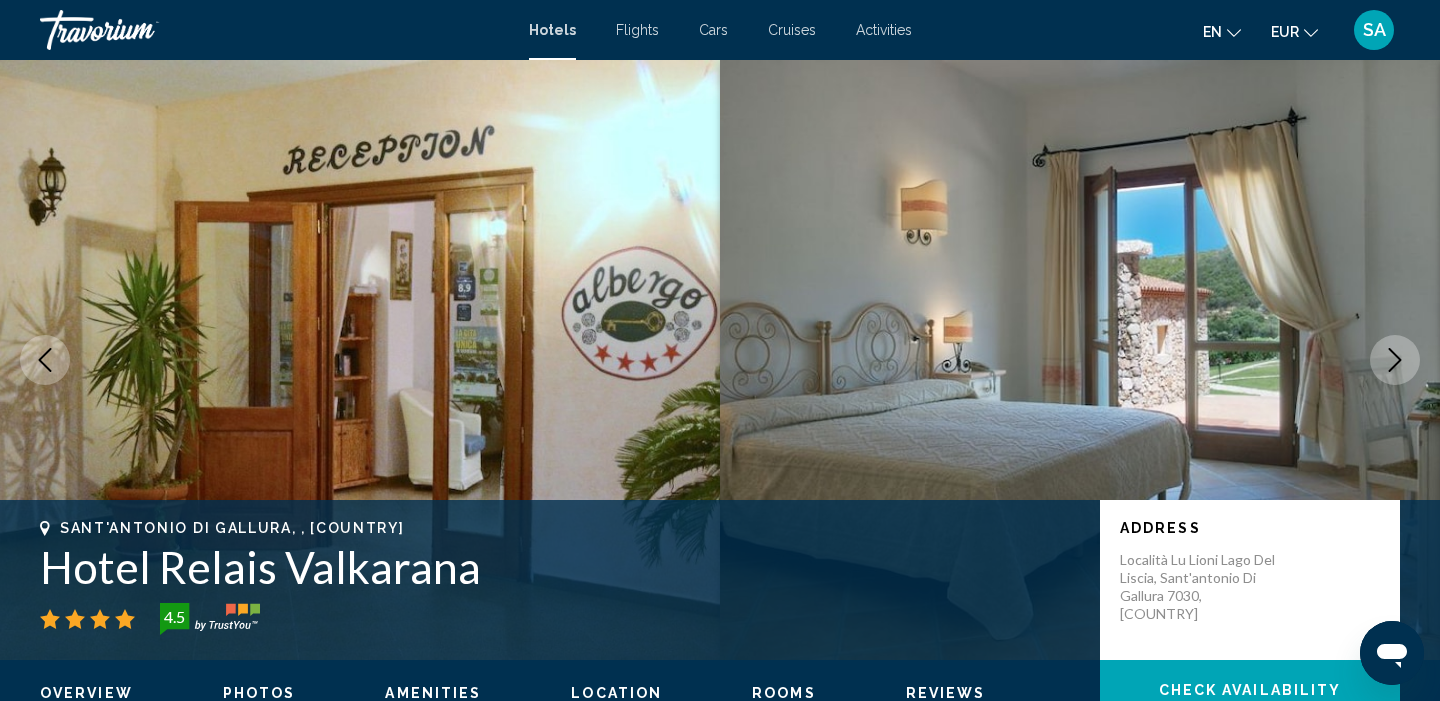click 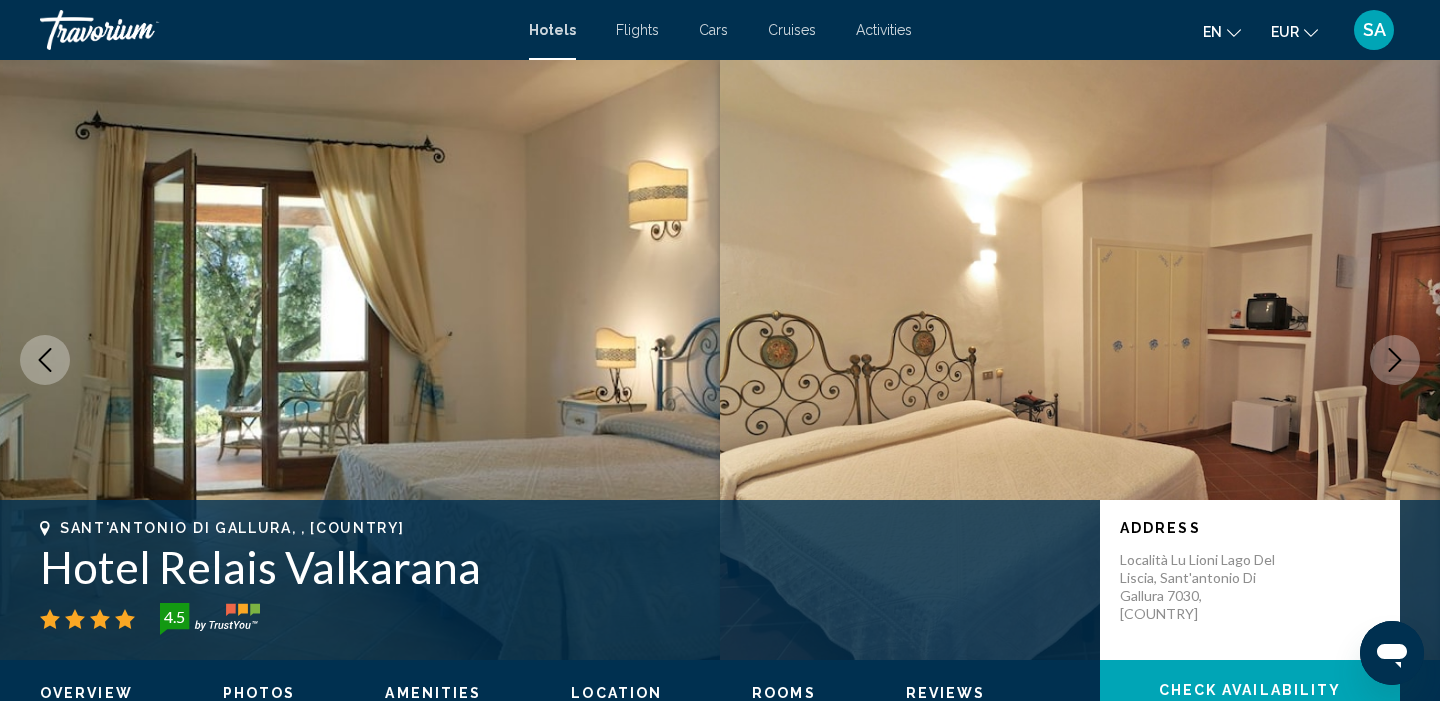 click 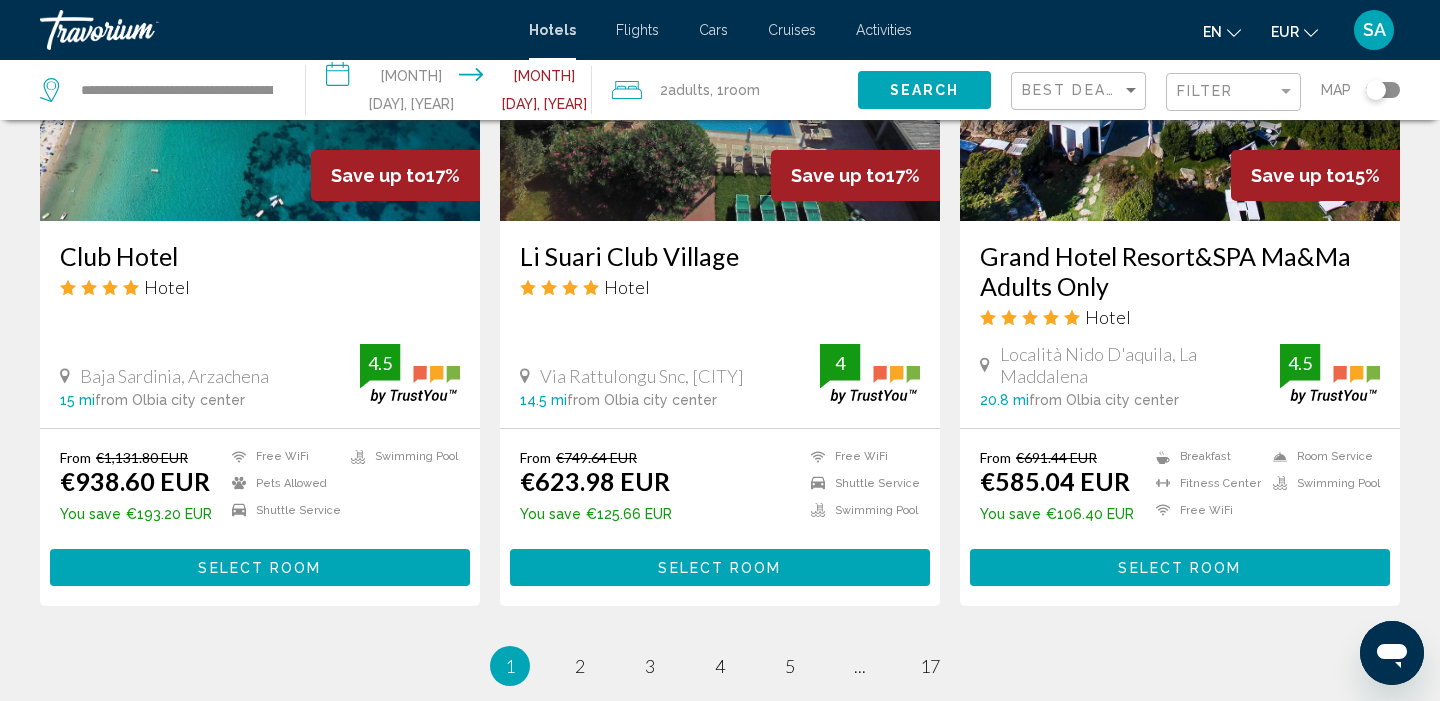 scroll, scrollTop: 2526, scrollLeft: 0, axis: vertical 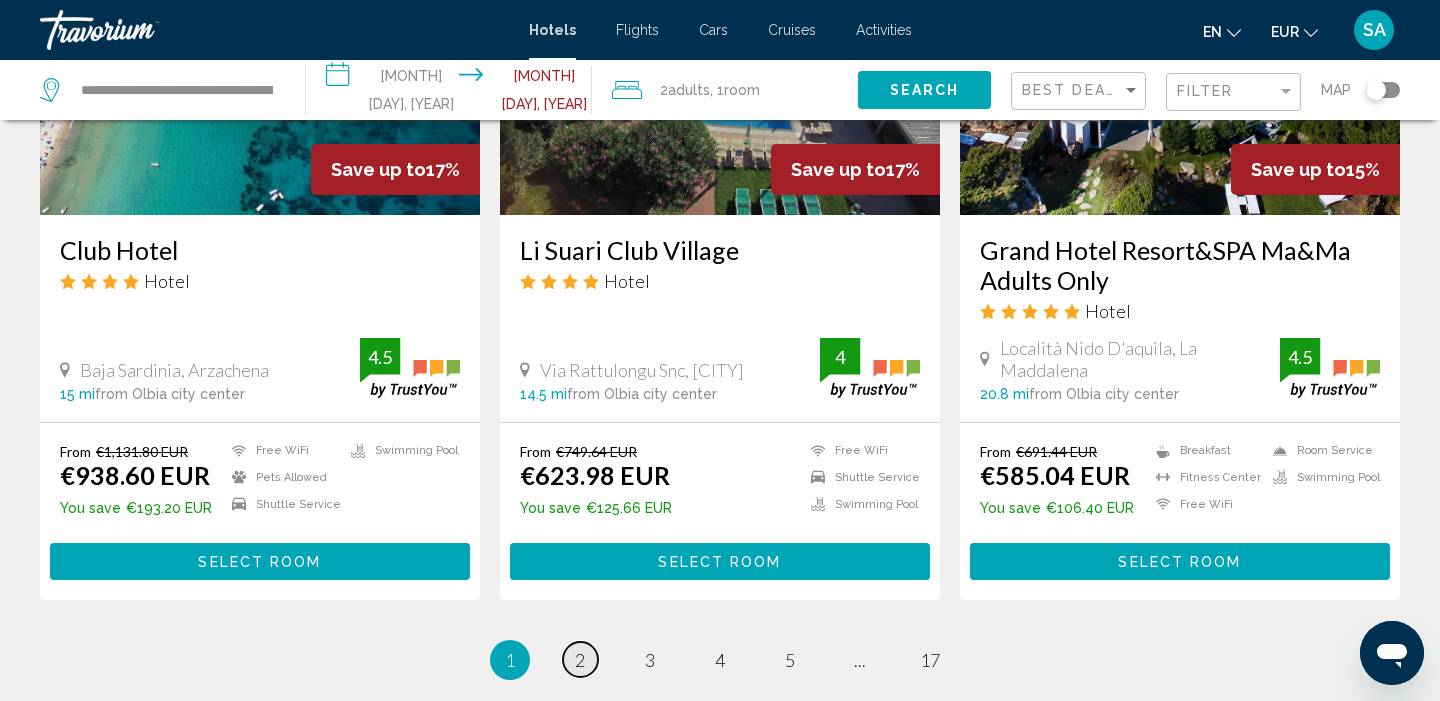 click on "2" at bounding box center (580, 660) 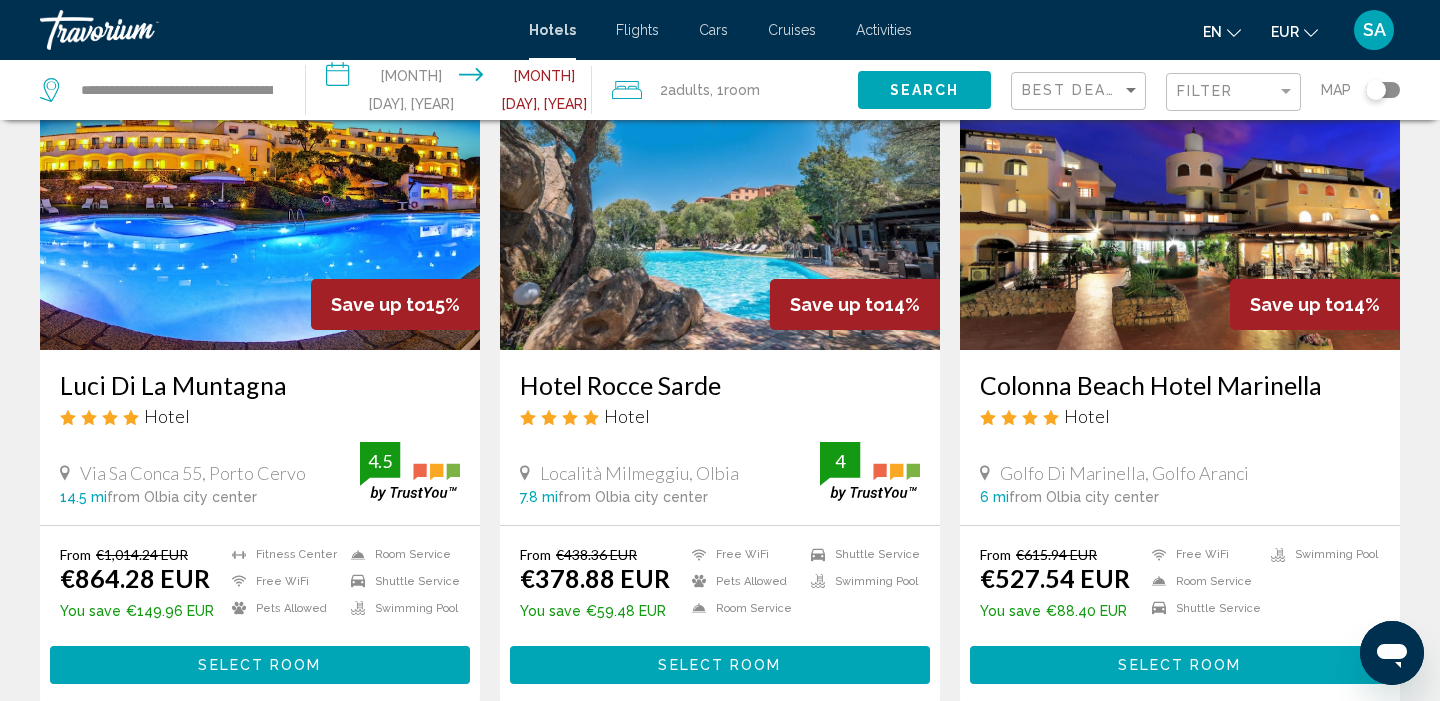 scroll, scrollTop: 150, scrollLeft: 0, axis: vertical 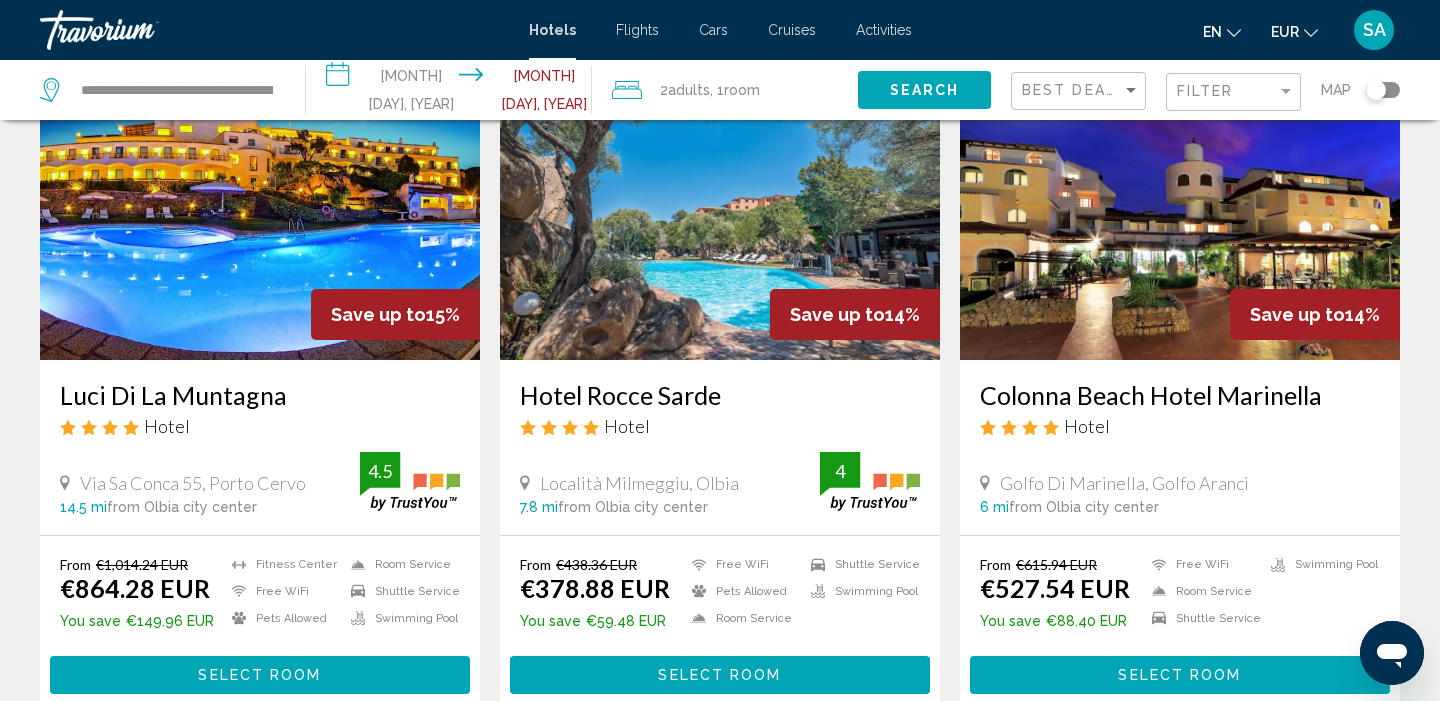 click at bounding box center (720, 200) 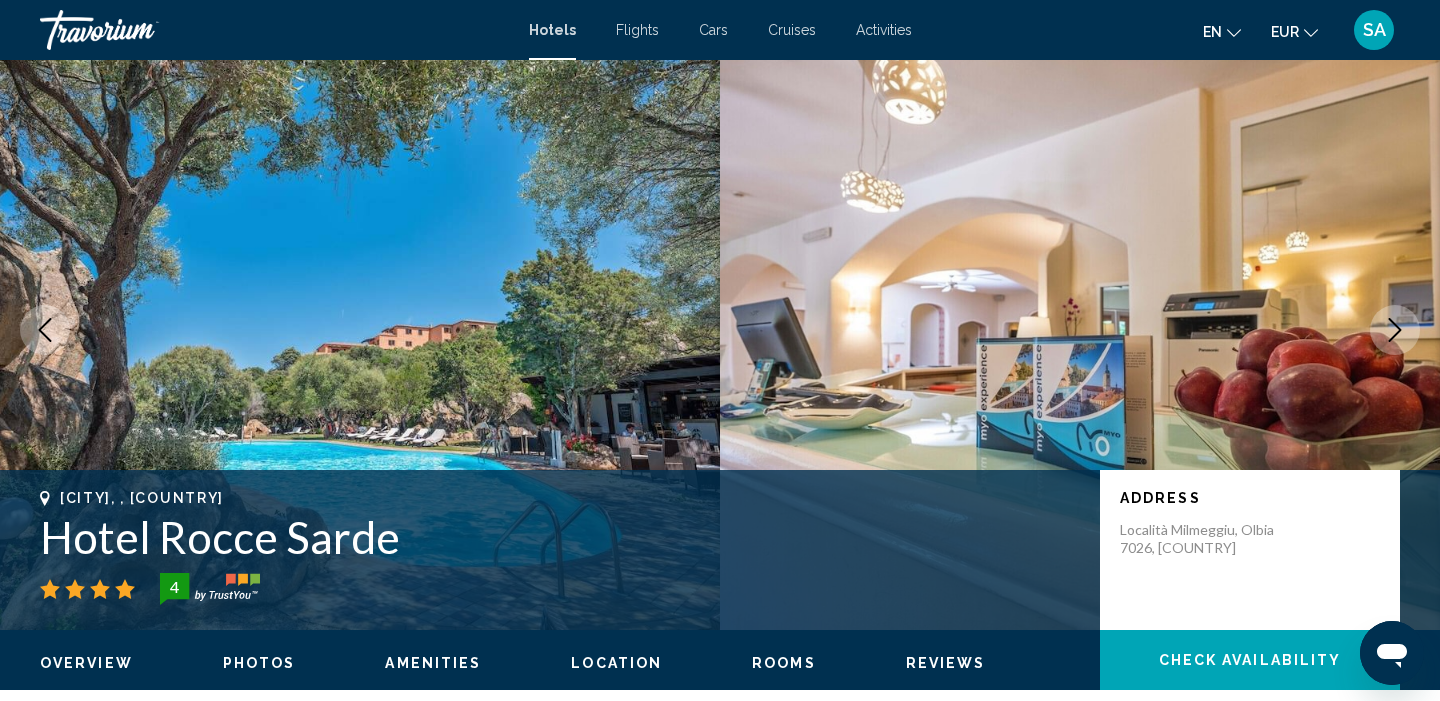 scroll, scrollTop: 40, scrollLeft: 0, axis: vertical 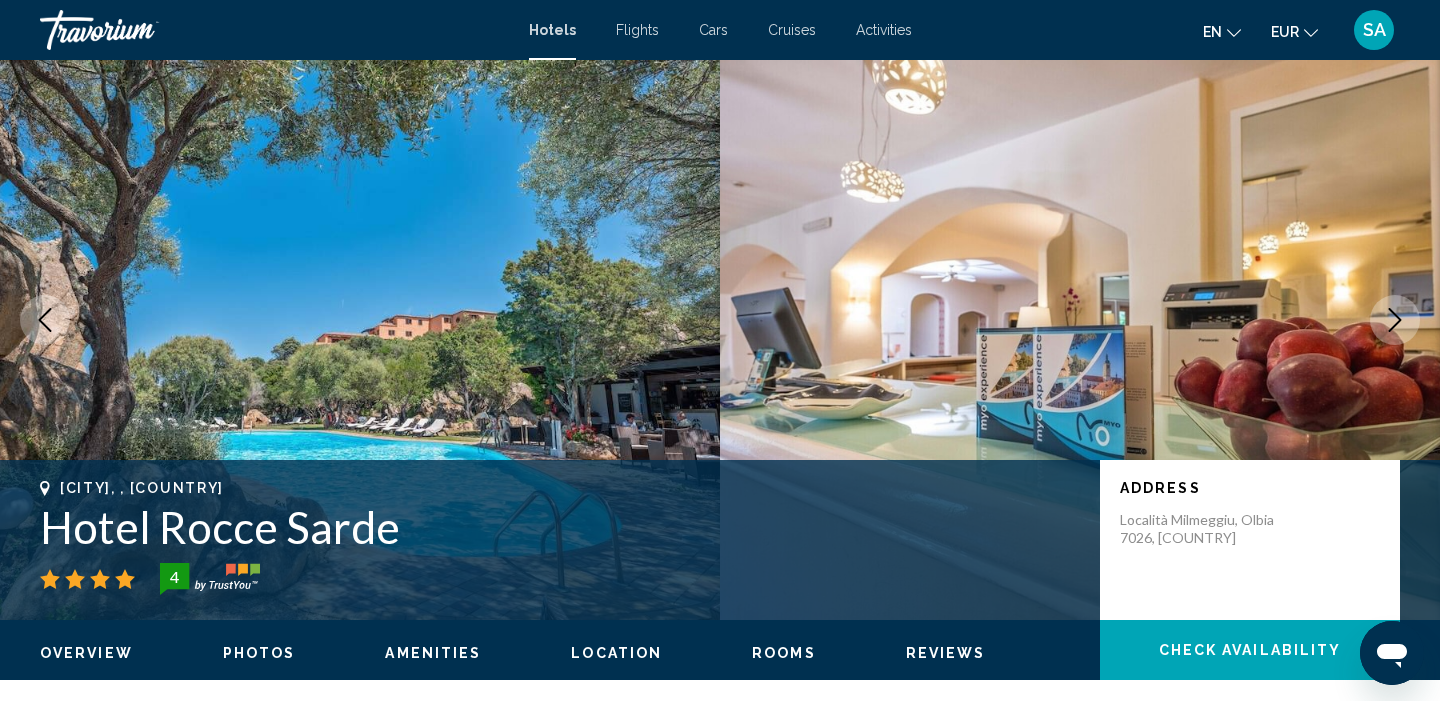 click at bounding box center [1395, 320] 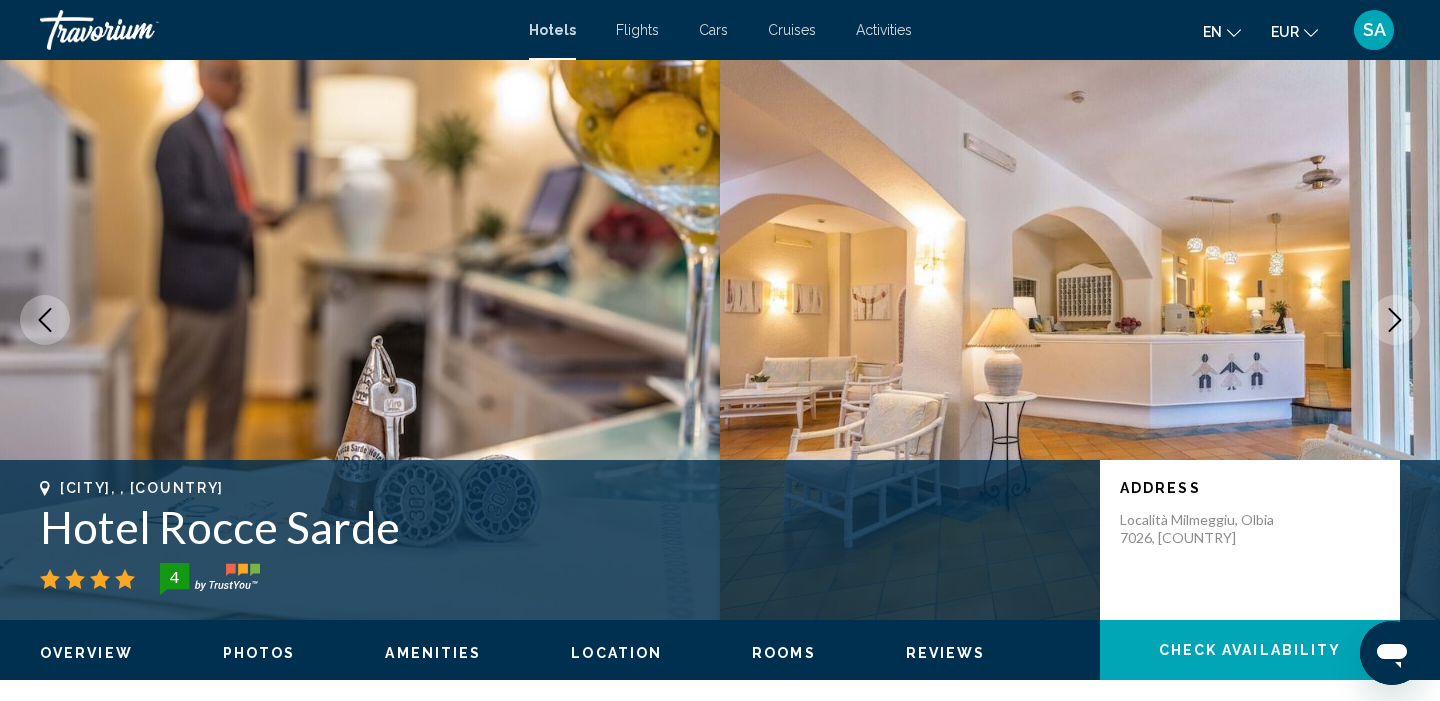 click 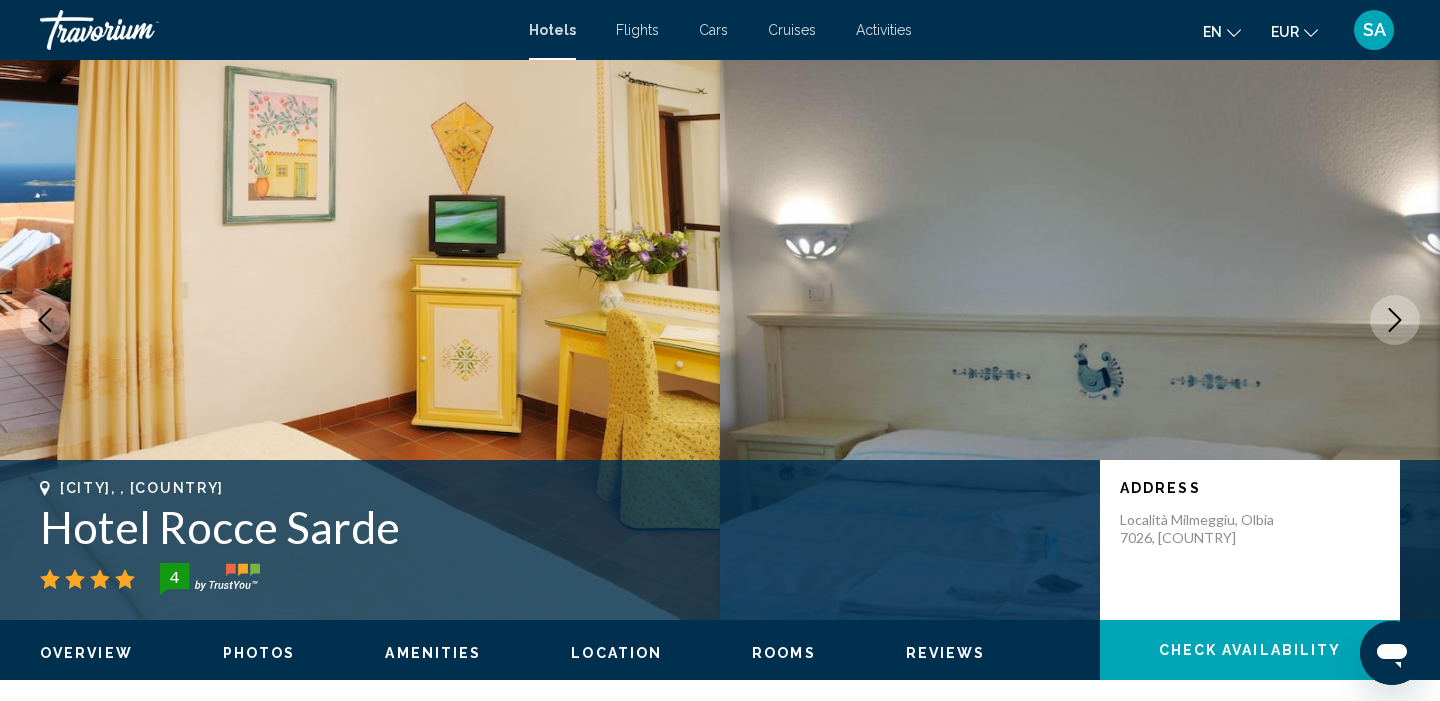click 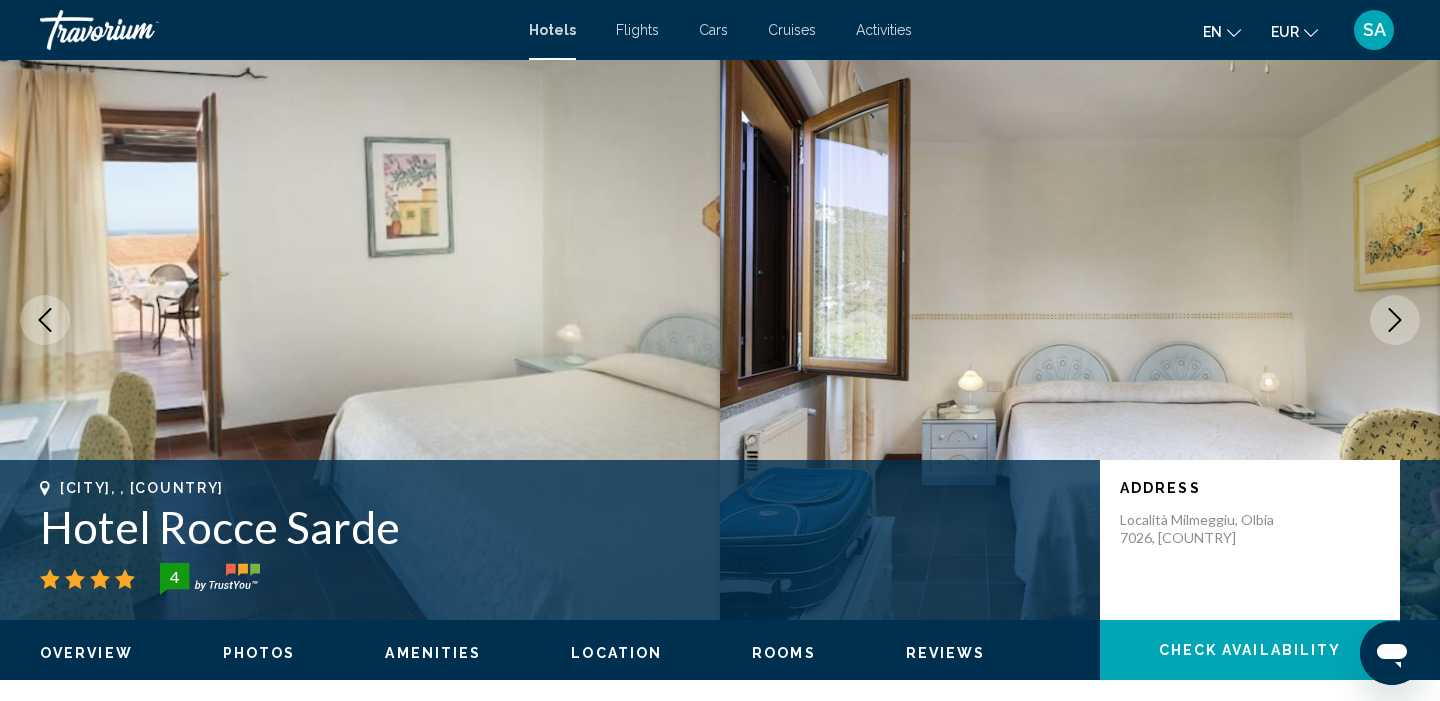 click 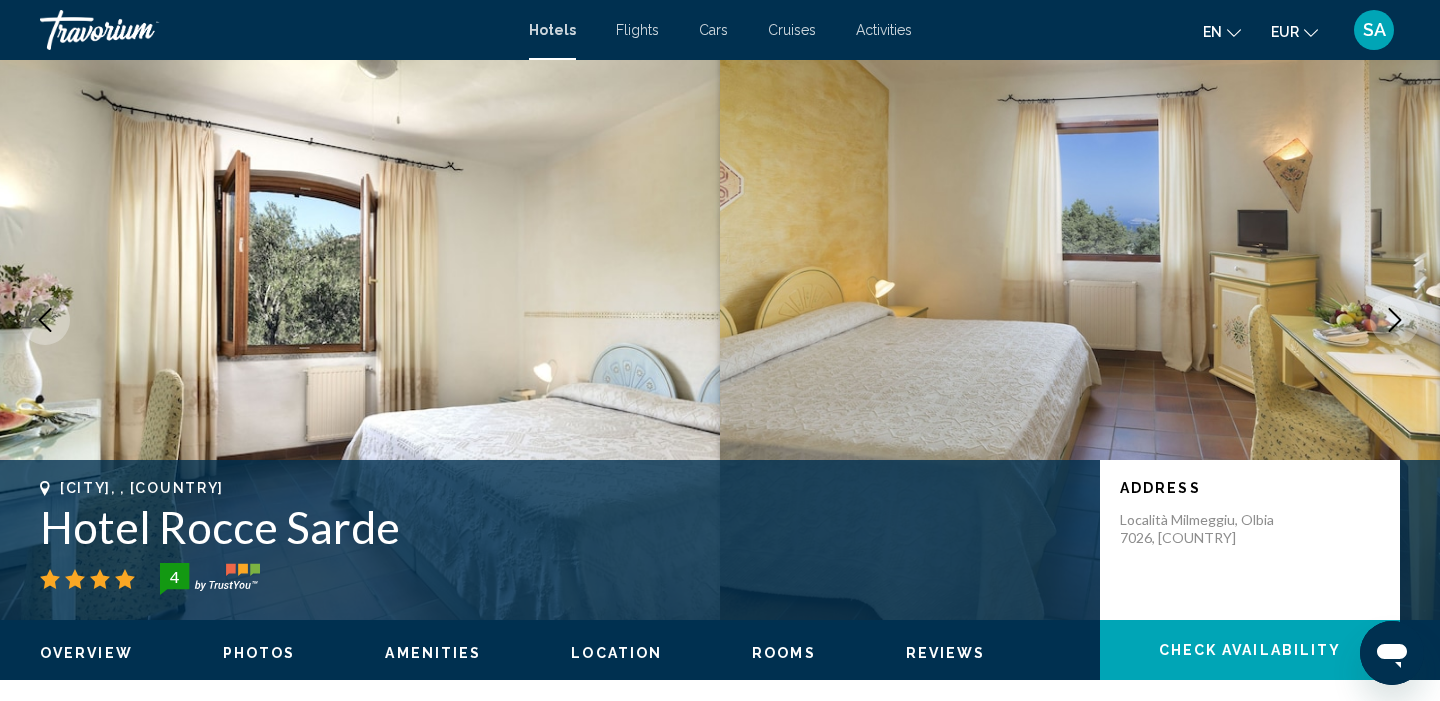 click at bounding box center [1395, 320] 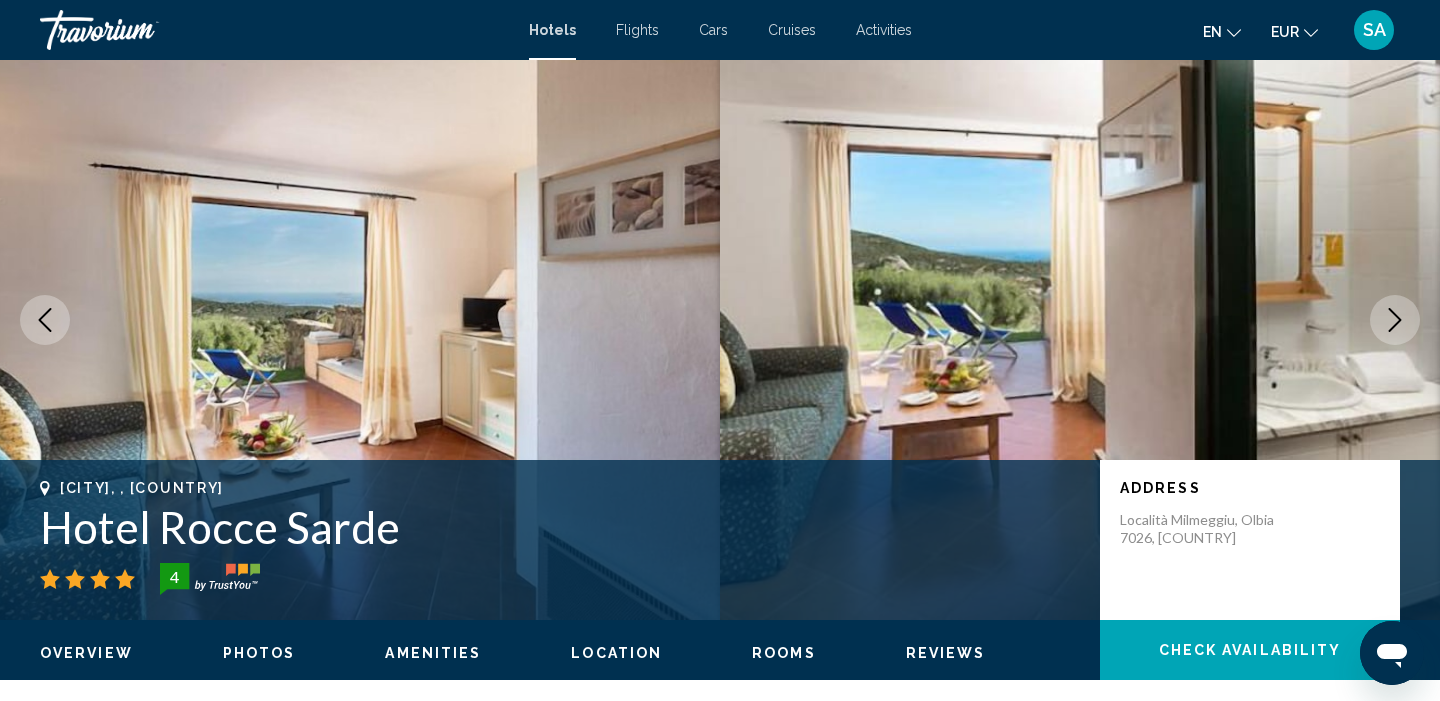 click at bounding box center (1395, 320) 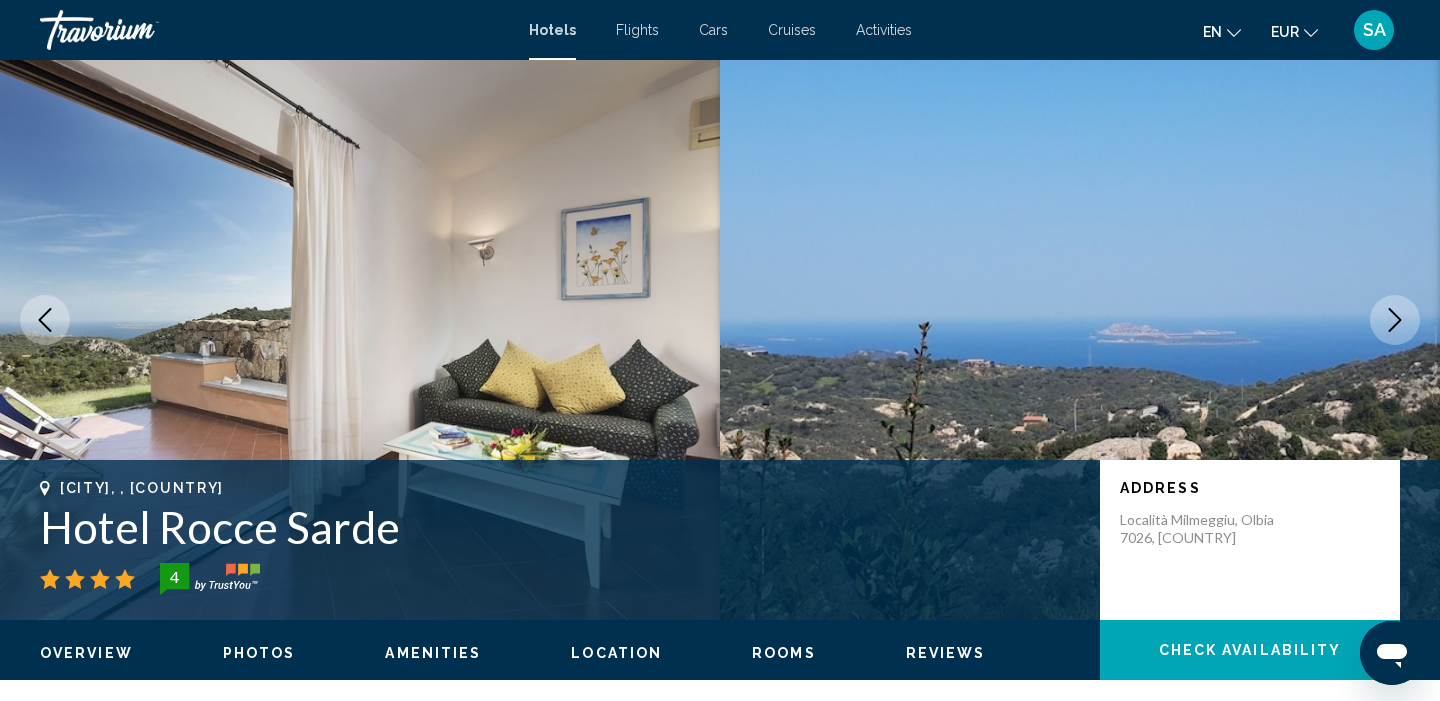 click at bounding box center [1395, 320] 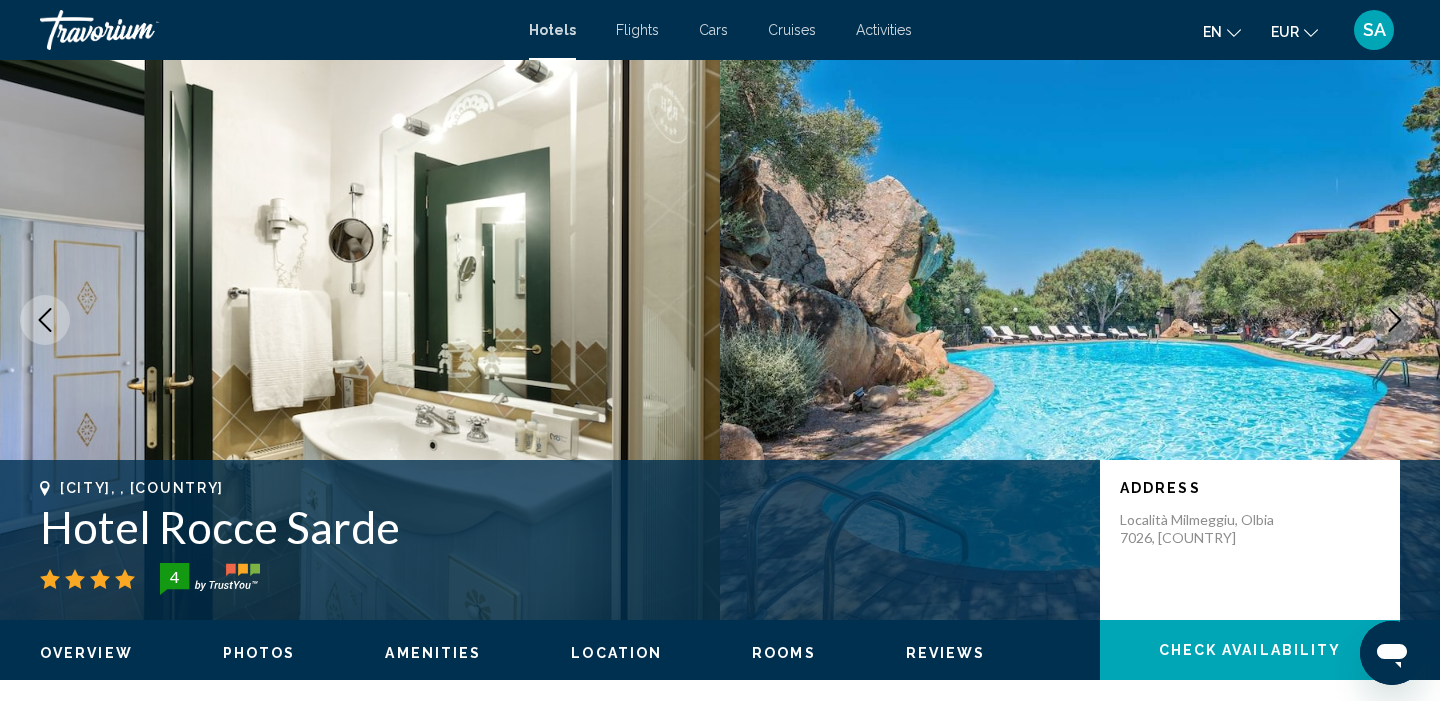 click at bounding box center (1395, 320) 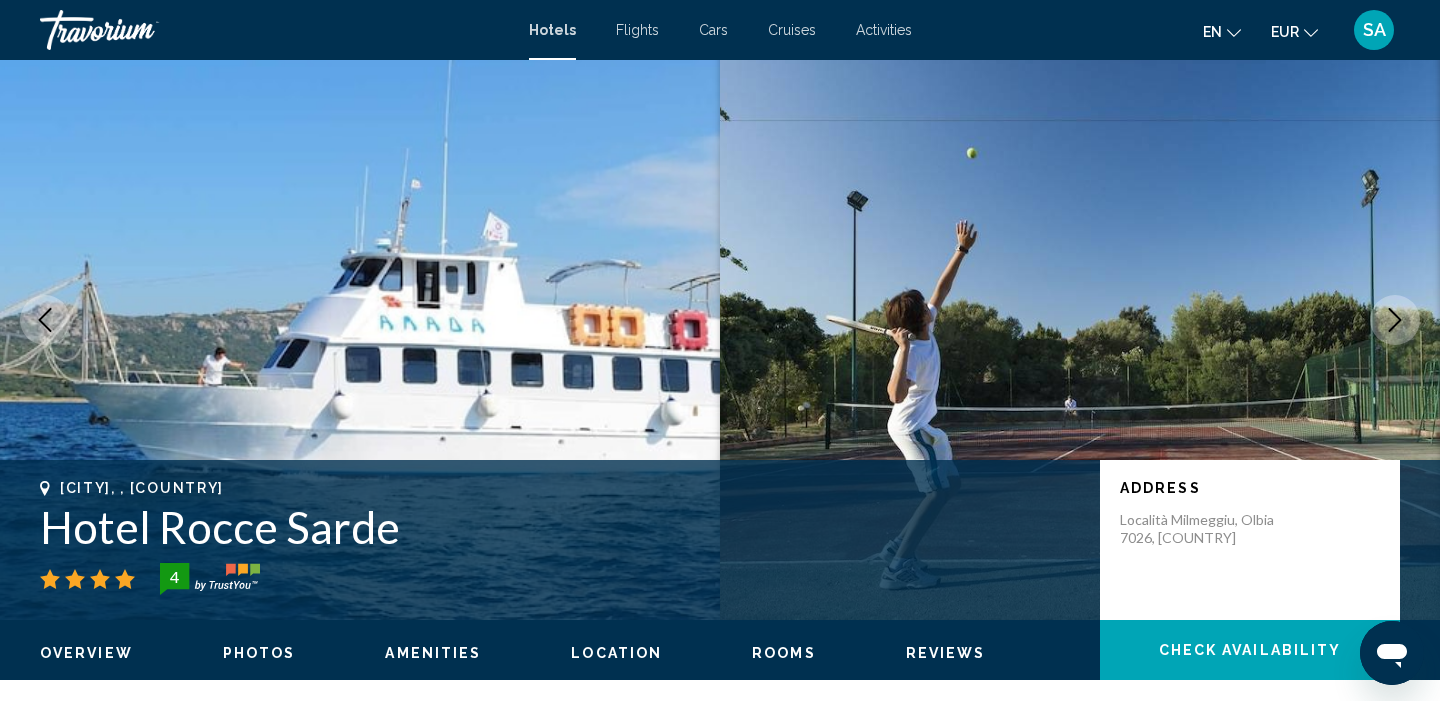 click at bounding box center [1395, 320] 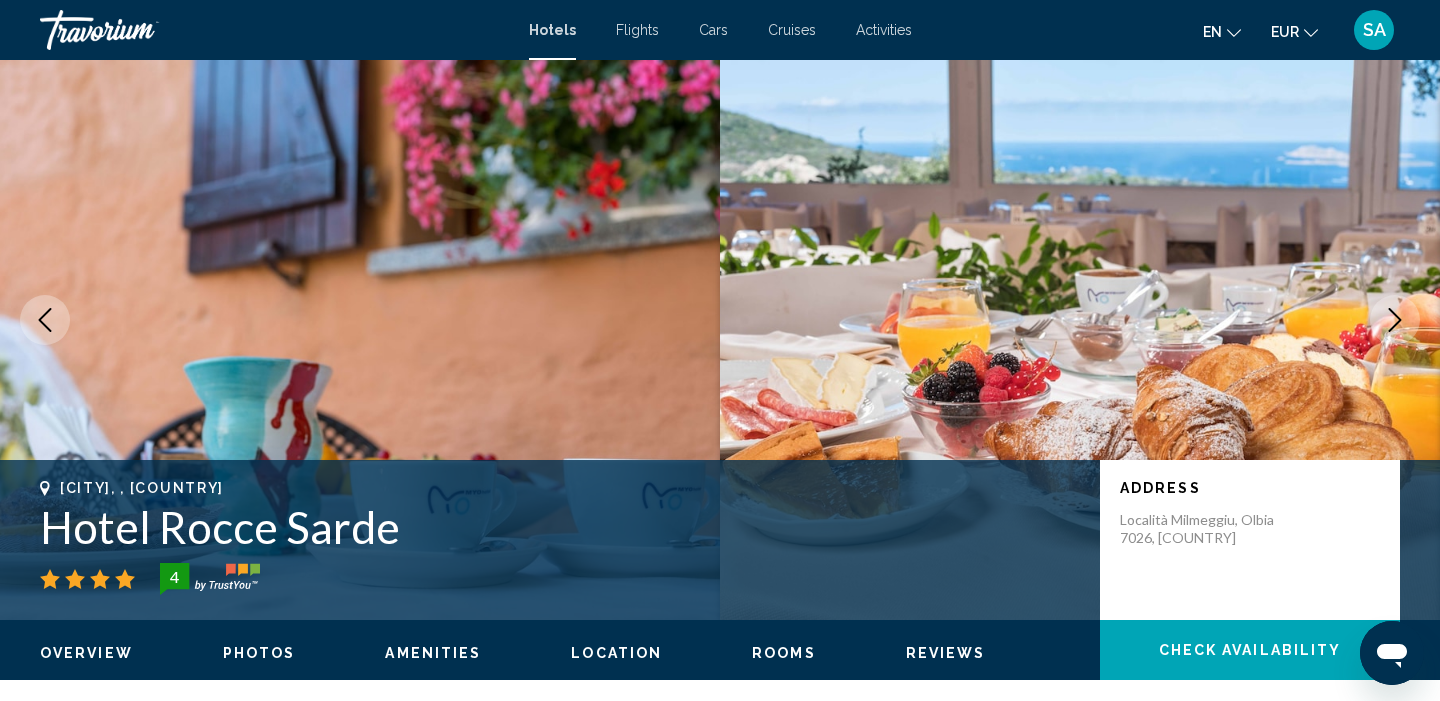 click at bounding box center (1395, 320) 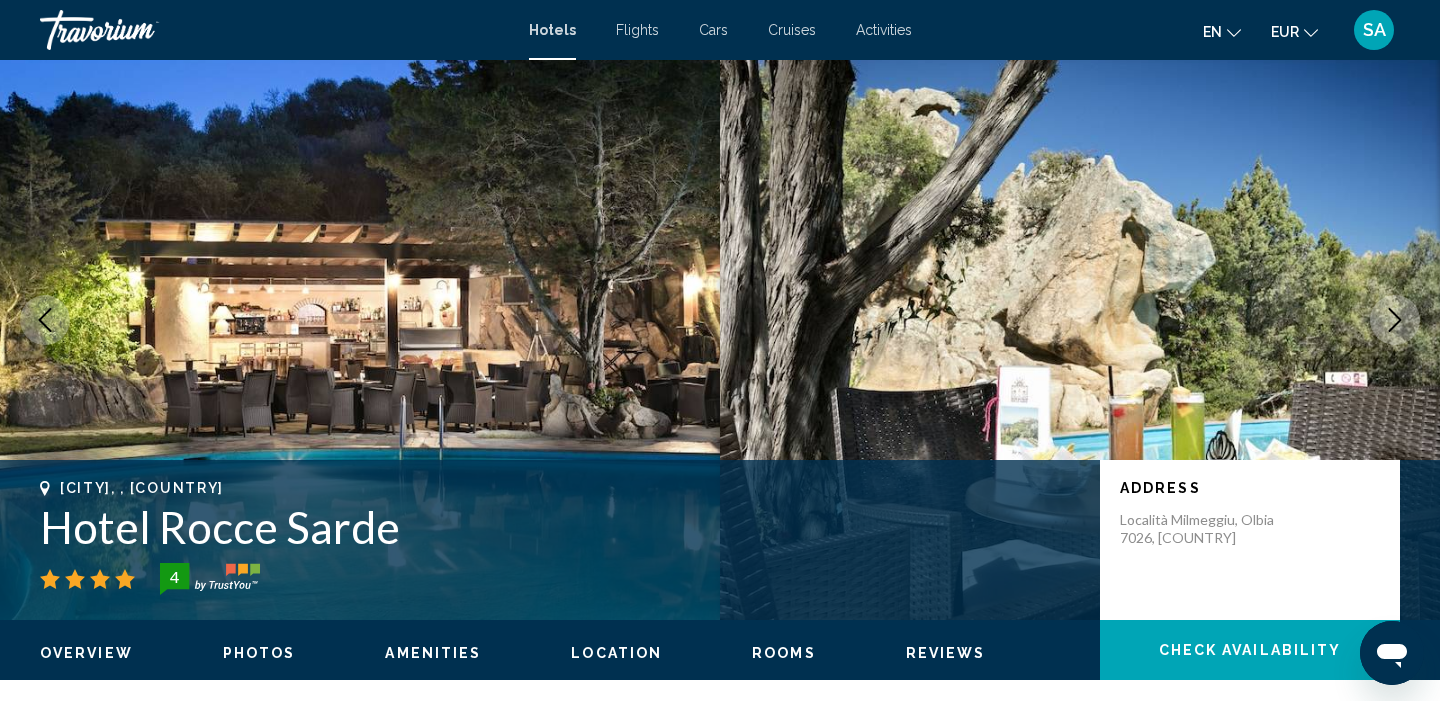 click at bounding box center [1395, 320] 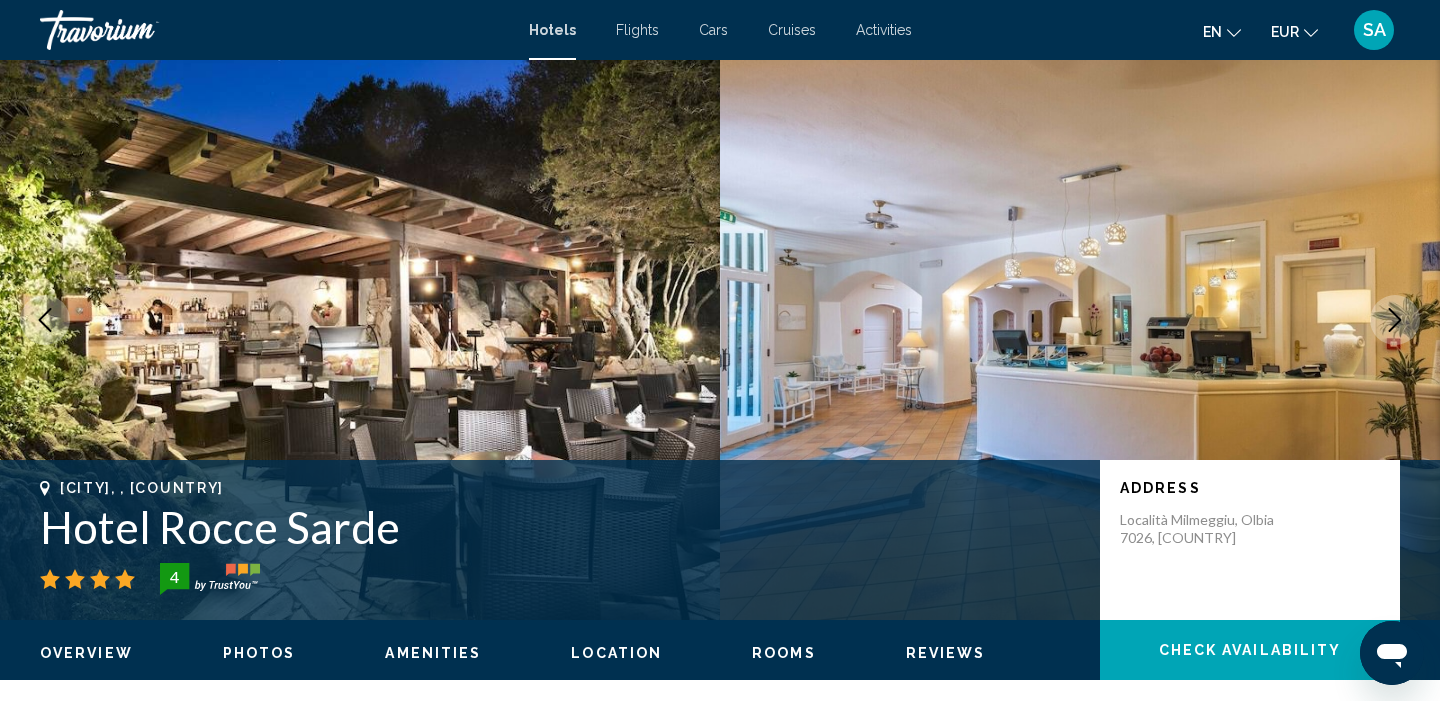 click at bounding box center (1395, 320) 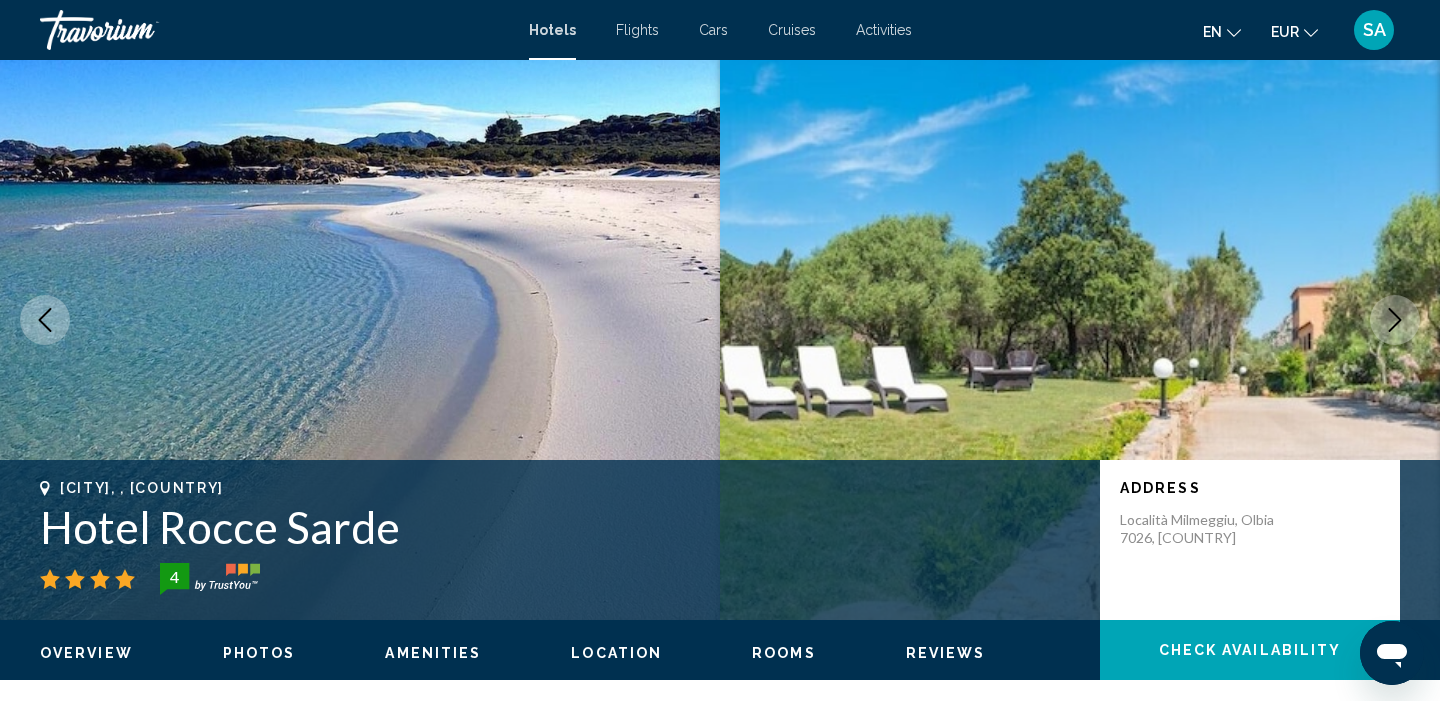 click at bounding box center [1395, 320] 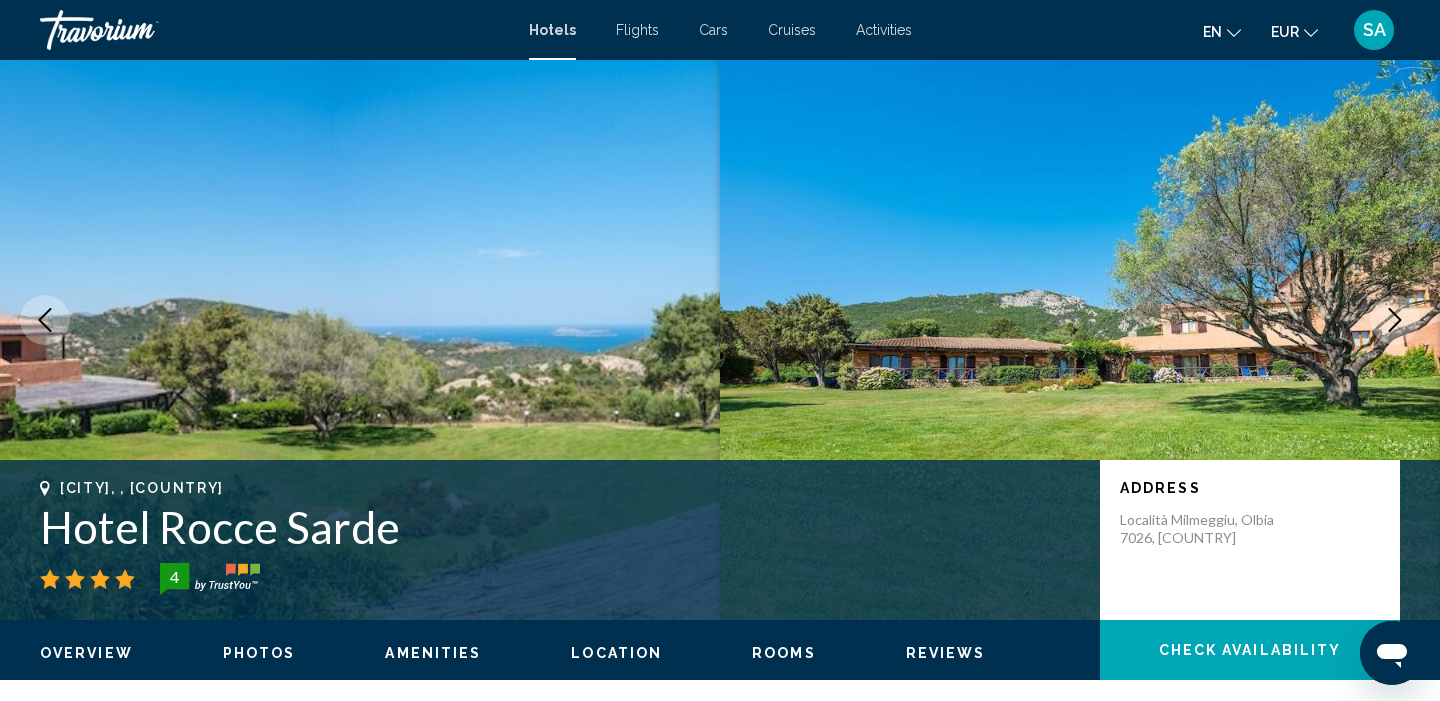 click at bounding box center (1395, 320) 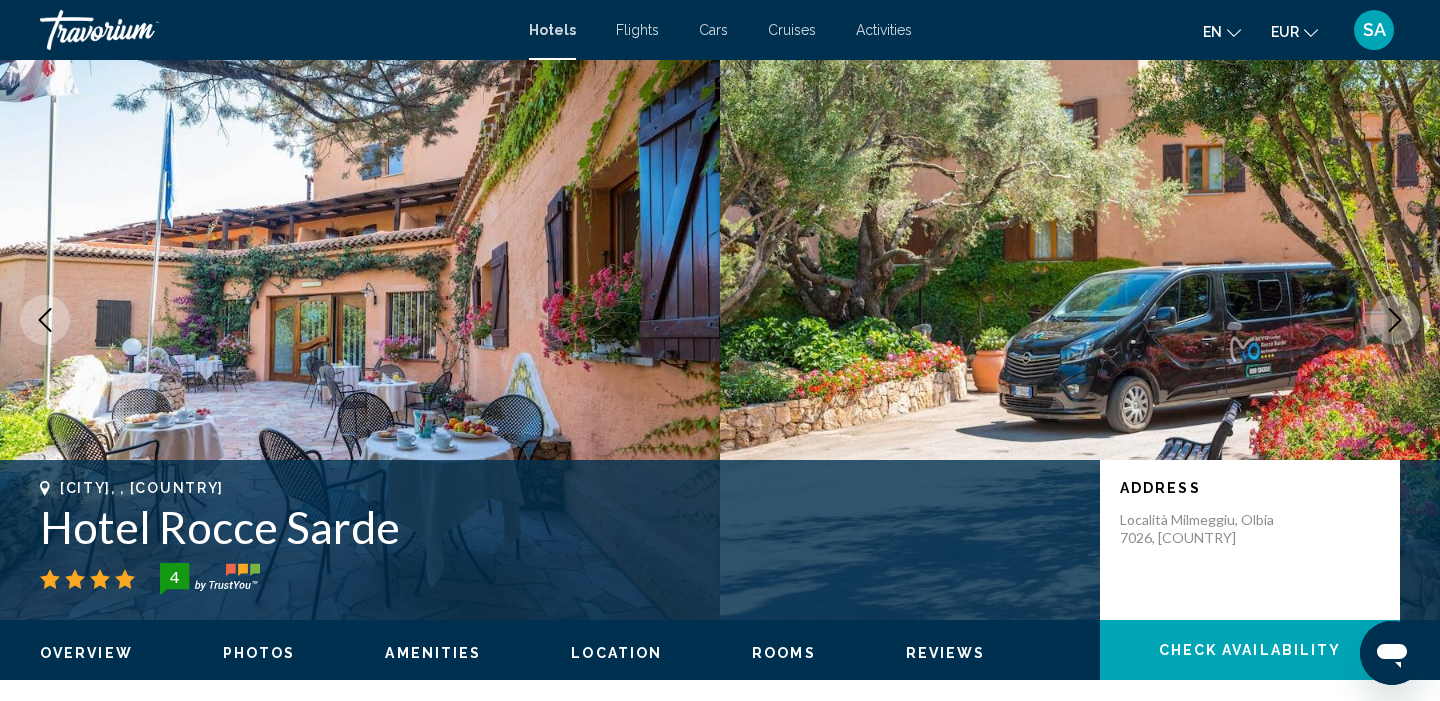 click at bounding box center [1395, 320] 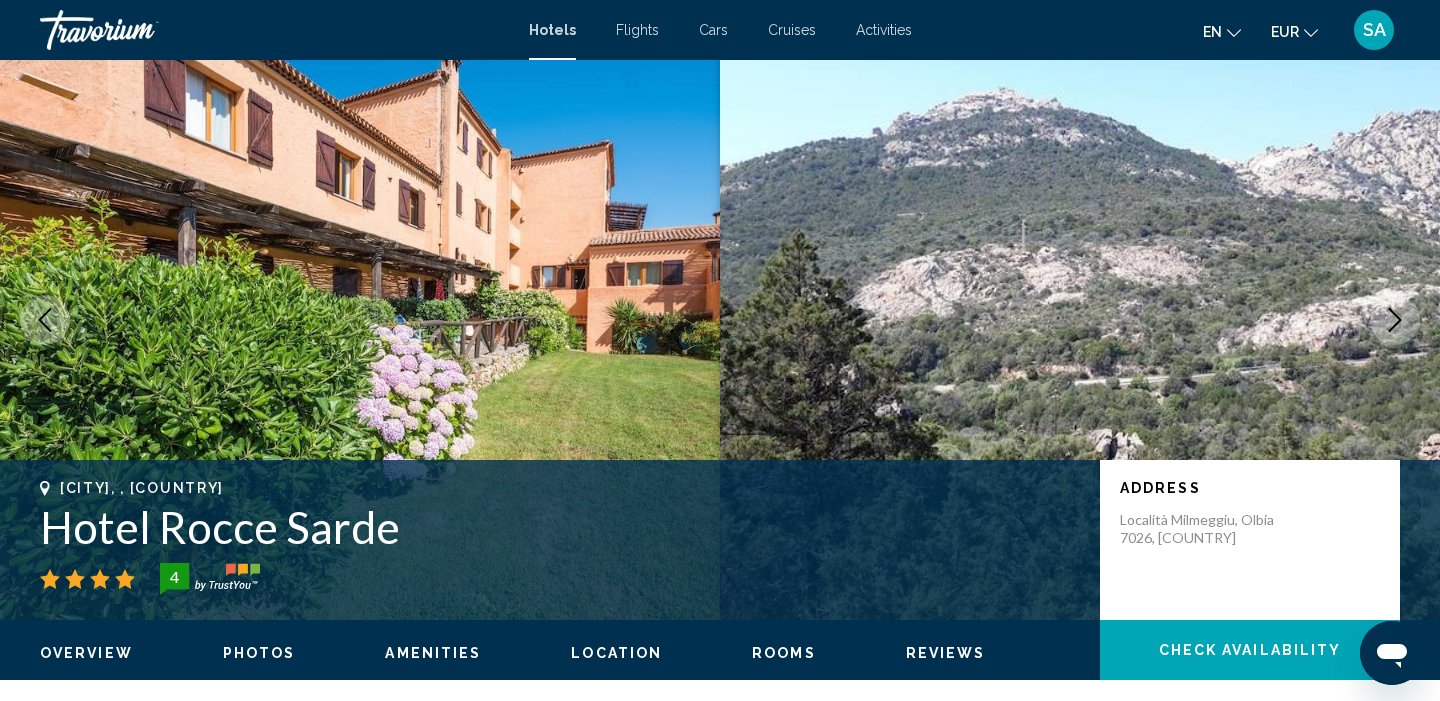 click at bounding box center (1395, 320) 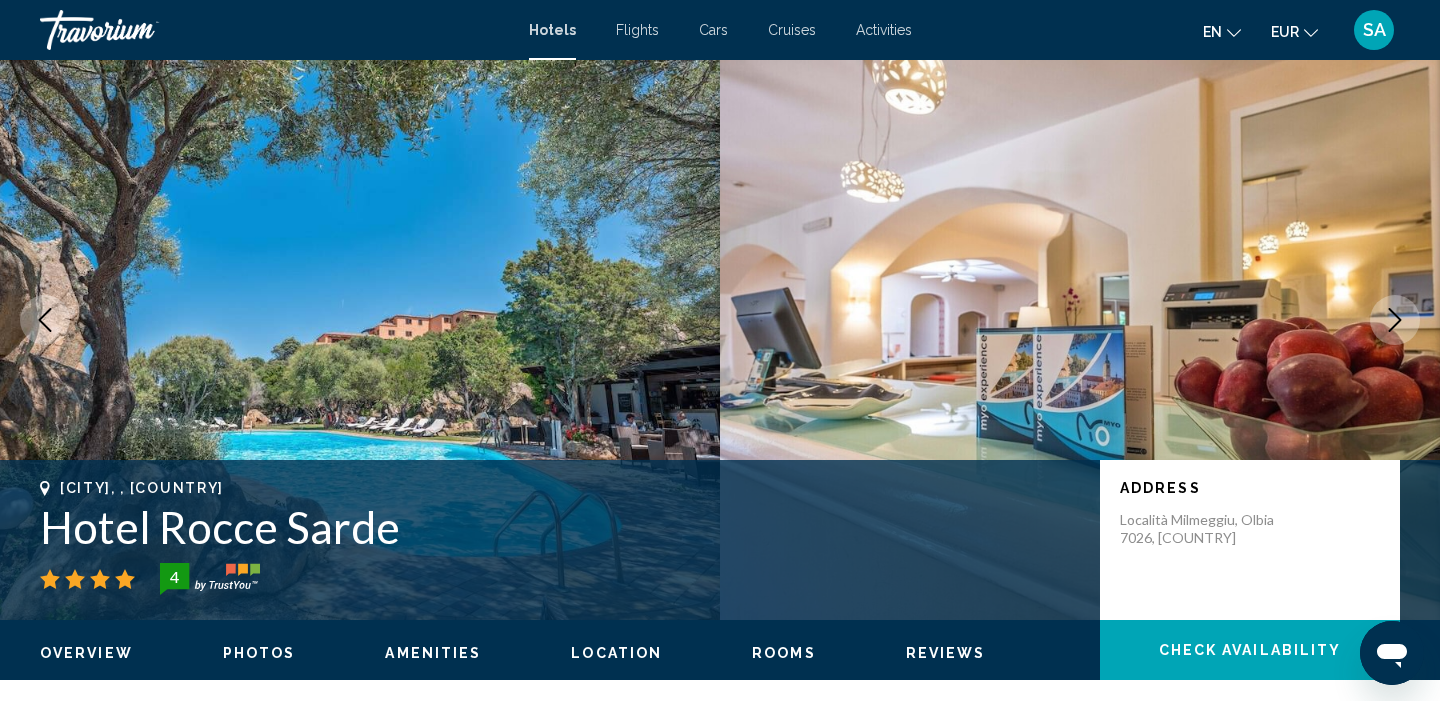 click at bounding box center [1395, 320] 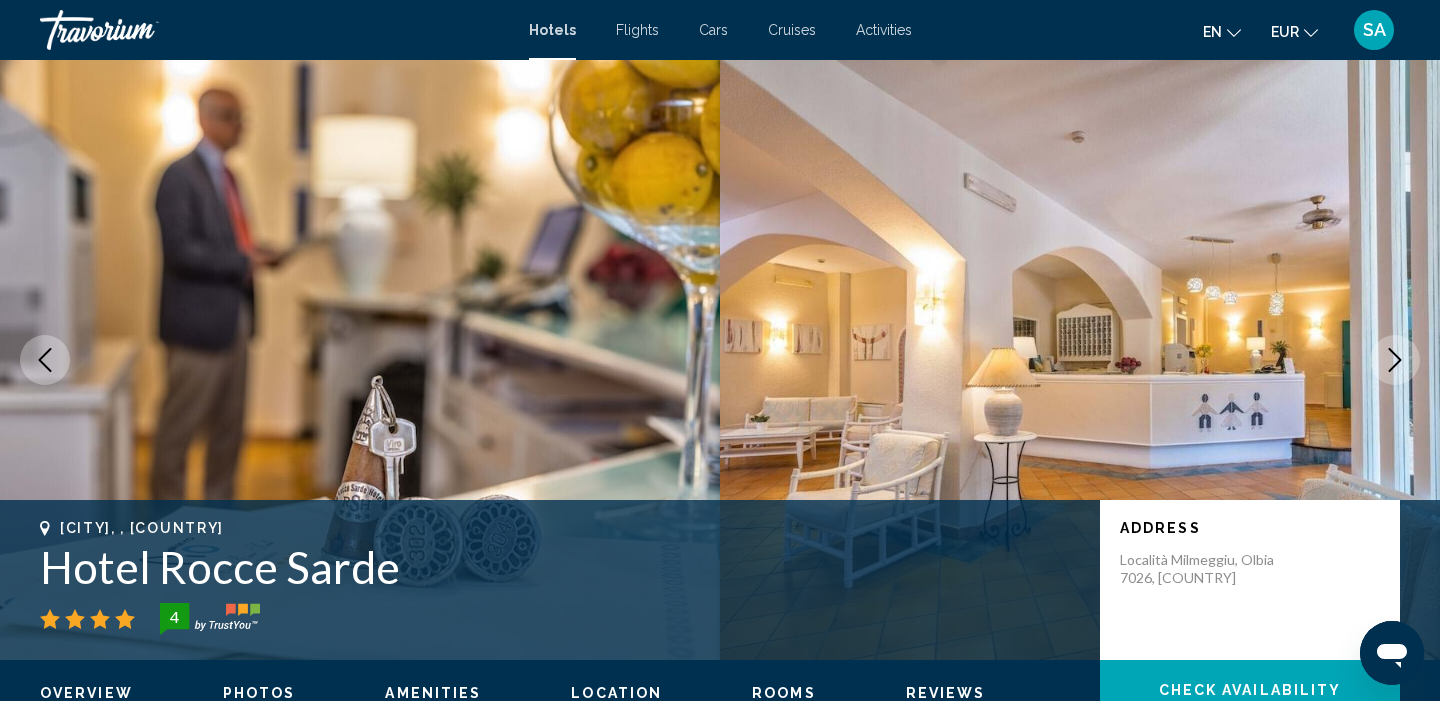 scroll, scrollTop: 0, scrollLeft: 0, axis: both 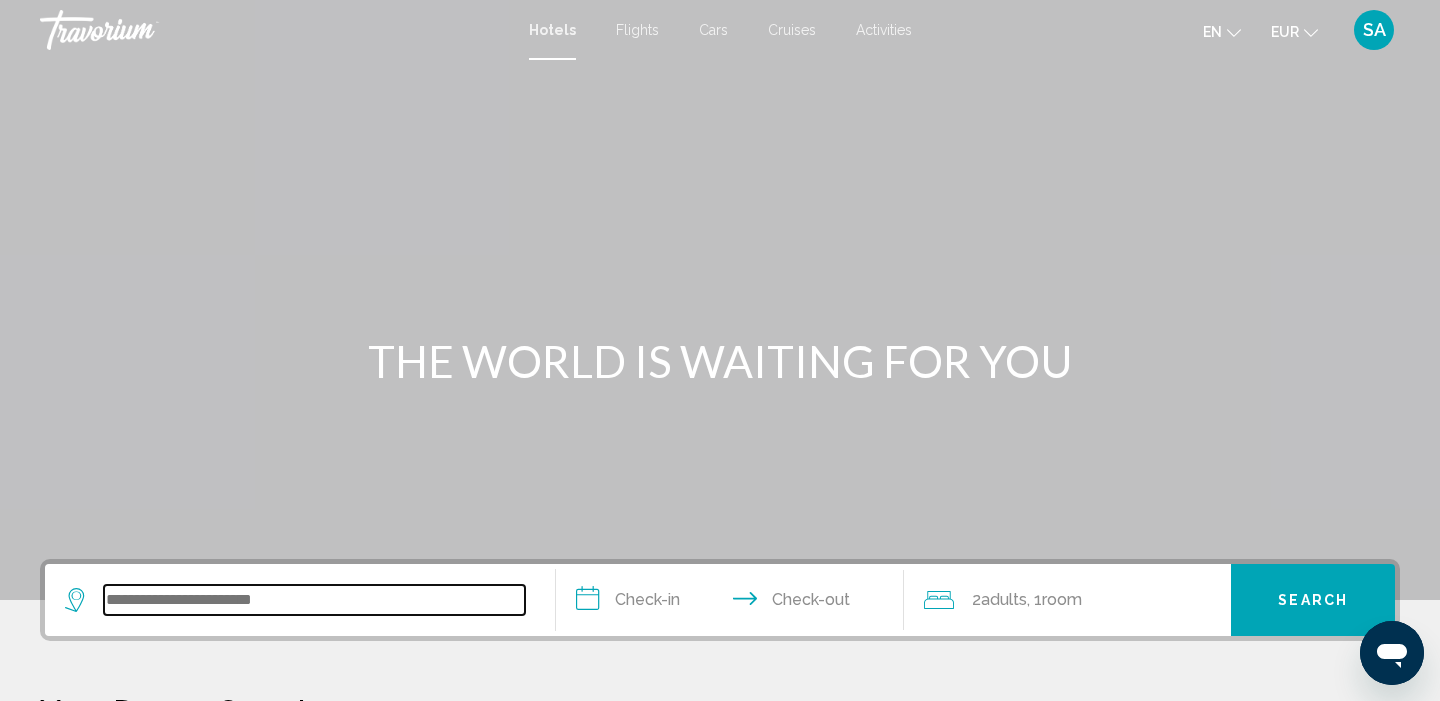 click at bounding box center [314, 600] 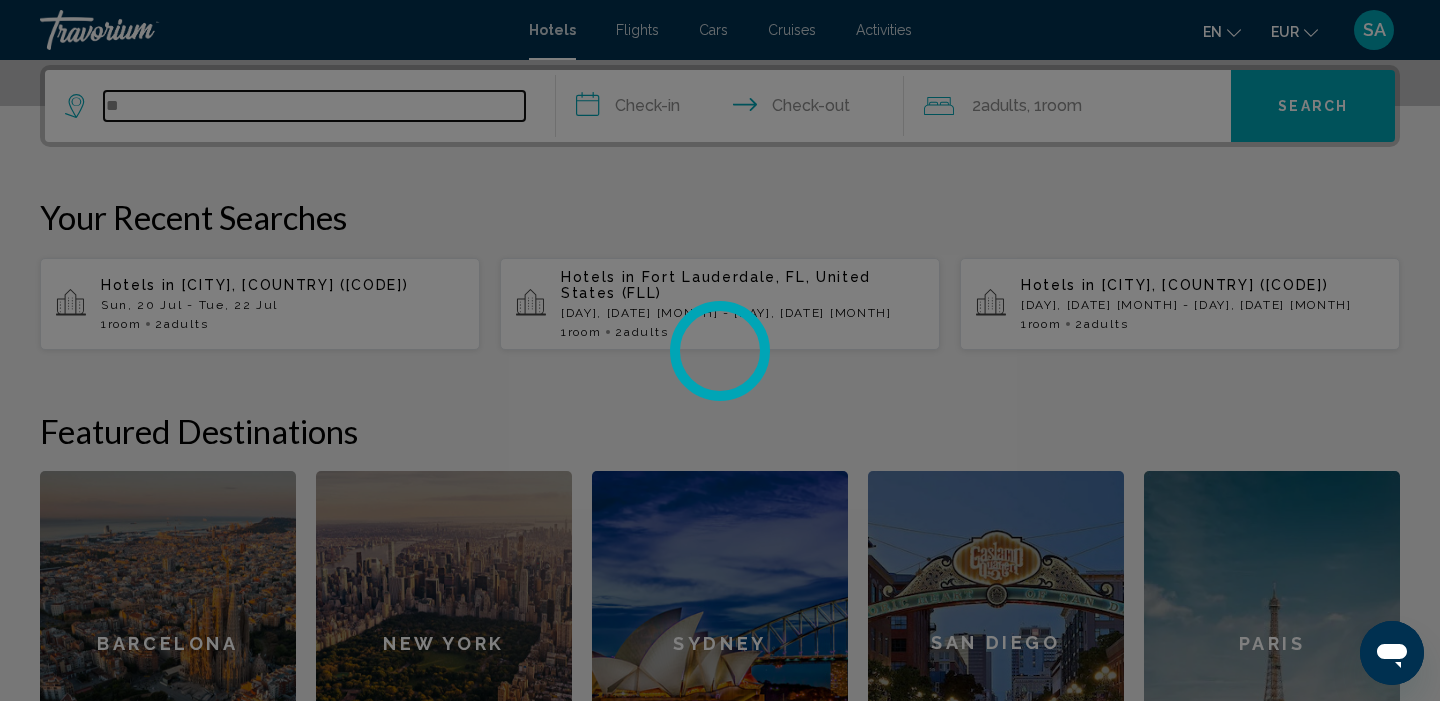 type on "*" 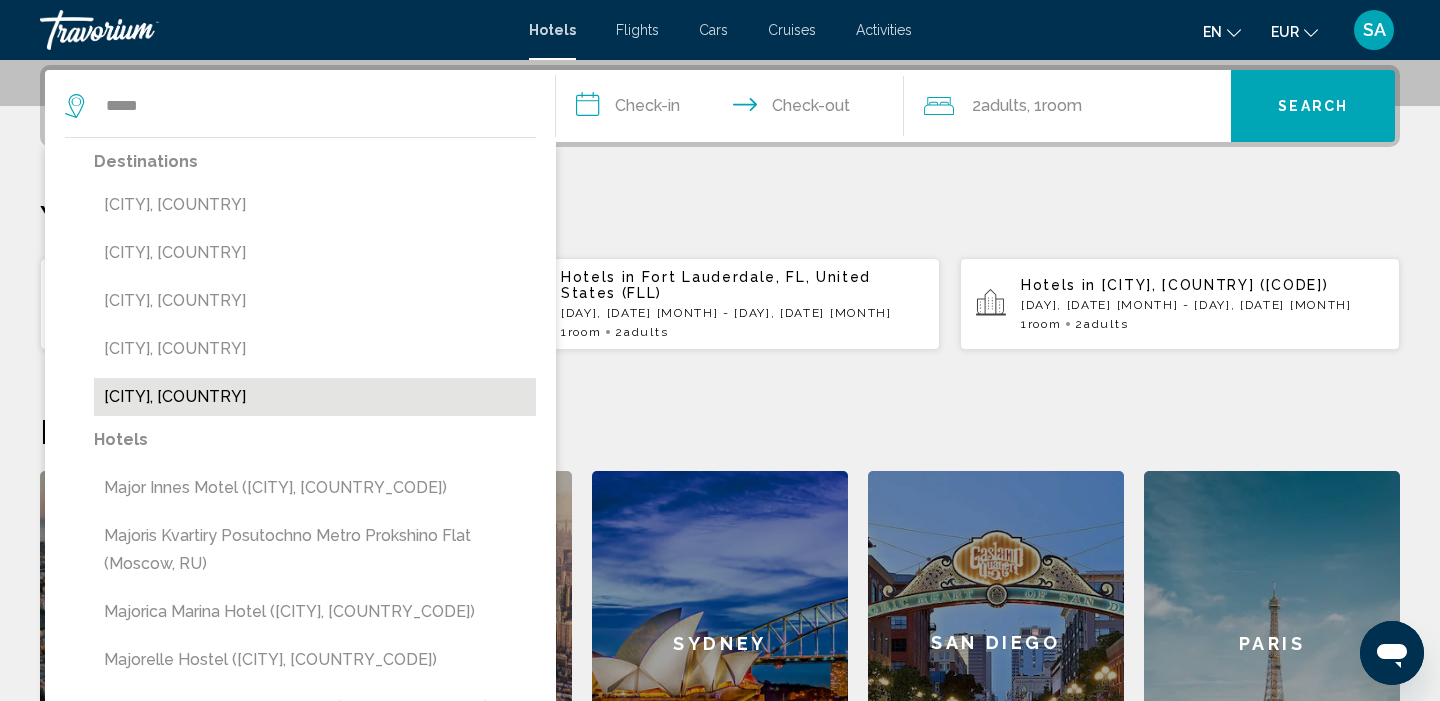 click on "[CITY], [COUNTRY]" at bounding box center (315, 397) 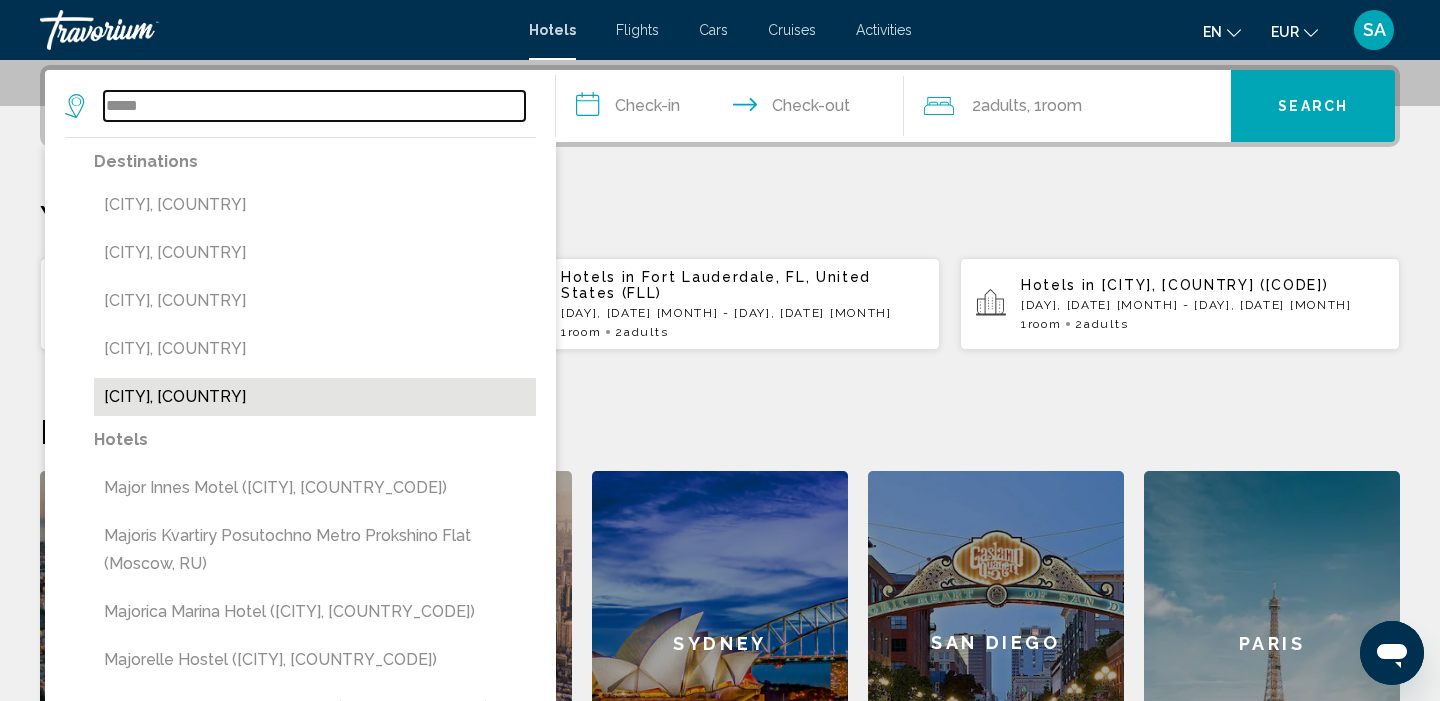 type on "**********" 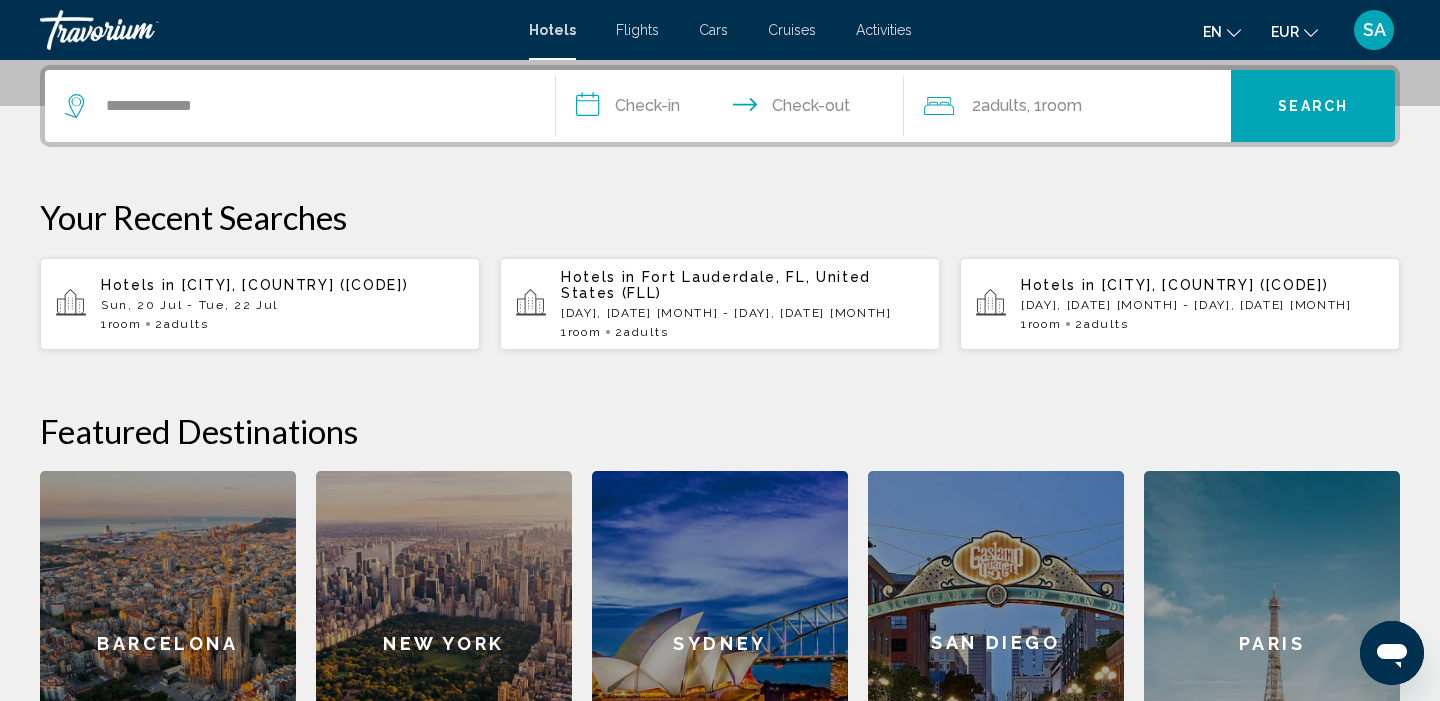 click on "**********" at bounding box center [734, 109] 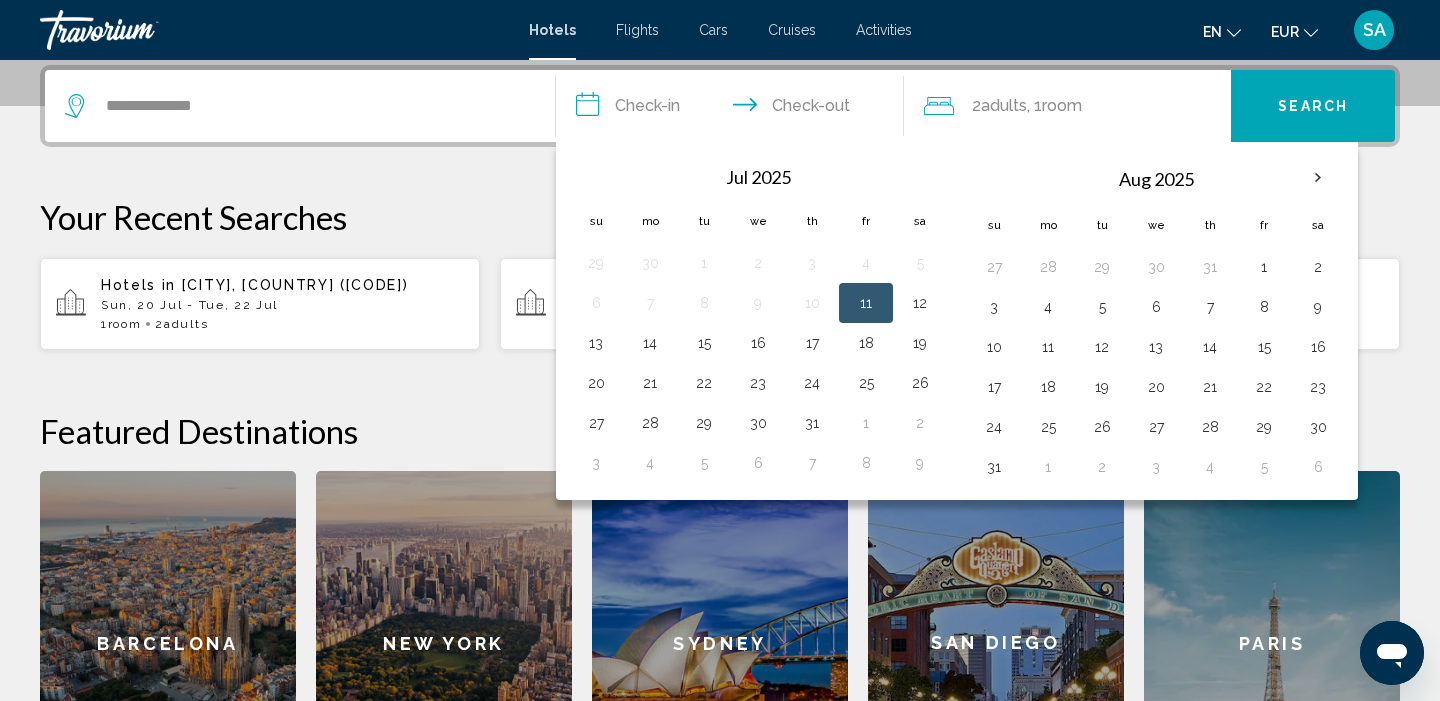 drag, startPoint x: 1050, startPoint y: 382, endPoint x: 964, endPoint y: 382, distance: 86 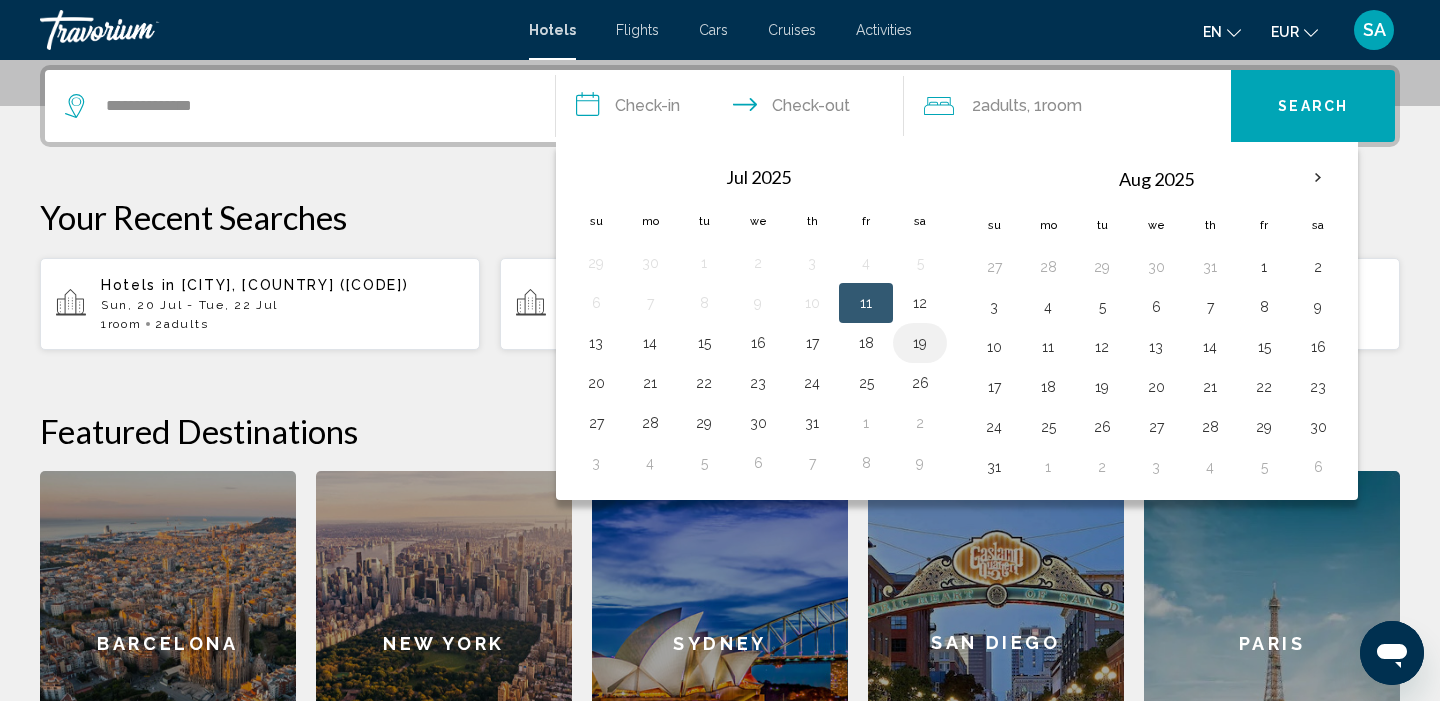 click on "19" at bounding box center [920, 343] 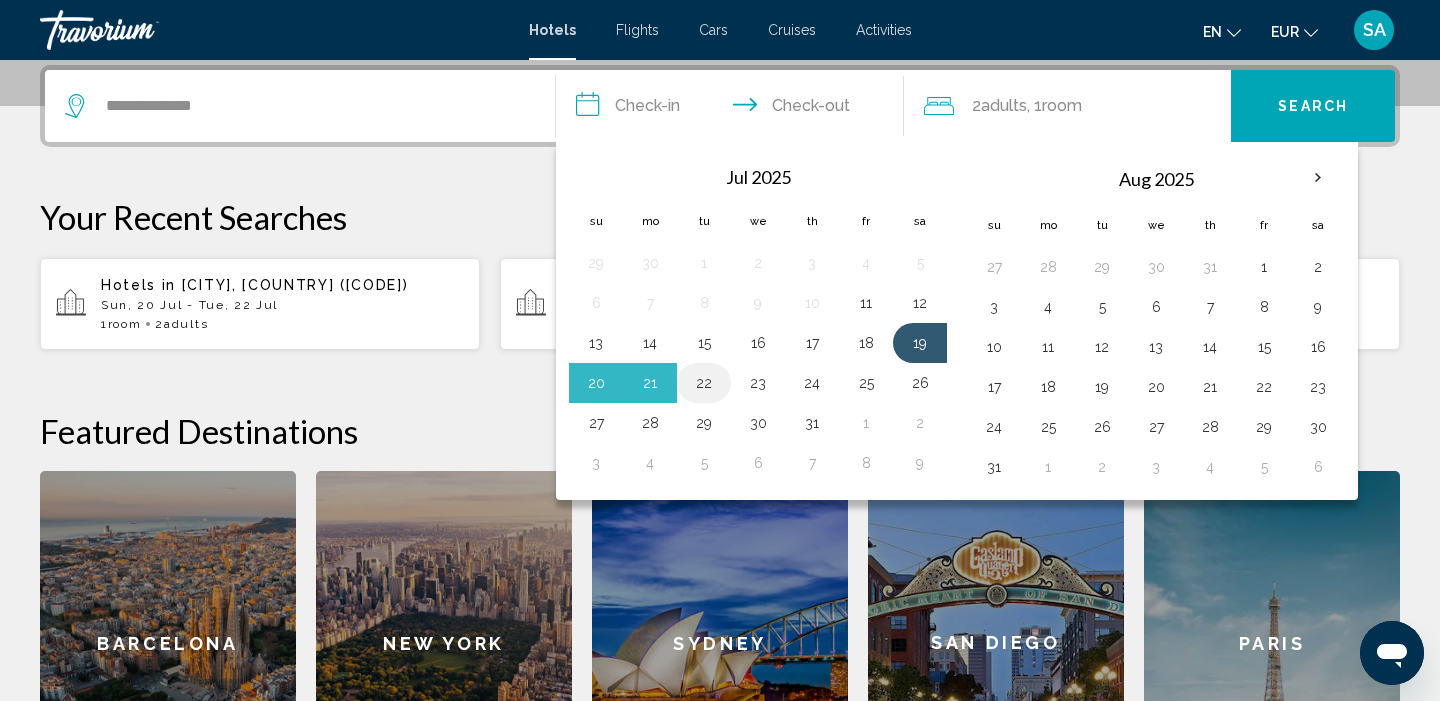 click on "22" at bounding box center (704, 383) 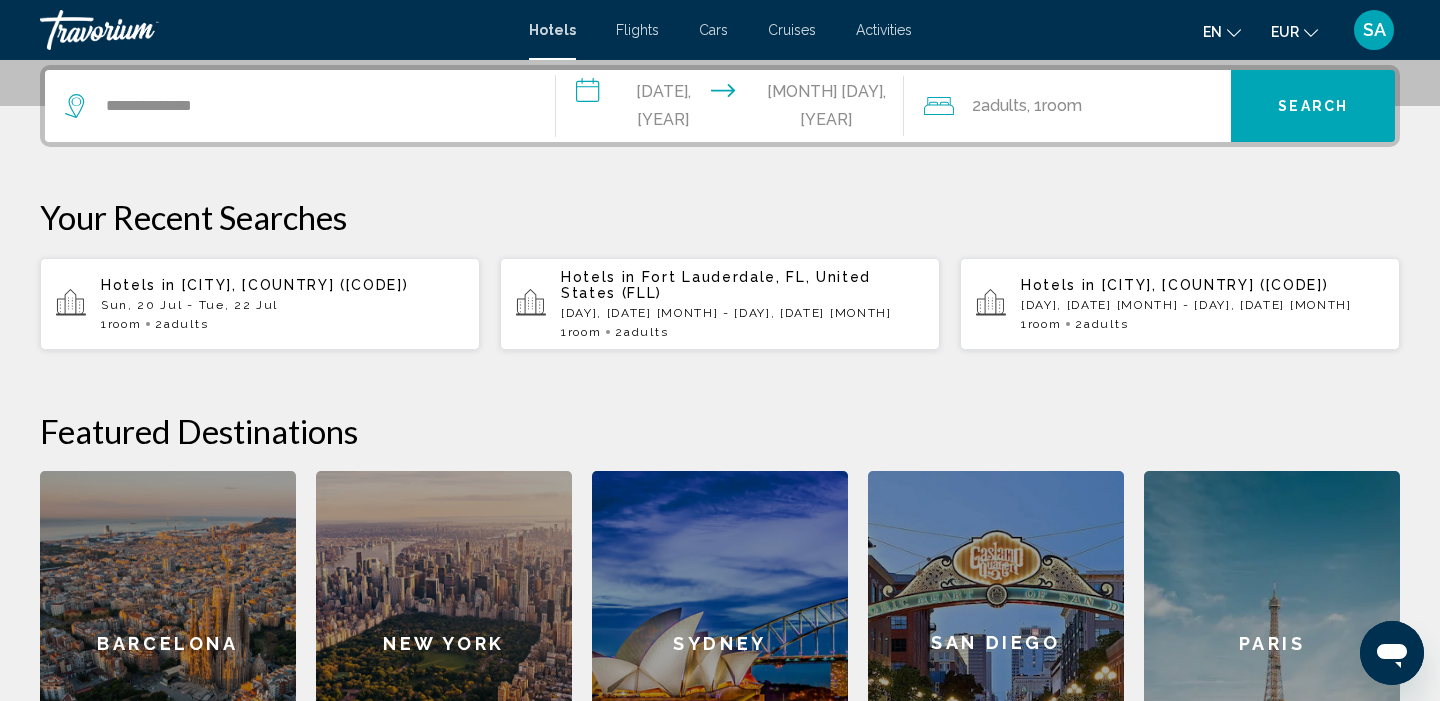 click on "Search" at bounding box center (1313, 107) 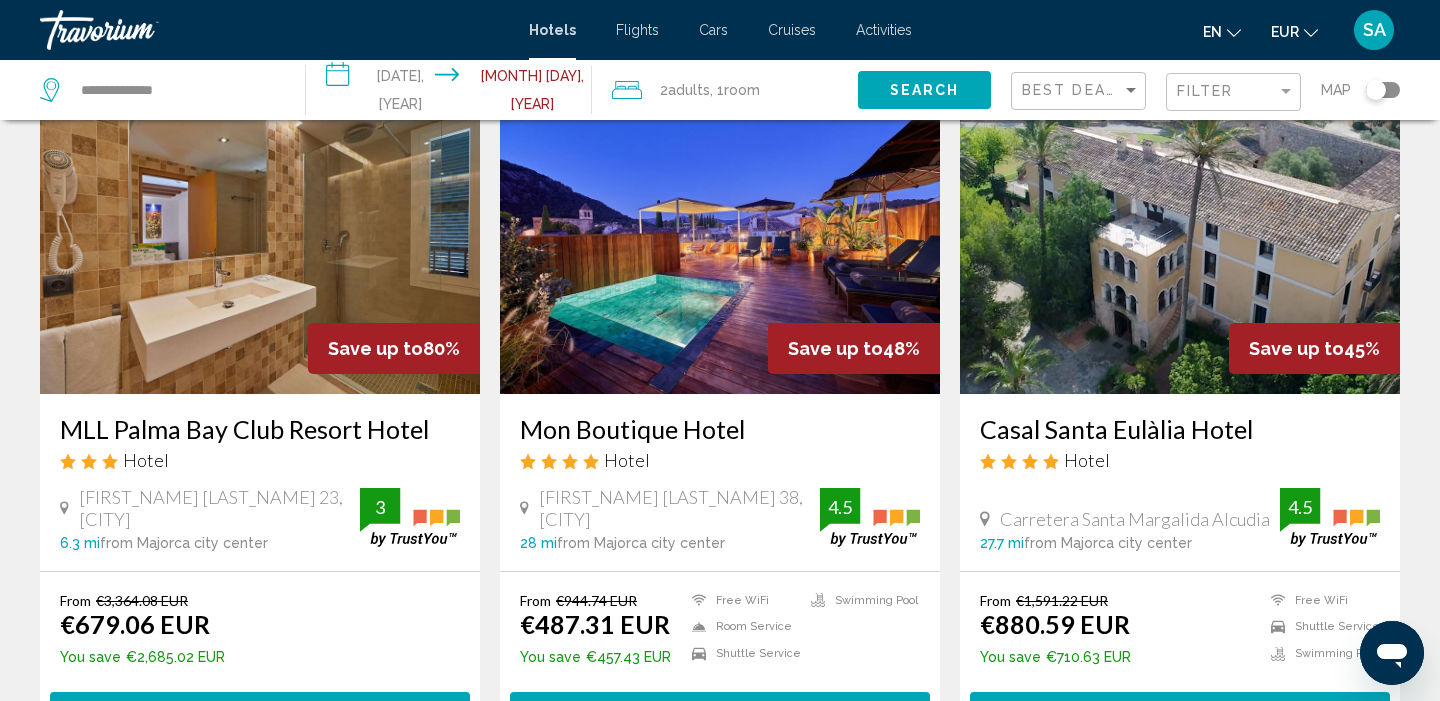 scroll, scrollTop: 96, scrollLeft: 0, axis: vertical 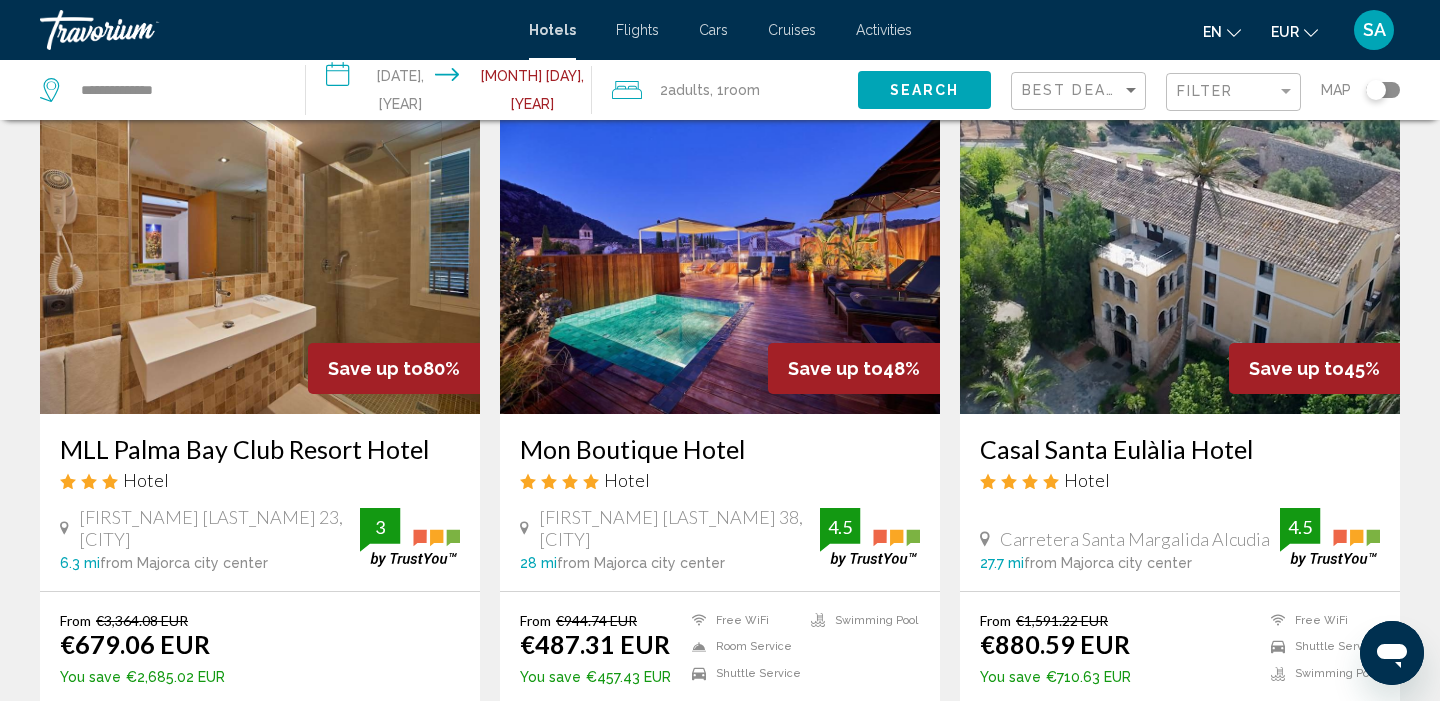 click at bounding box center [260, 254] 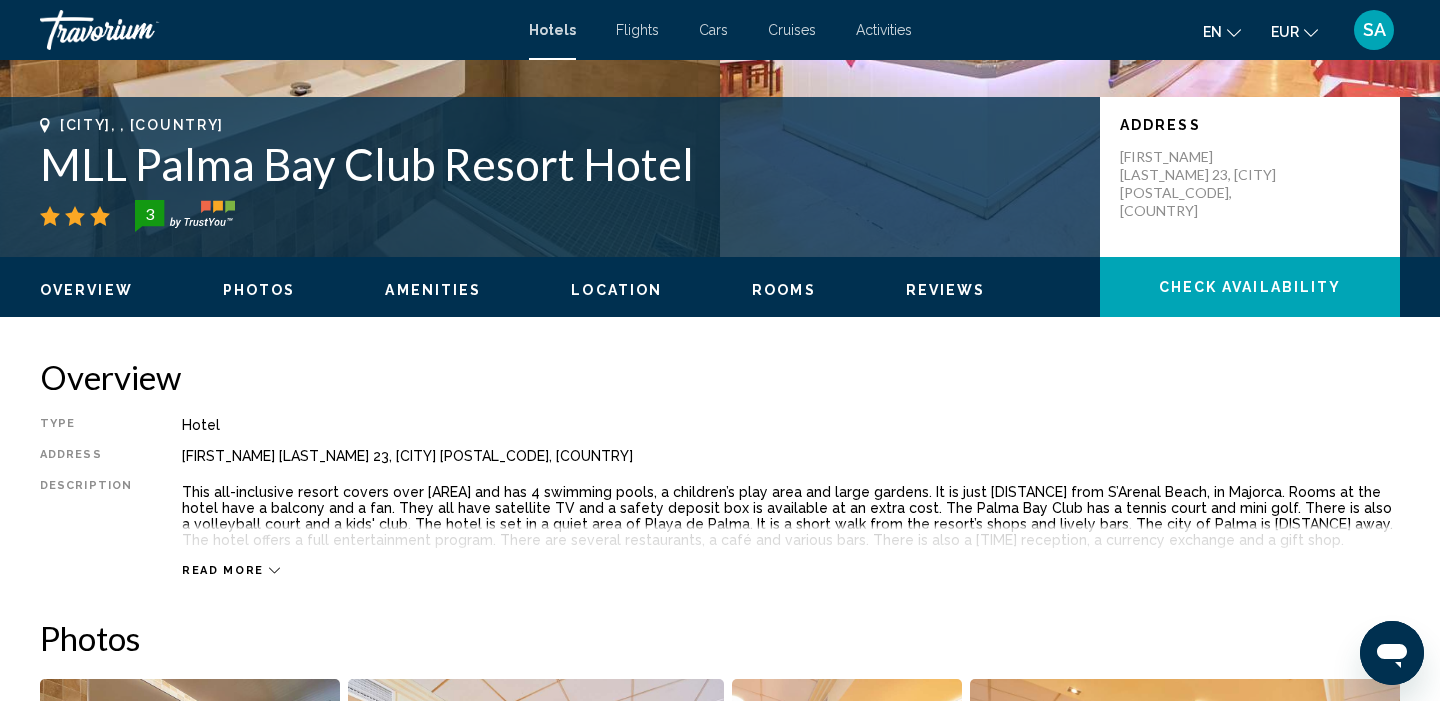 scroll, scrollTop: 406, scrollLeft: 0, axis: vertical 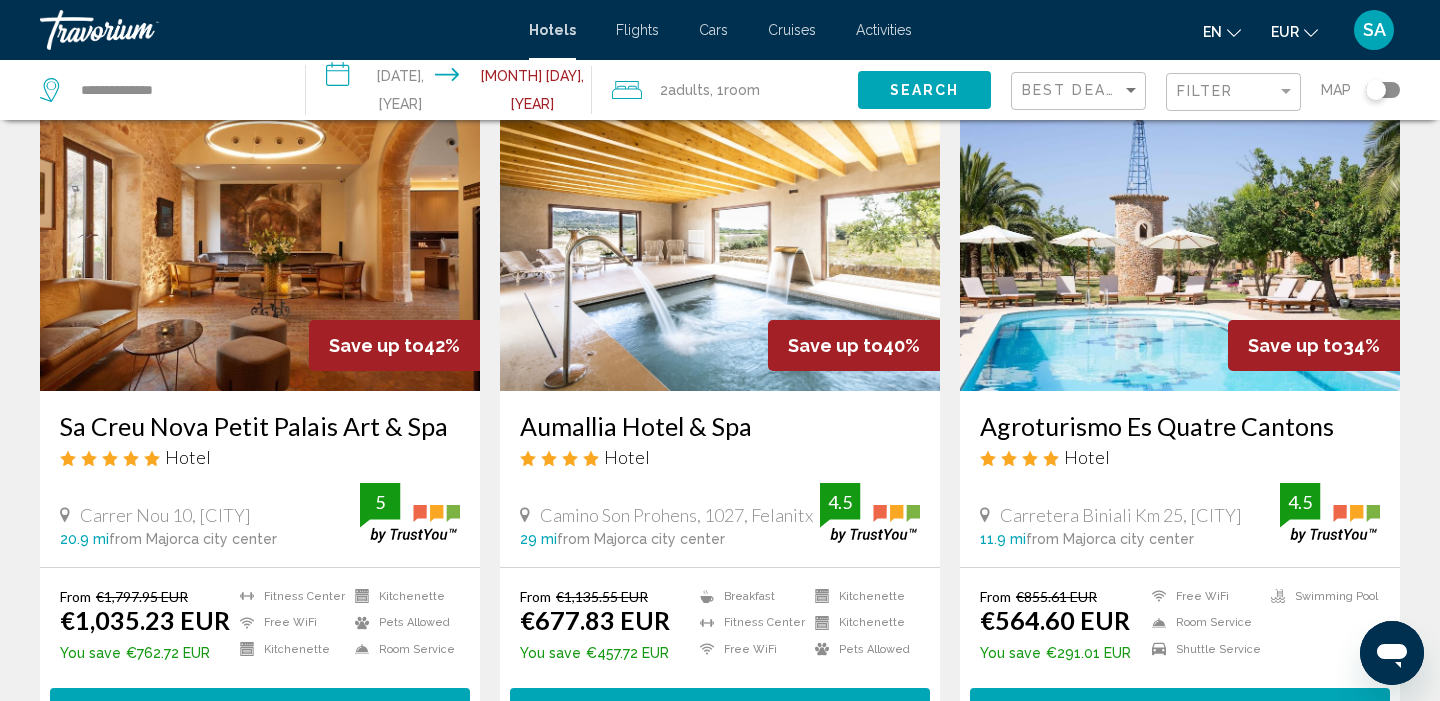click at bounding box center [720, 231] 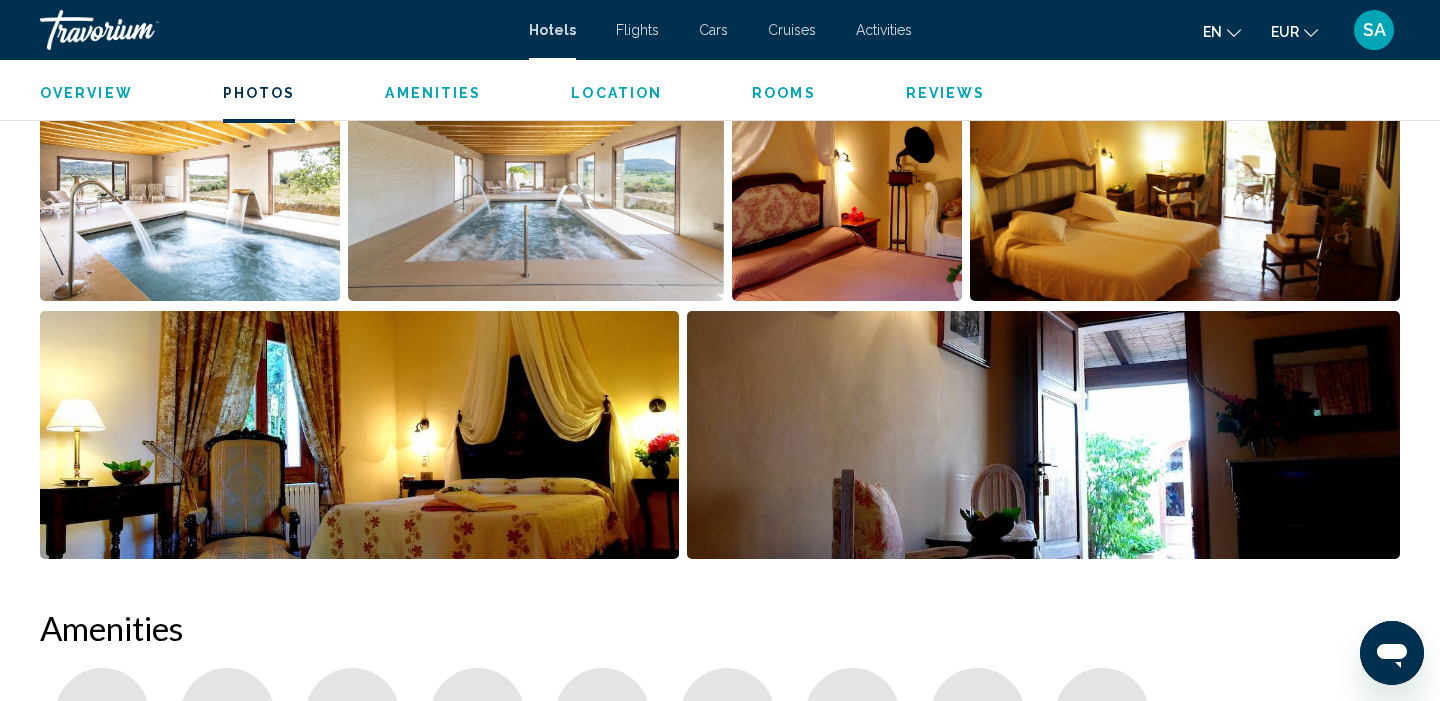 scroll, scrollTop: 1099, scrollLeft: 0, axis: vertical 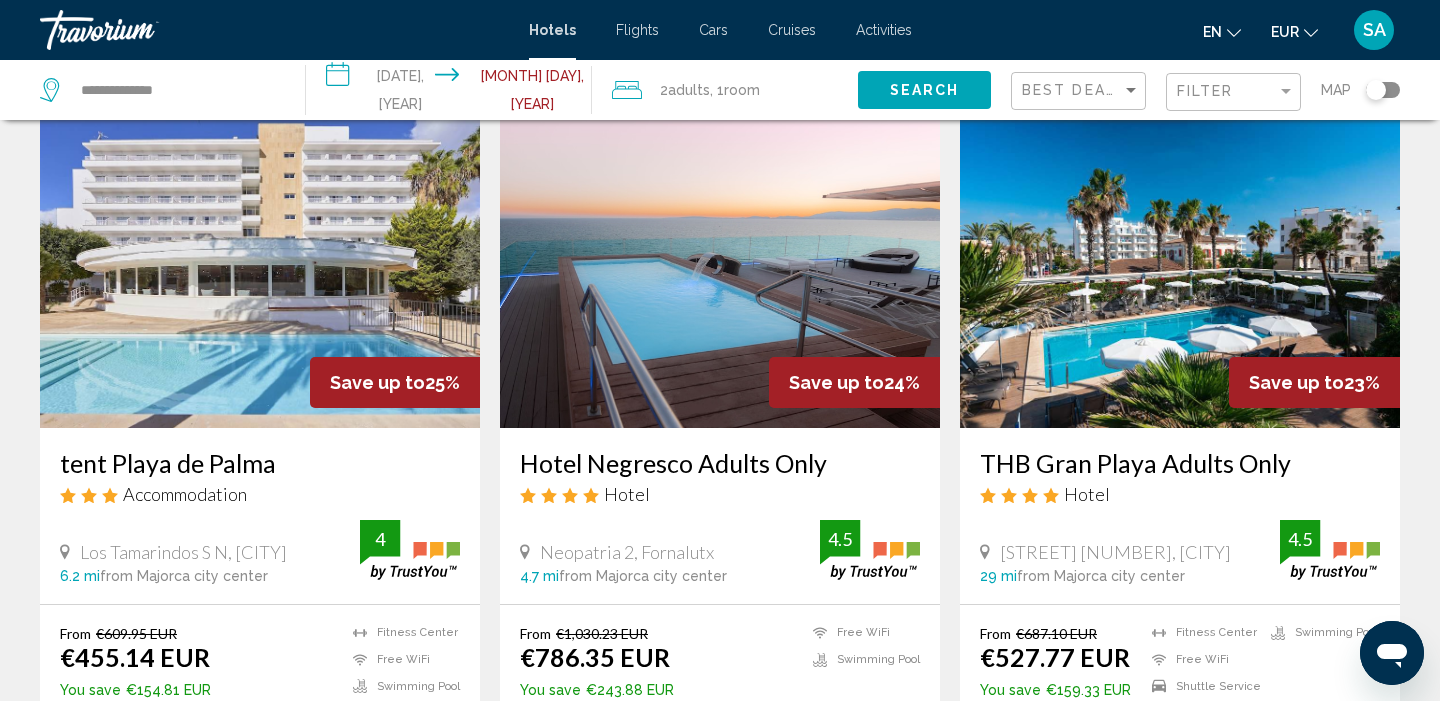 click at bounding box center [720, 268] 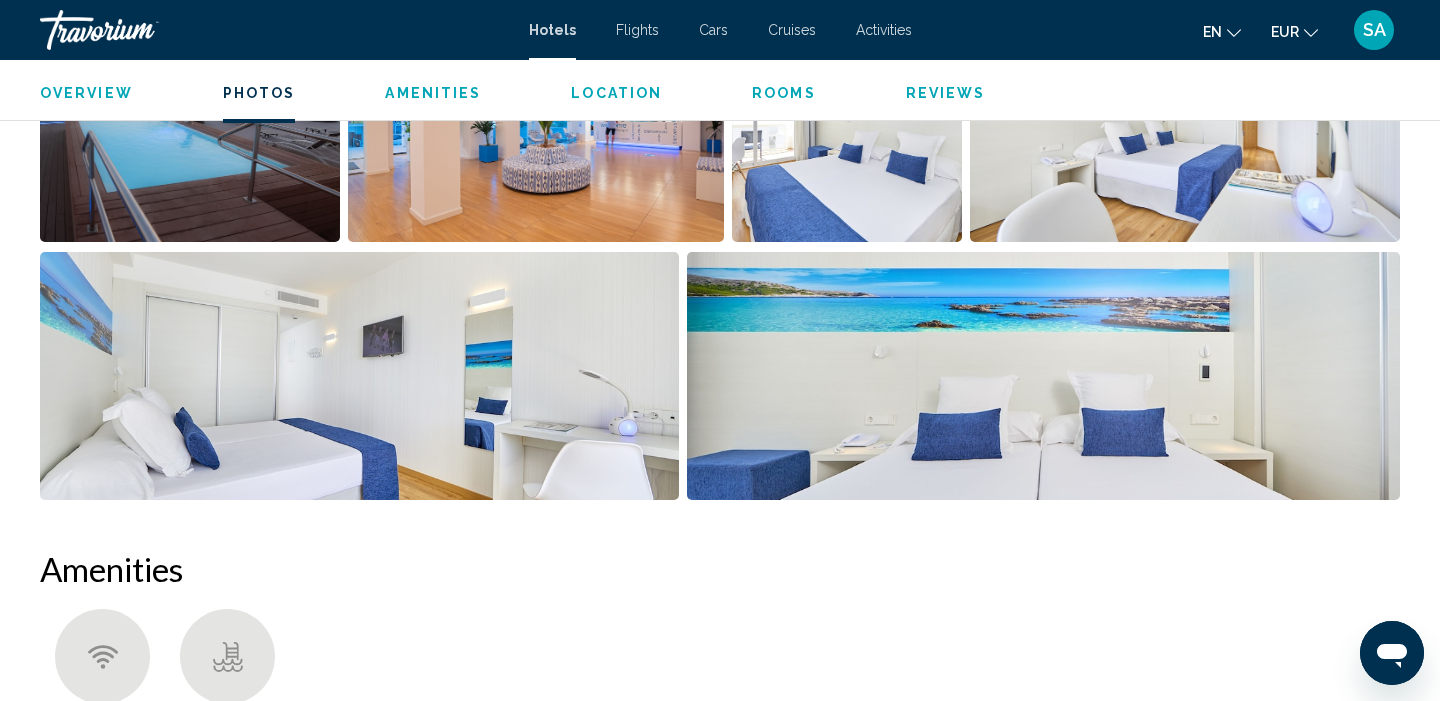 scroll, scrollTop: 1166, scrollLeft: 0, axis: vertical 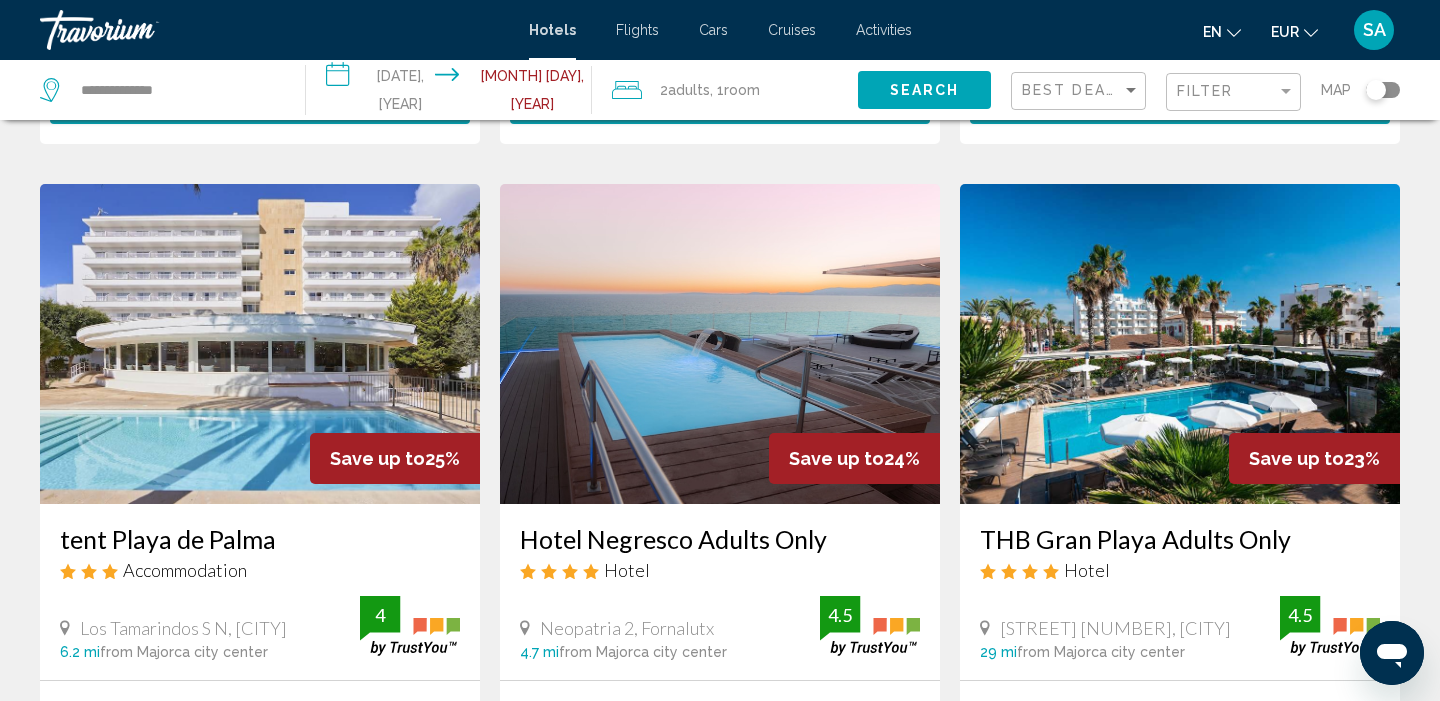 click at bounding box center (1180, 344) 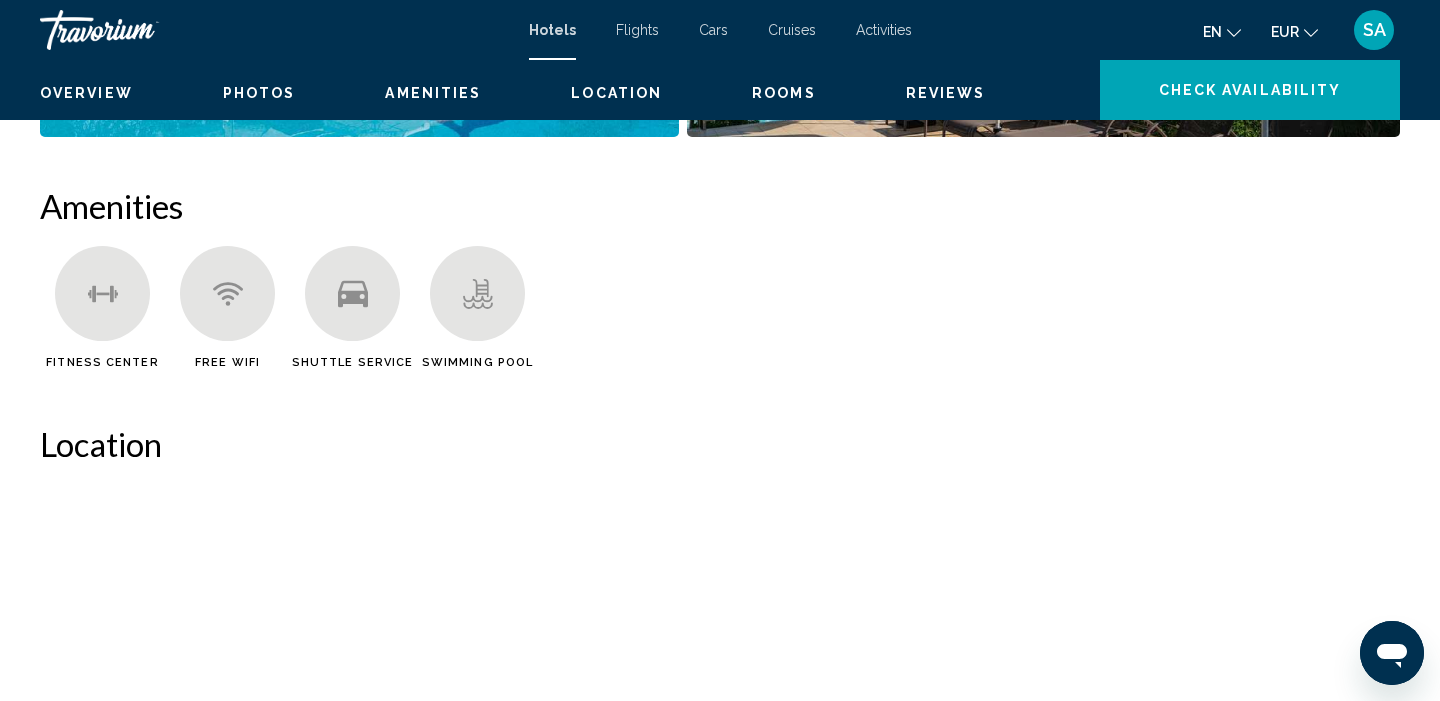 scroll, scrollTop: 0, scrollLeft: 0, axis: both 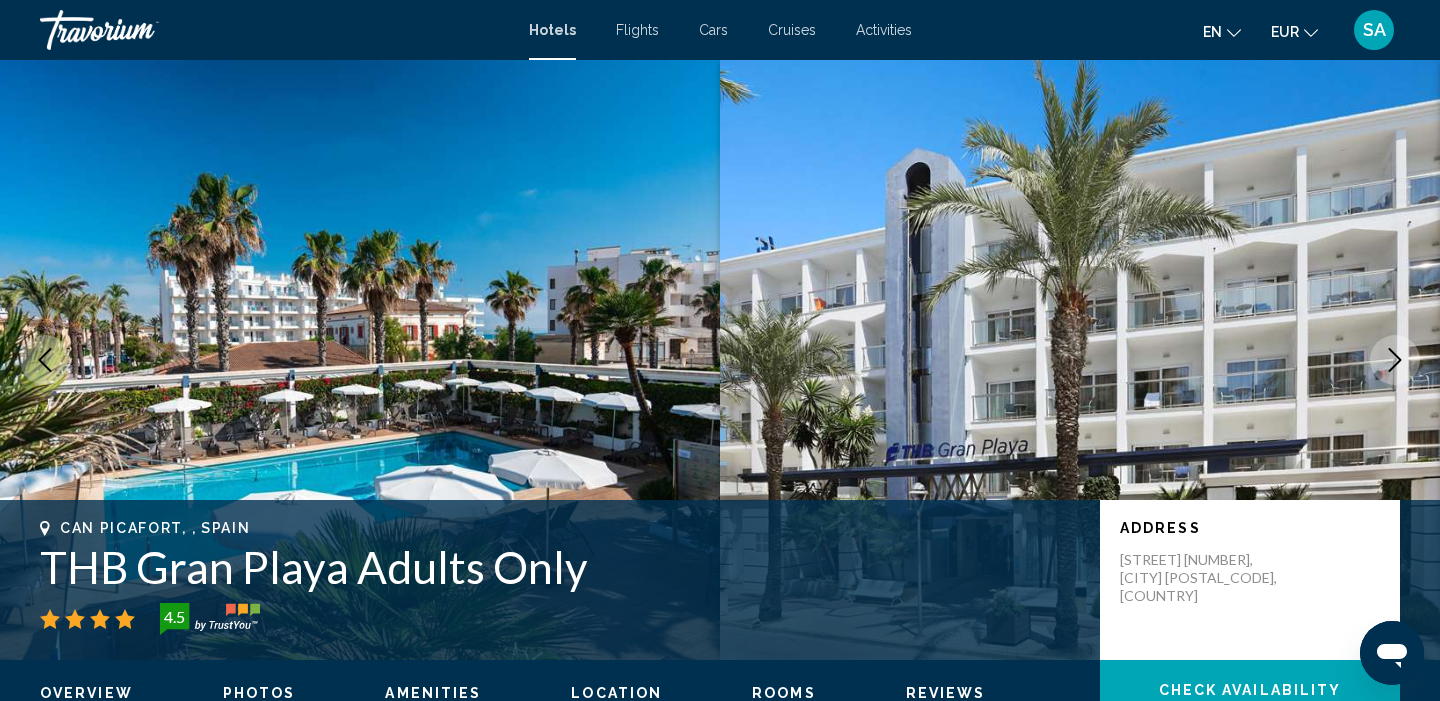 click at bounding box center [1395, 360] 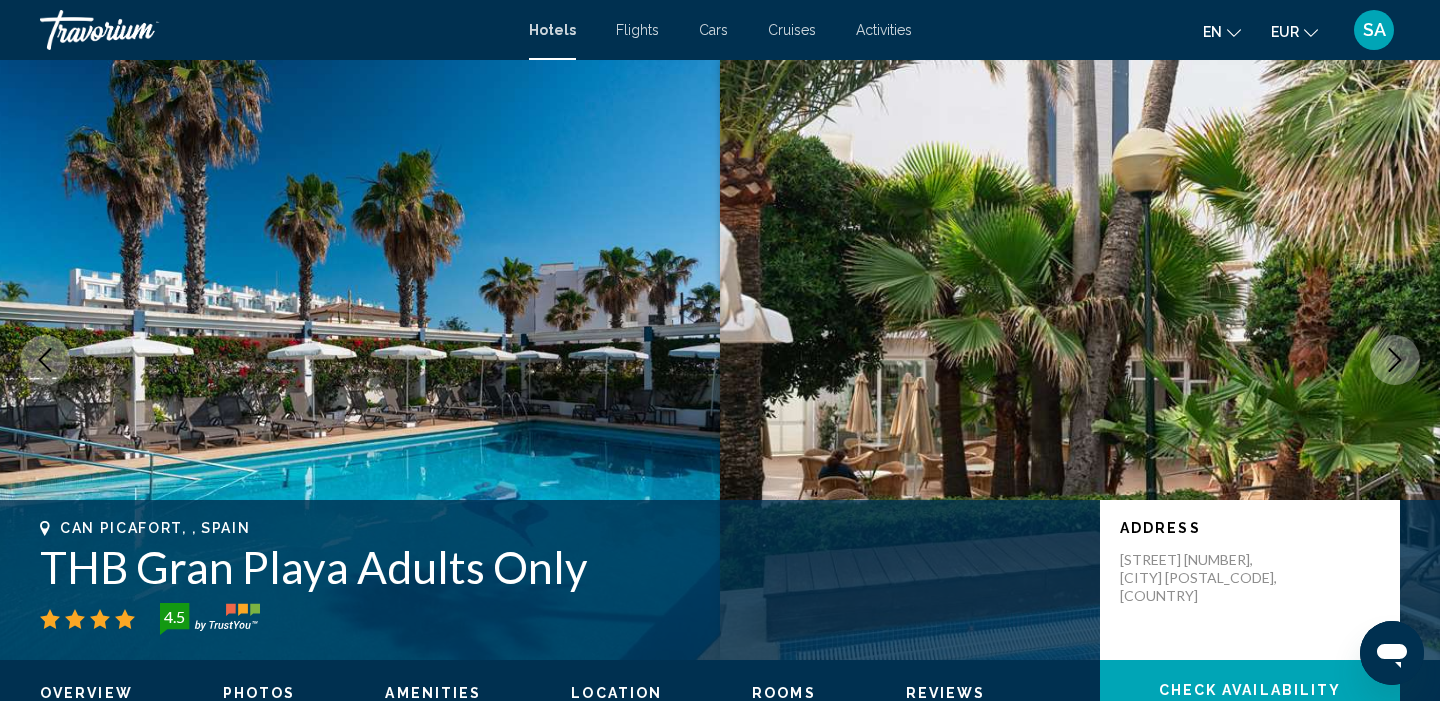 click at bounding box center (1395, 360) 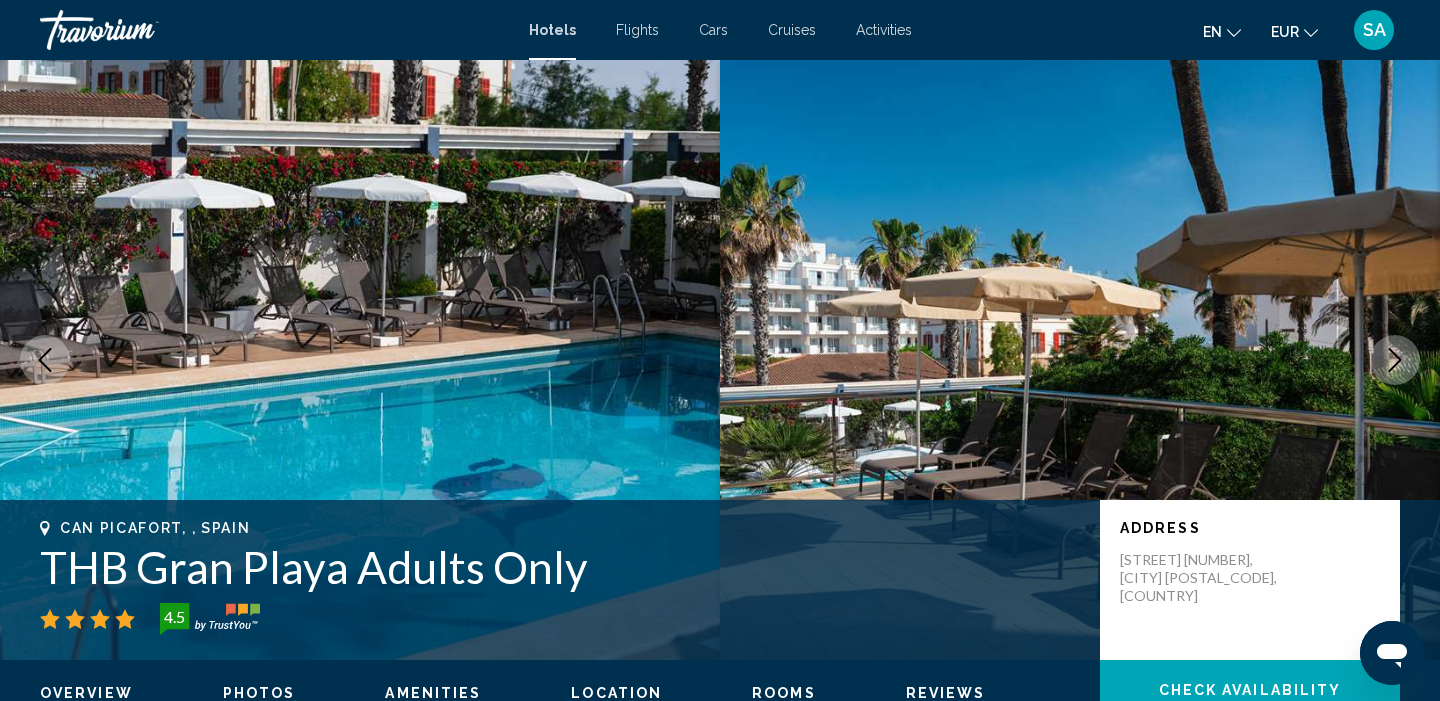click at bounding box center [1395, 360] 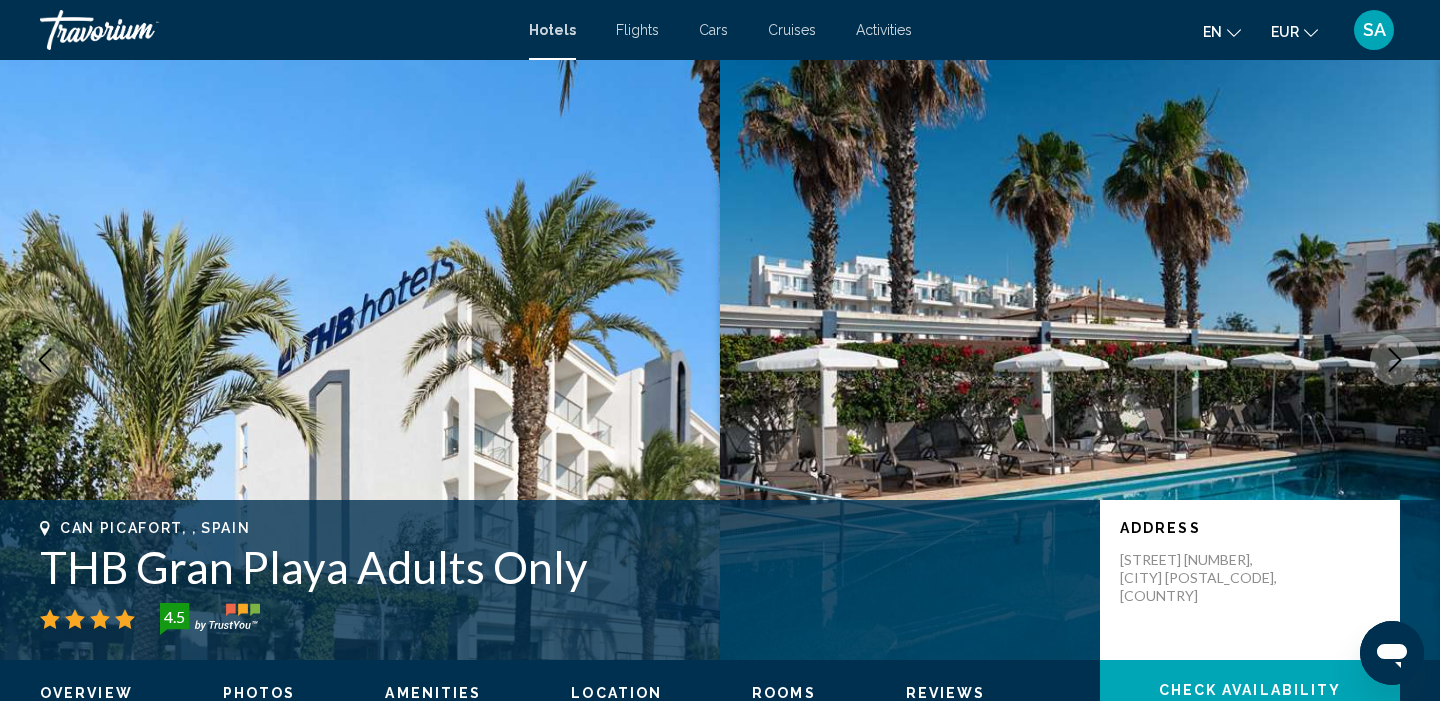 click at bounding box center [1395, 360] 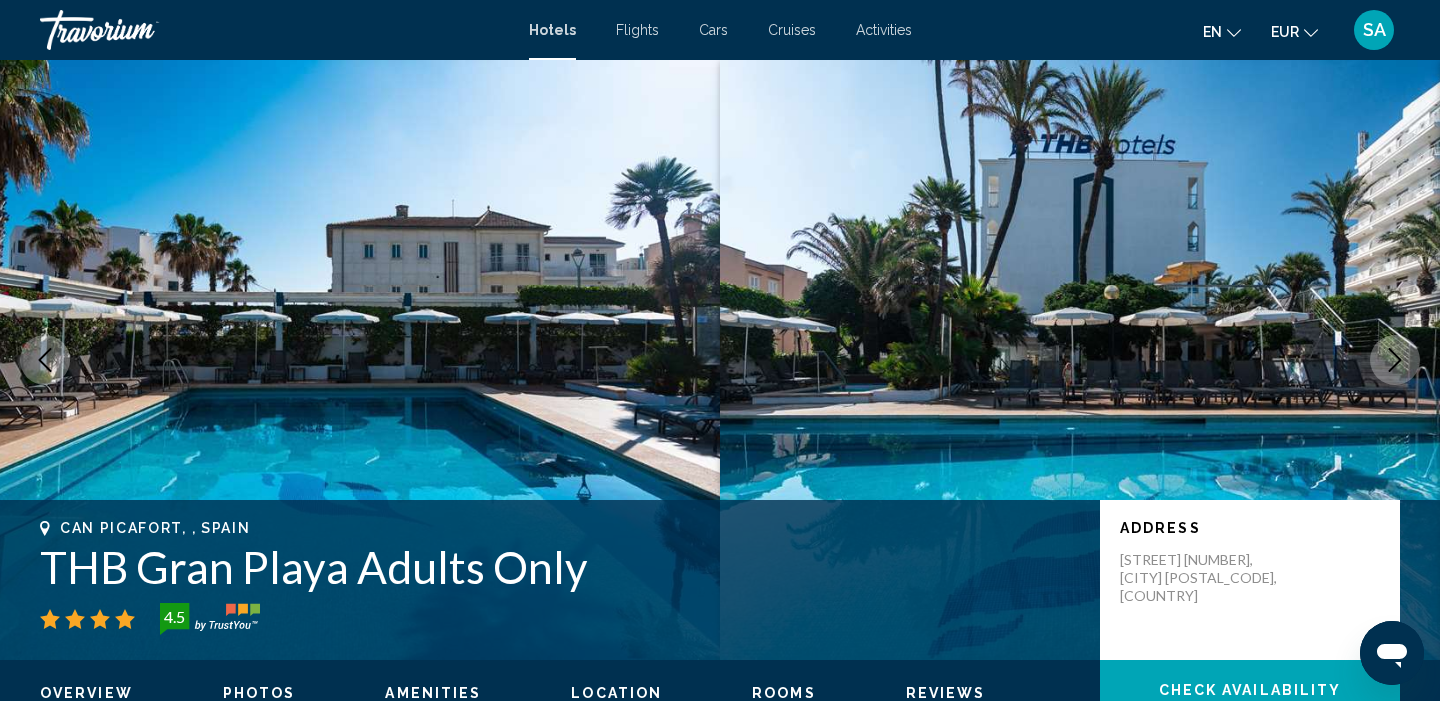 click at bounding box center (1395, 360) 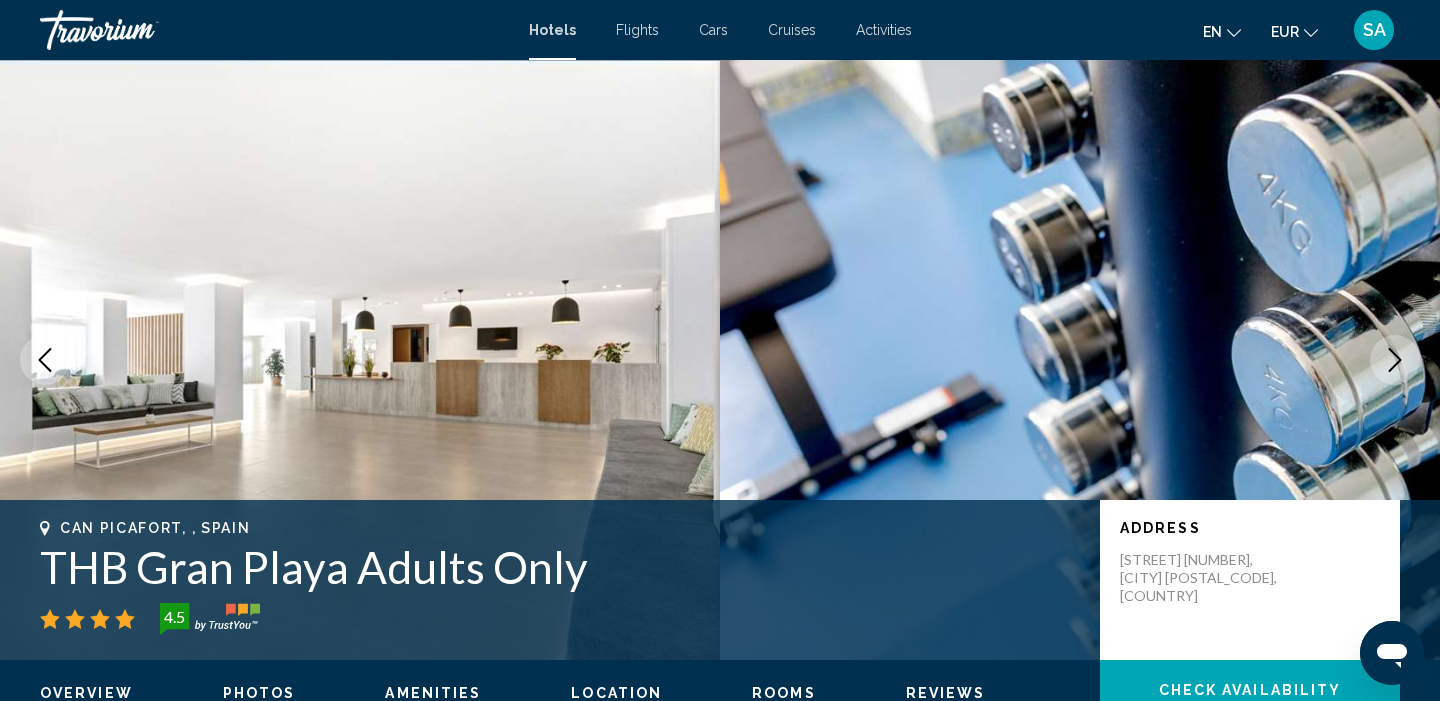 click at bounding box center (1395, 360) 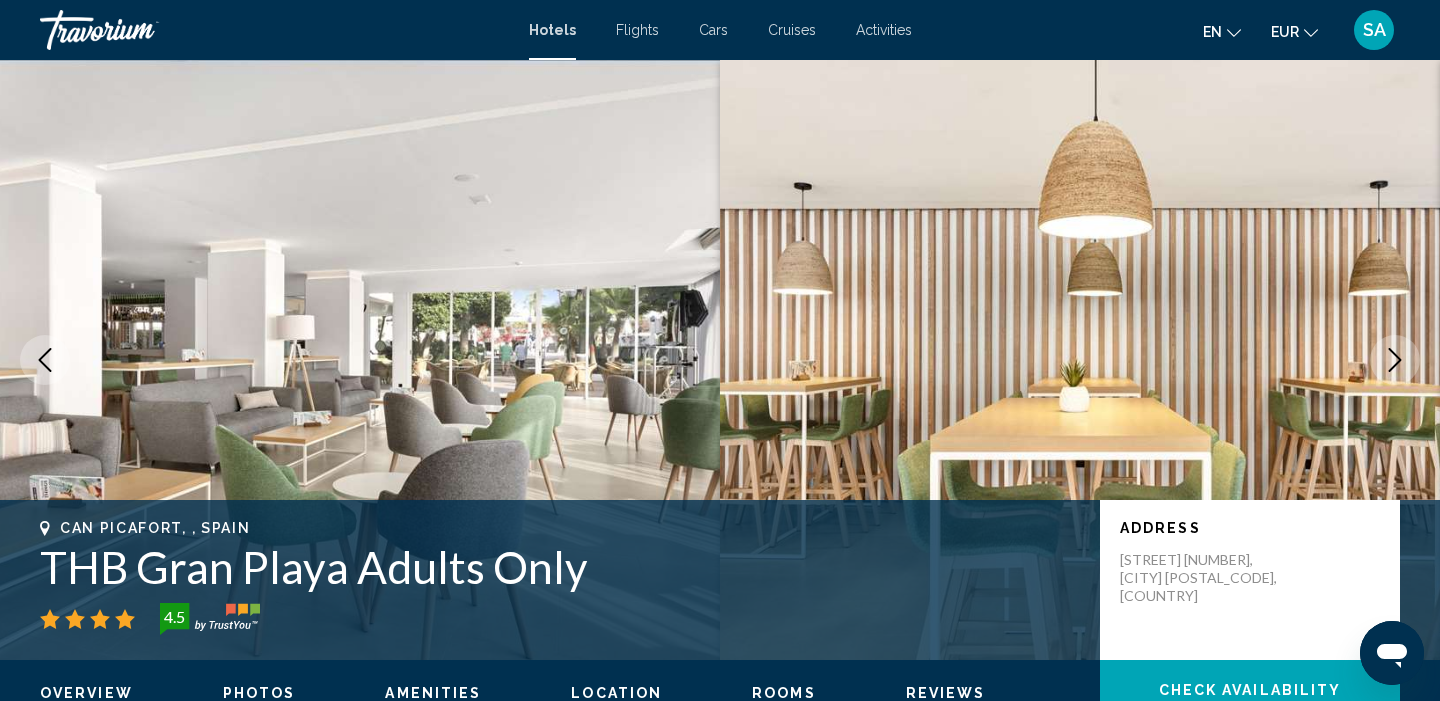 click at bounding box center [1395, 360] 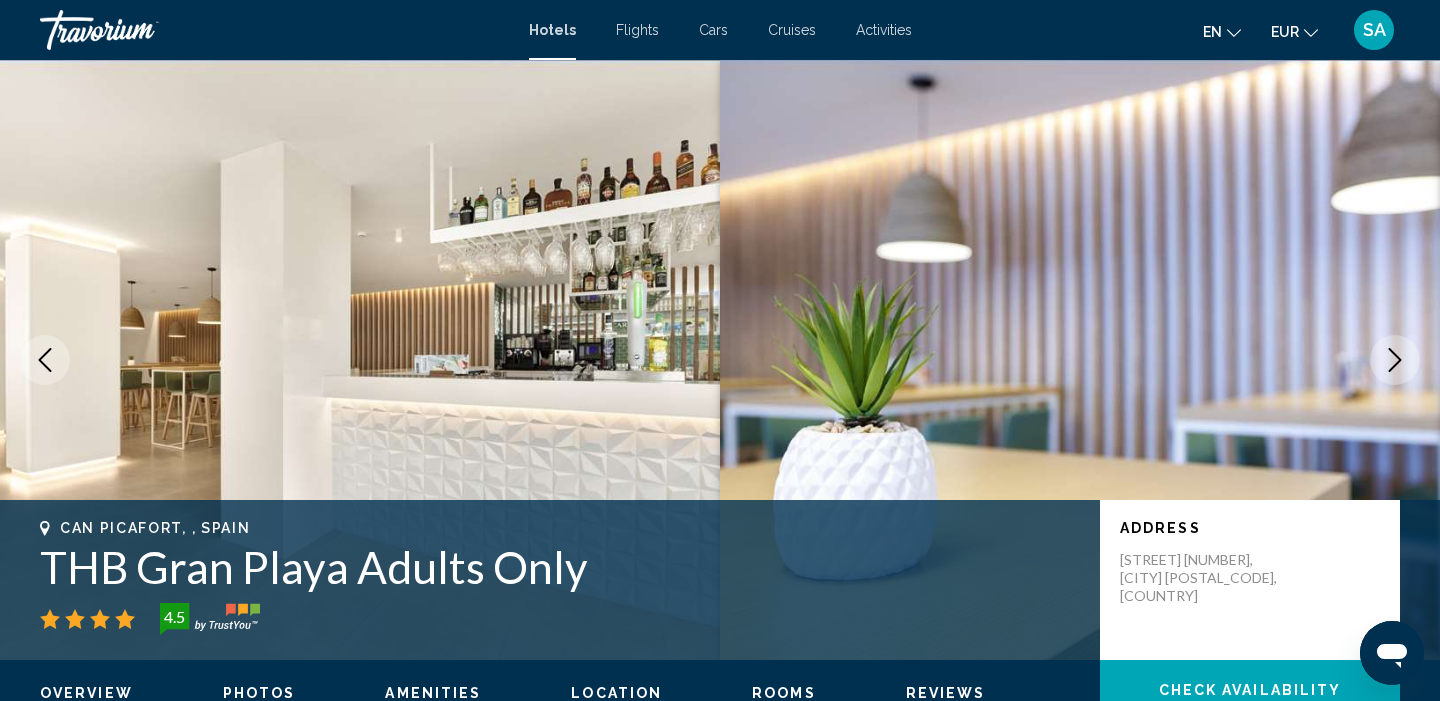click at bounding box center [1395, 360] 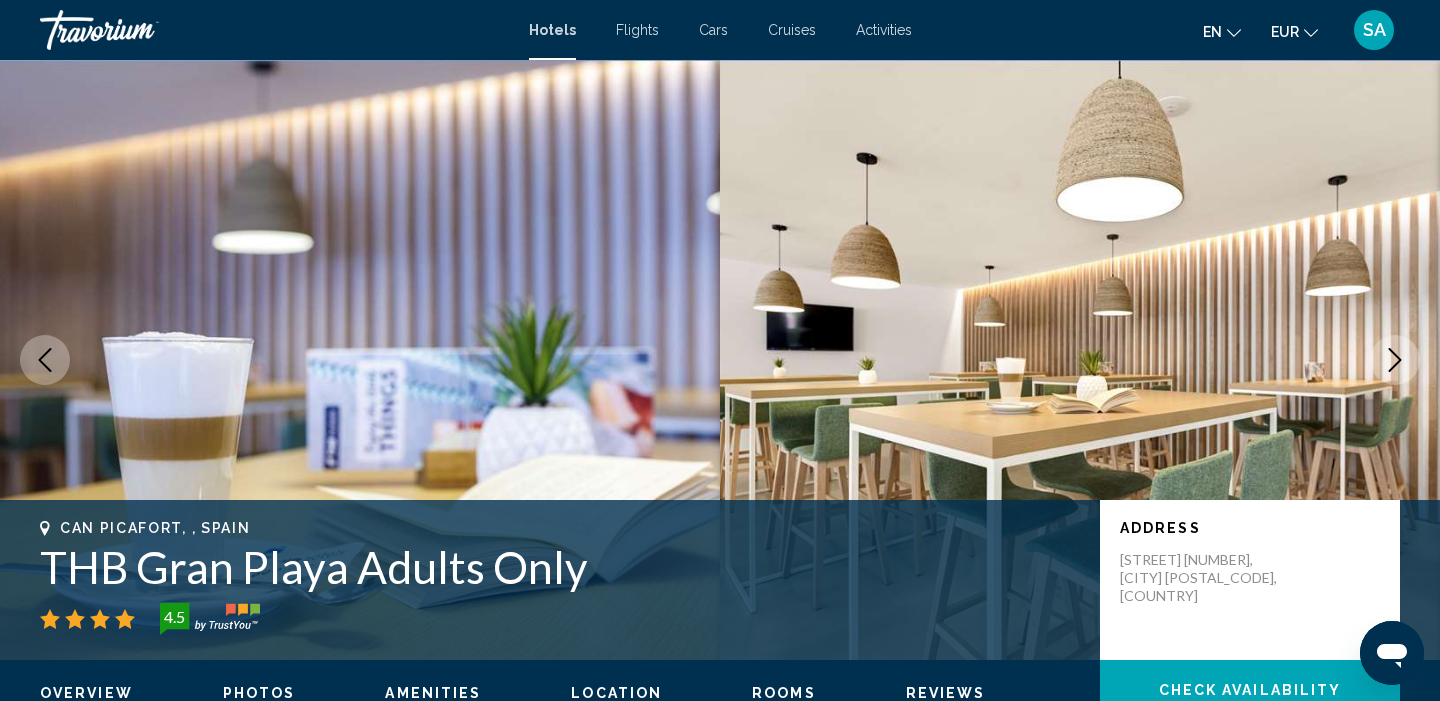 click at bounding box center [1395, 360] 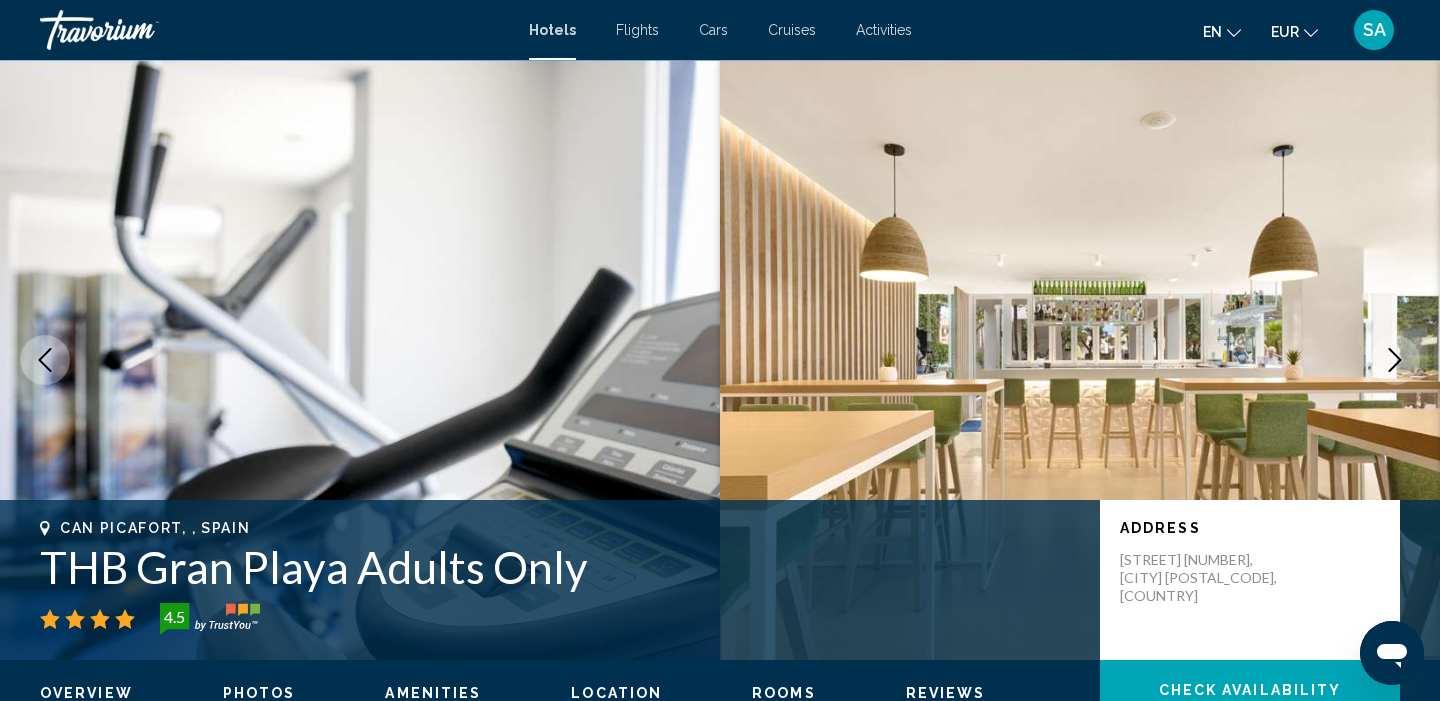 click at bounding box center (1395, 360) 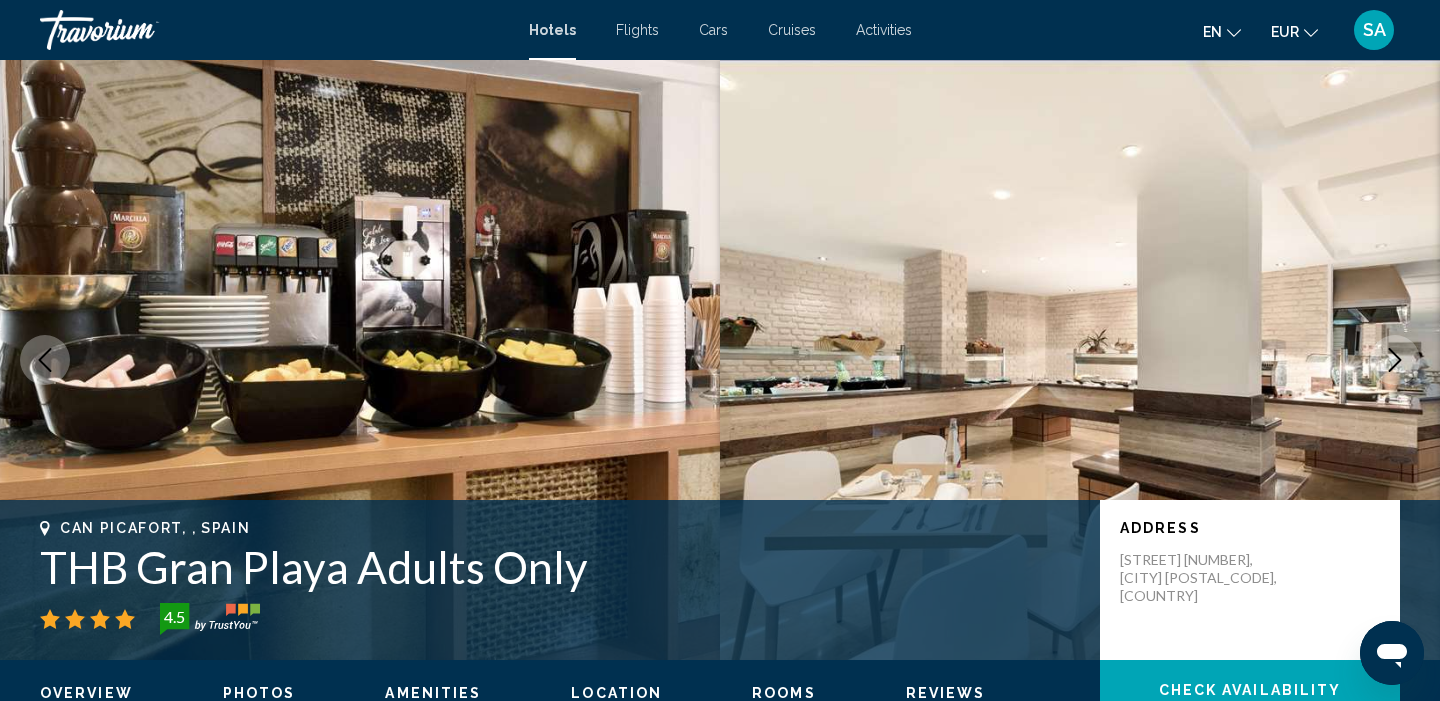 click at bounding box center [1395, 360] 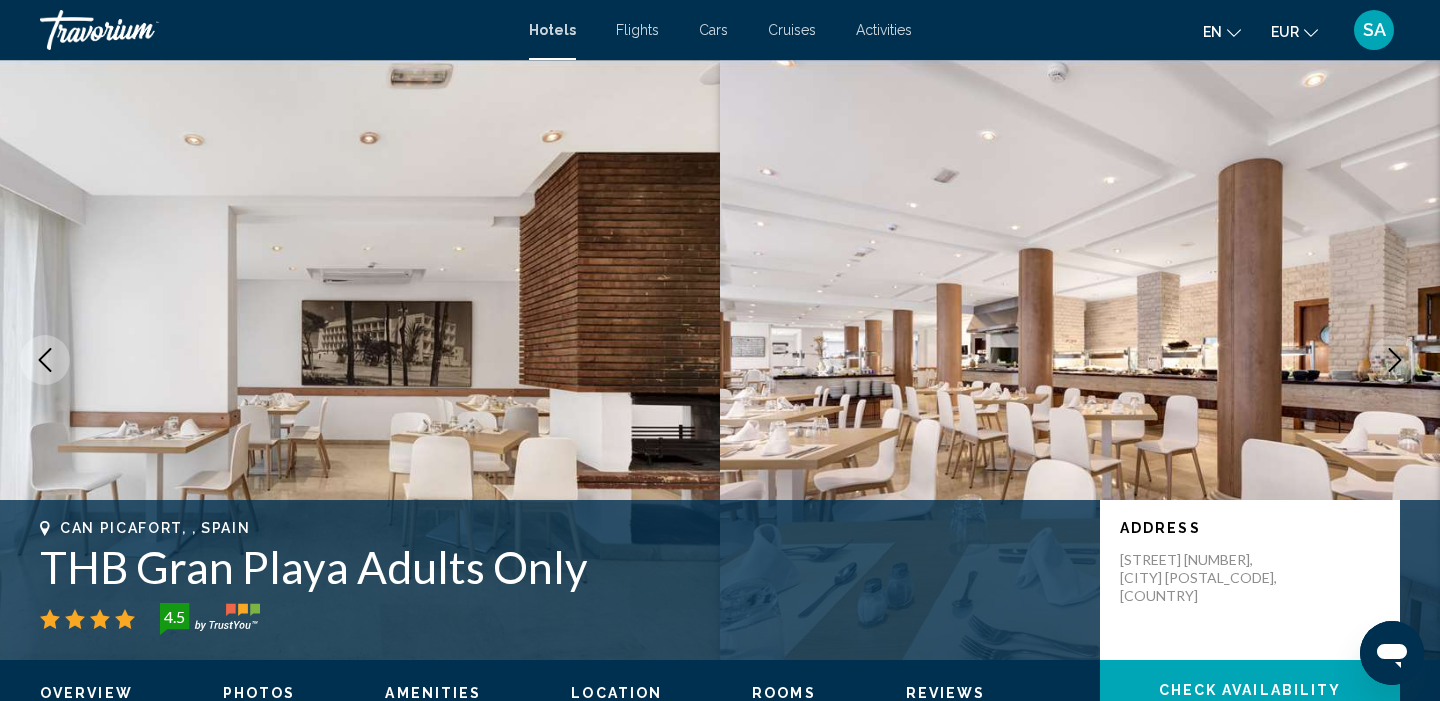click at bounding box center [1395, 360] 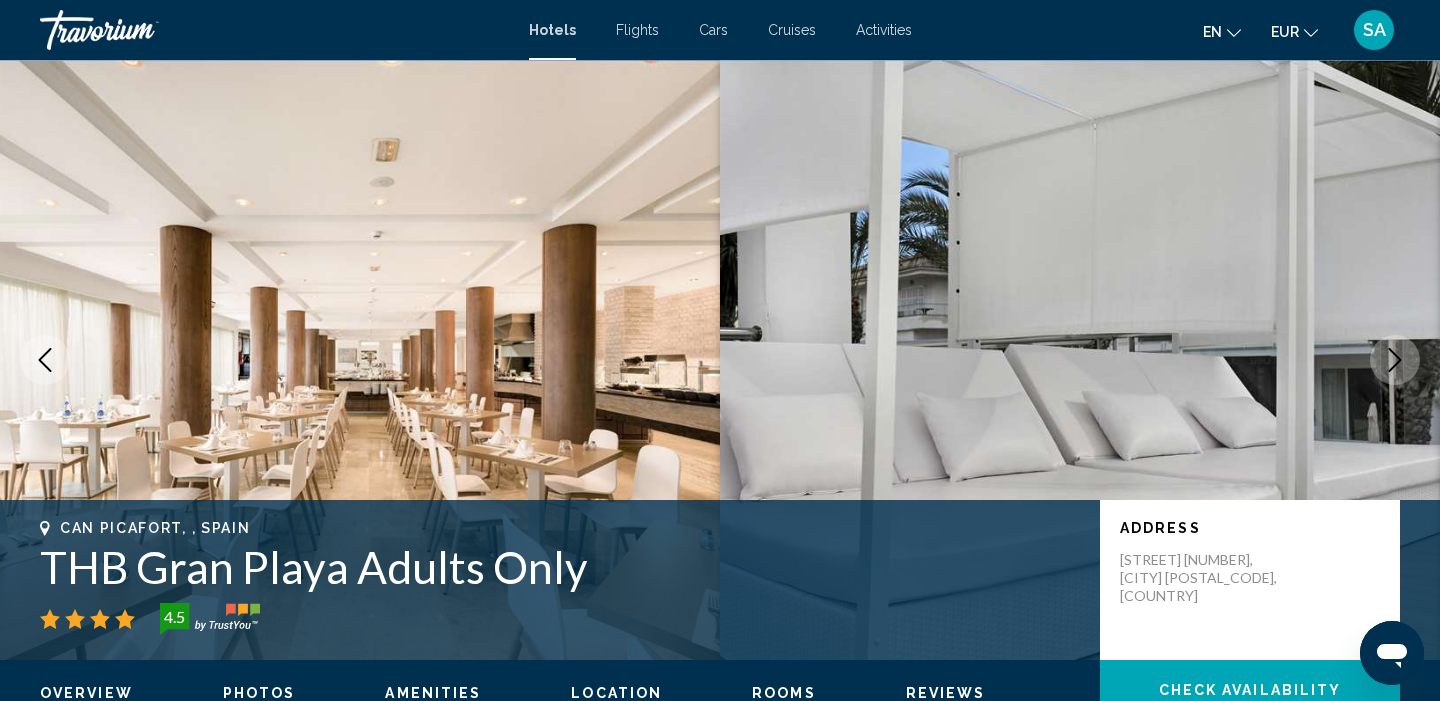 click at bounding box center (1395, 360) 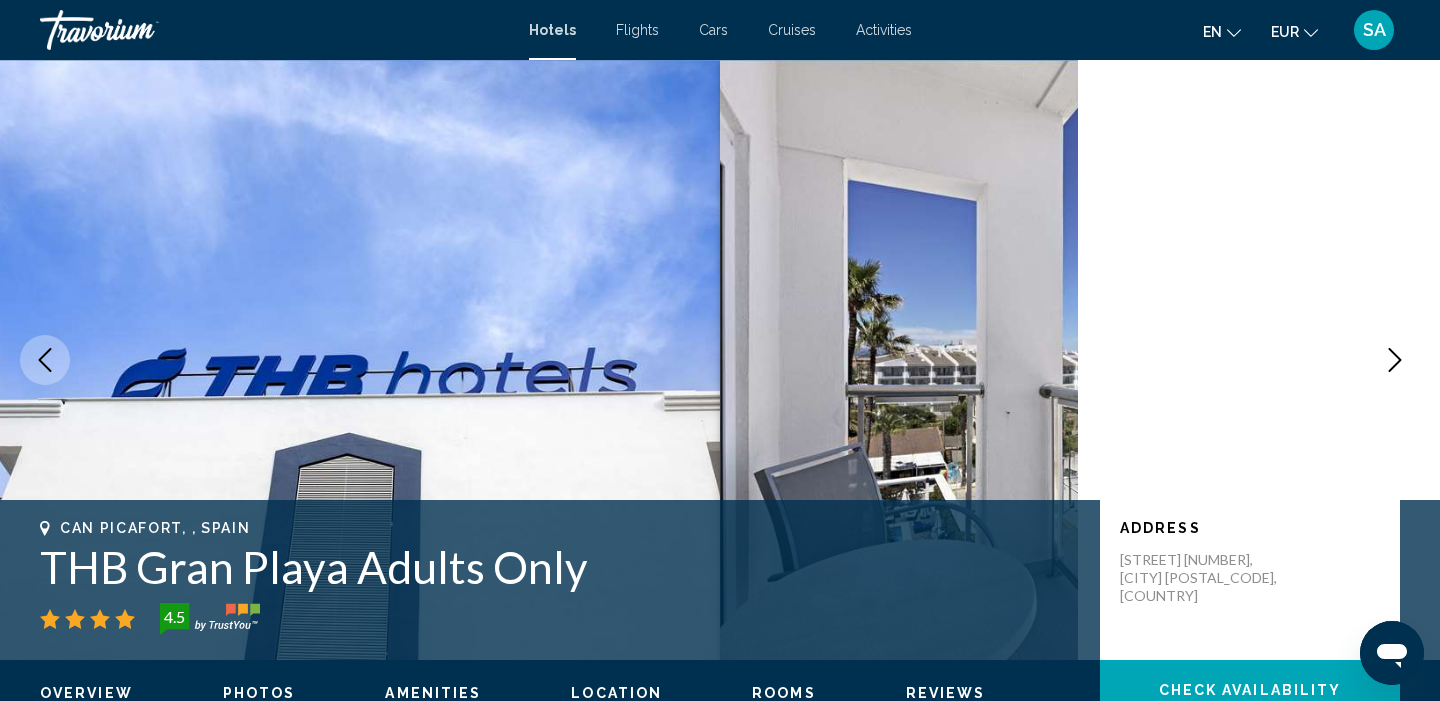 click at bounding box center [1395, 360] 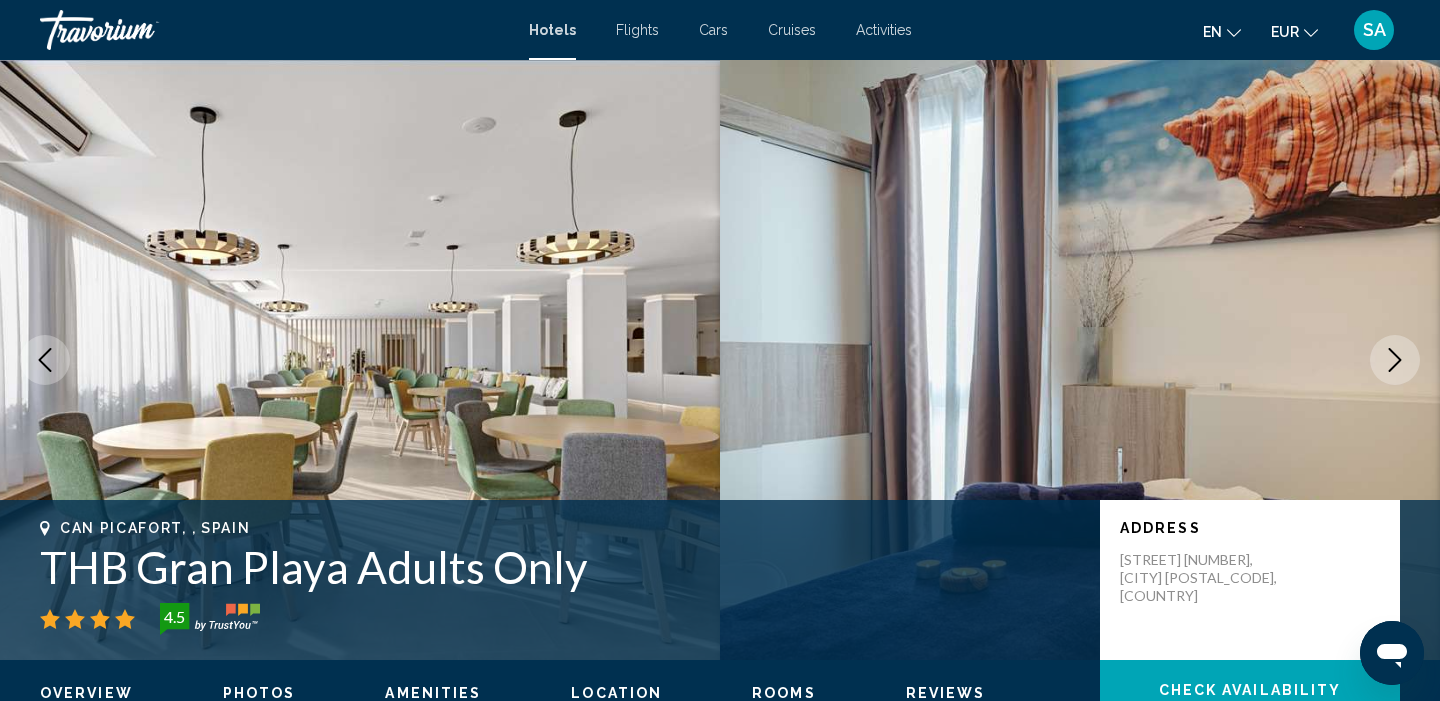 click at bounding box center (1395, 360) 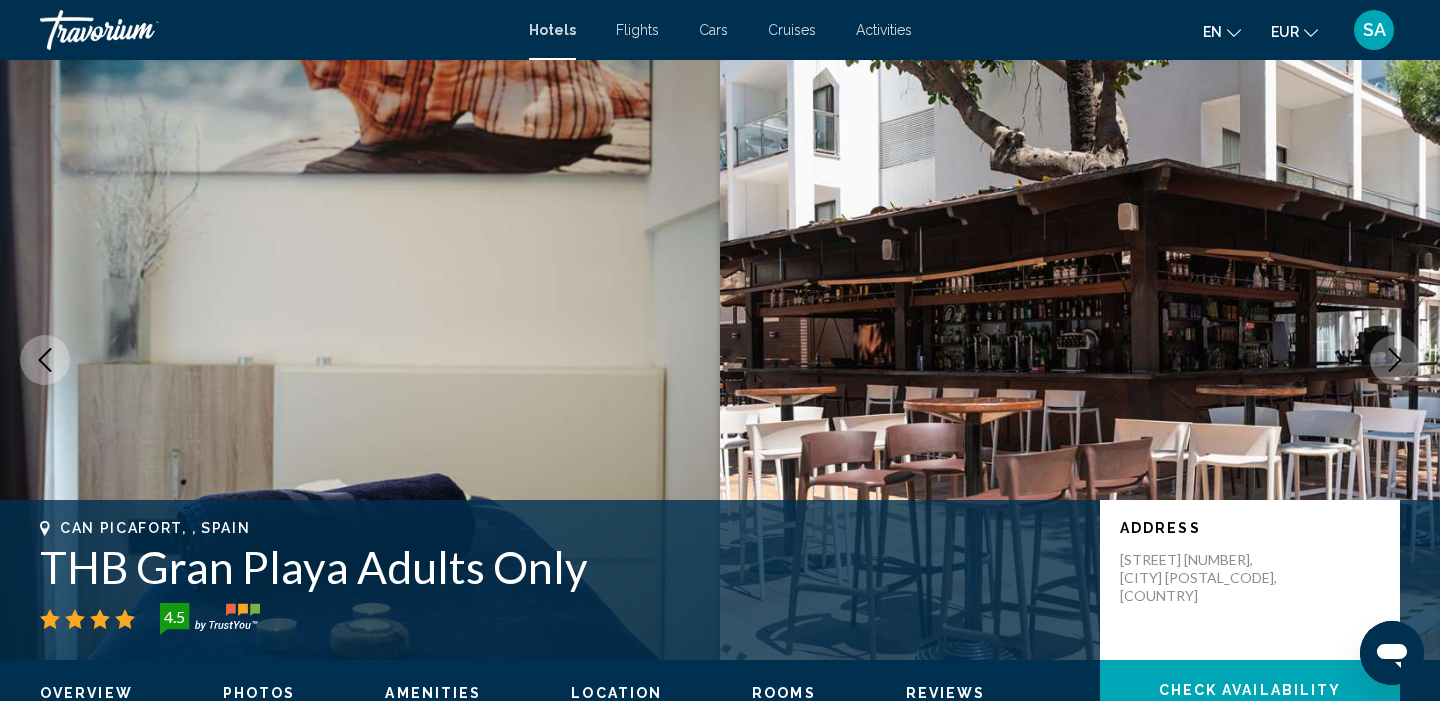 click at bounding box center [1395, 360] 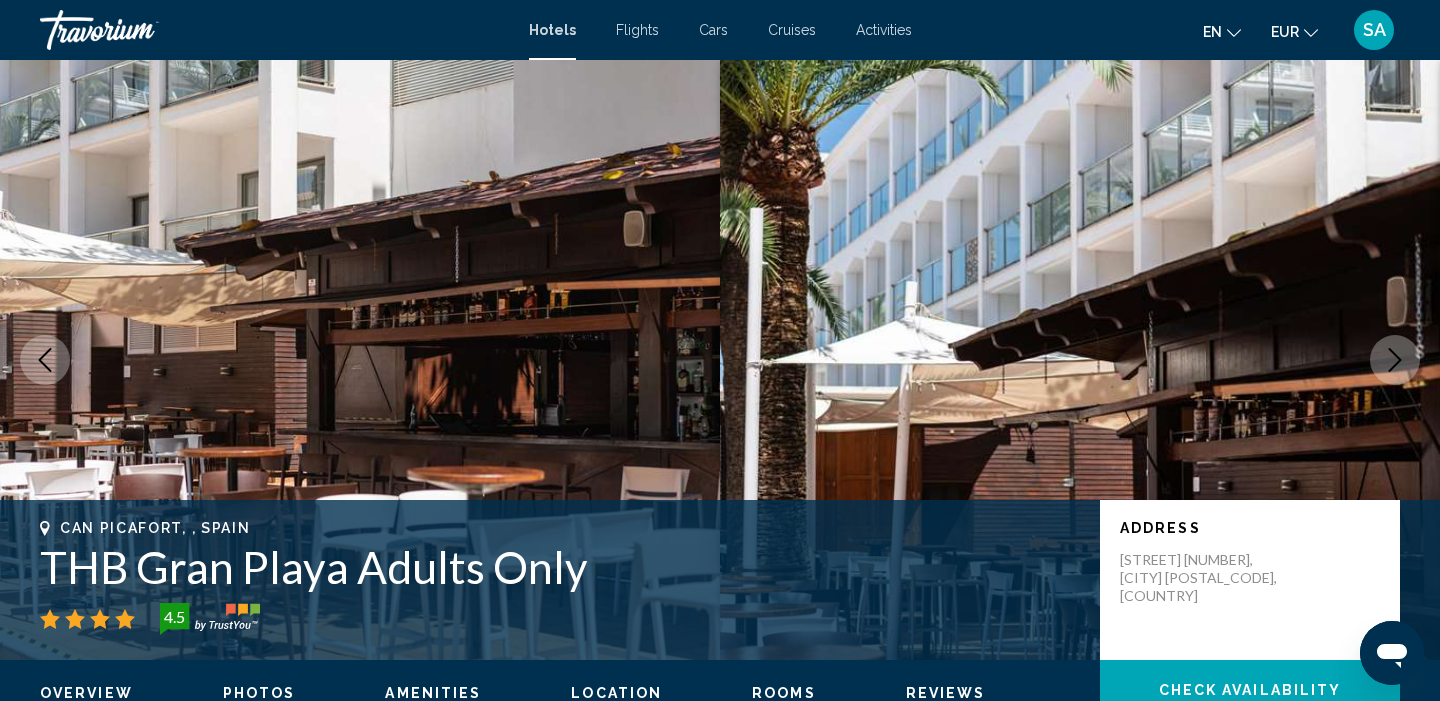 click at bounding box center [1395, 360] 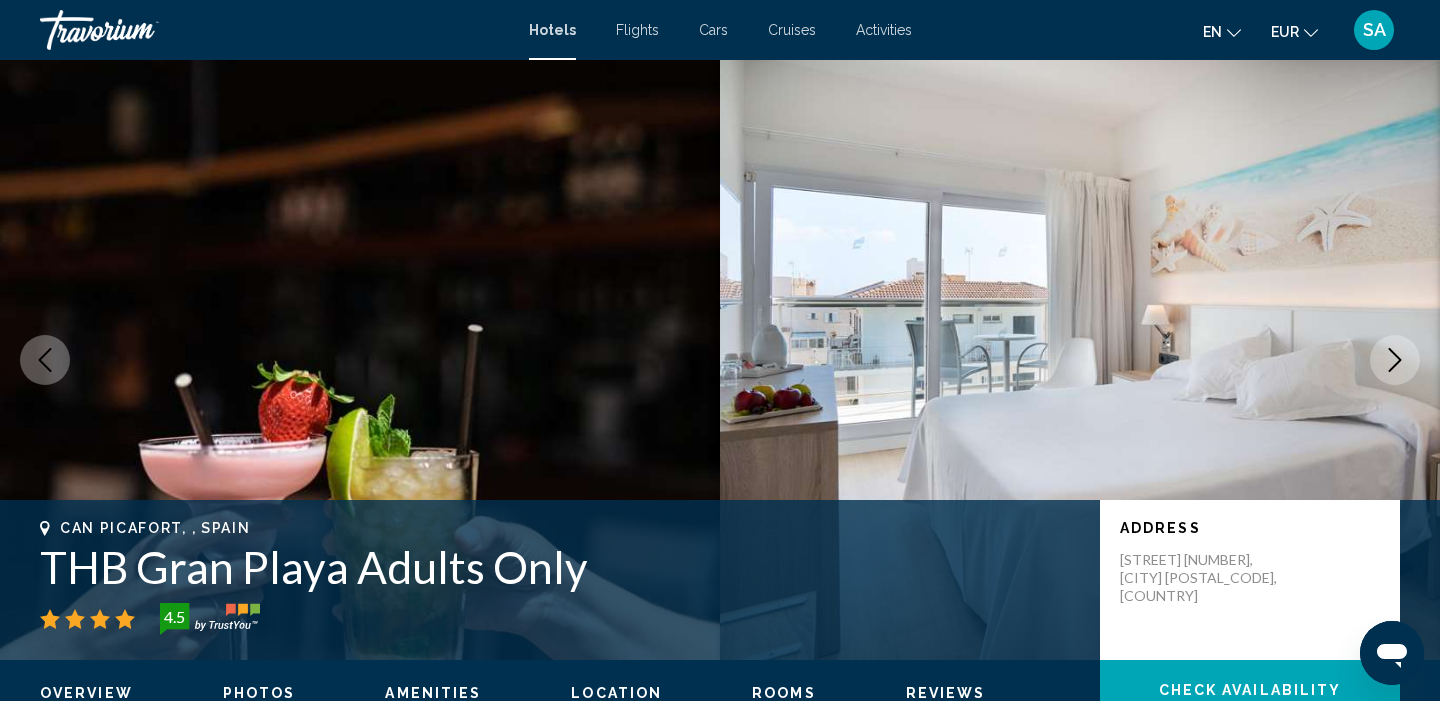 click at bounding box center [1395, 360] 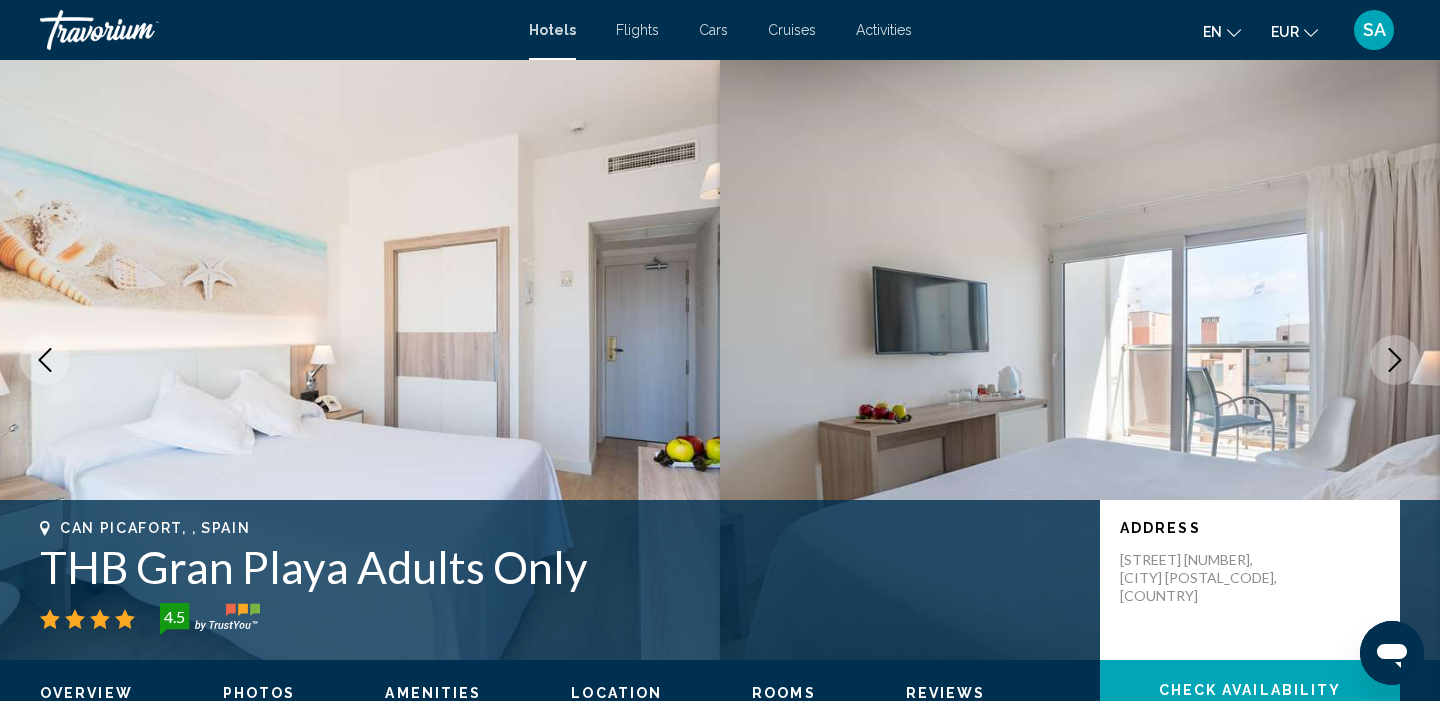 click at bounding box center (1395, 360) 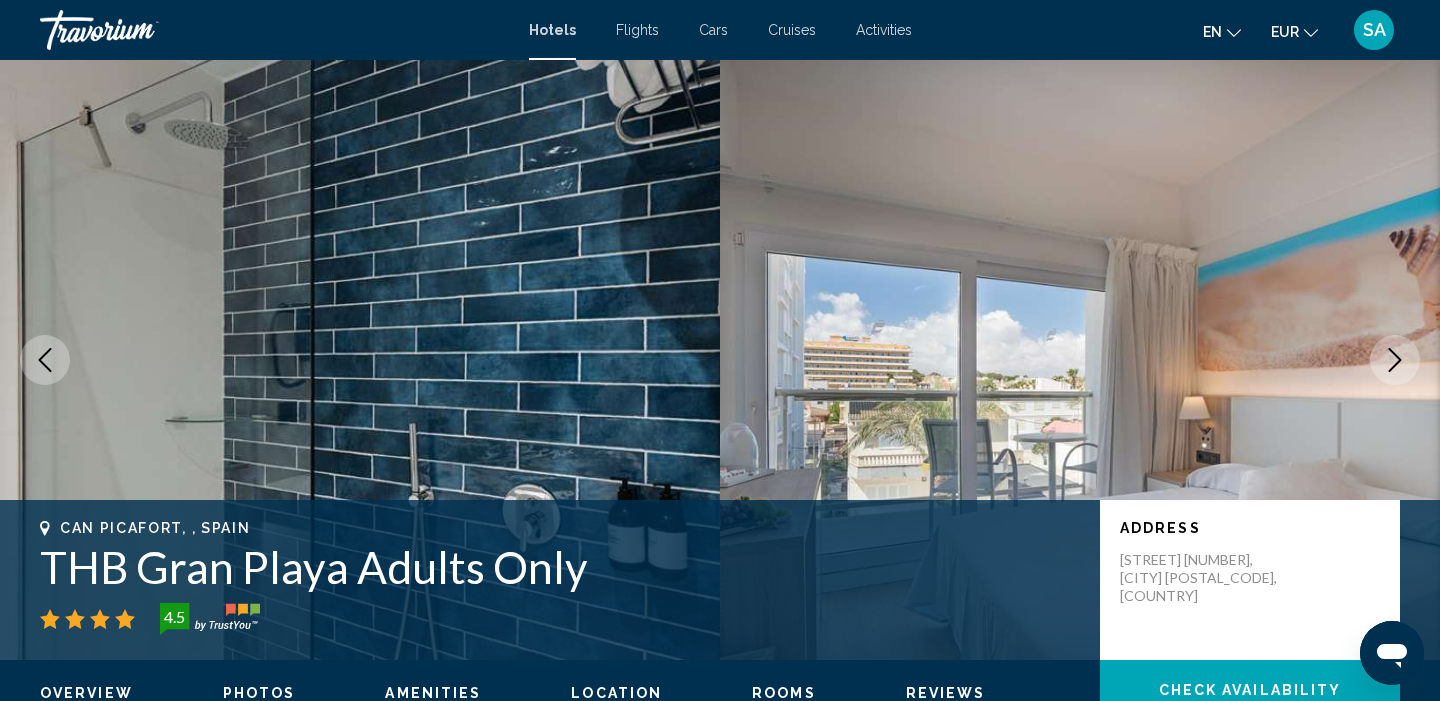 click at bounding box center (1395, 360) 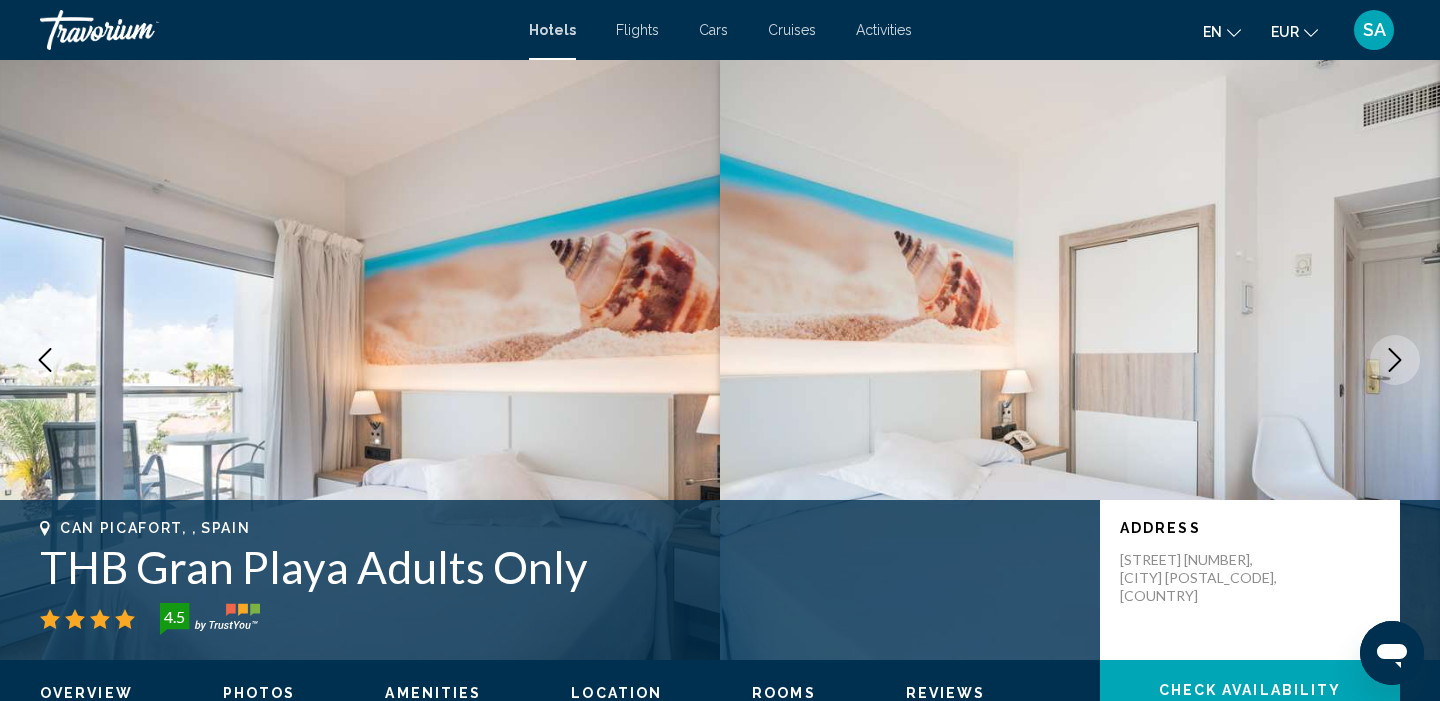 click at bounding box center (1395, 360) 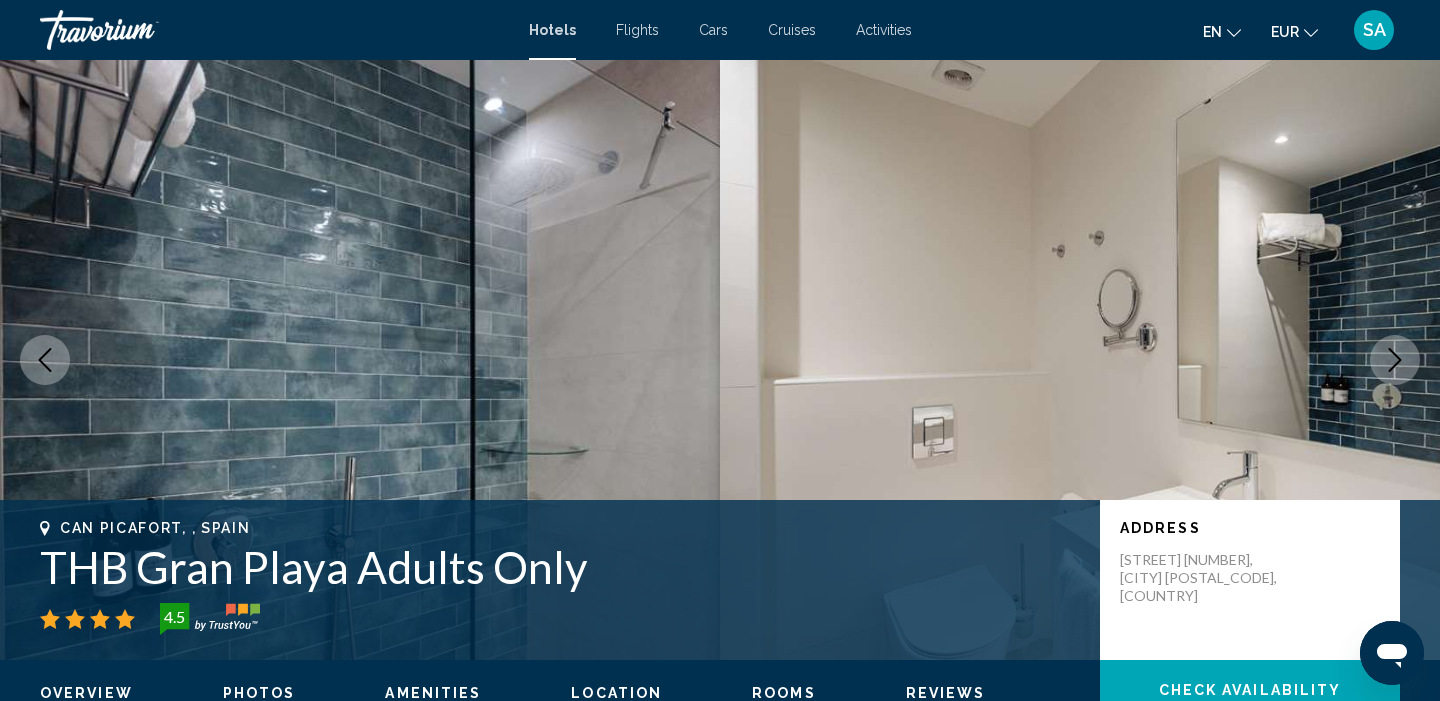click at bounding box center (1395, 360) 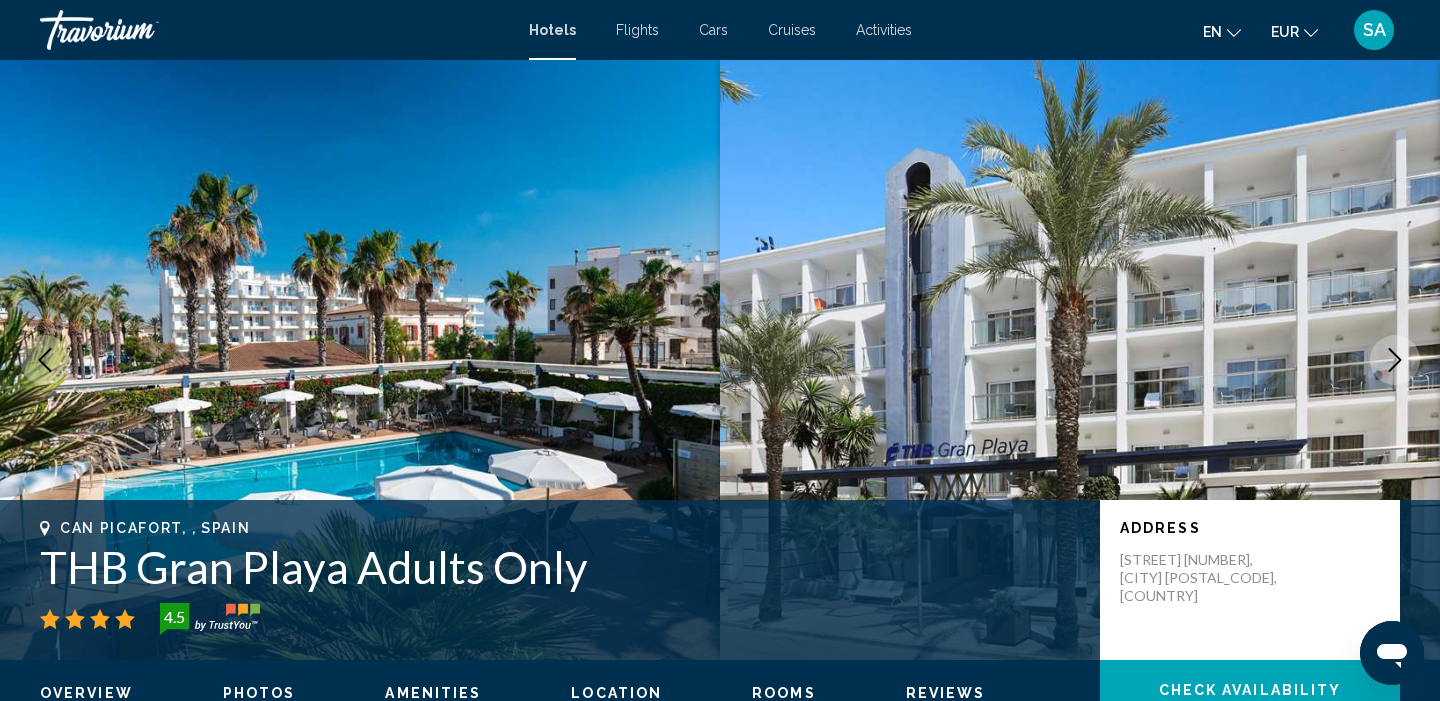 click at bounding box center [1395, 360] 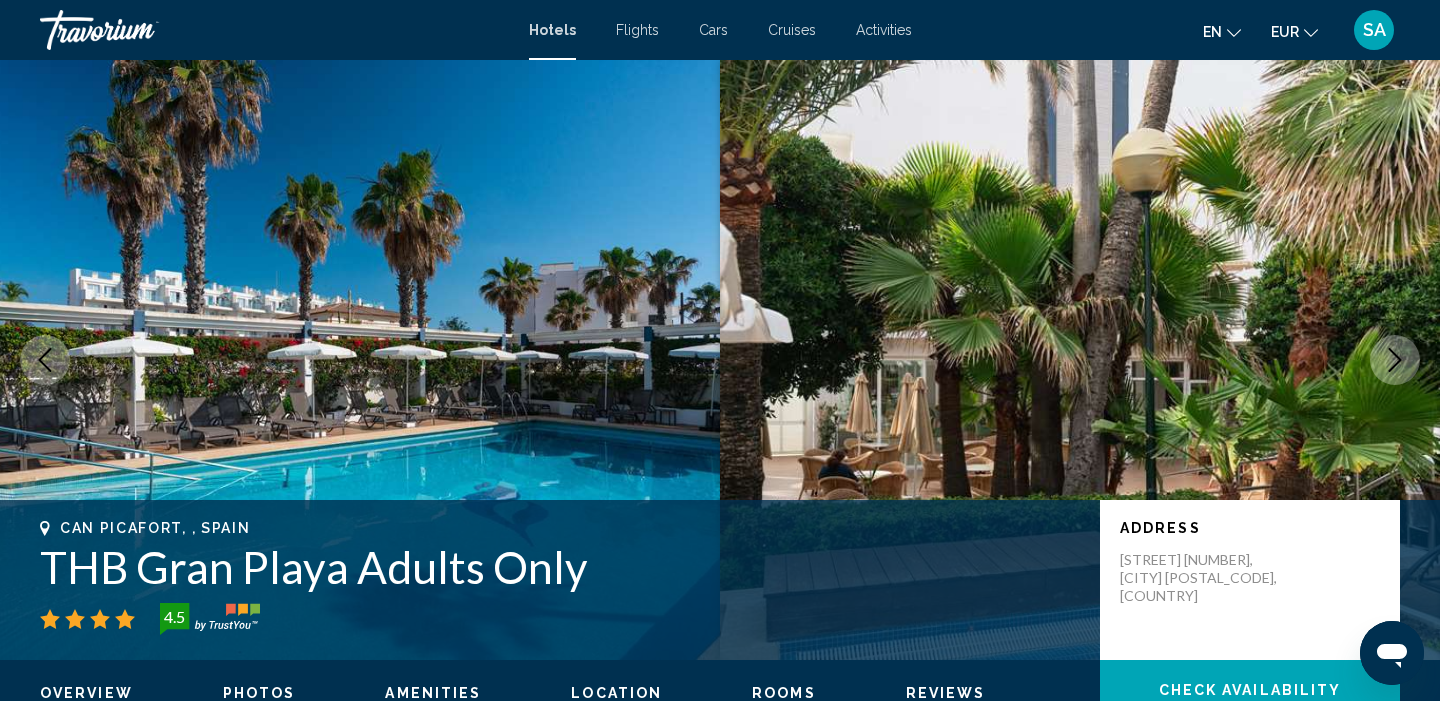 click at bounding box center [1395, 360] 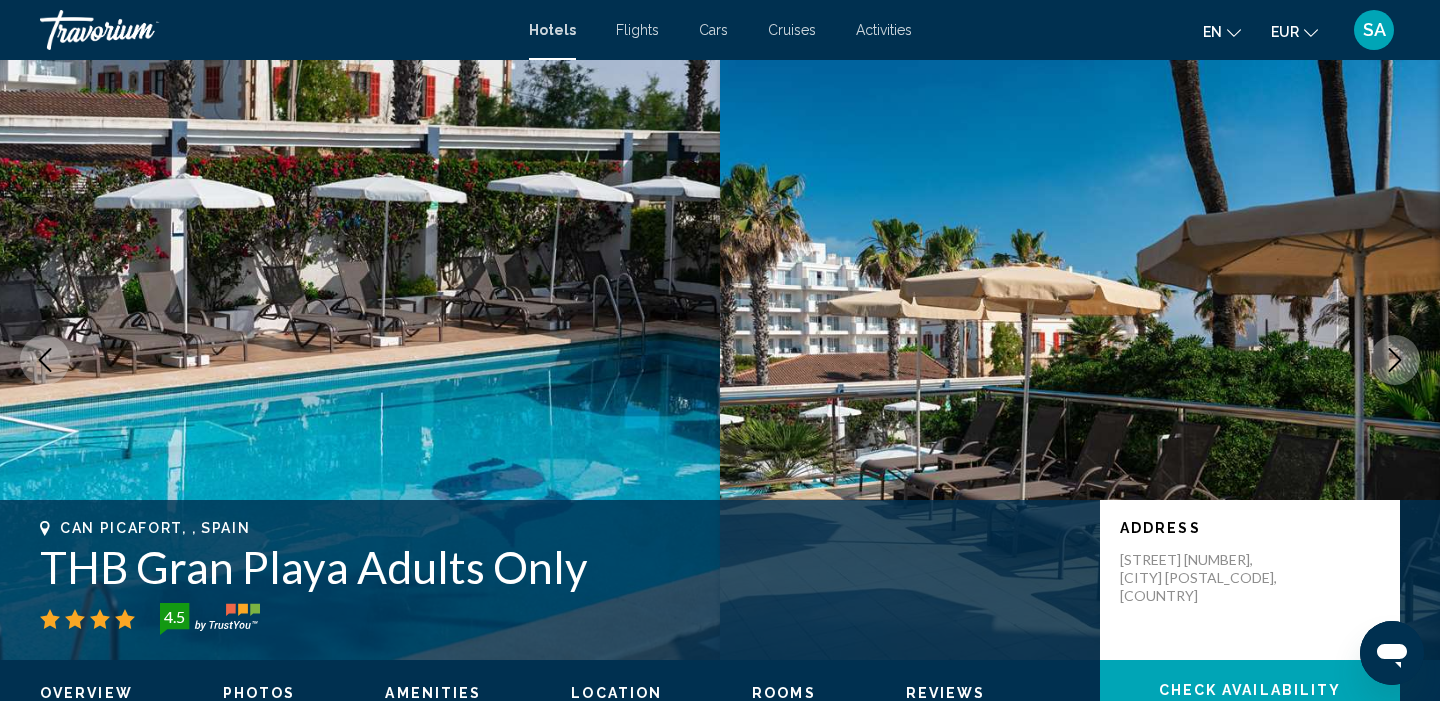 click at bounding box center (1395, 360) 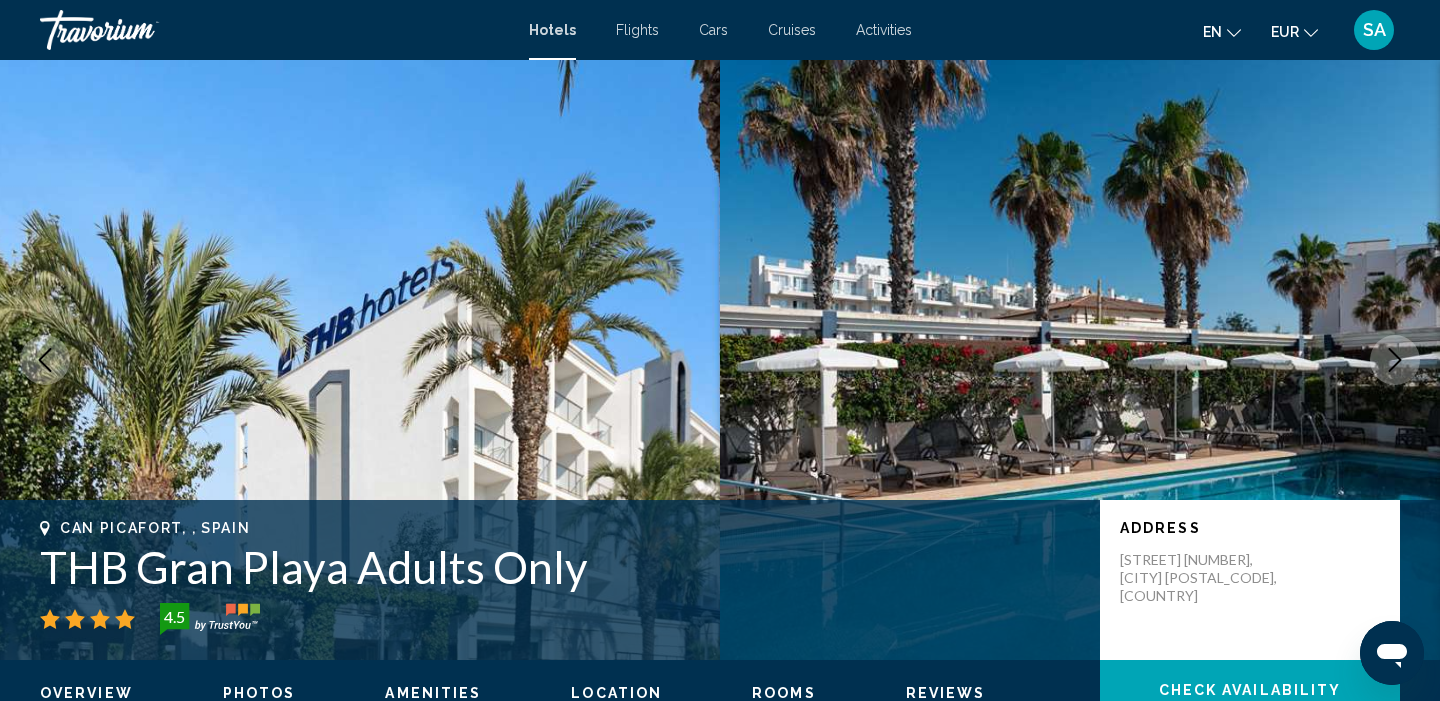 click at bounding box center (1395, 360) 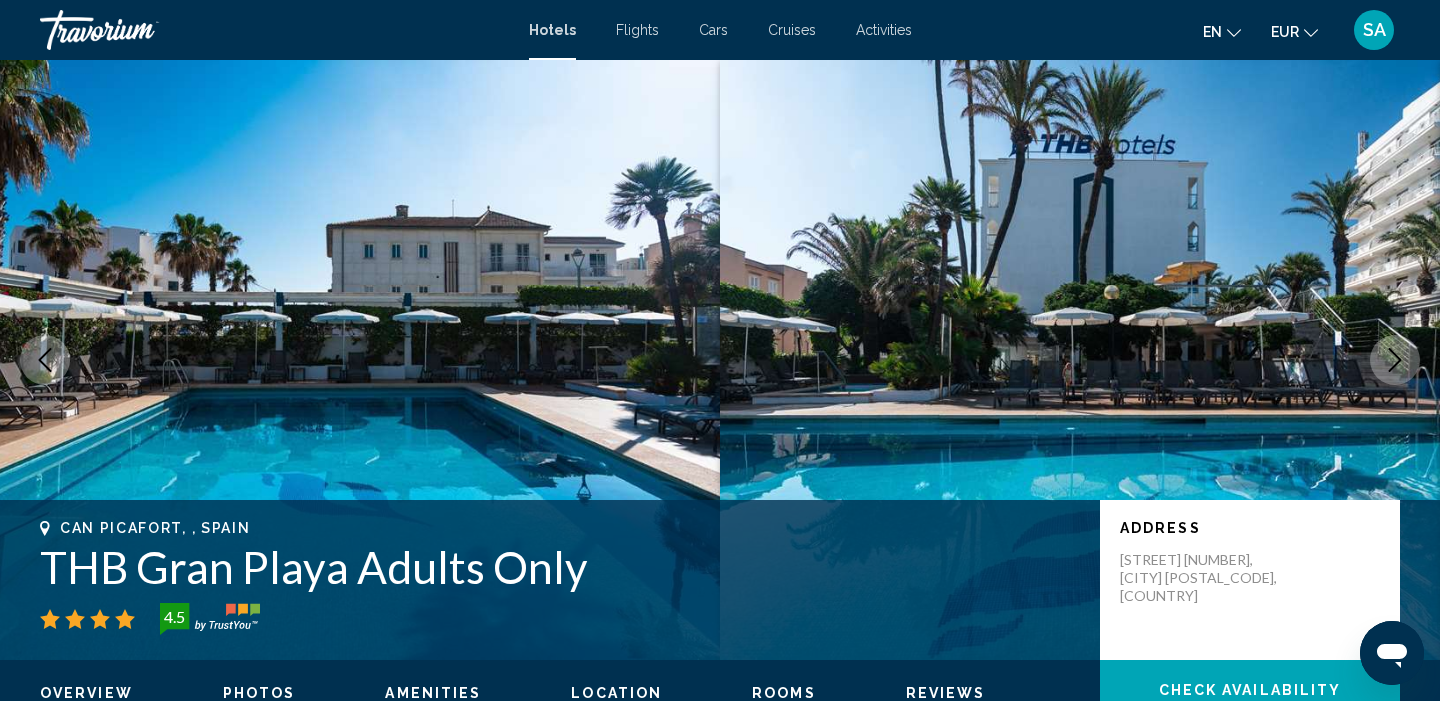 click at bounding box center (1395, 360) 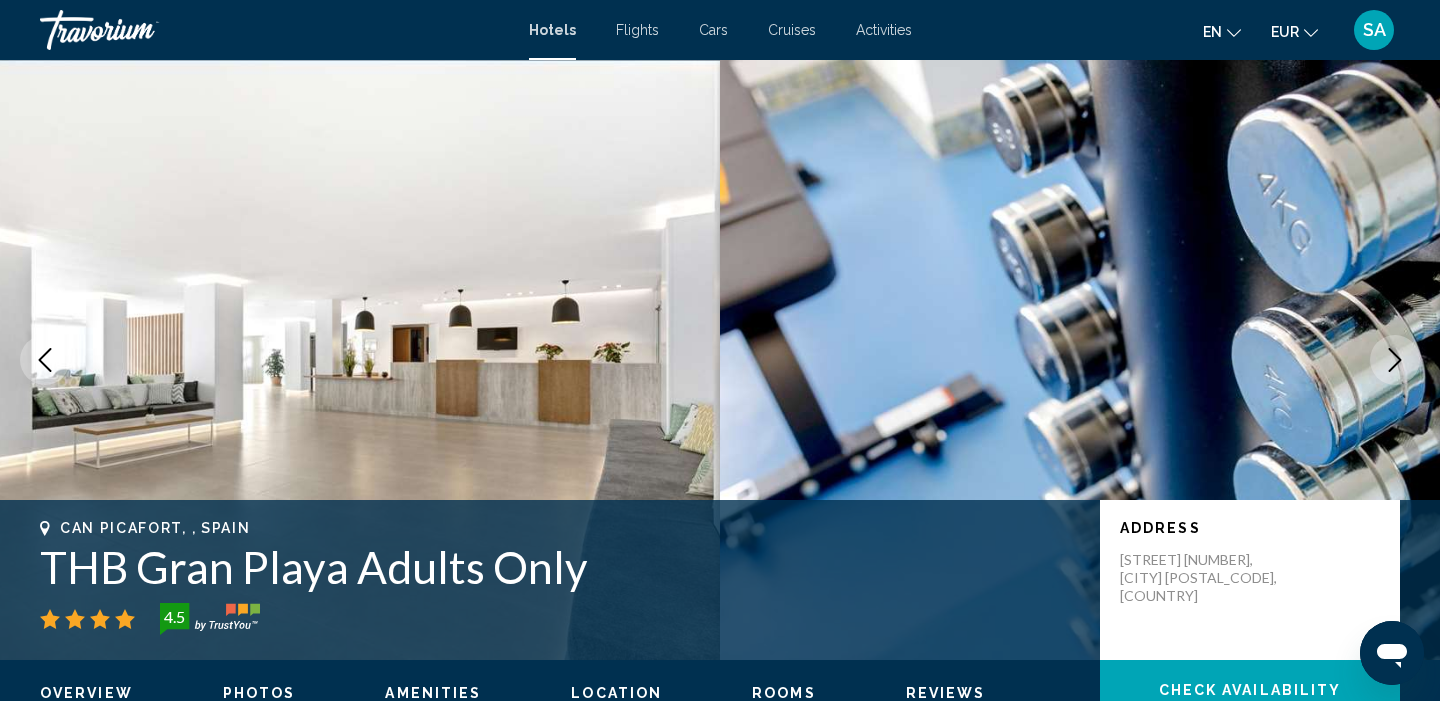 click at bounding box center [1395, 360] 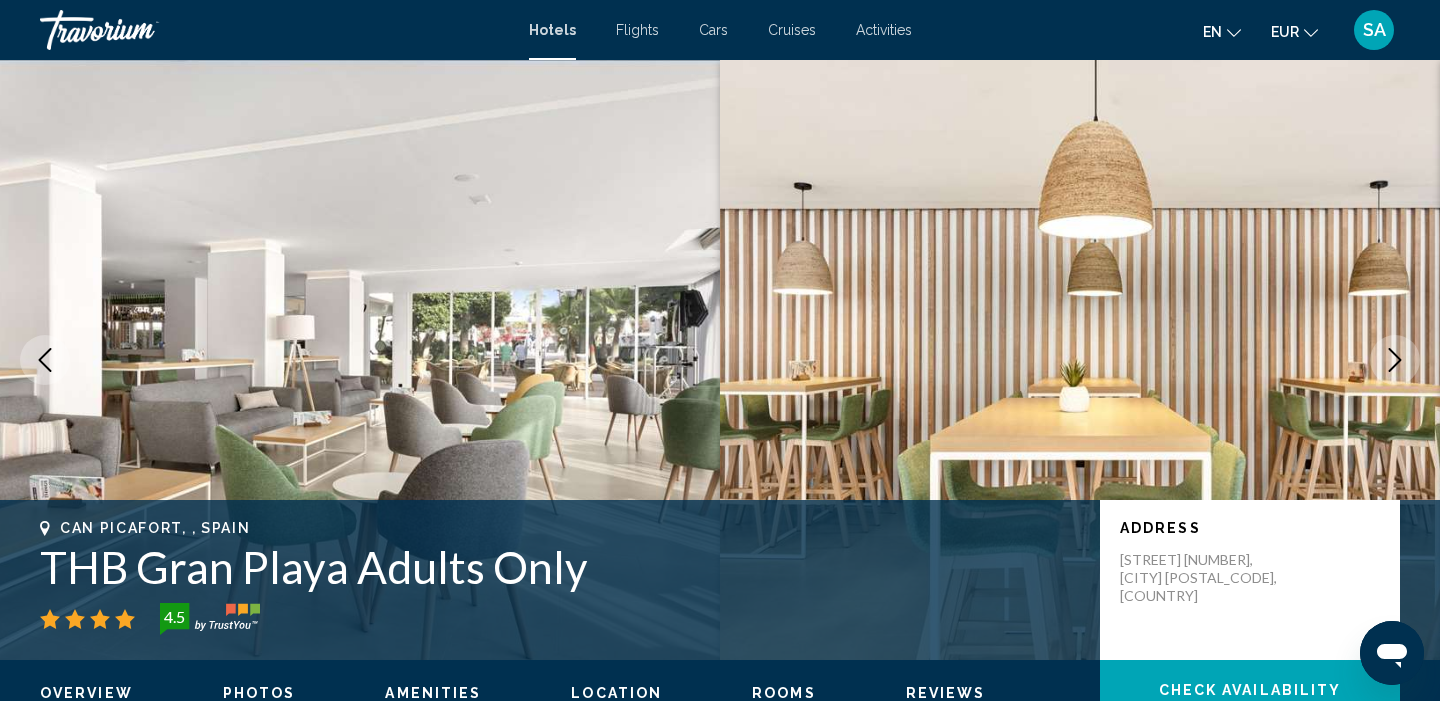 click at bounding box center (1395, 360) 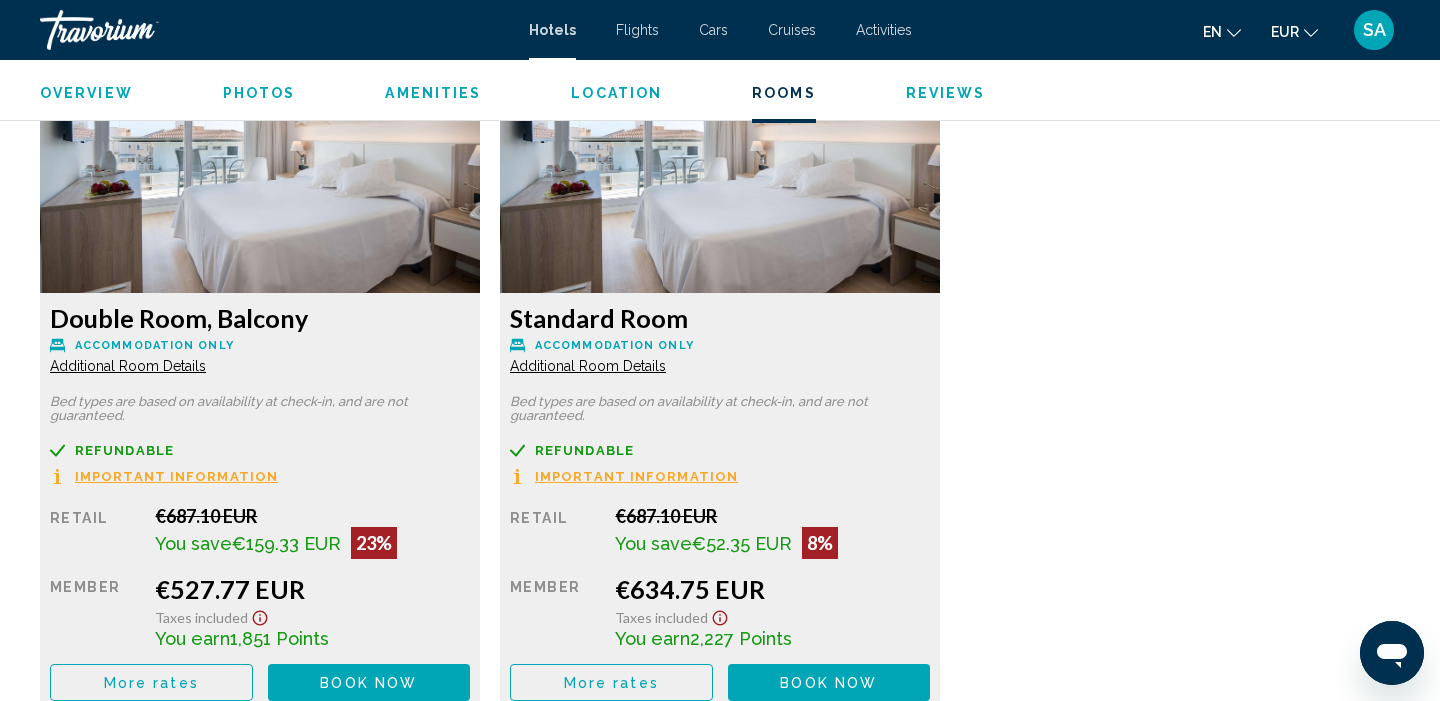 scroll, scrollTop: 2715, scrollLeft: 0, axis: vertical 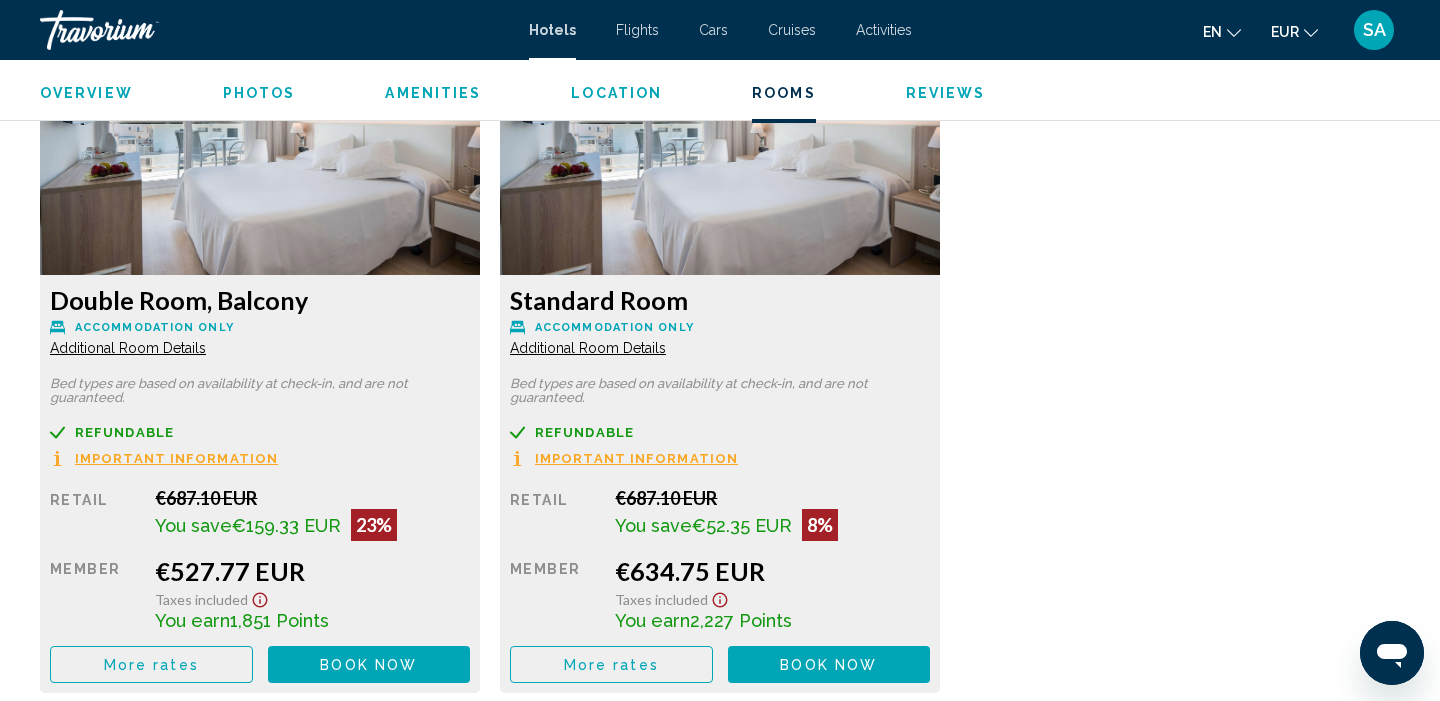 click on "More rates" at bounding box center (151, 664) 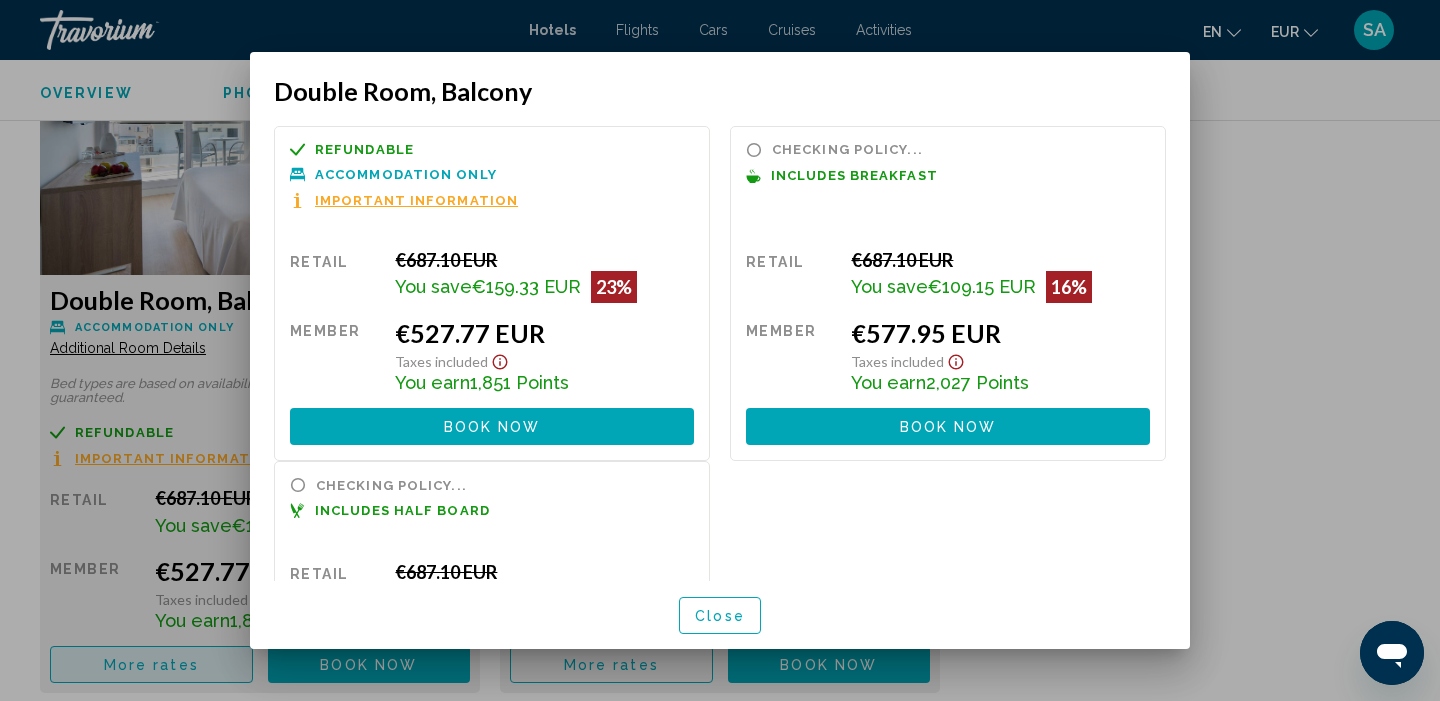 scroll, scrollTop: 0, scrollLeft: 0, axis: both 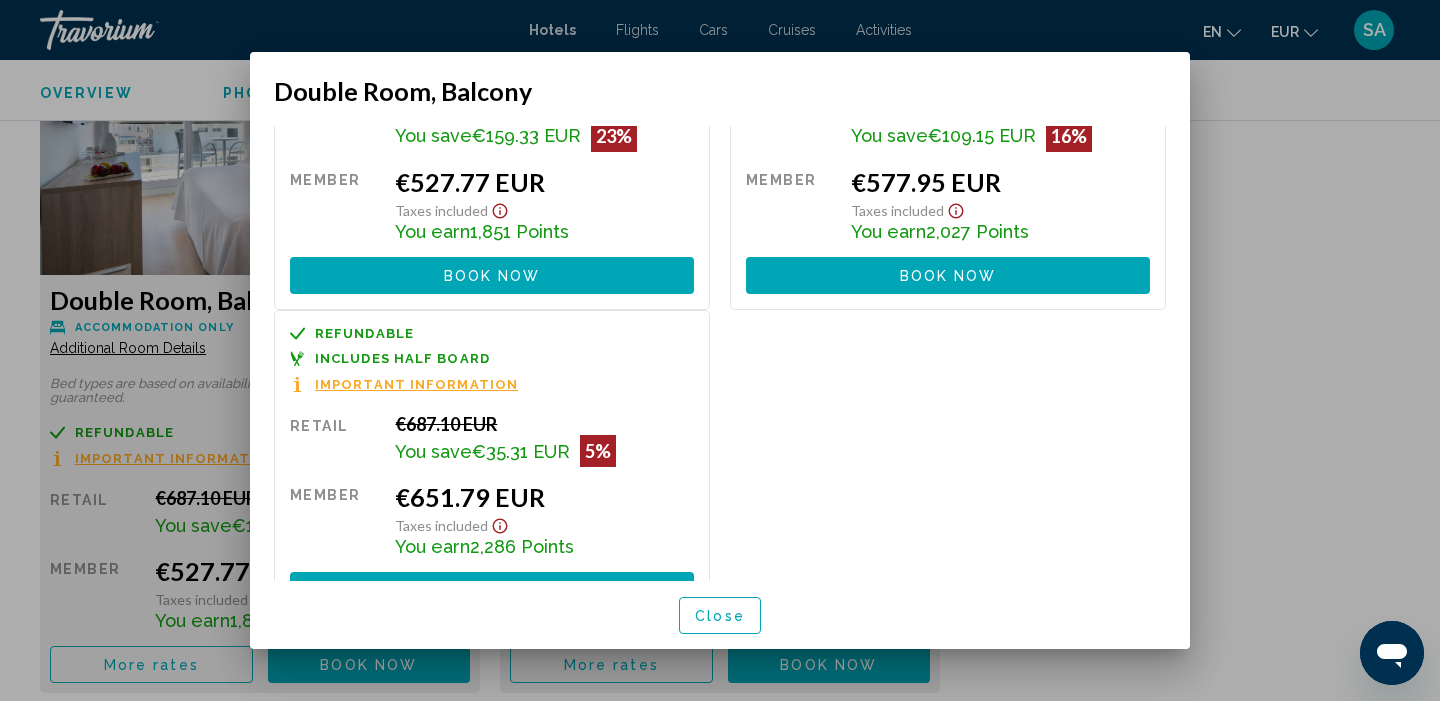 click on "Close" at bounding box center [720, 616] 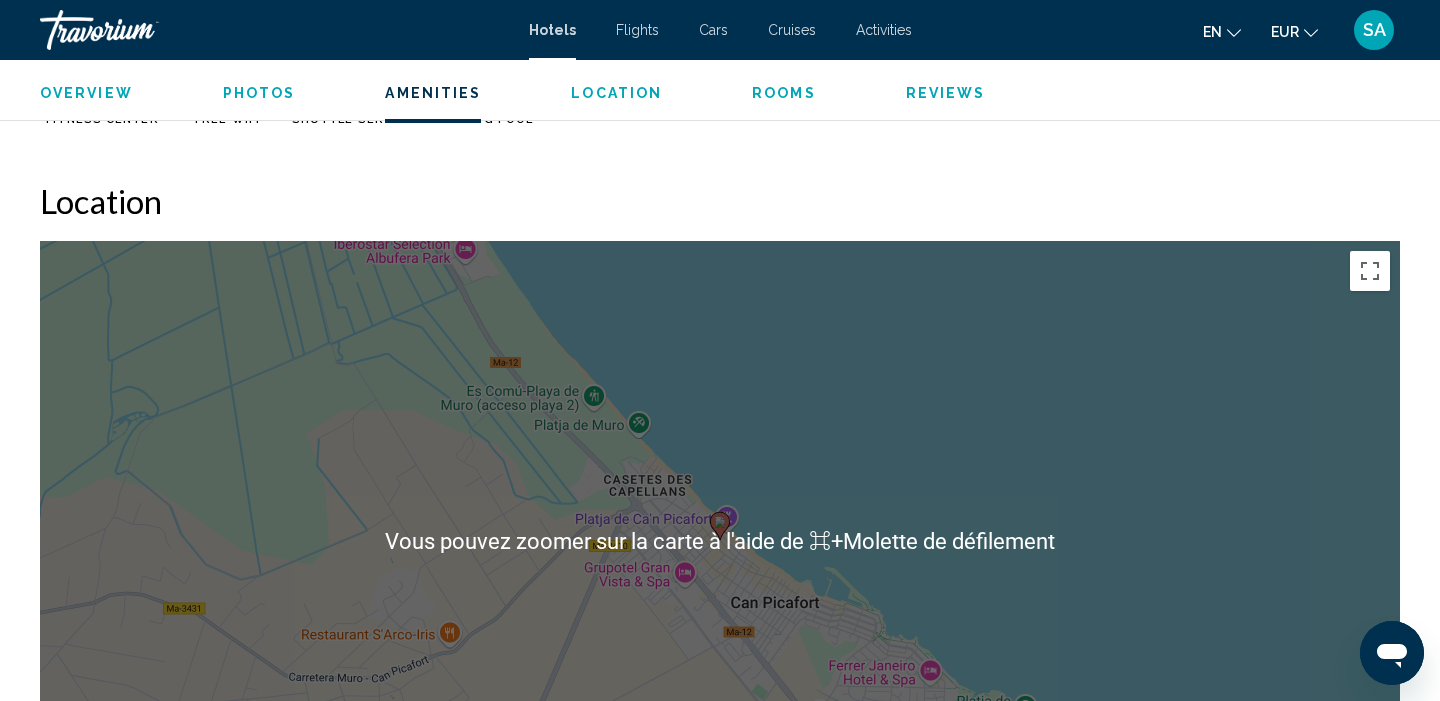 scroll, scrollTop: 1678, scrollLeft: 0, axis: vertical 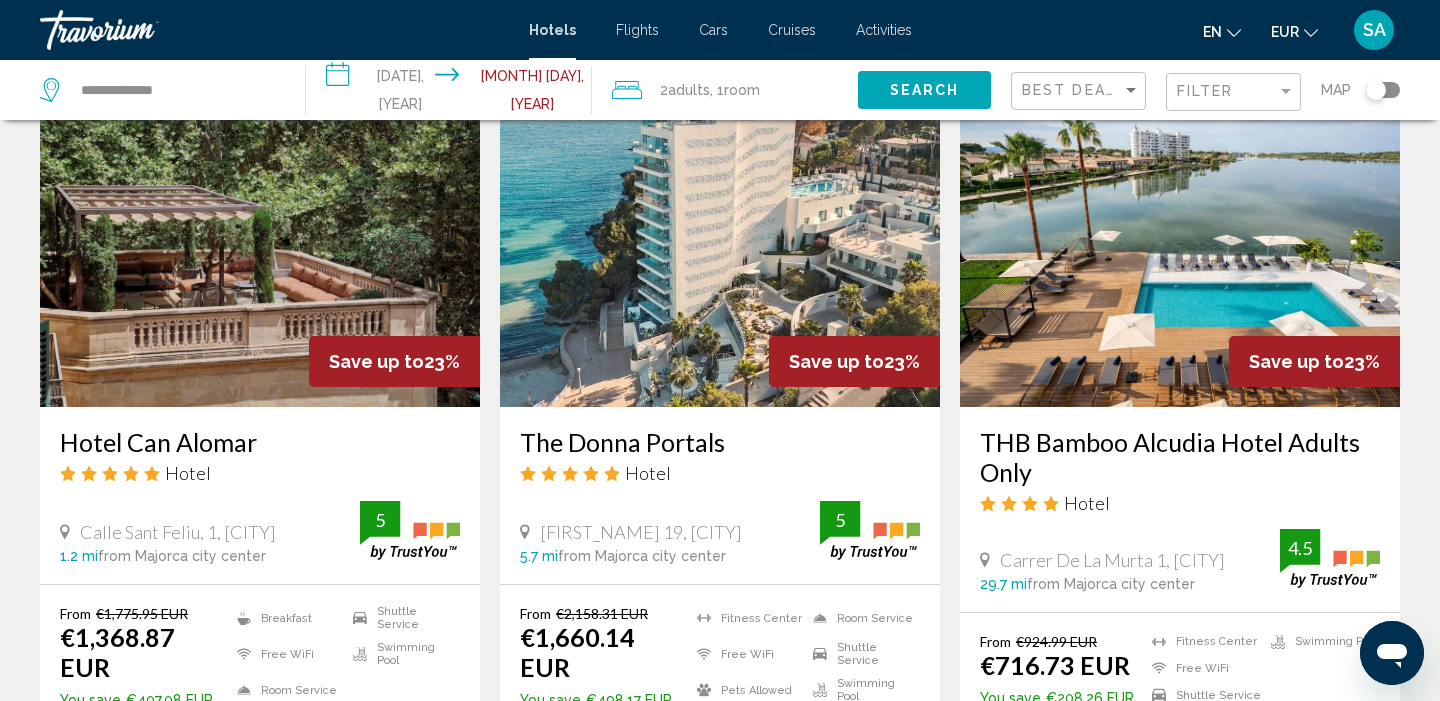 click at bounding box center (1180, 247) 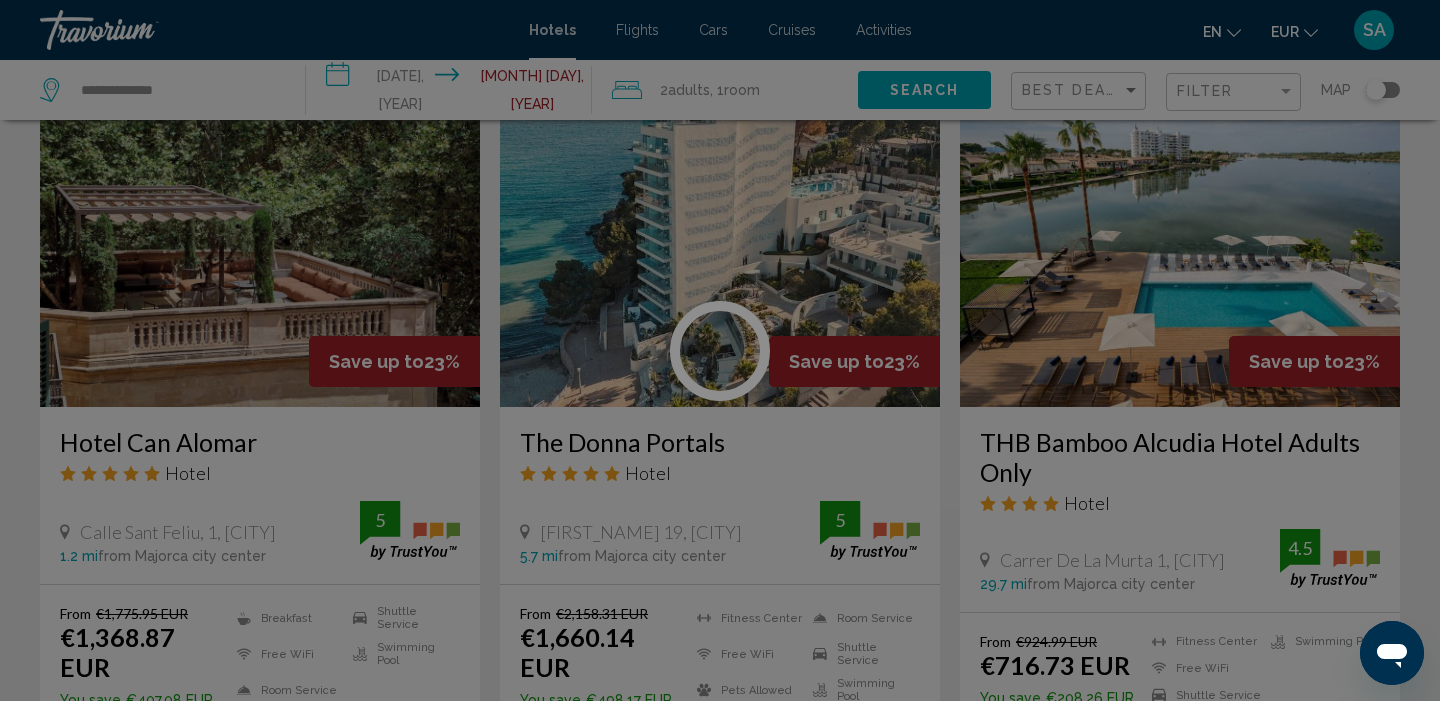 scroll, scrollTop: 0, scrollLeft: 0, axis: both 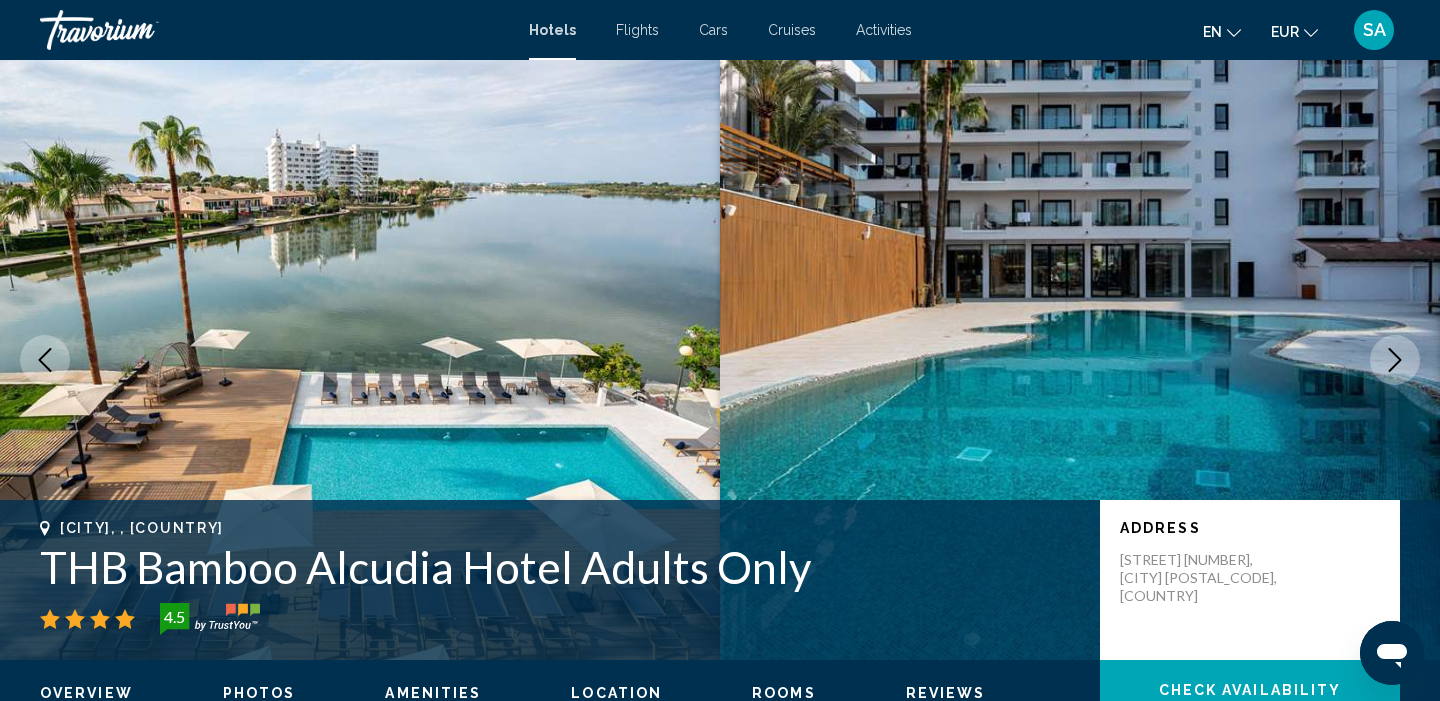 click 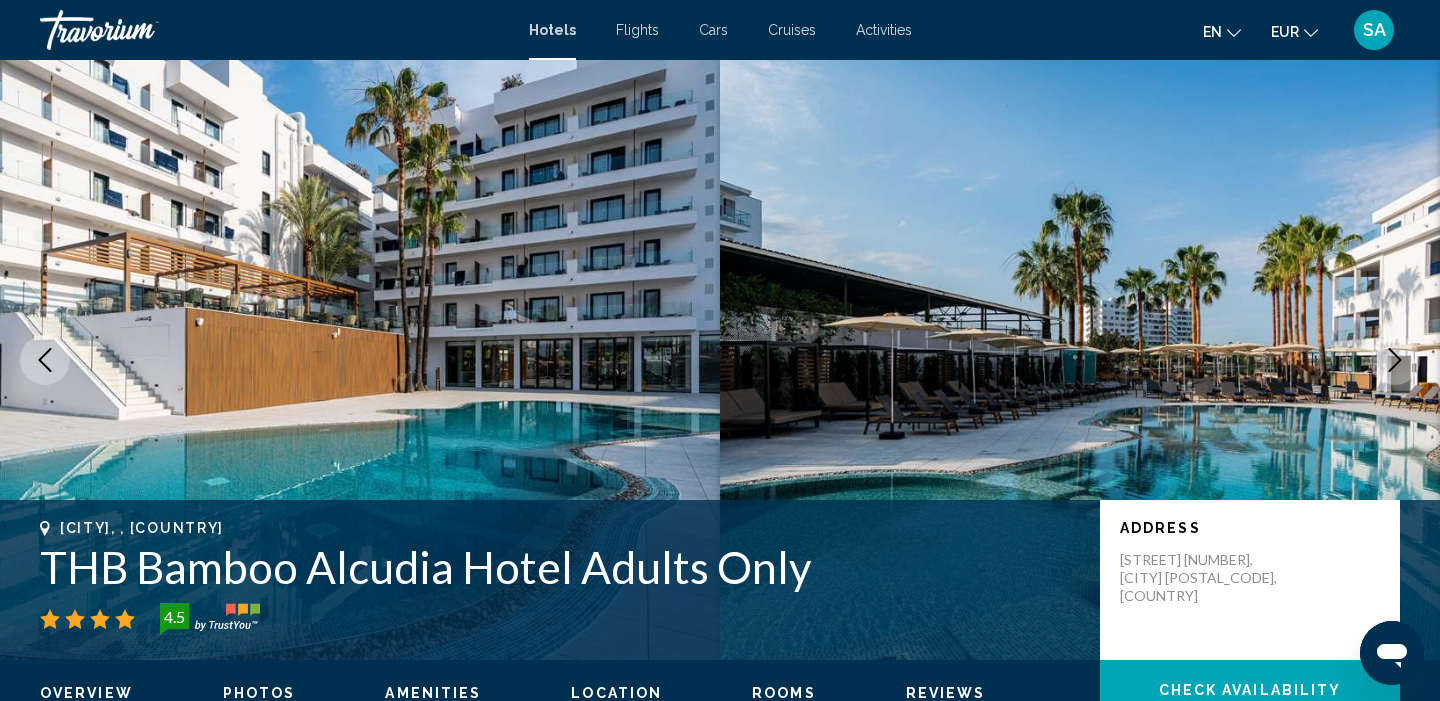 click 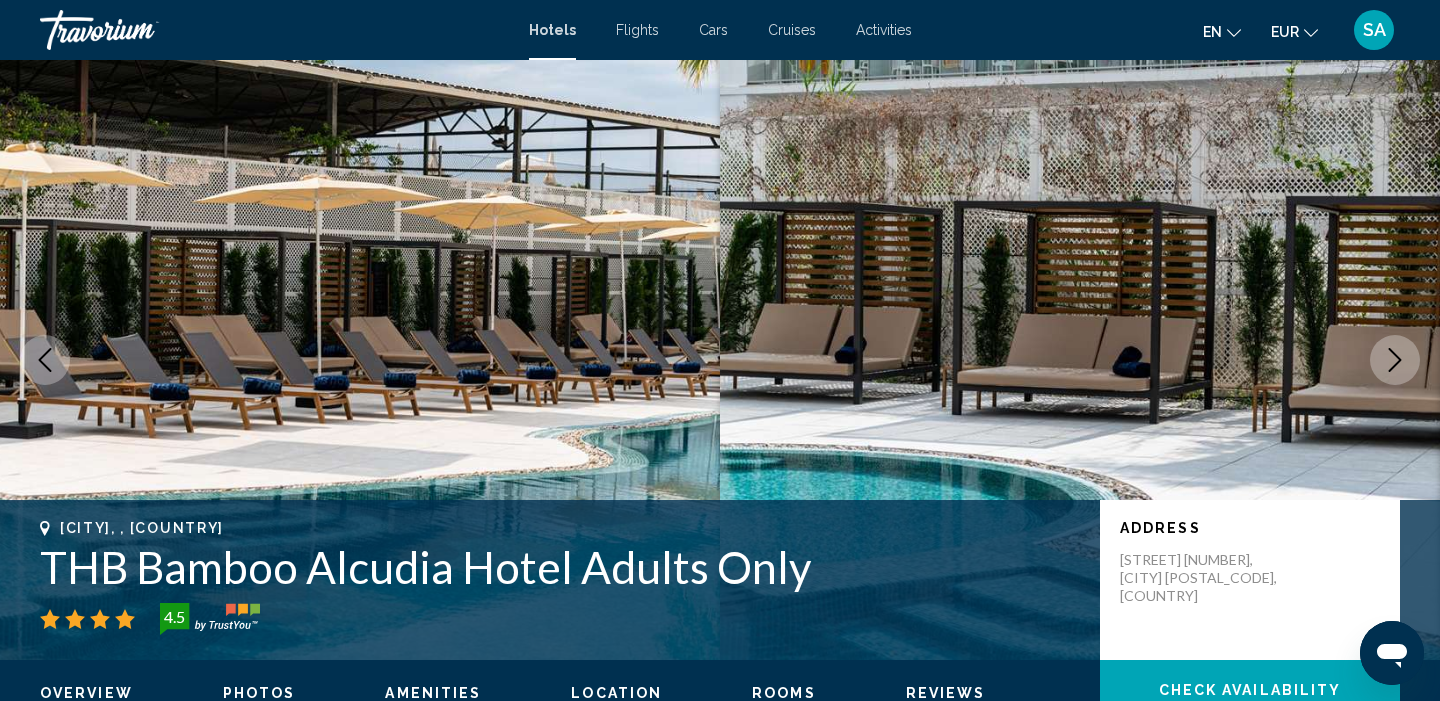 click 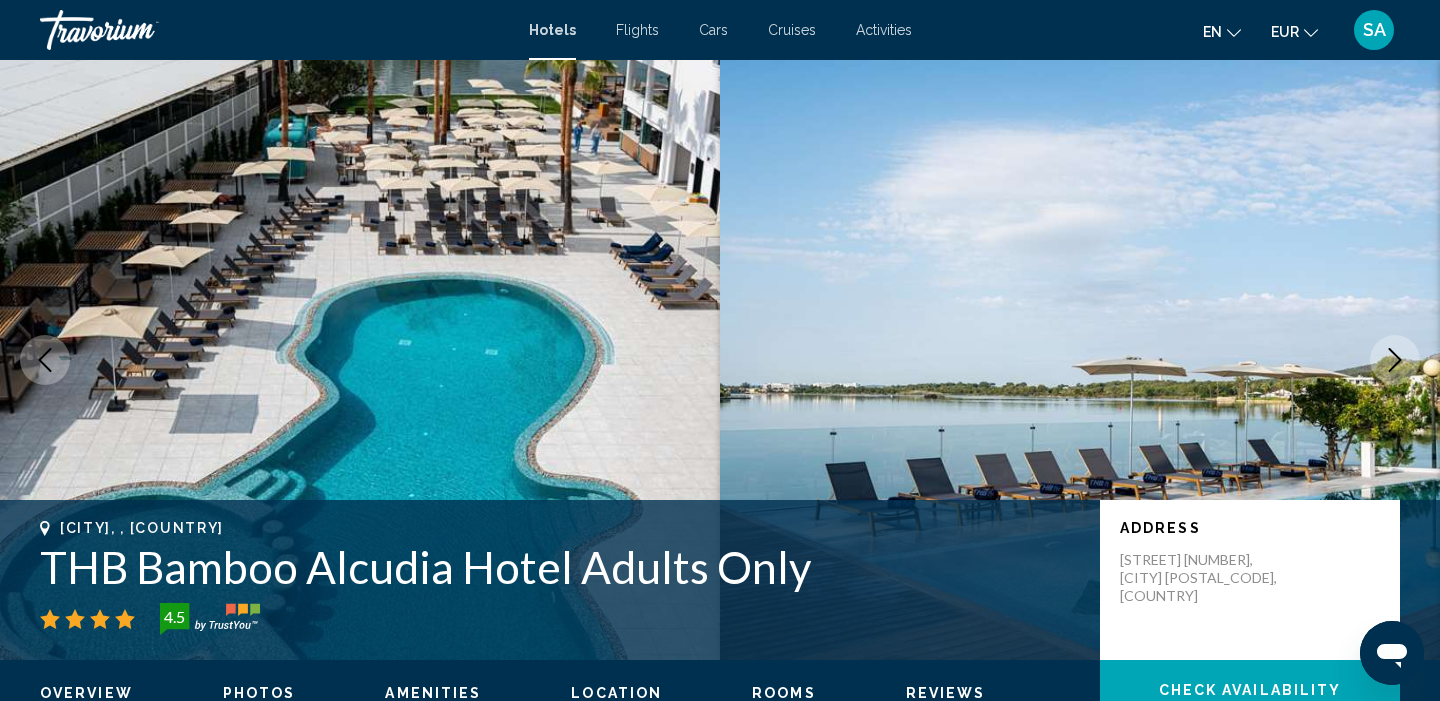 click 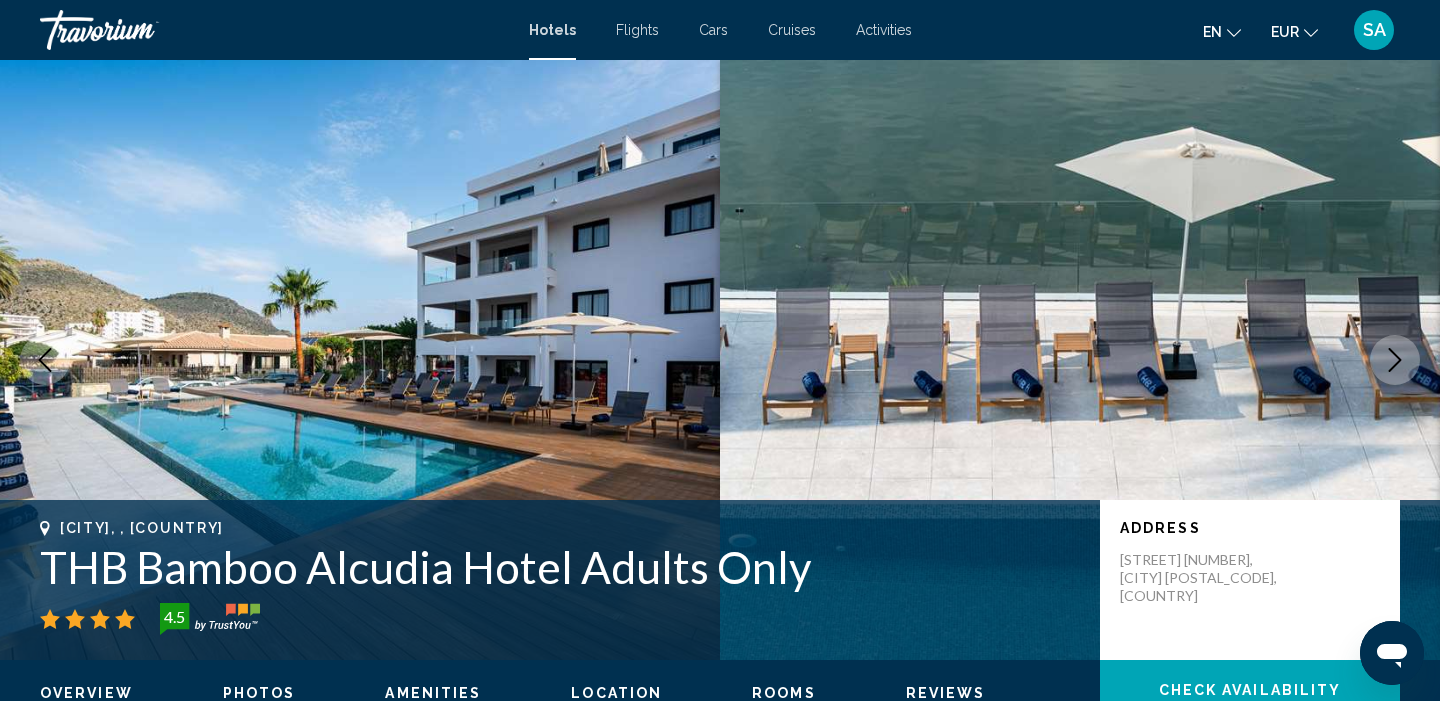 click 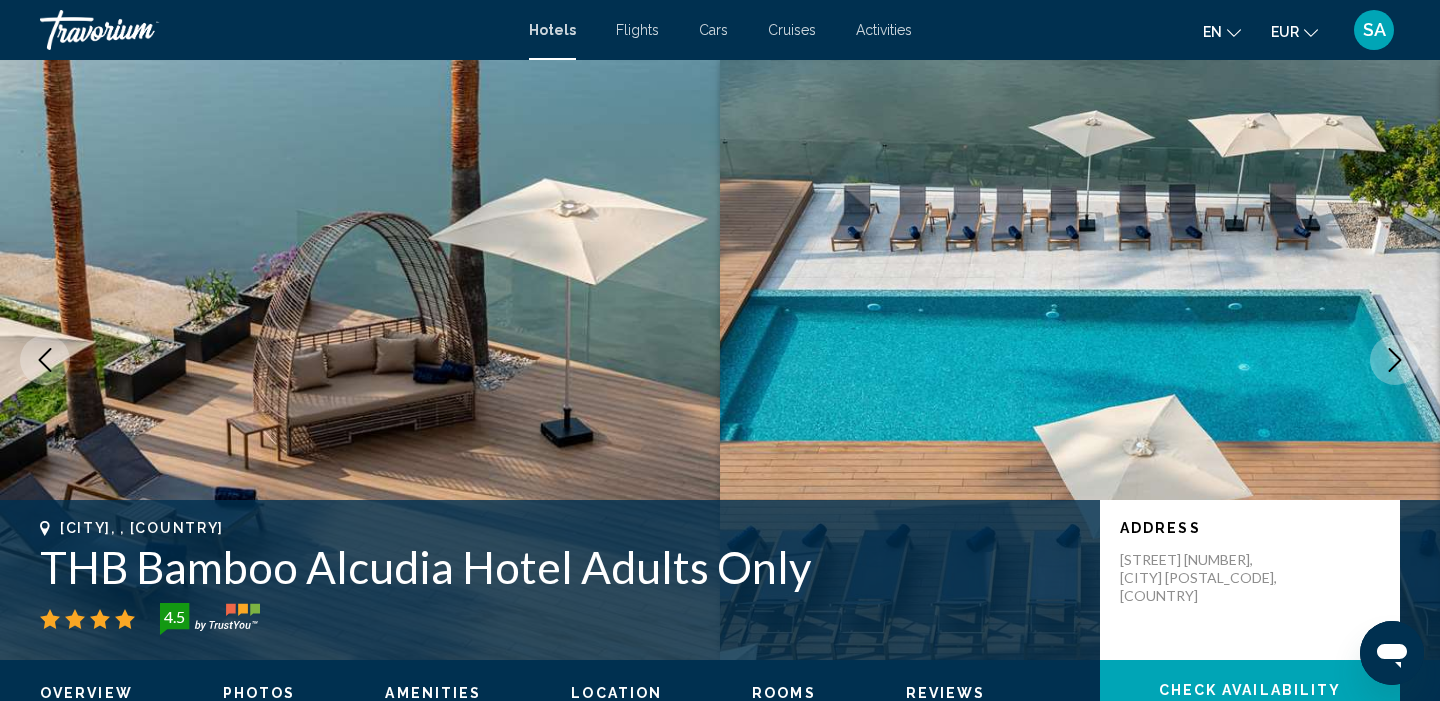 click 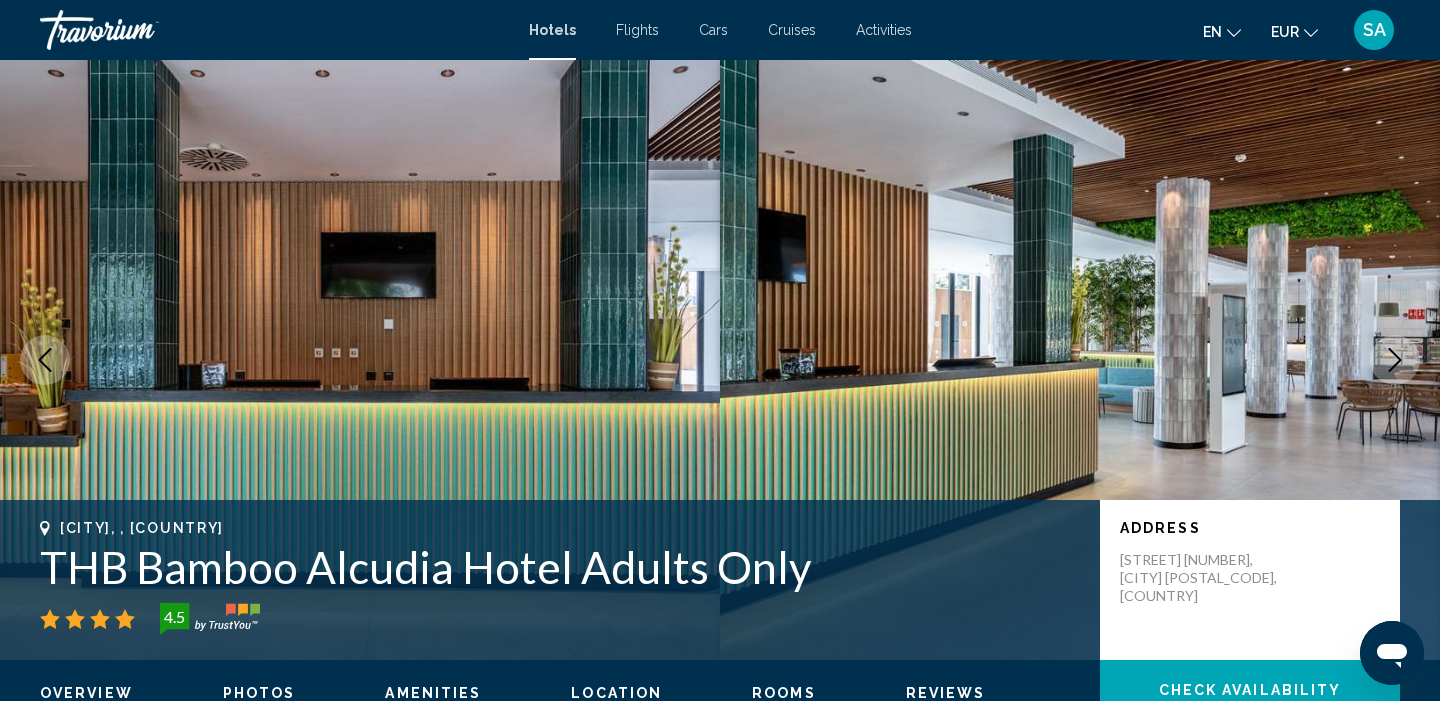 click 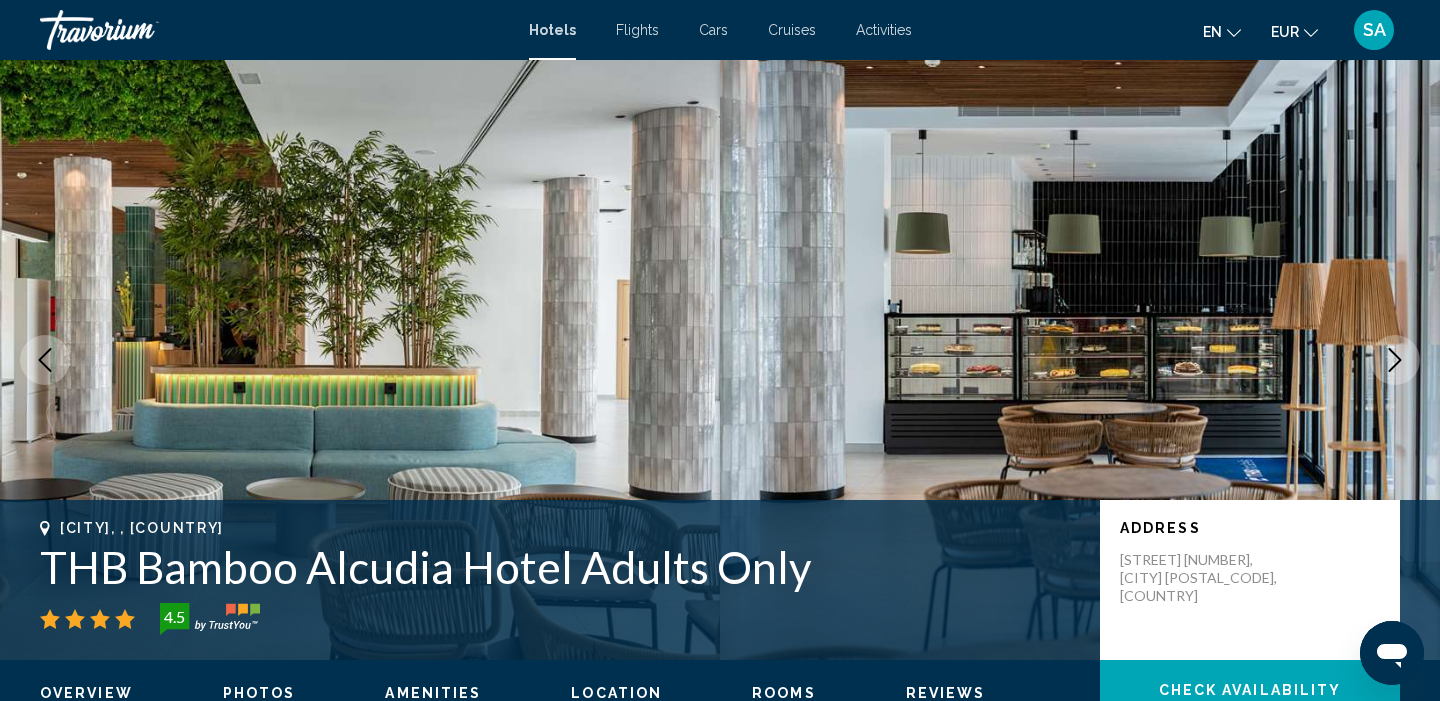 click 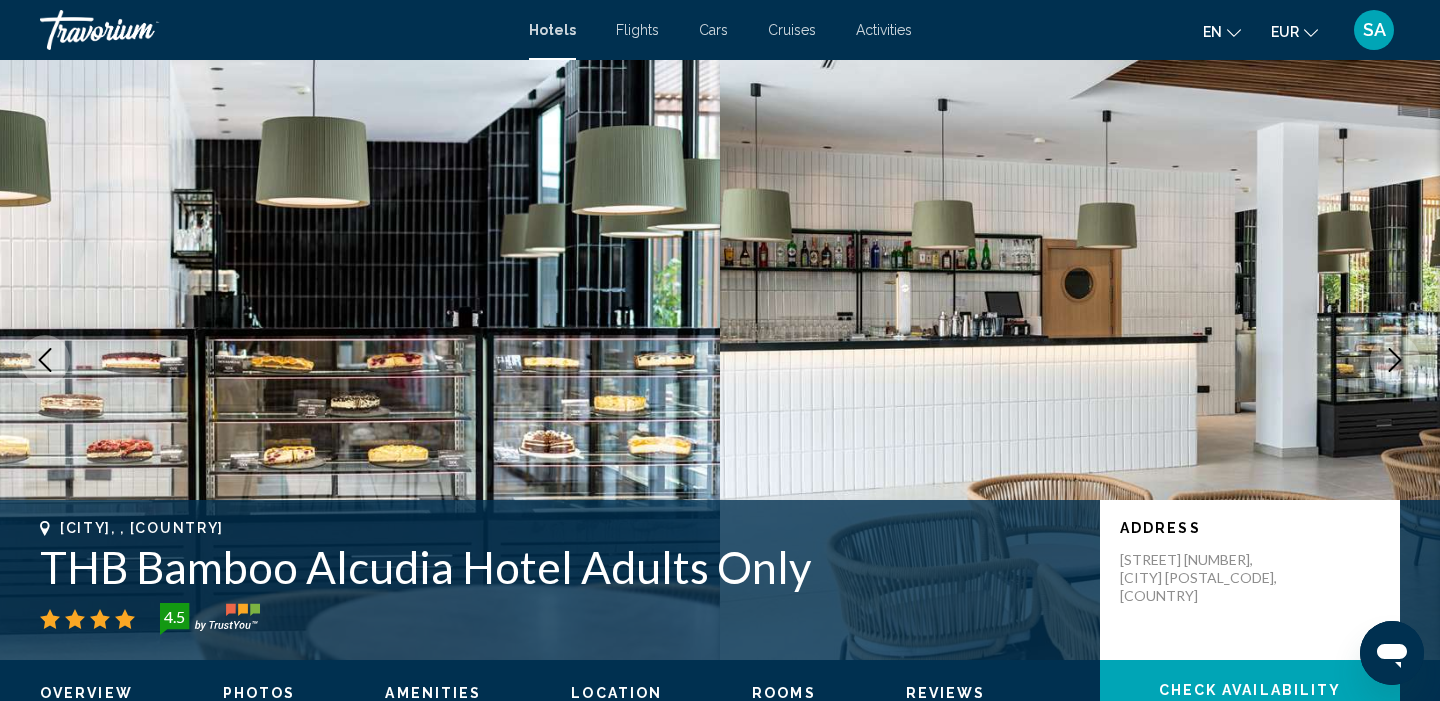 click 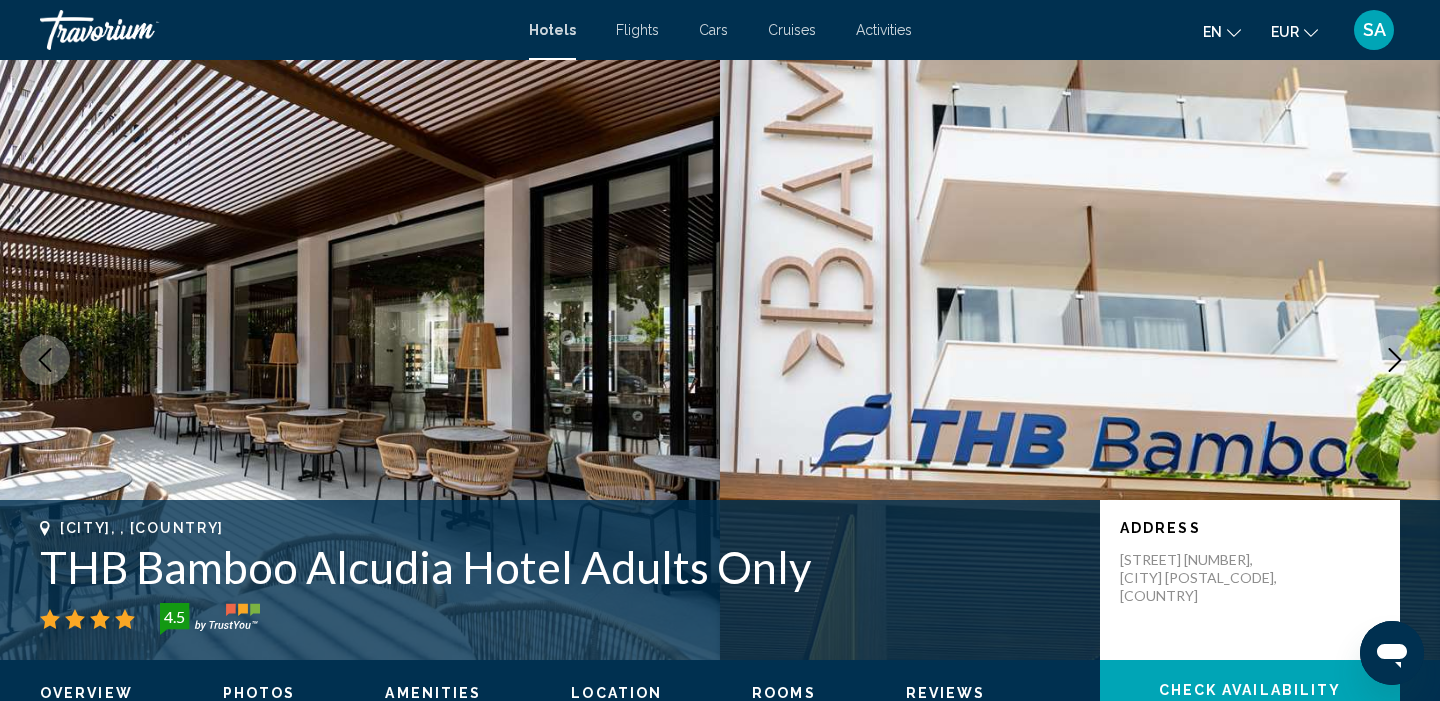 click 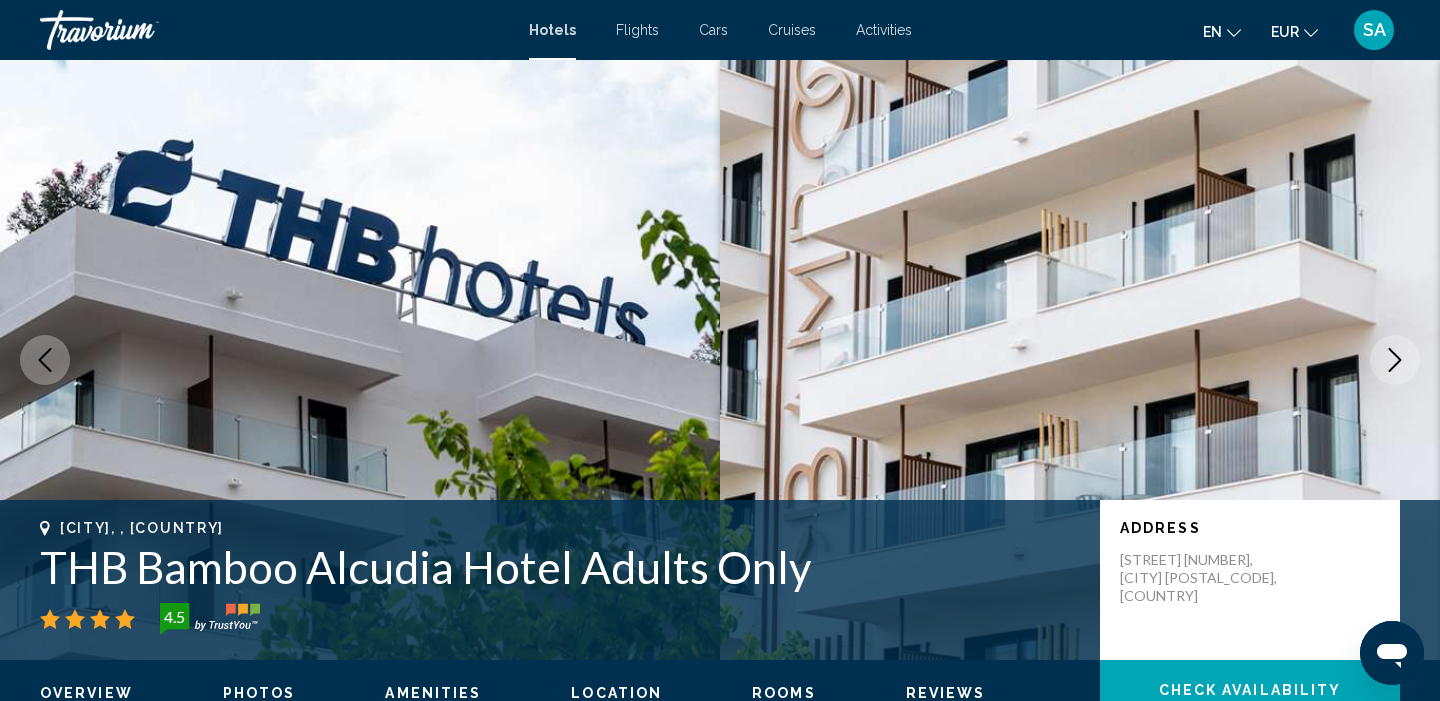 click 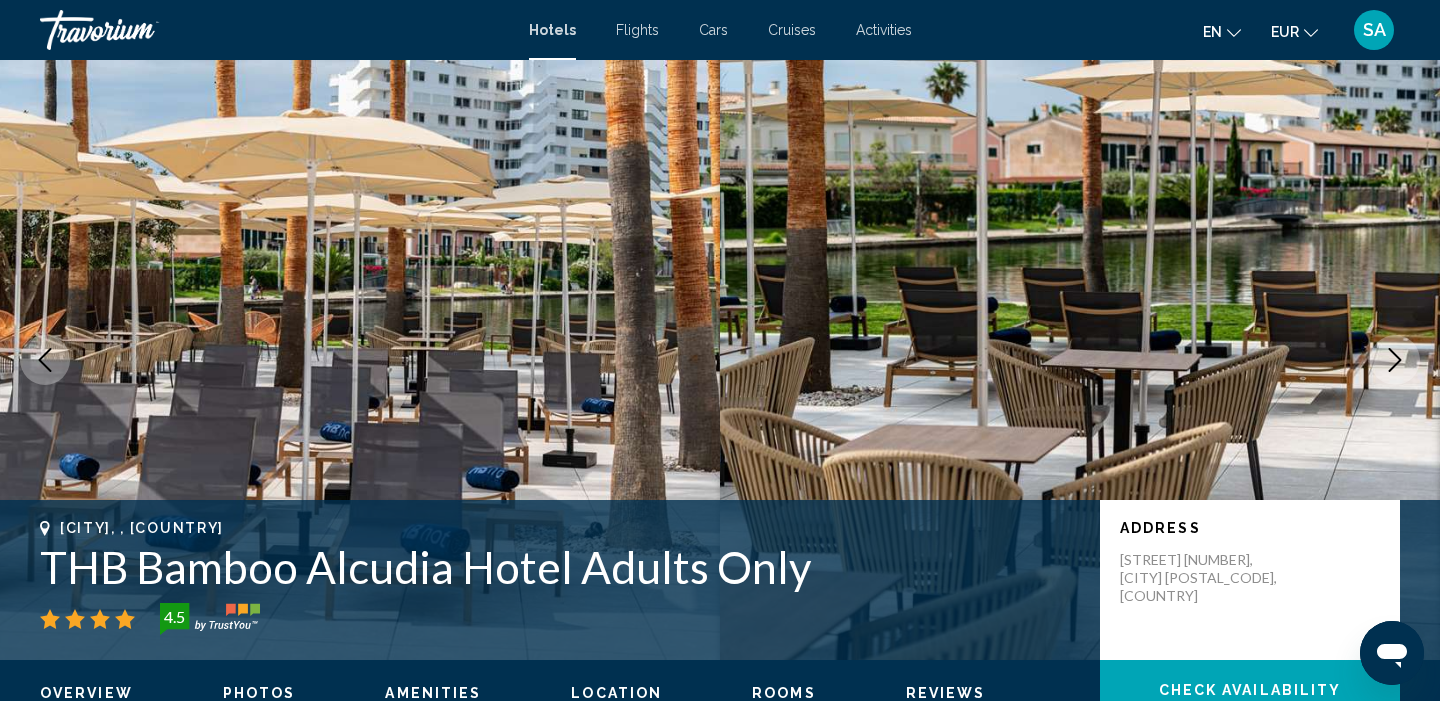 click 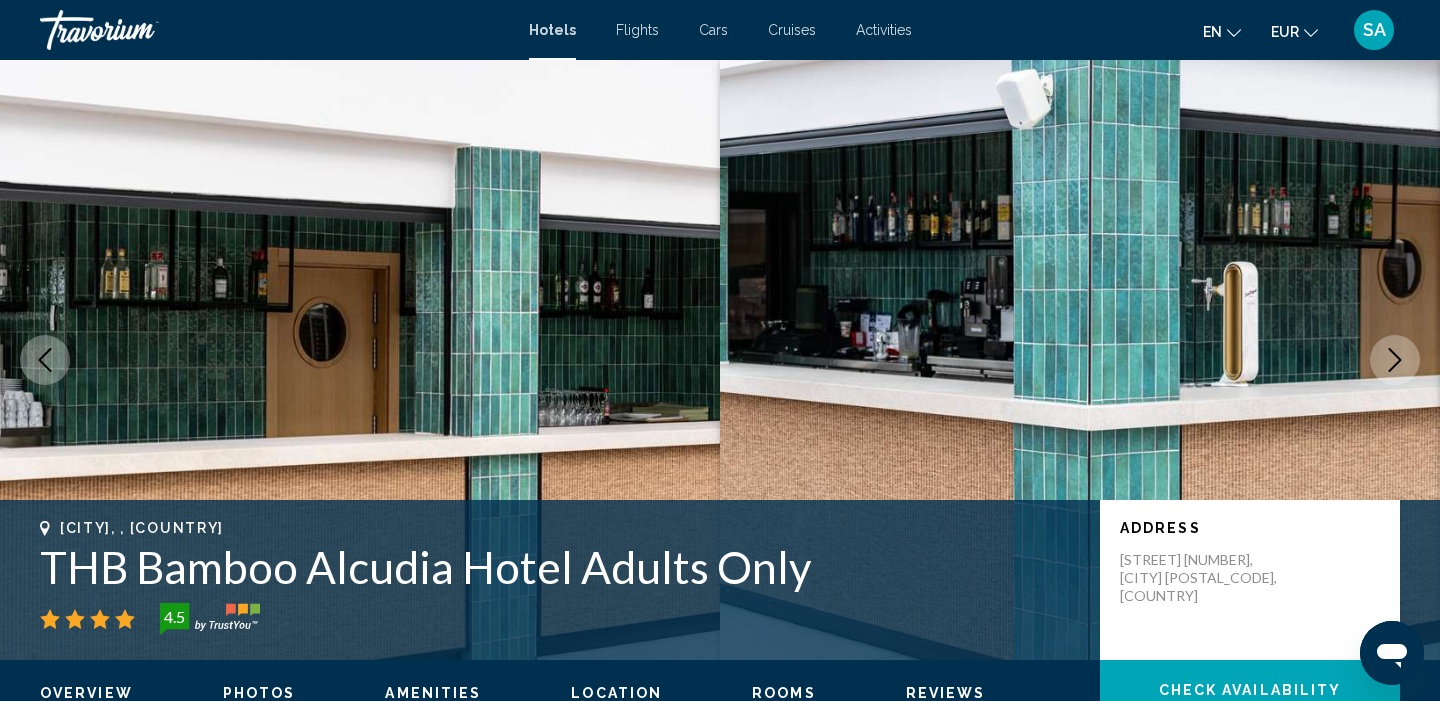click 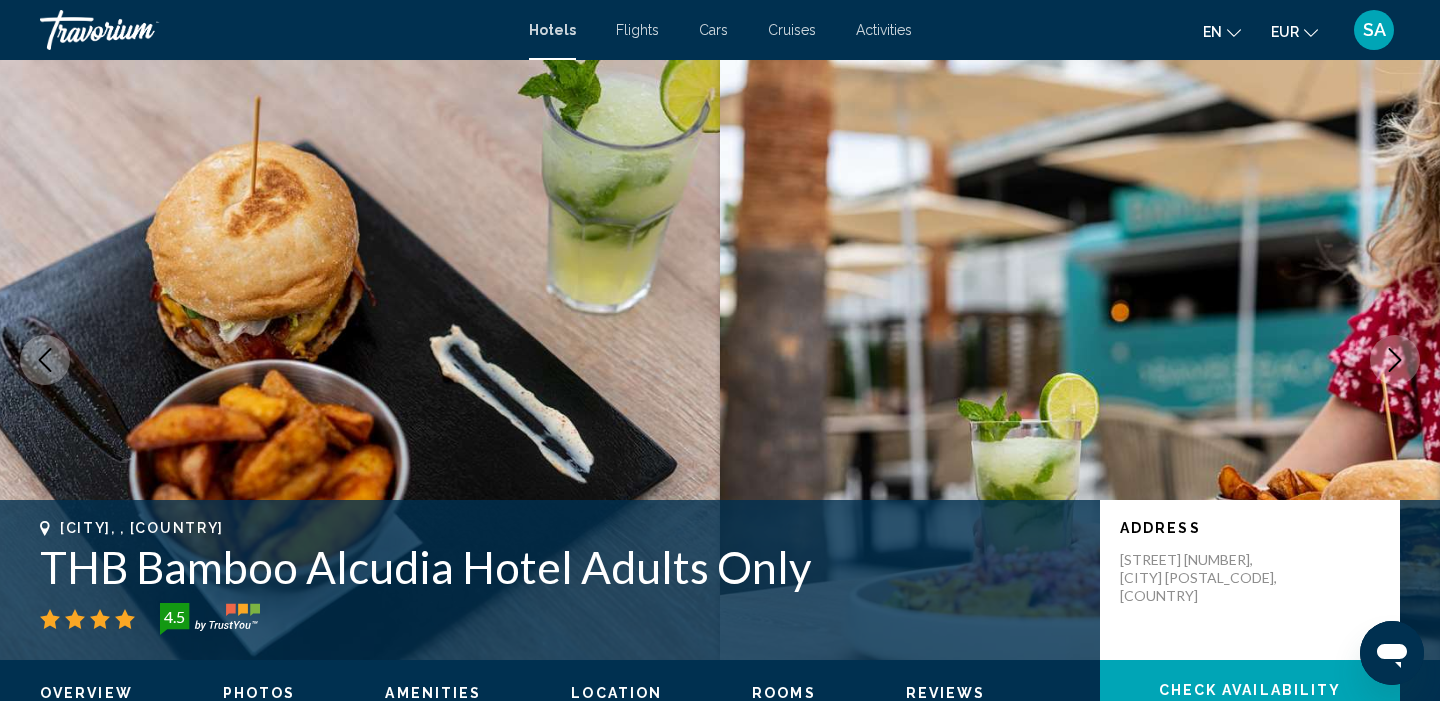 click 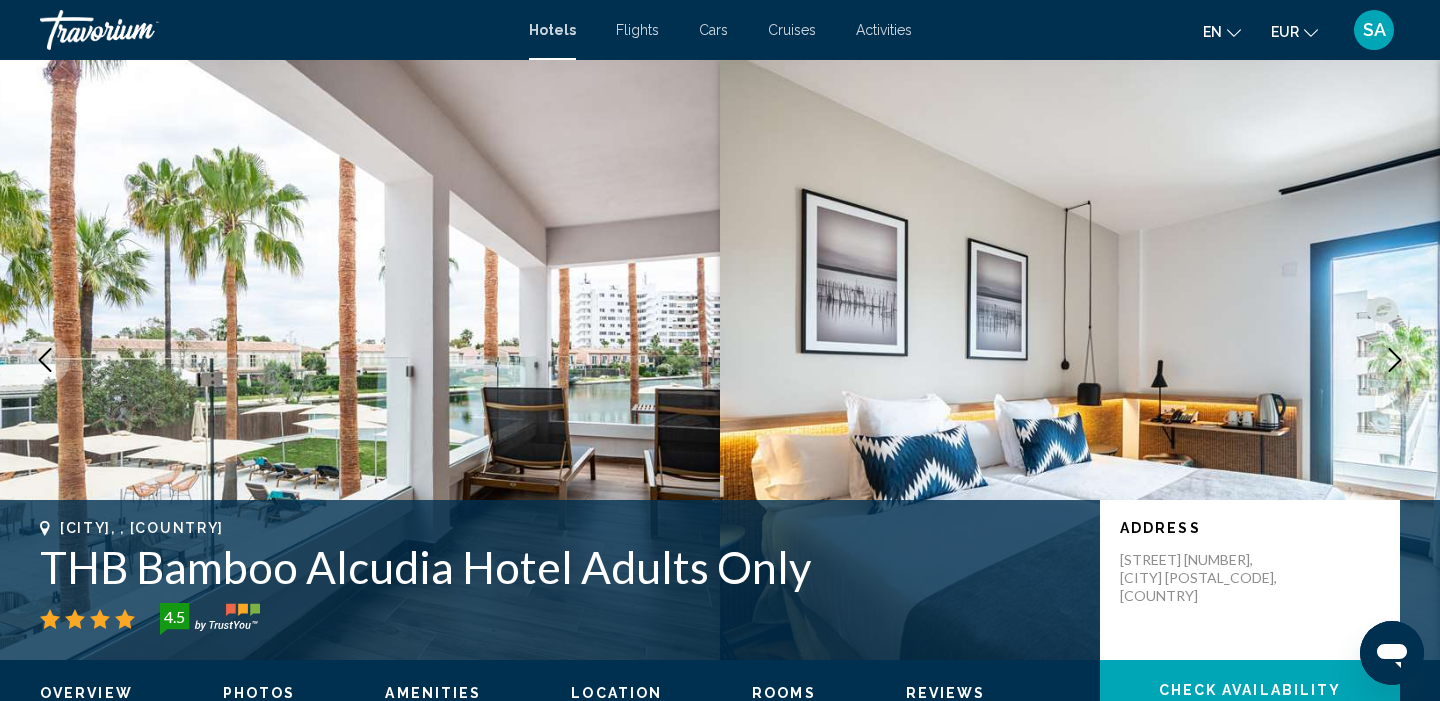 click 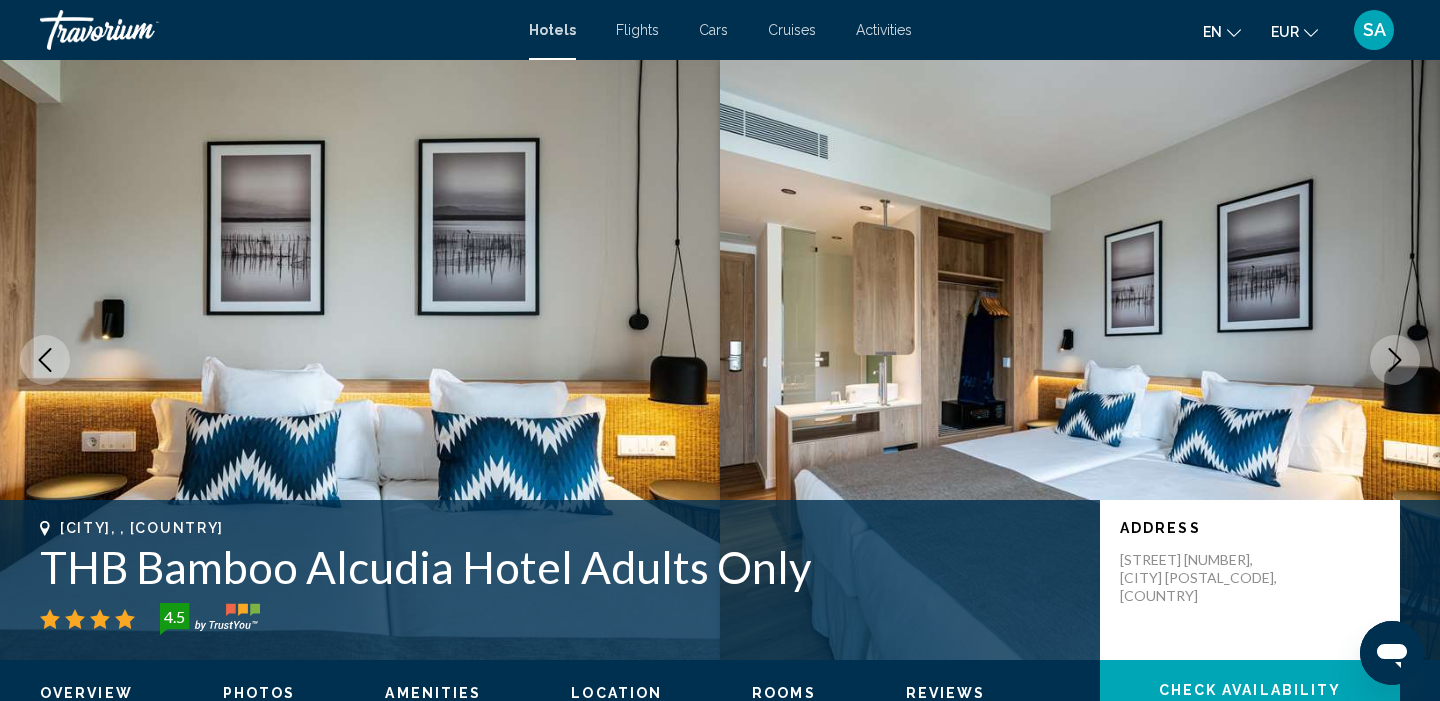 click 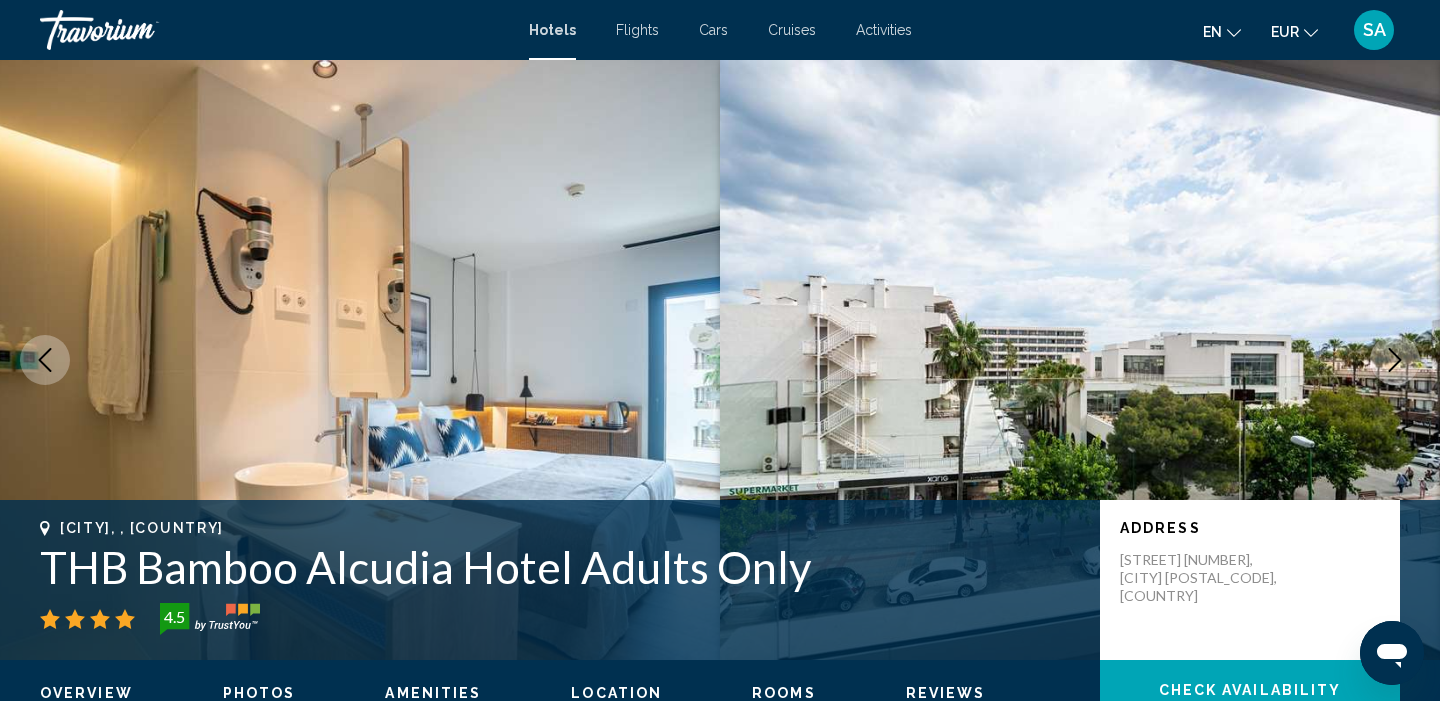 click 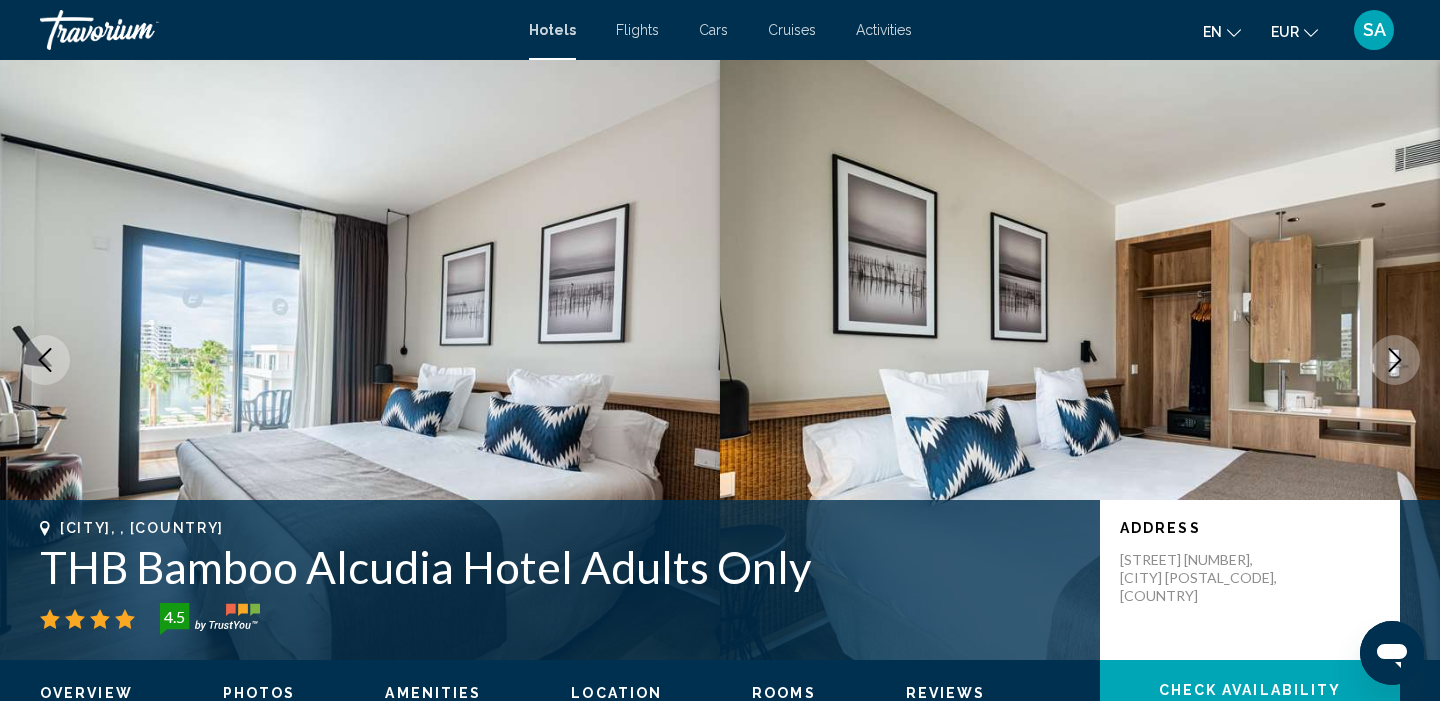 click 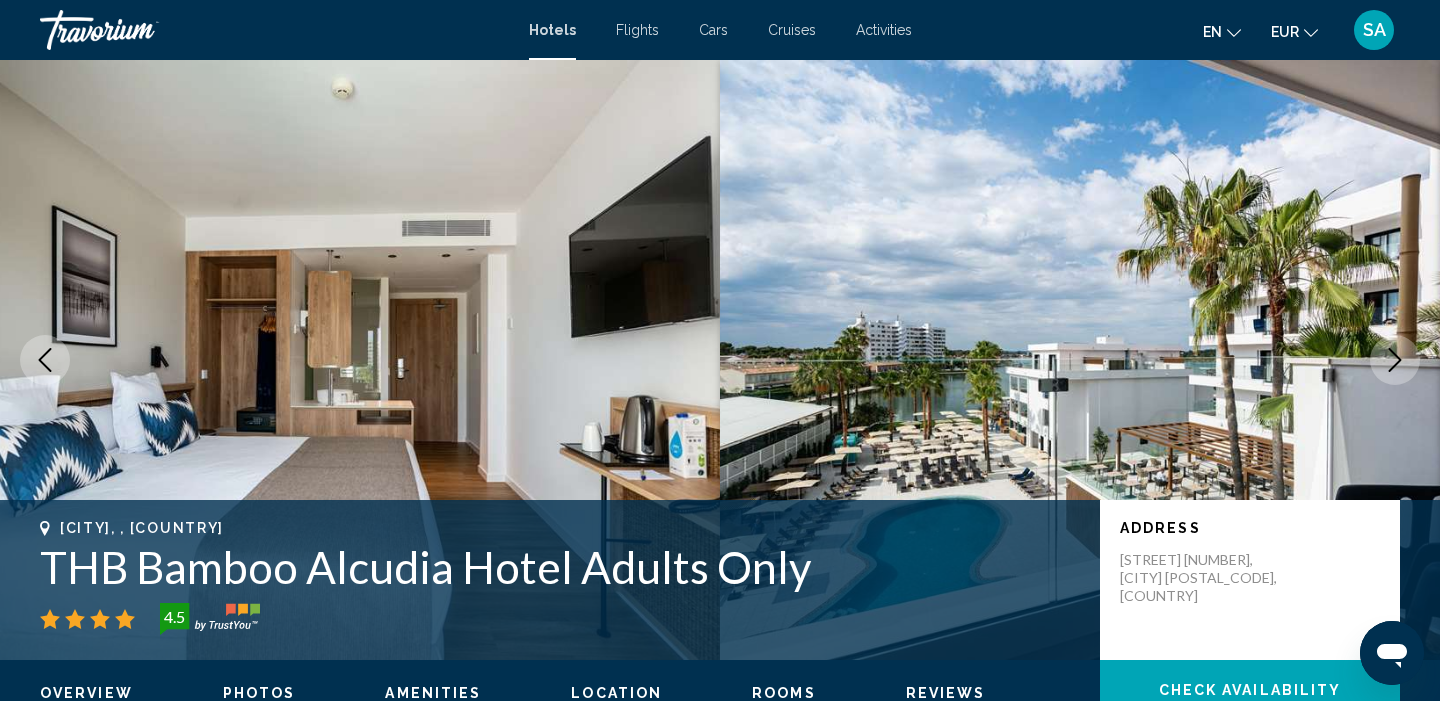 click 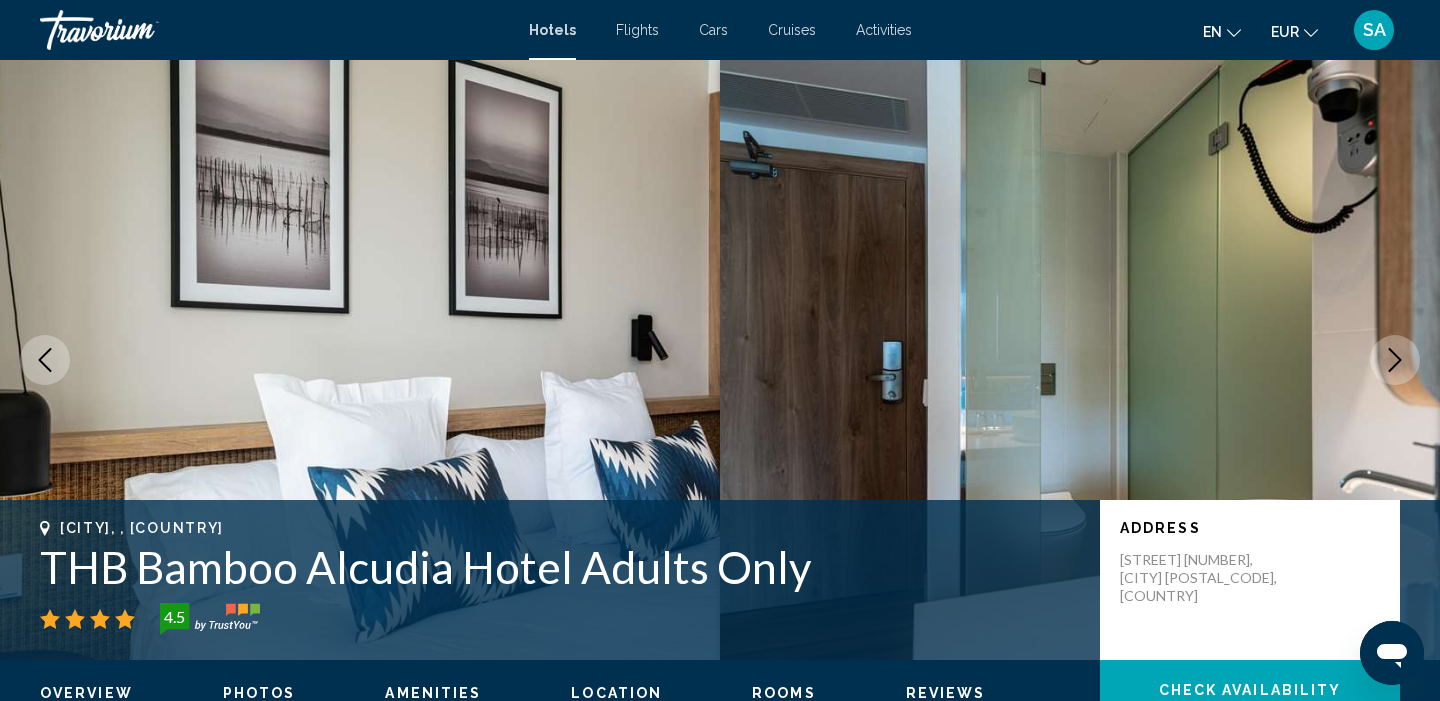 click 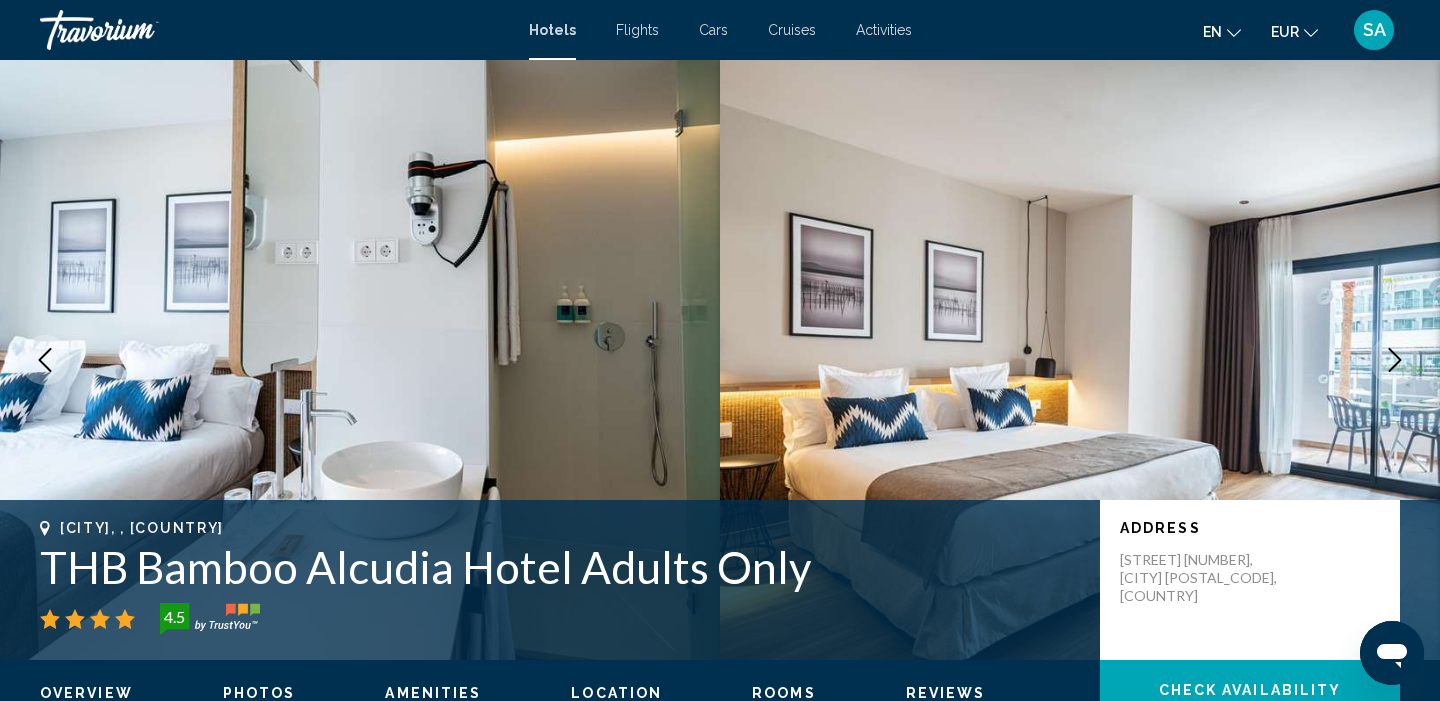 click 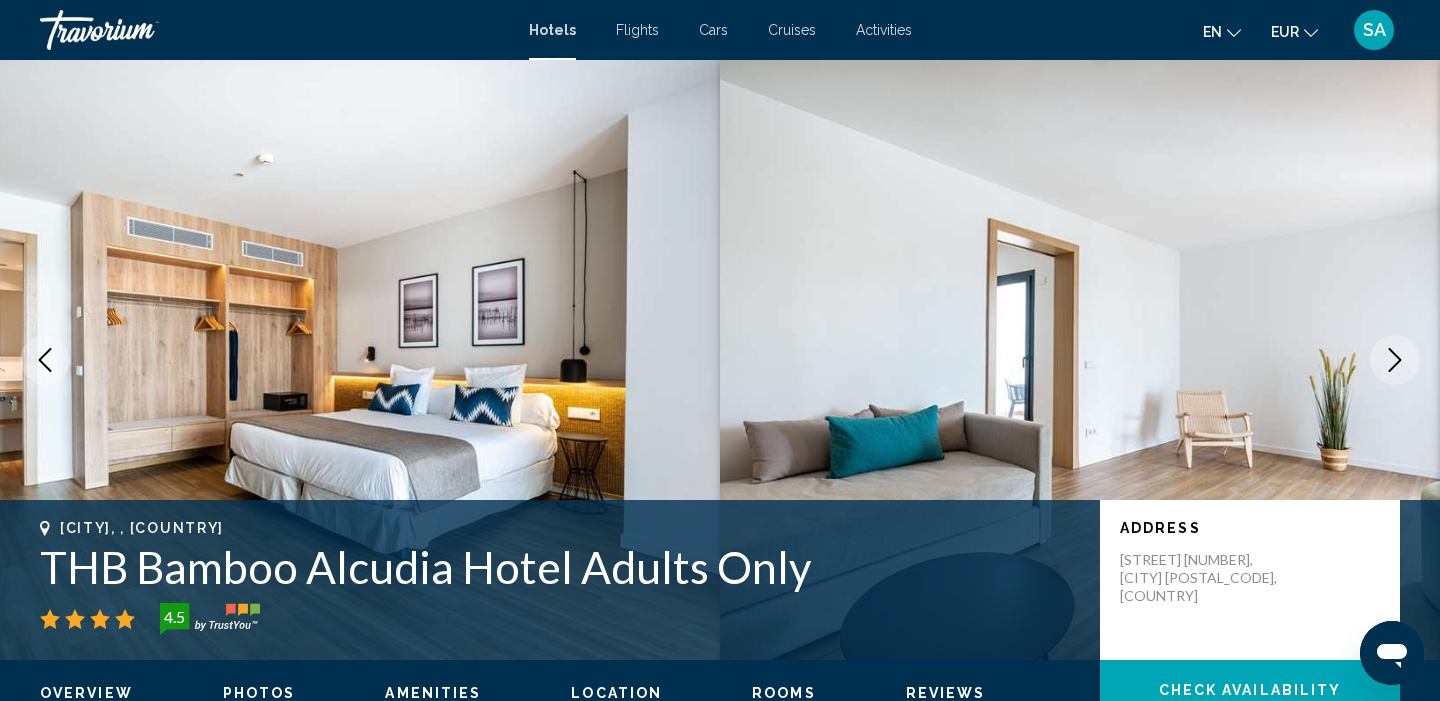click 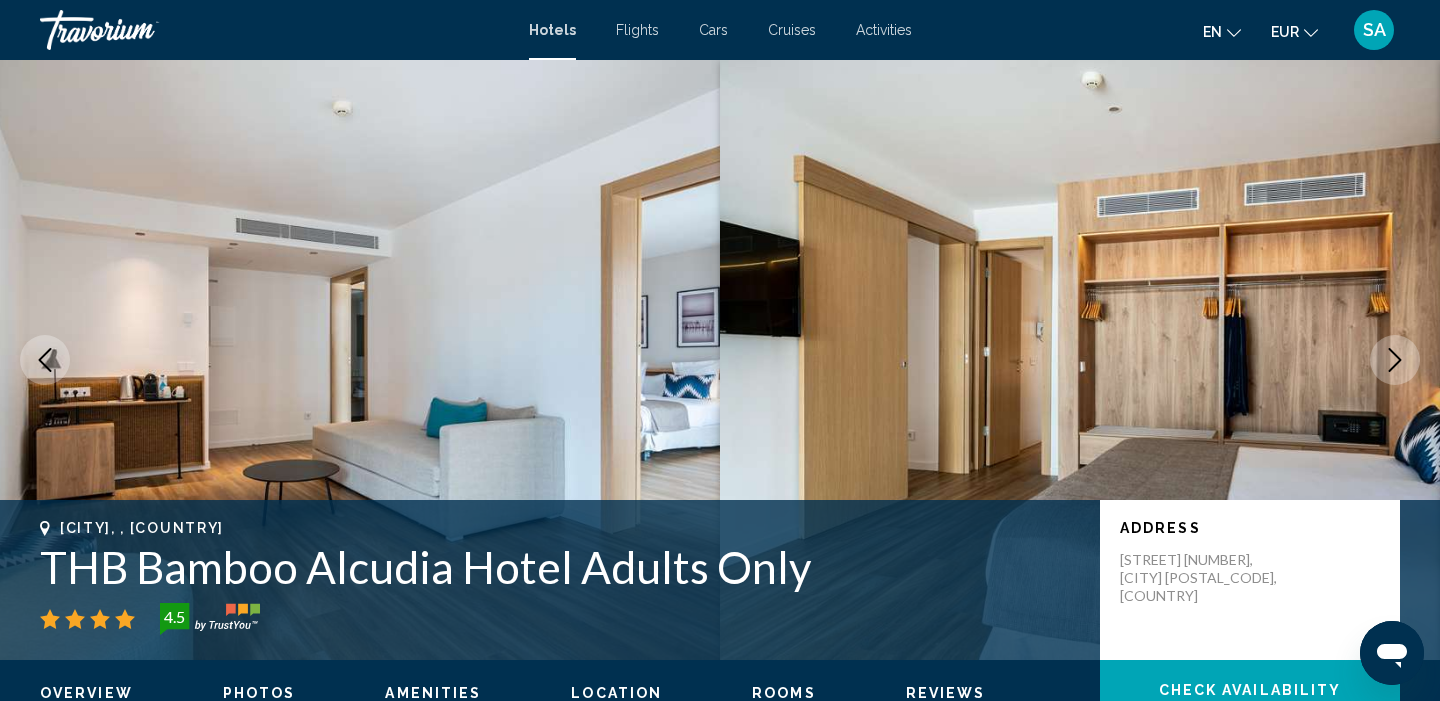 click 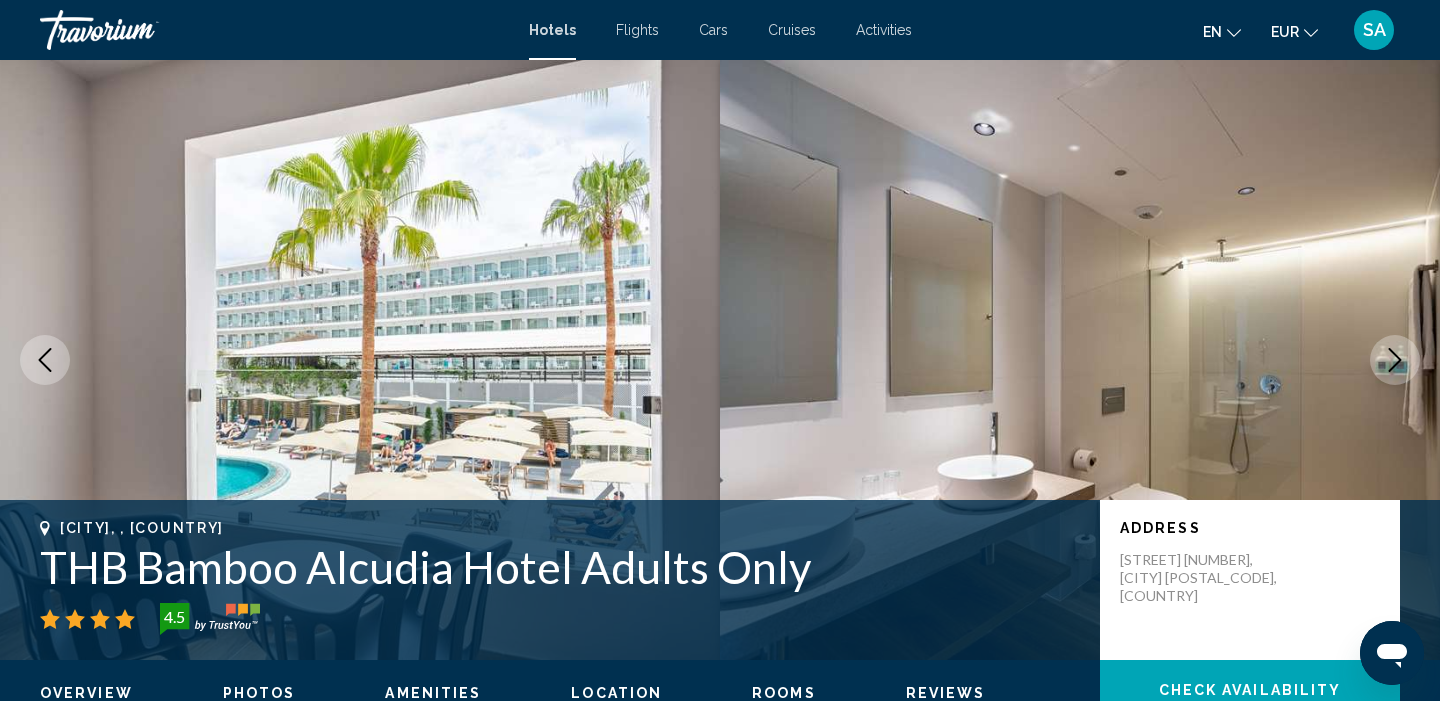 click 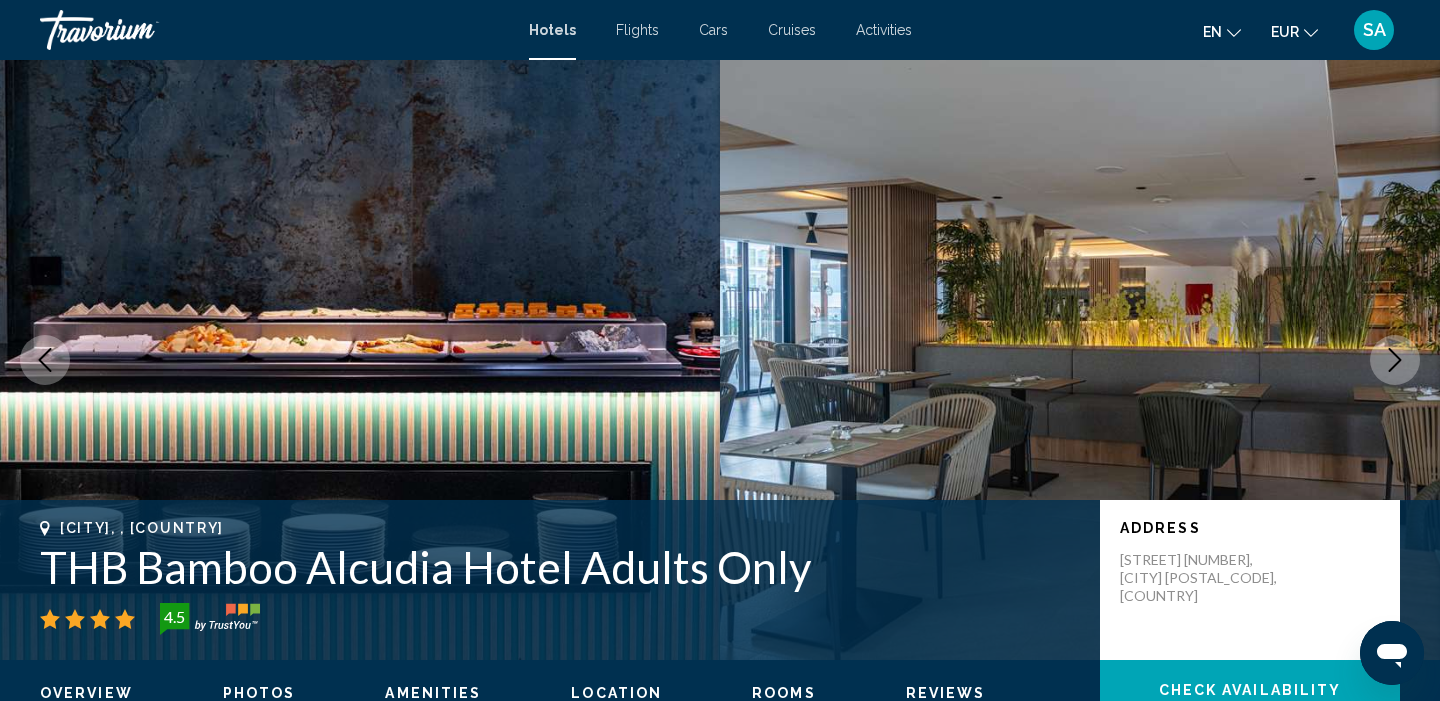 click 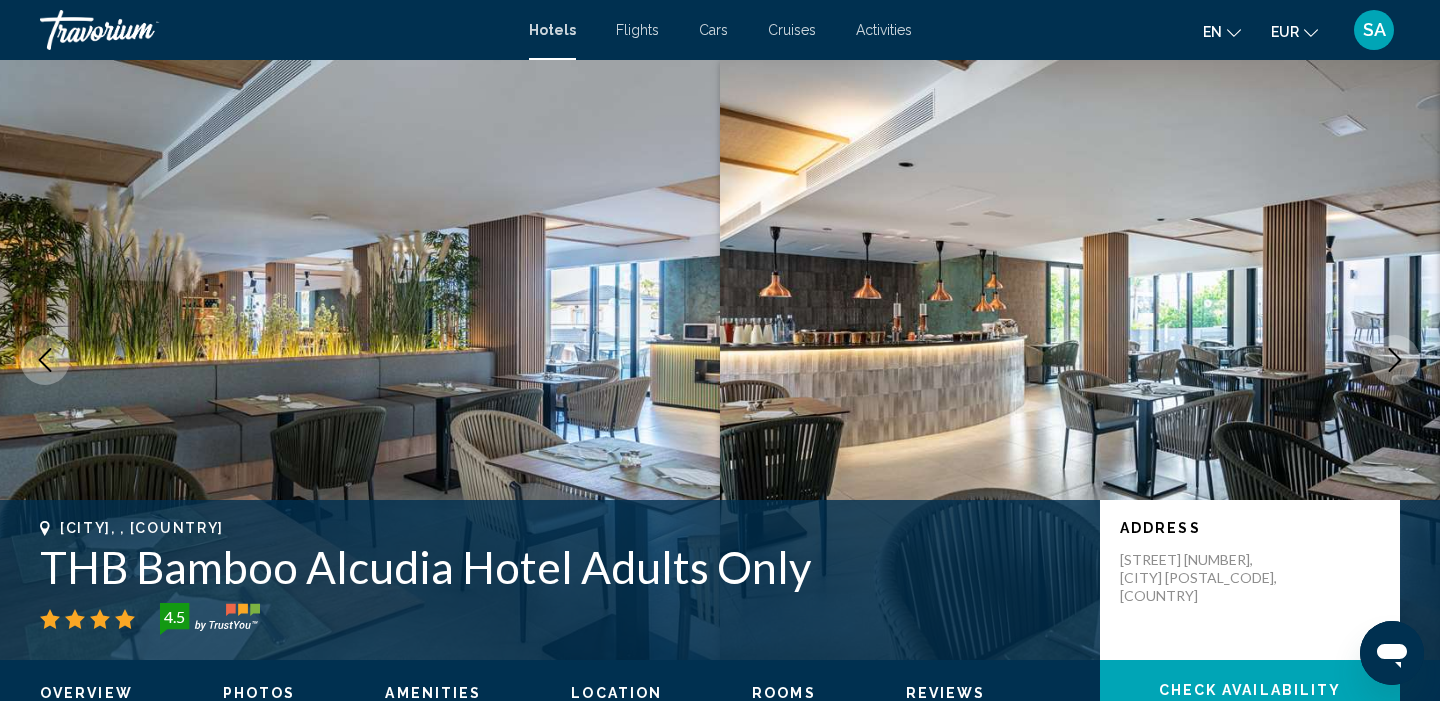 click 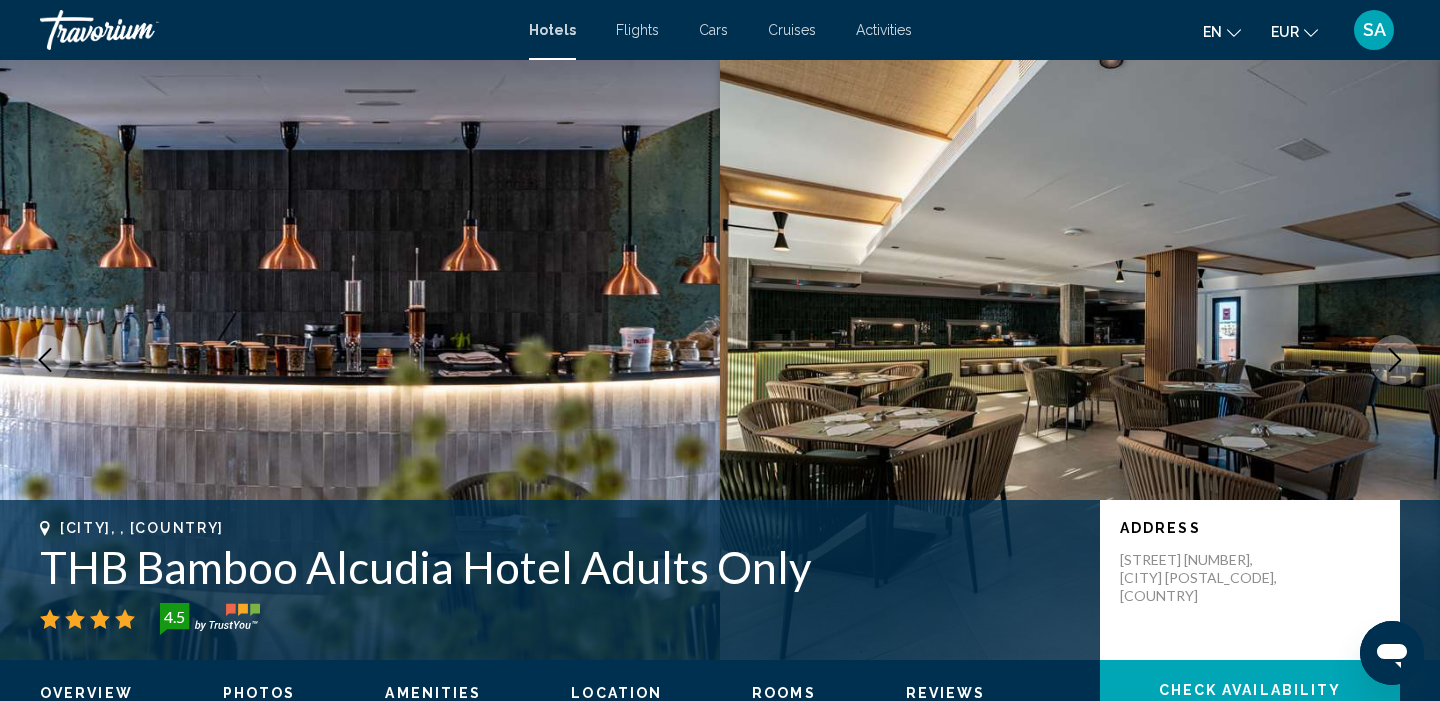 click 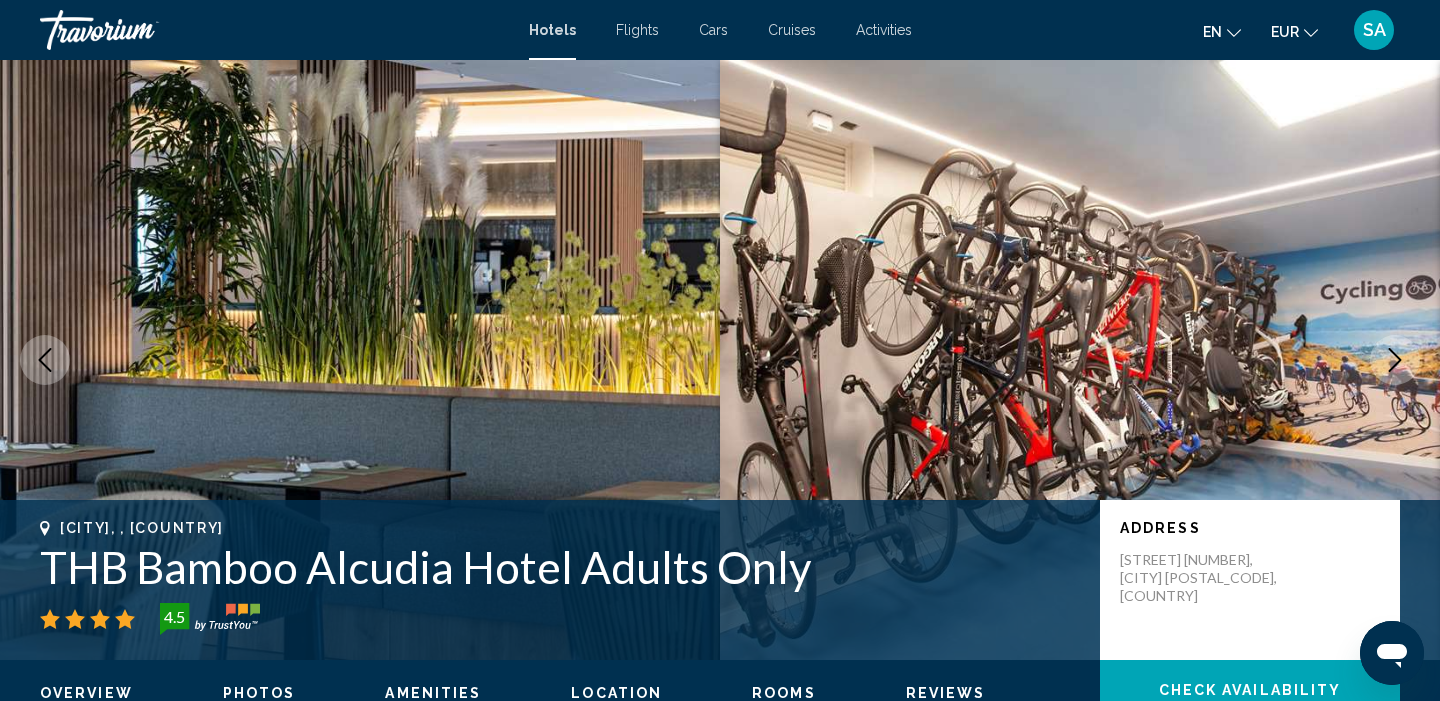 click 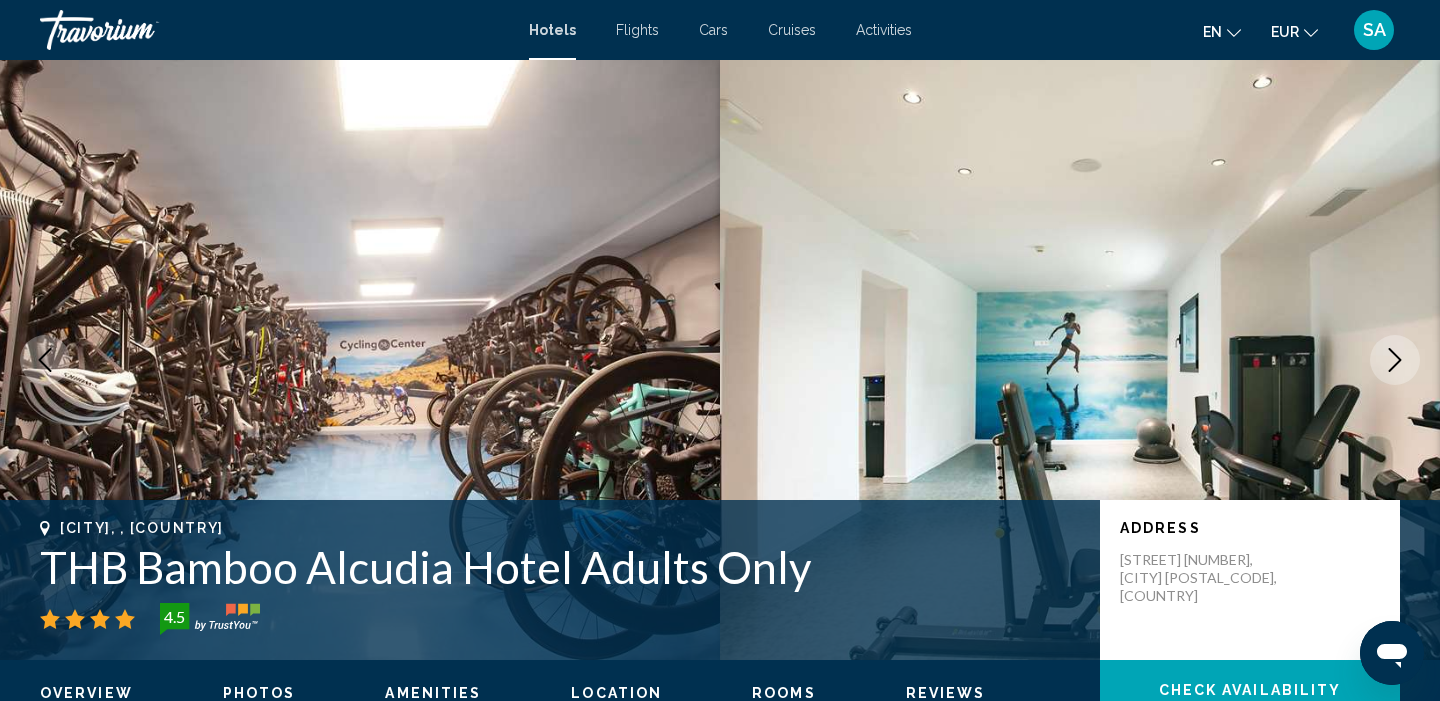 click 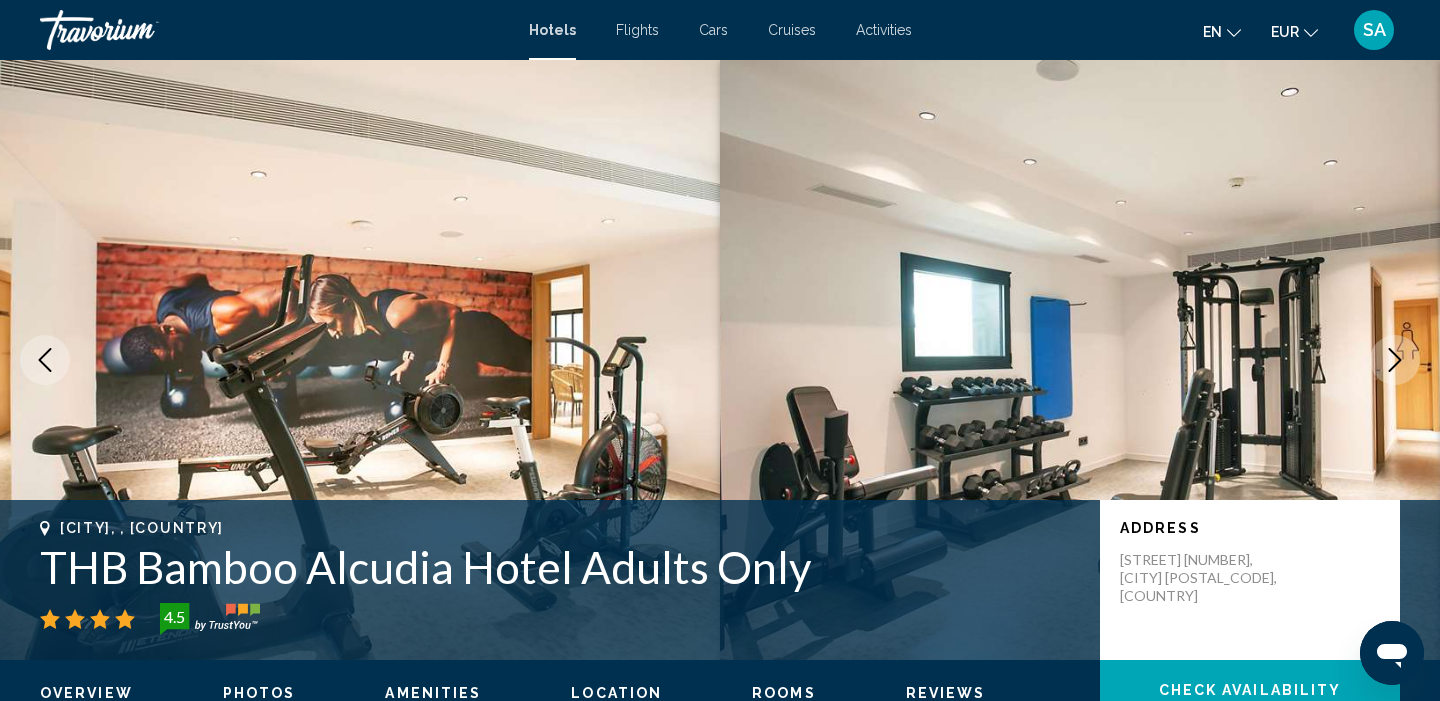click 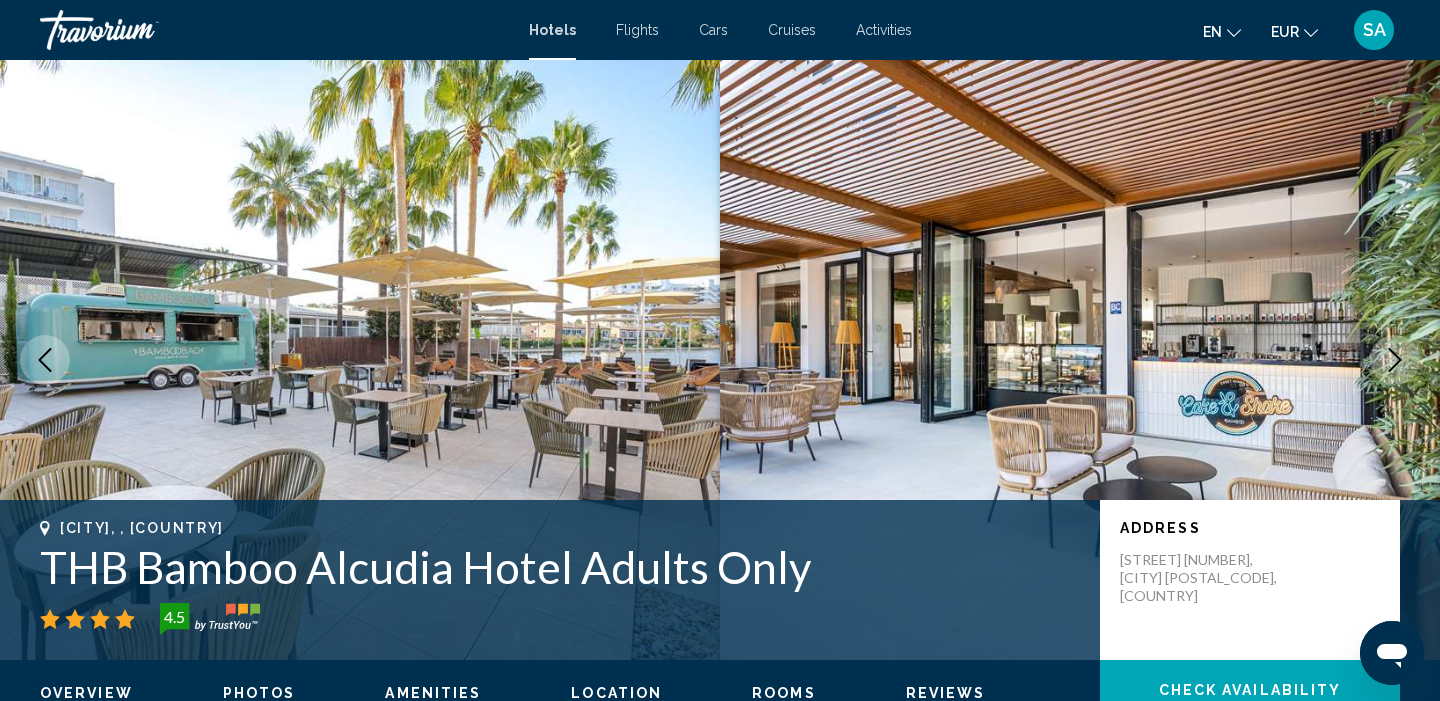 click 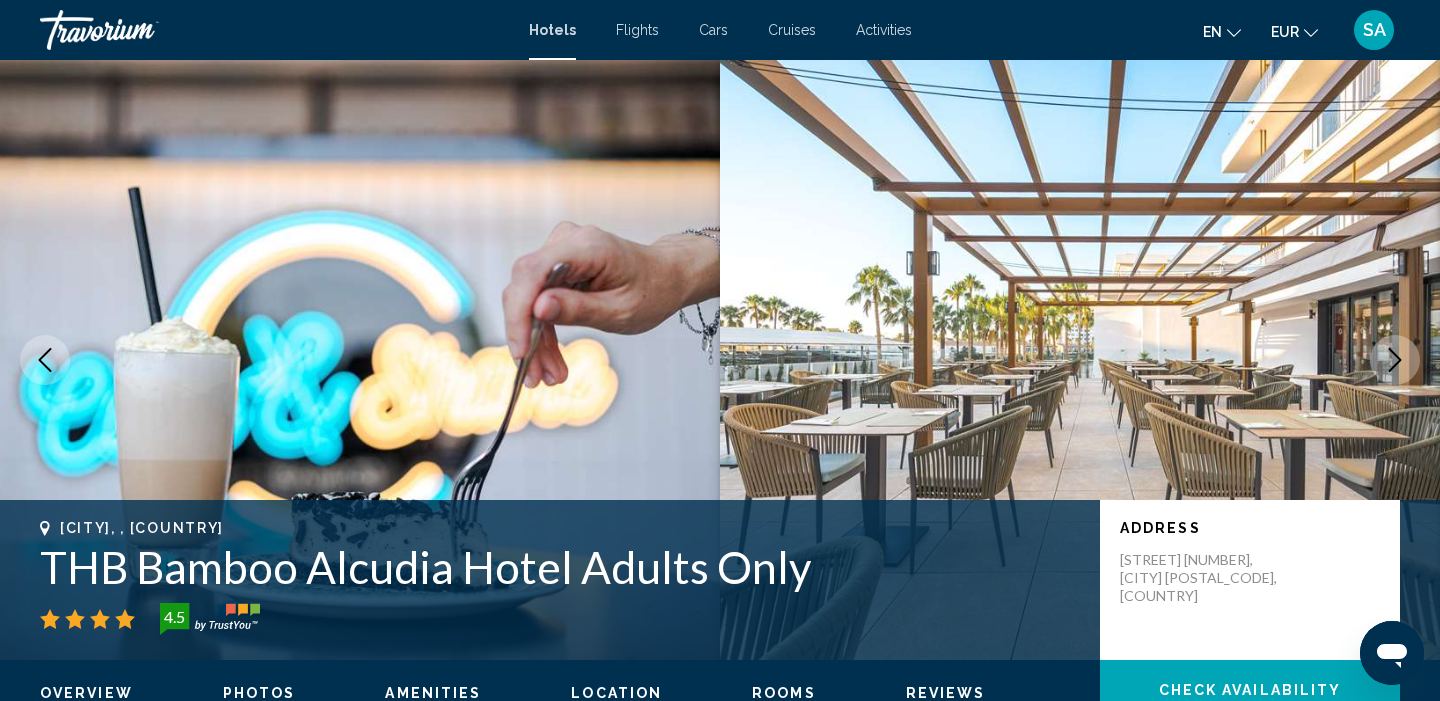 click 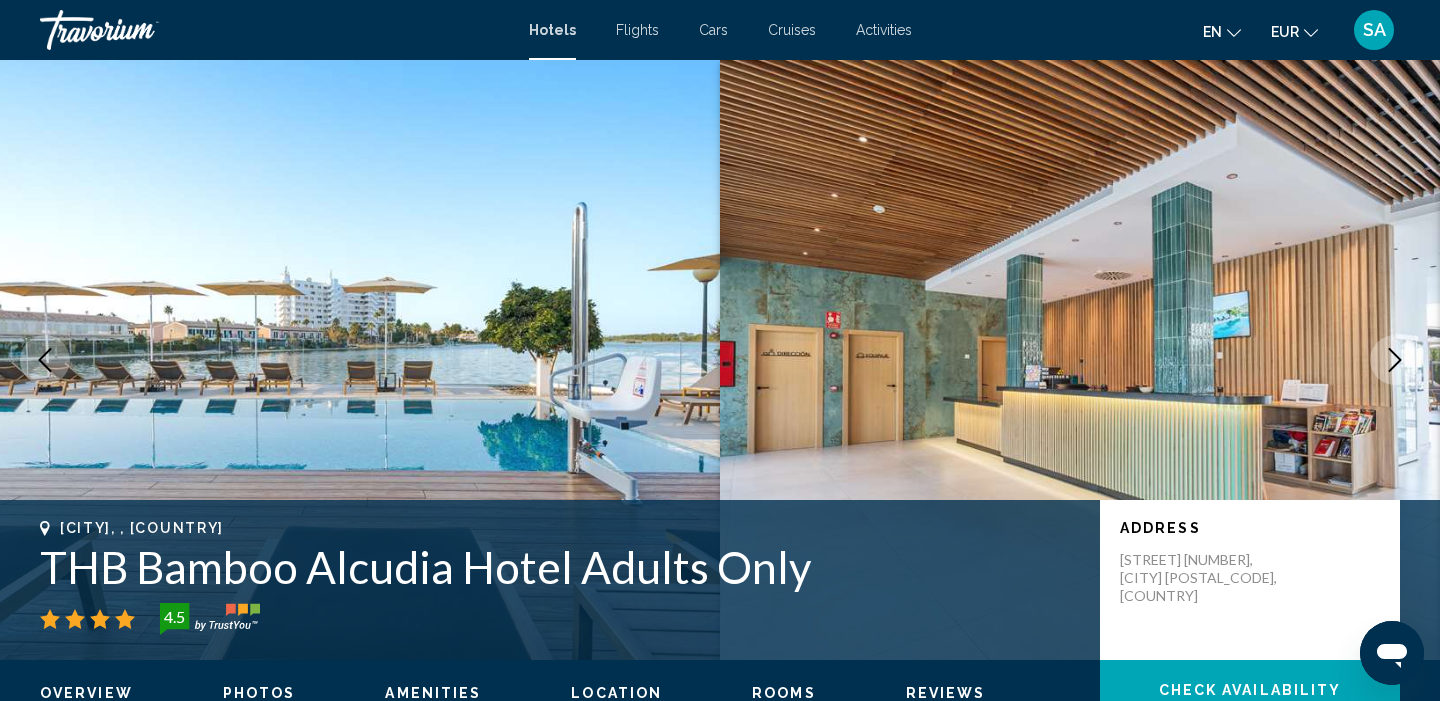 click 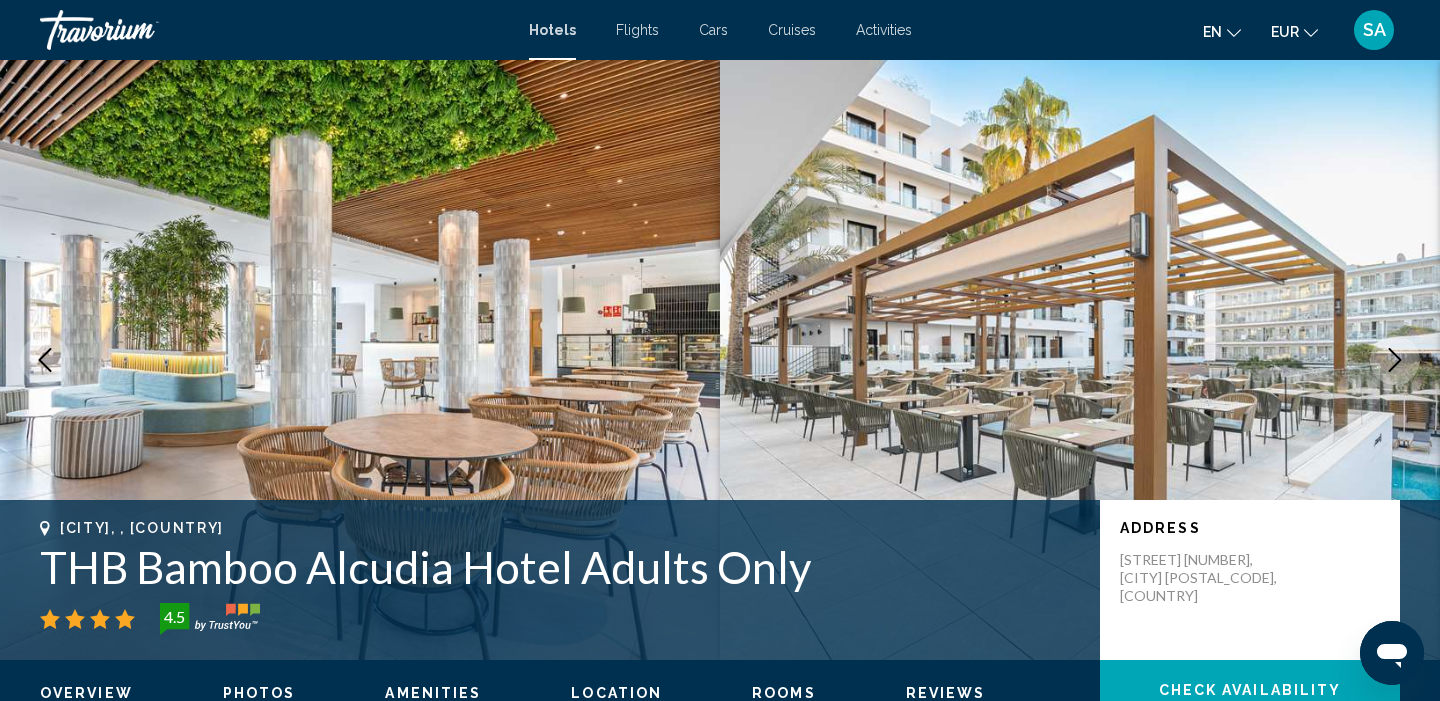 click 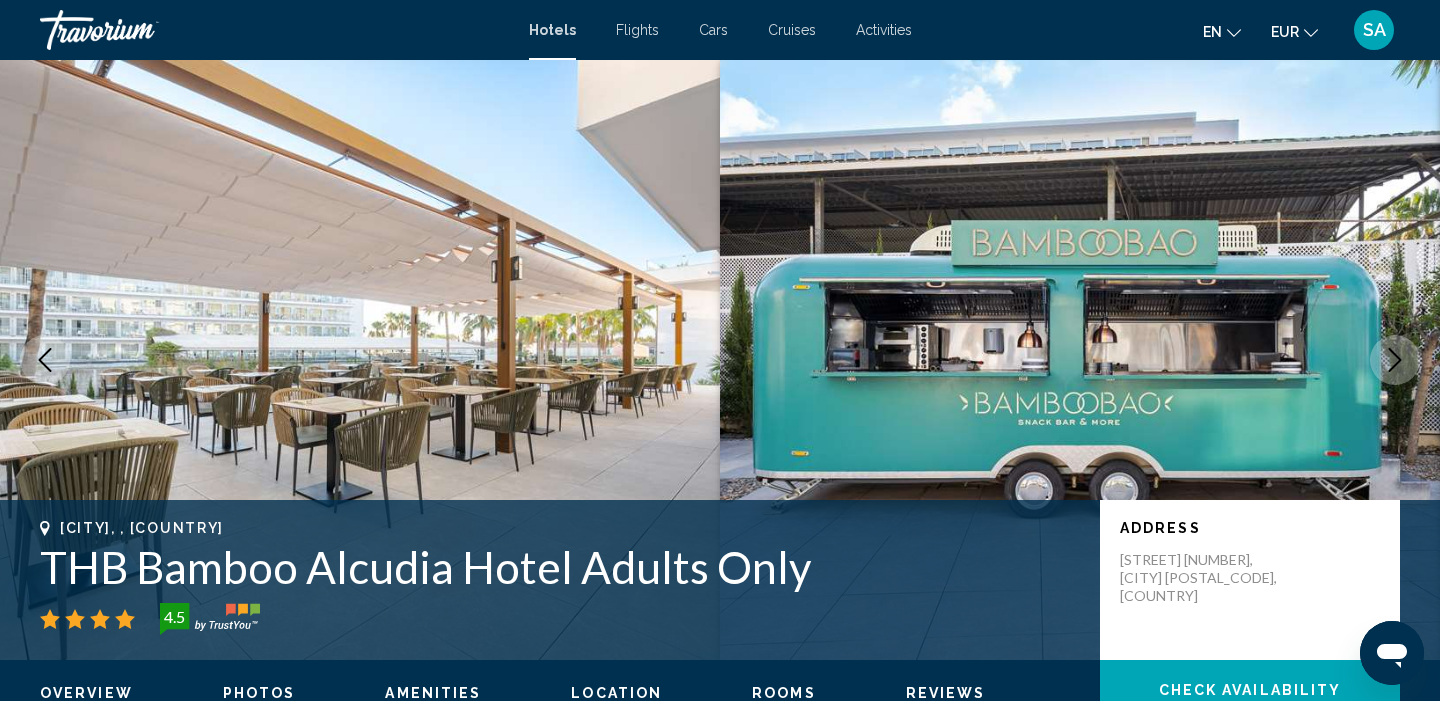click 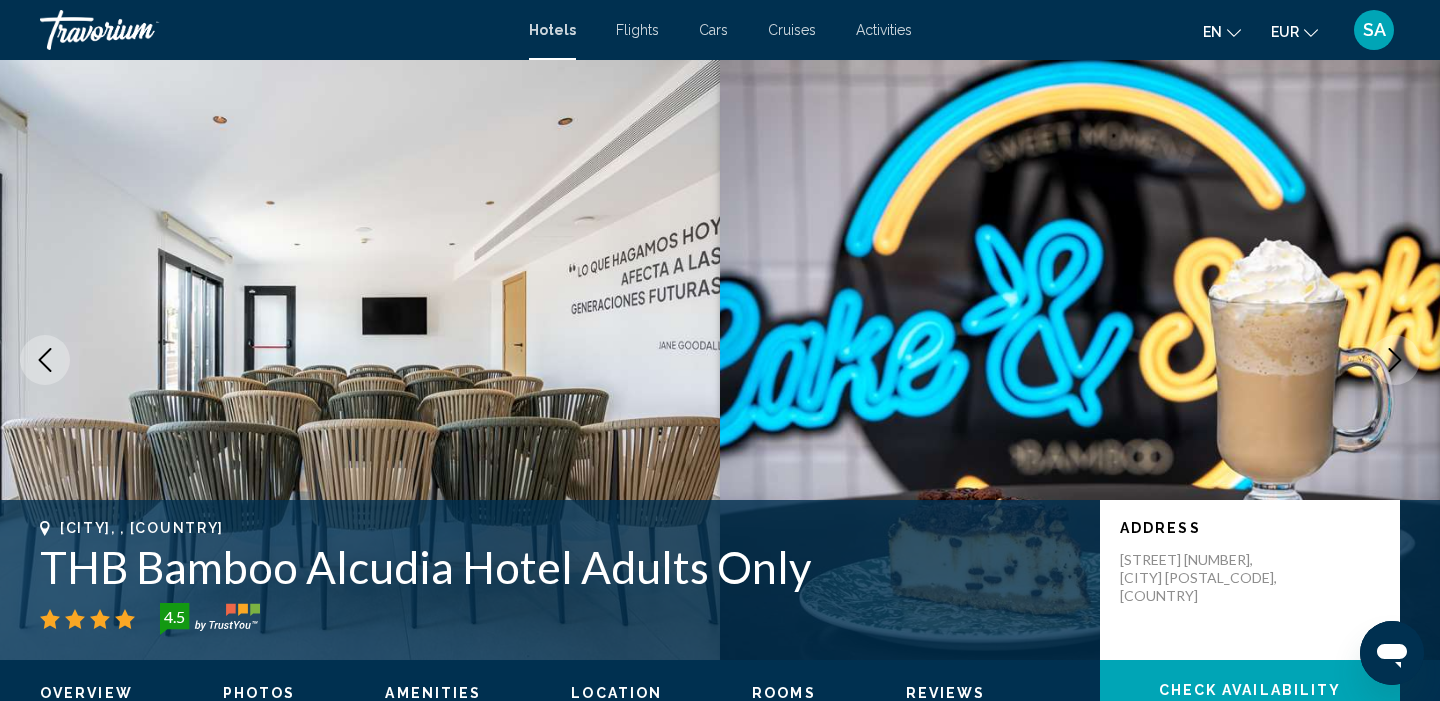click 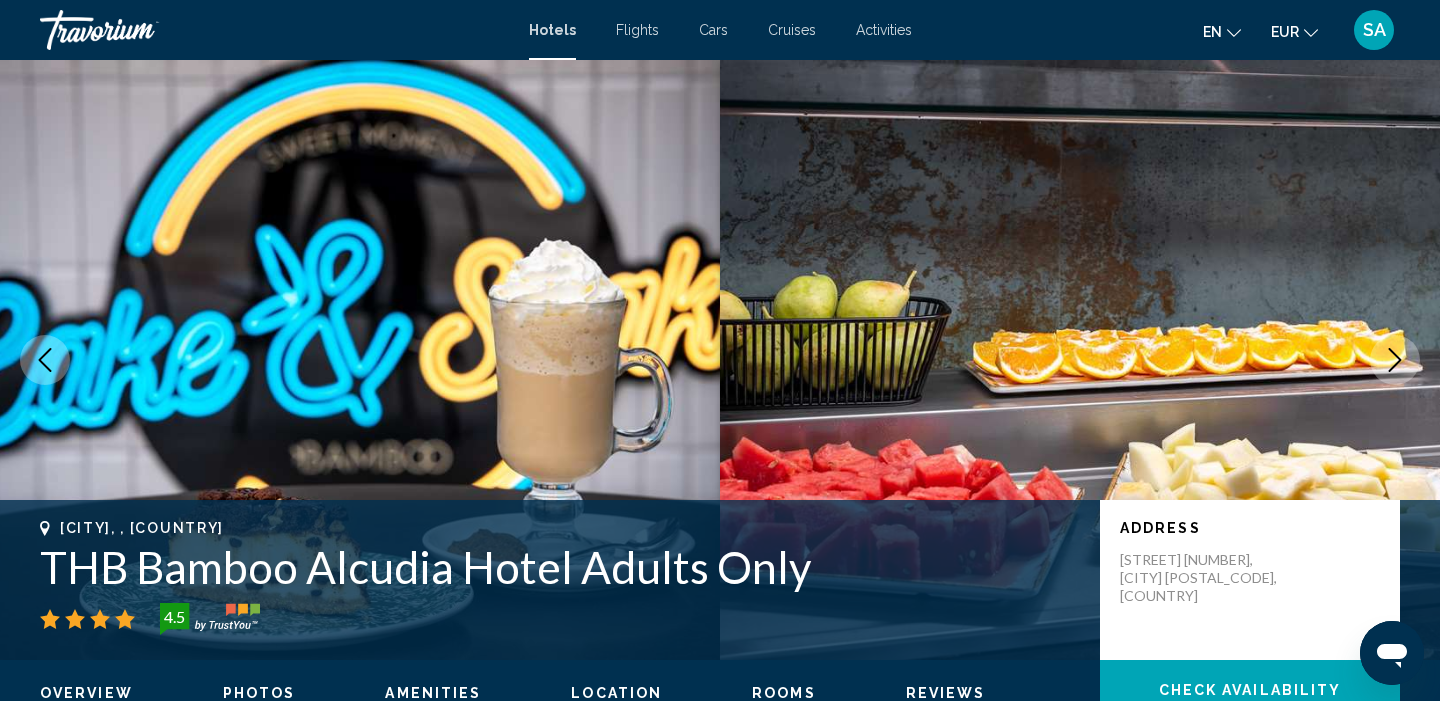 click 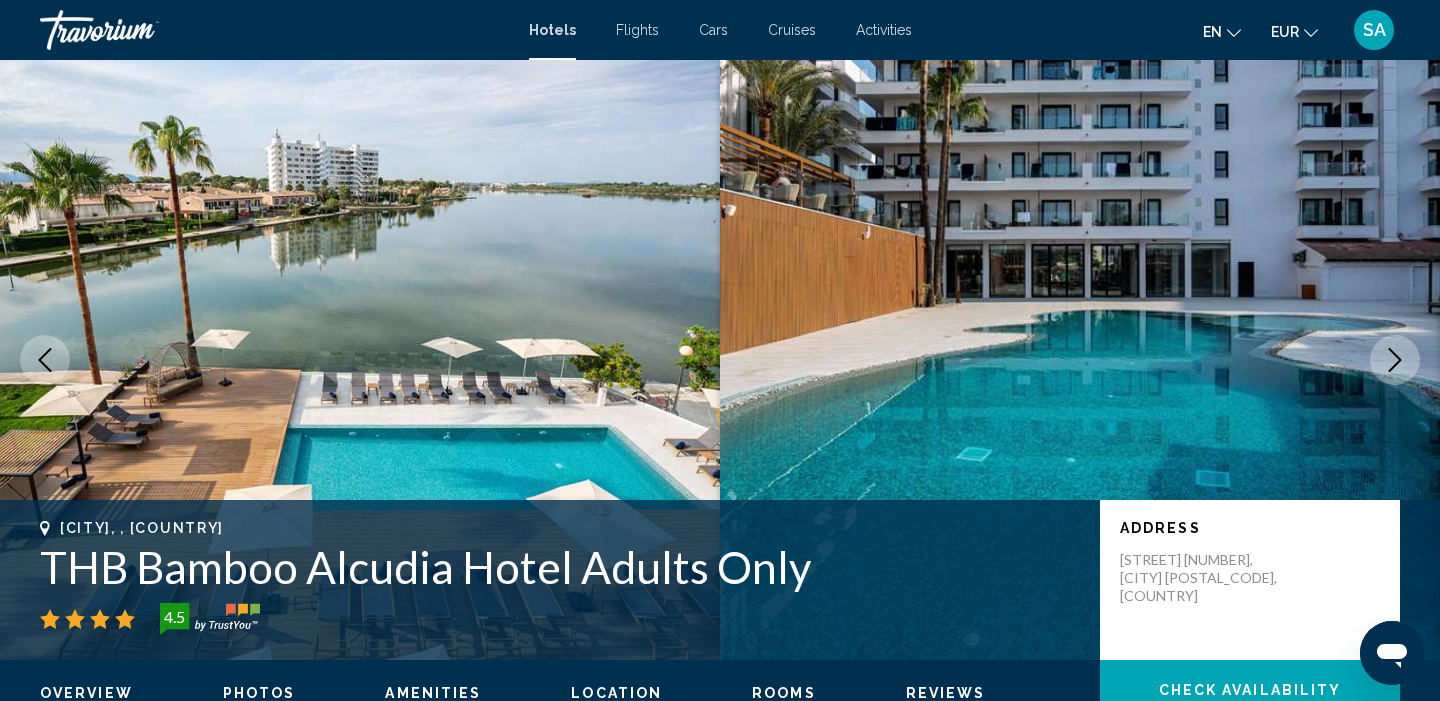 click 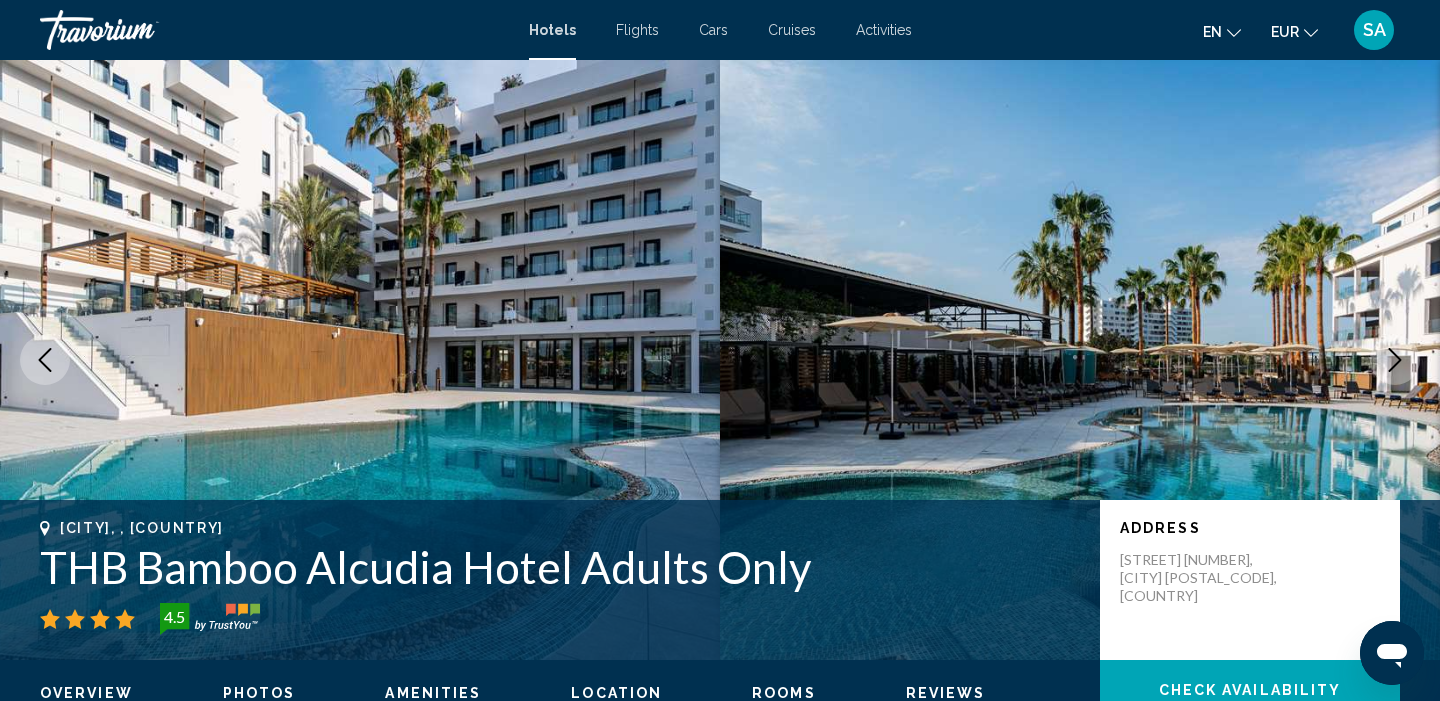click 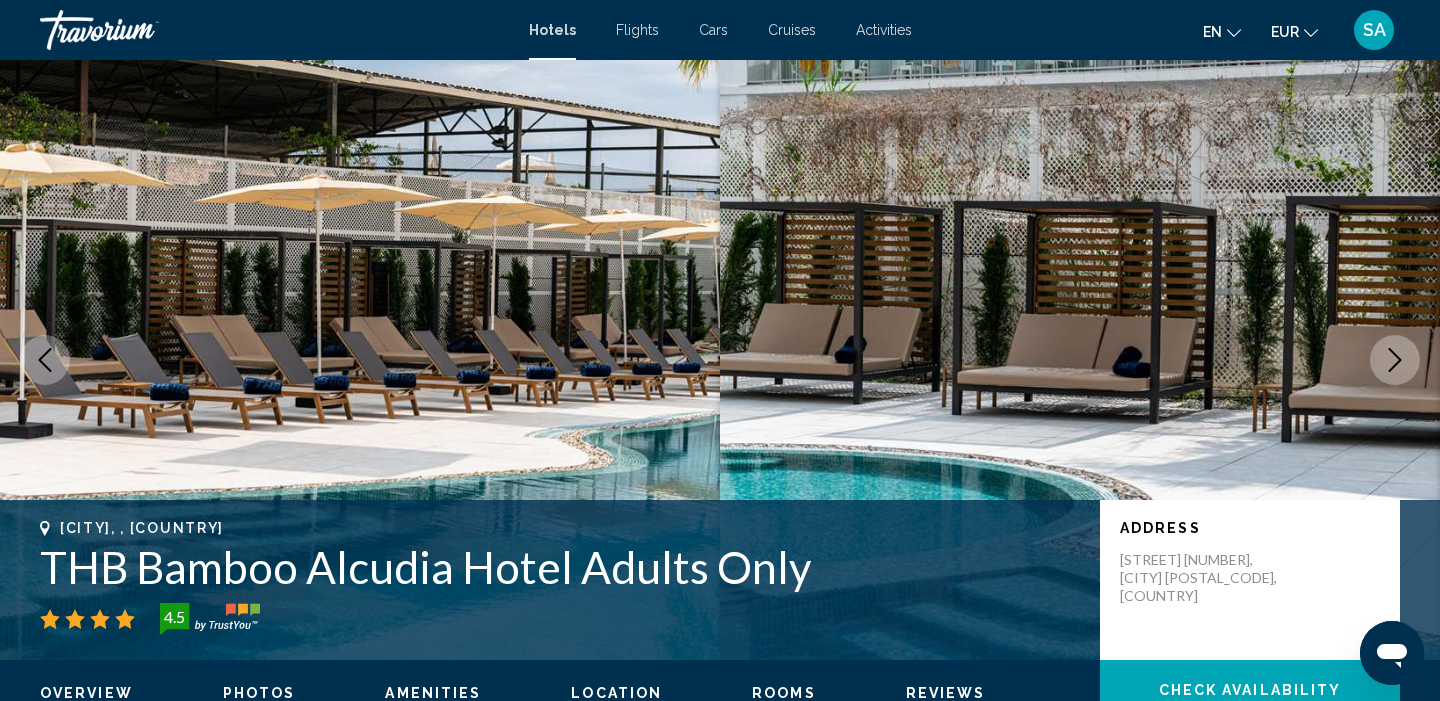 click 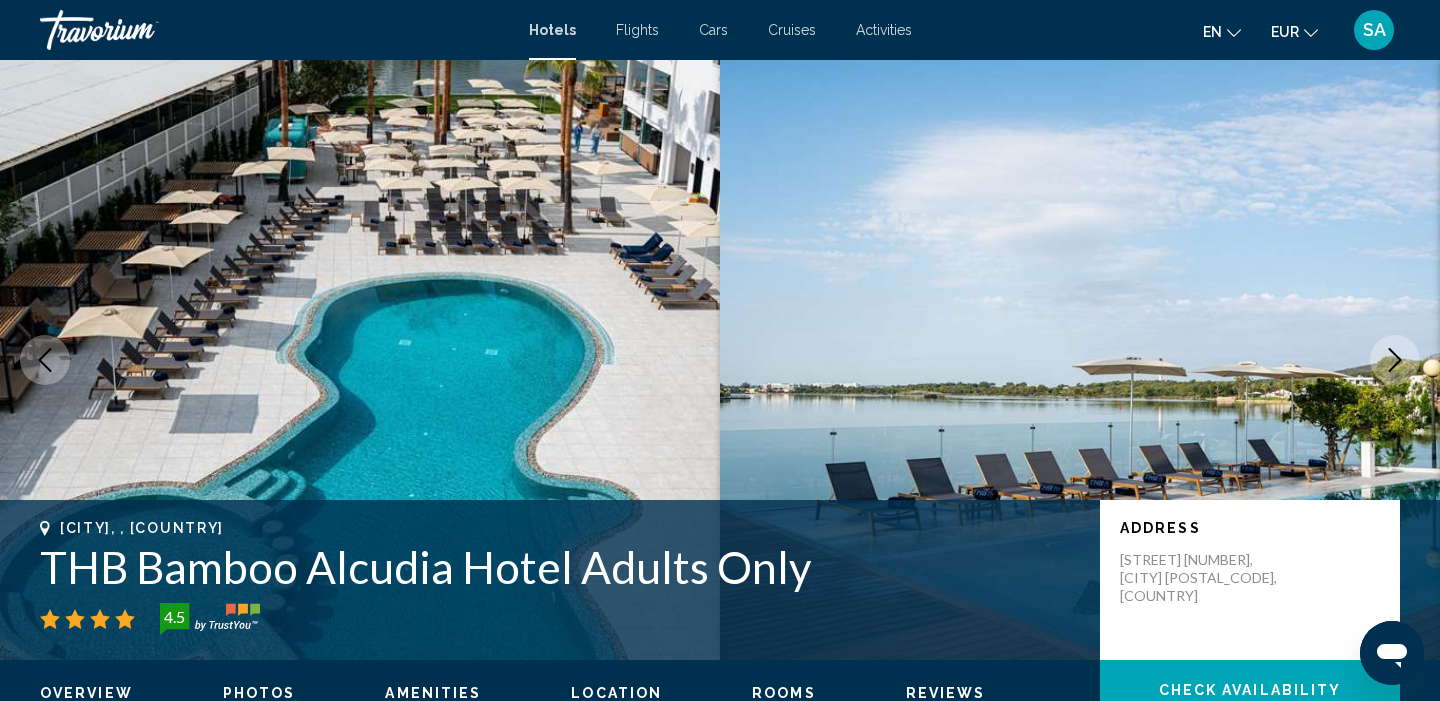 click 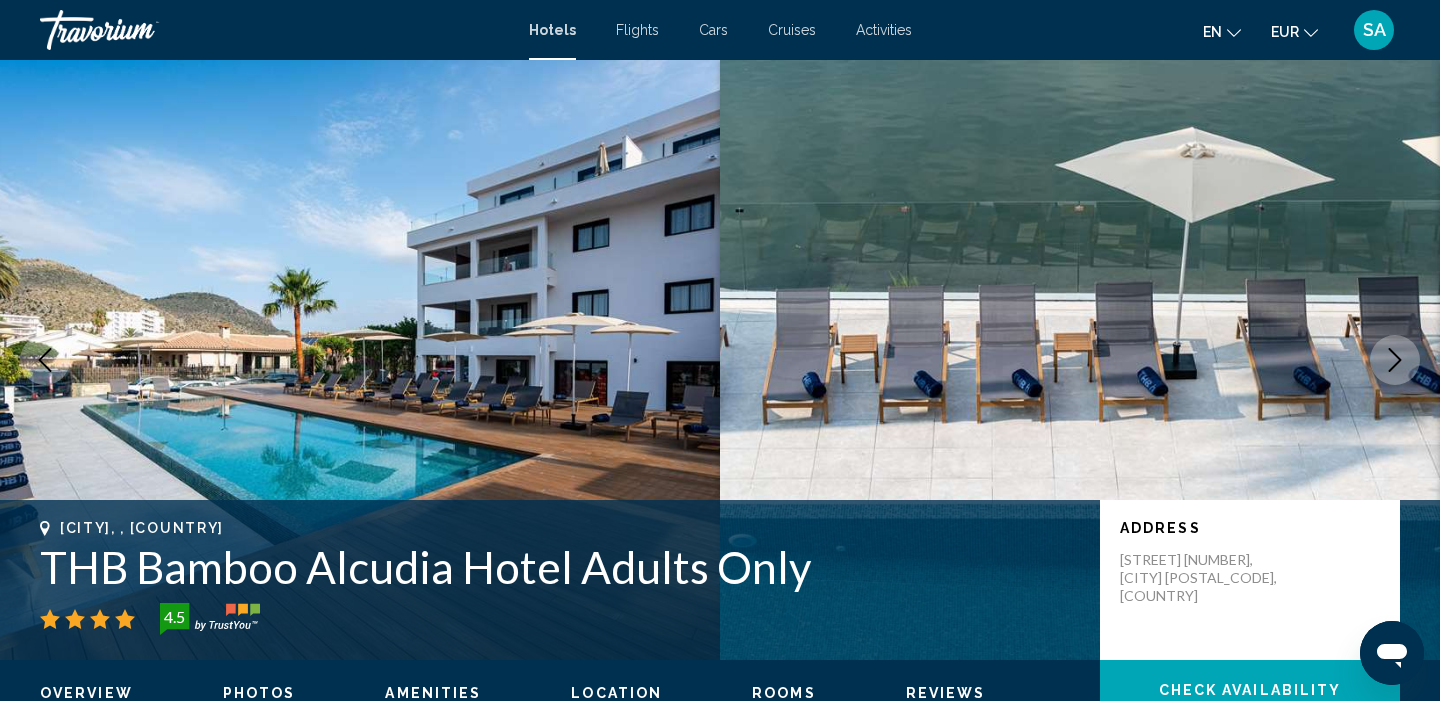 click 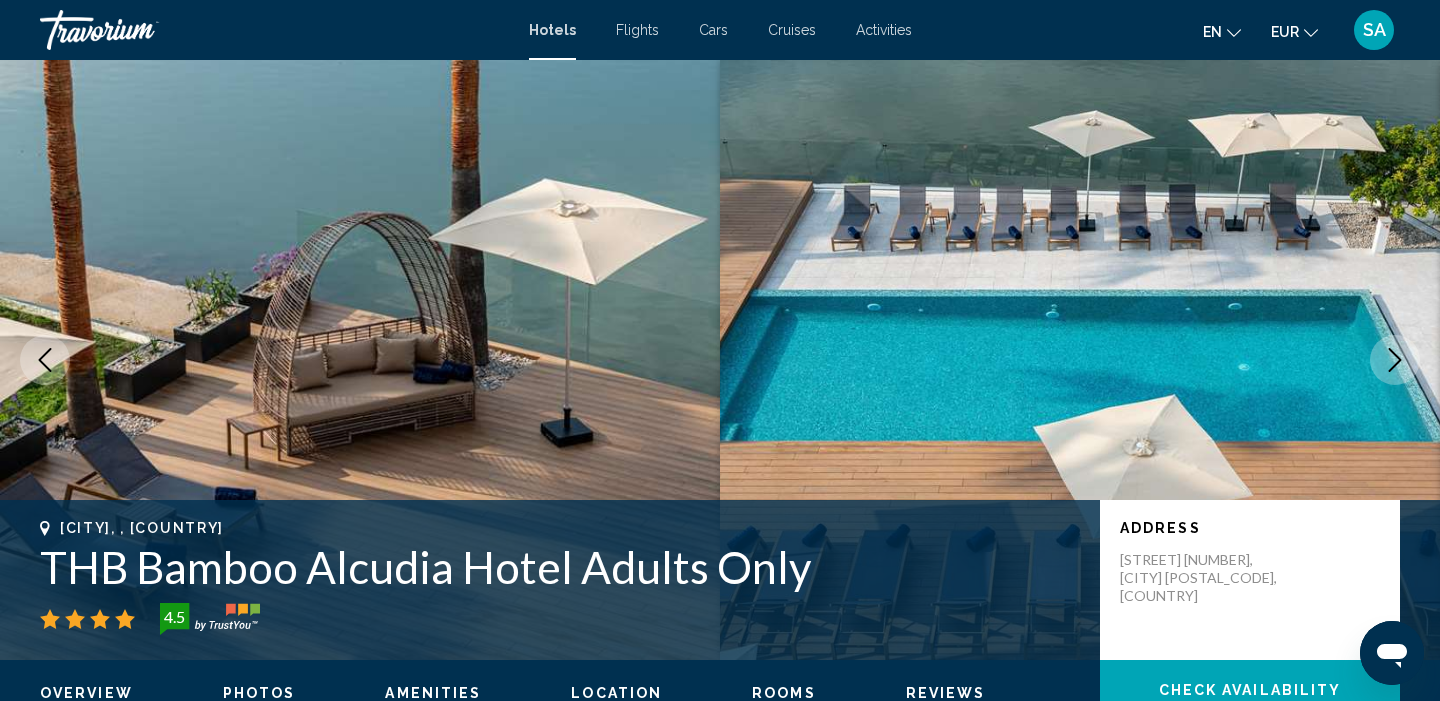 click 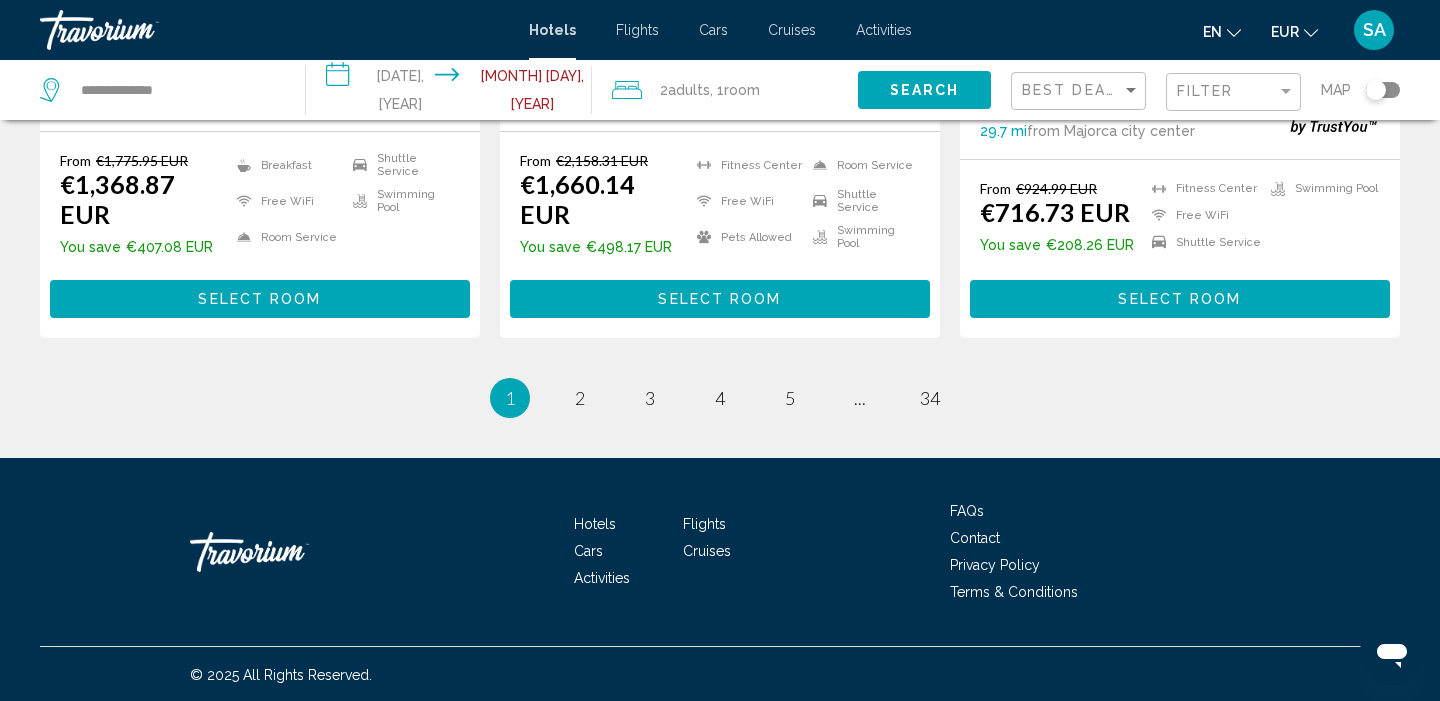 scroll, scrollTop: 2698, scrollLeft: 0, axis: vertical 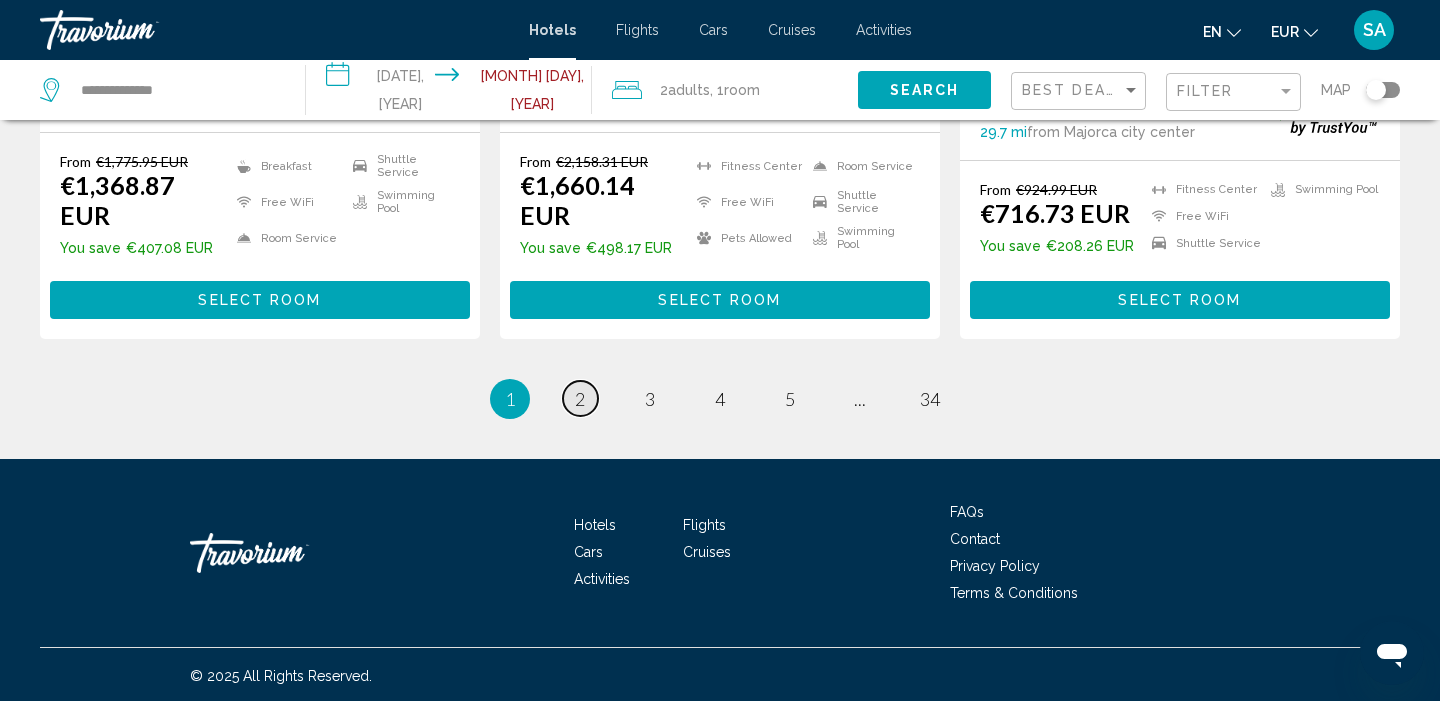 click on "page  2" at bounding box center [580, 398] 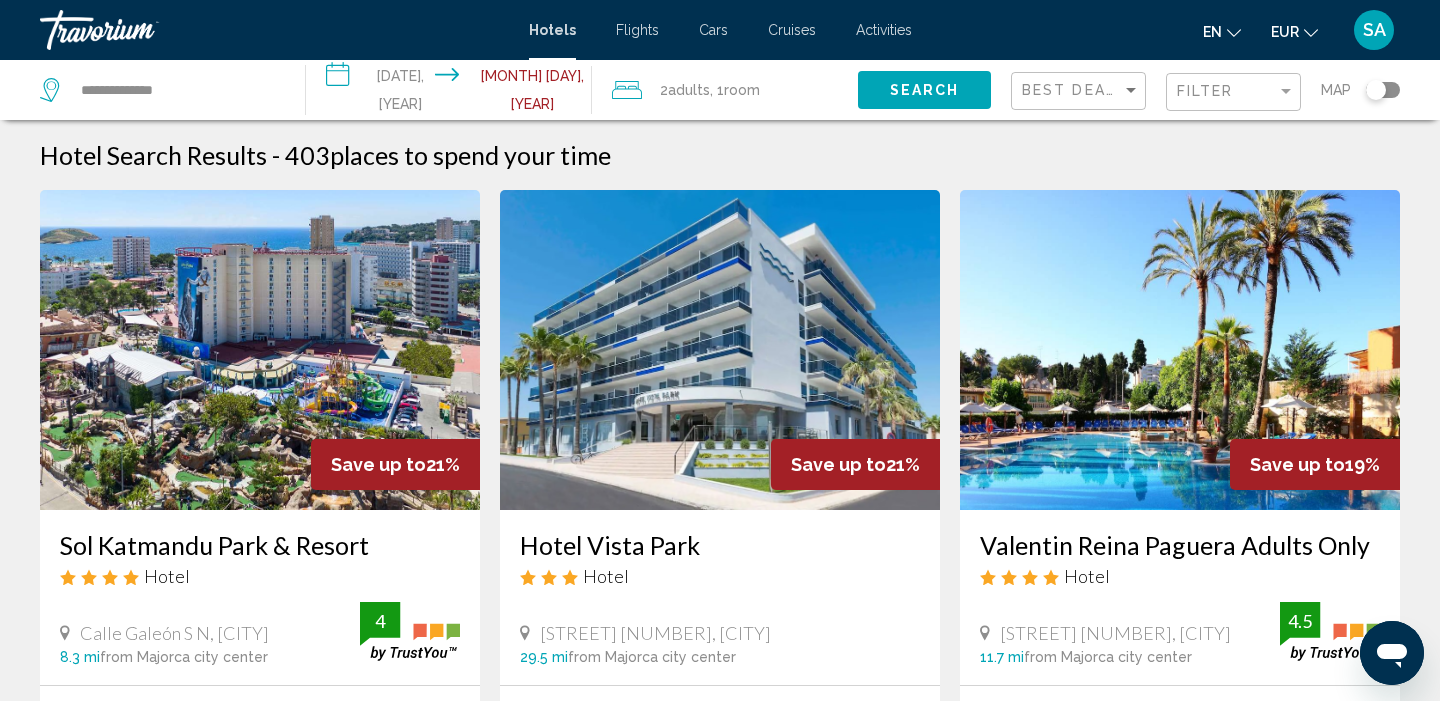 scroll, scrollTop: 3, scrollLeft: 1, axis: both 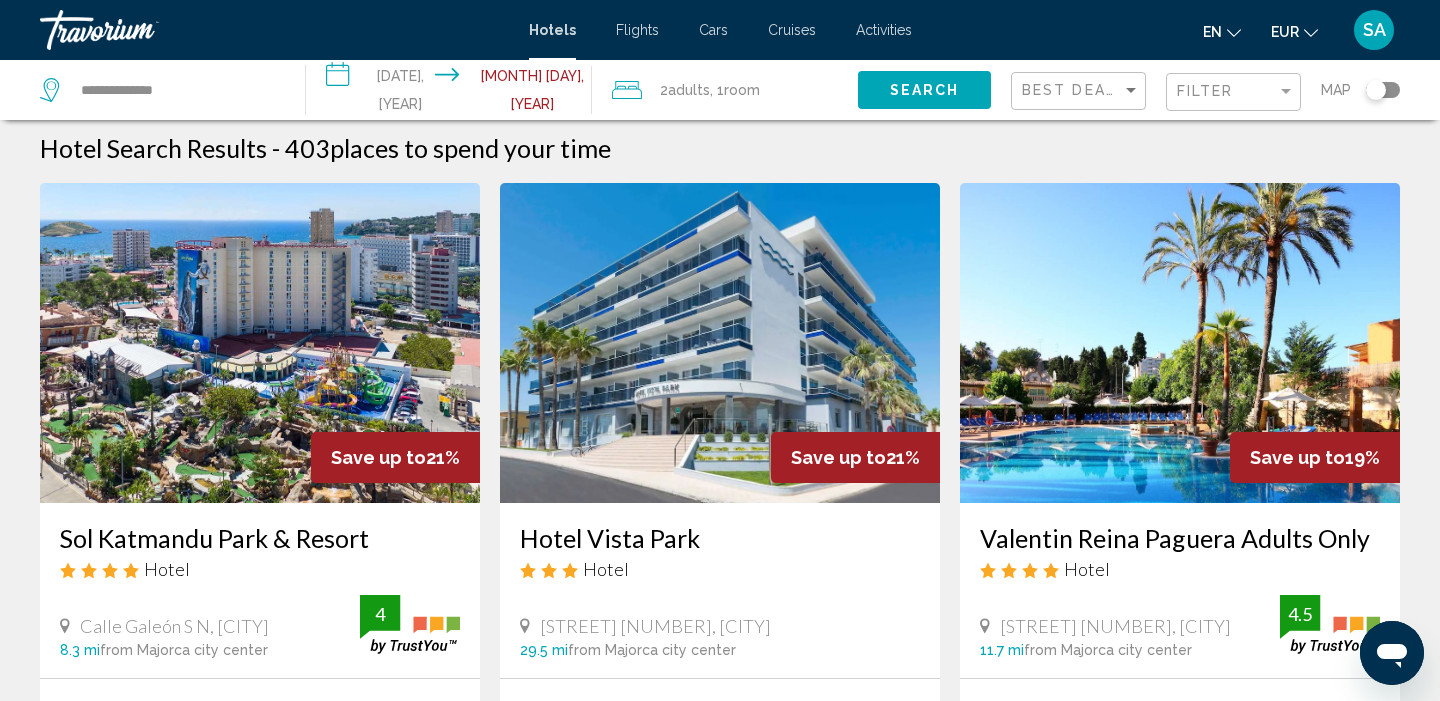 click at bounding box center (720, 343) 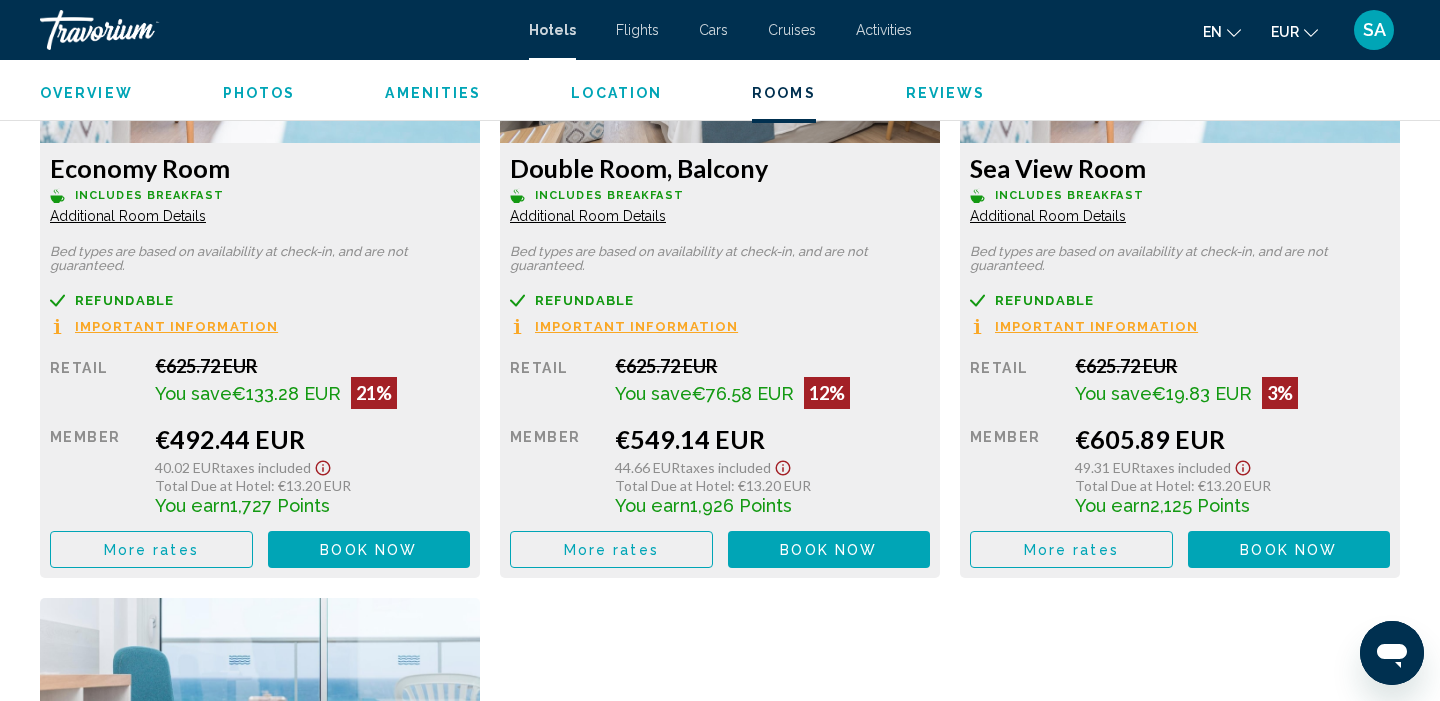 scroll, scrollTop: 2863, scrollLeft: 0, axis: vertical 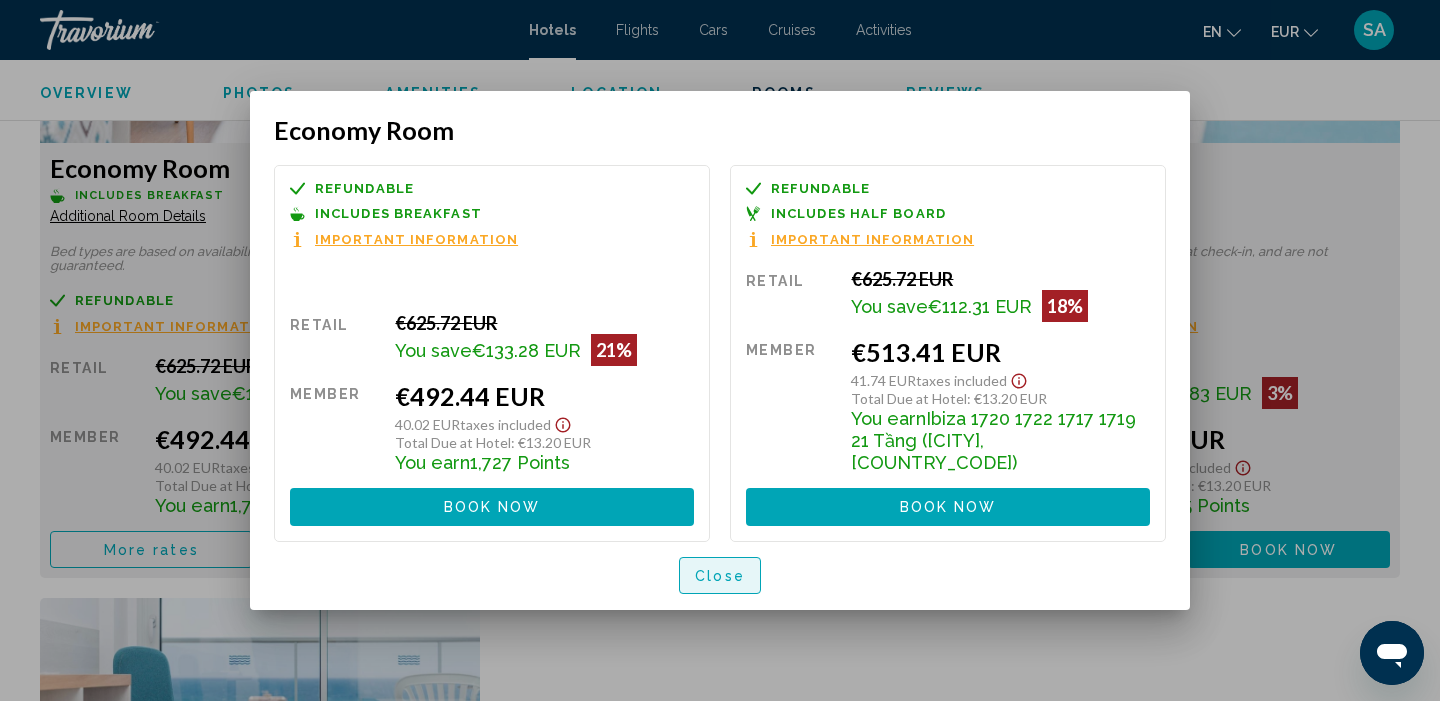 click on "Close" at bounding box center [720, 575] 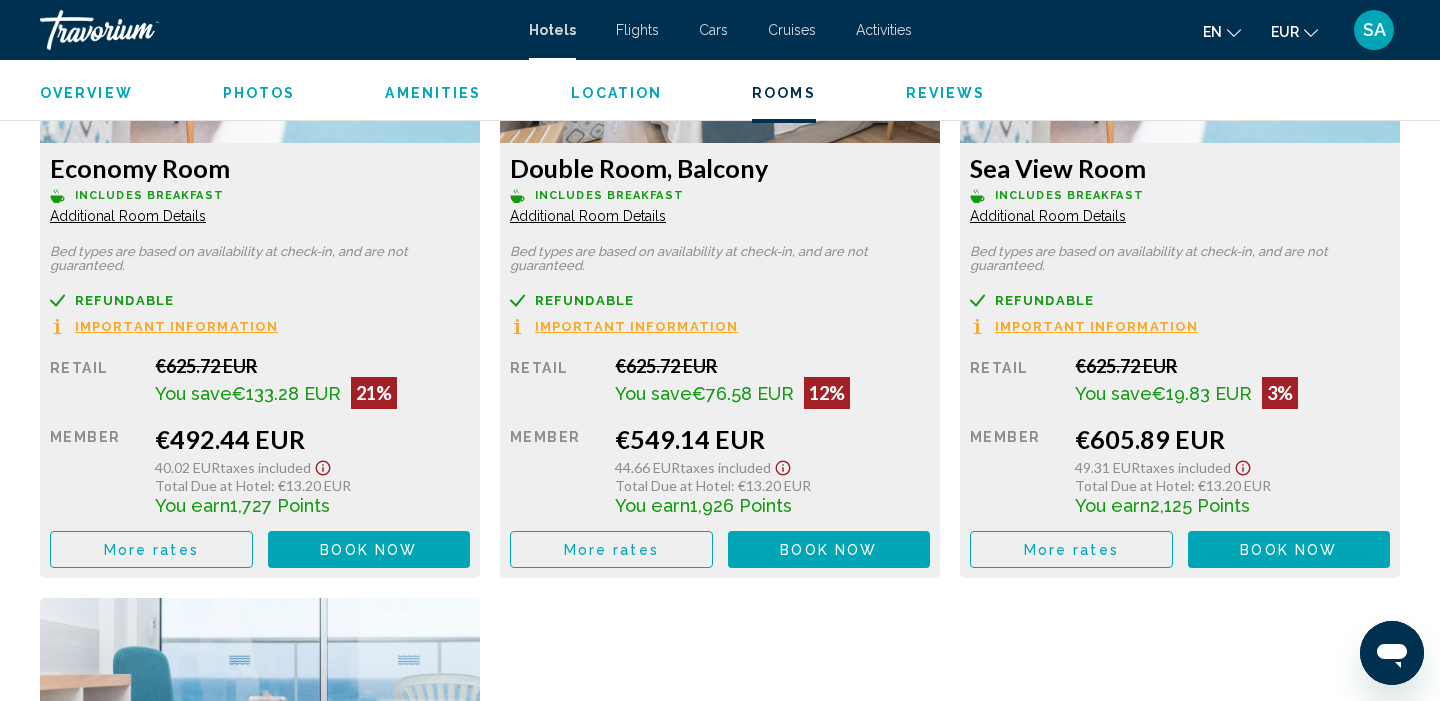 click on "More rates" at bounding box center [151, 549] 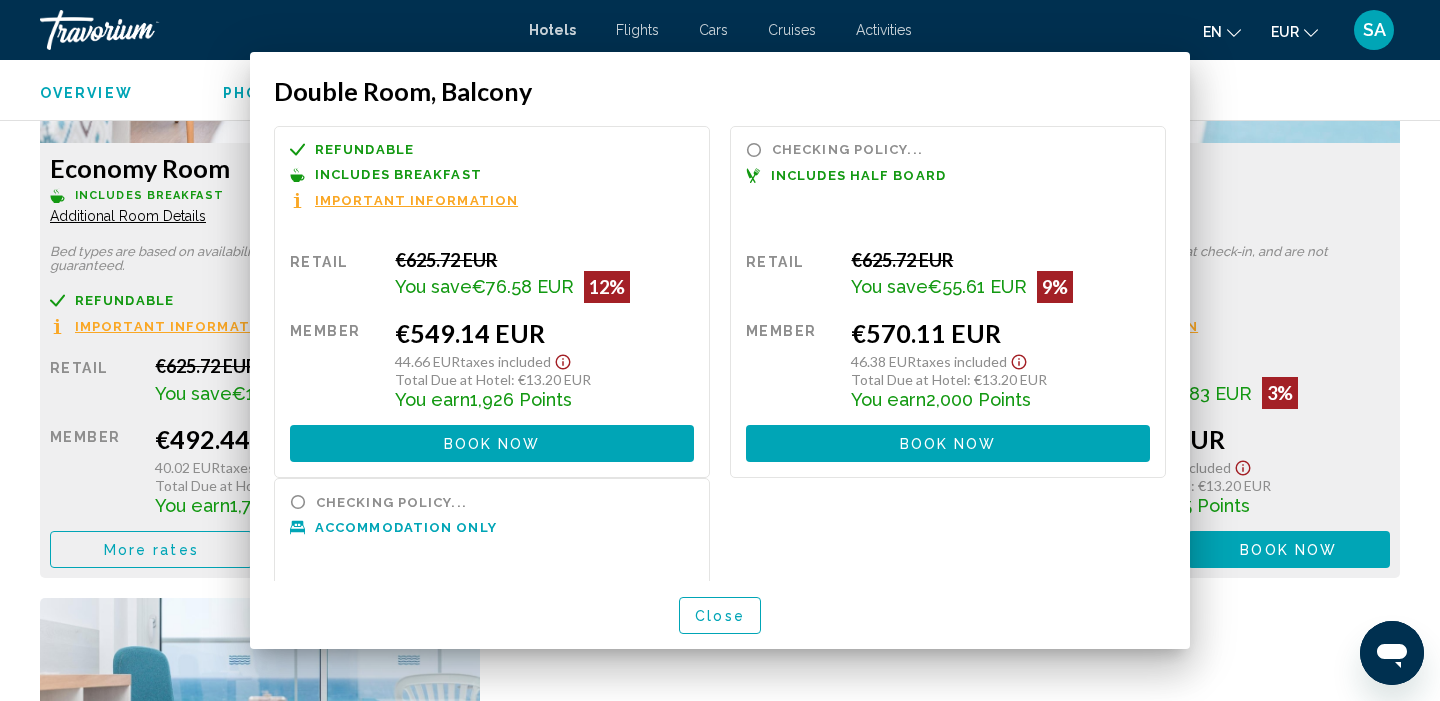 scroll, scrollTop: 0, scrollLeft: 0, axis: both 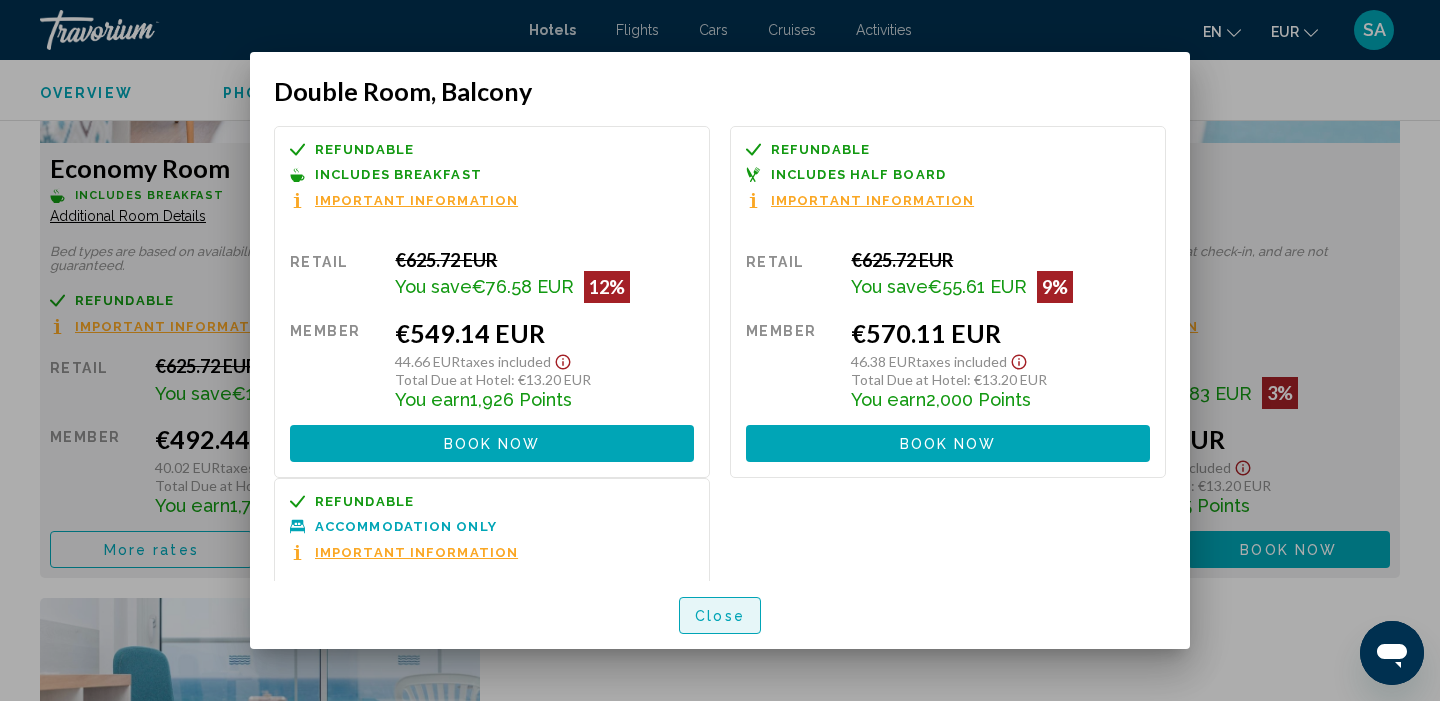 click on "Close" at bounding box center (720, 615) 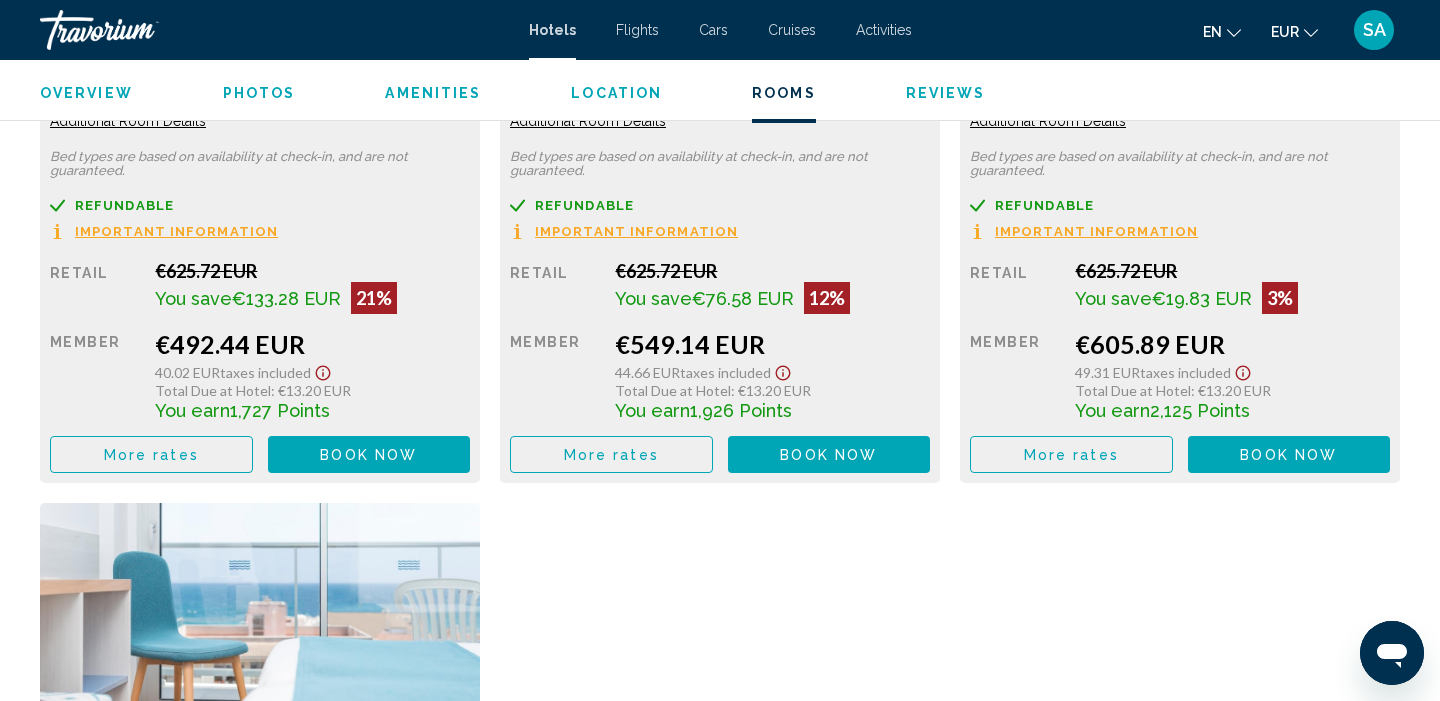 scroll, scrollTop: 2965, scrollLeft: 0, axis: vertical 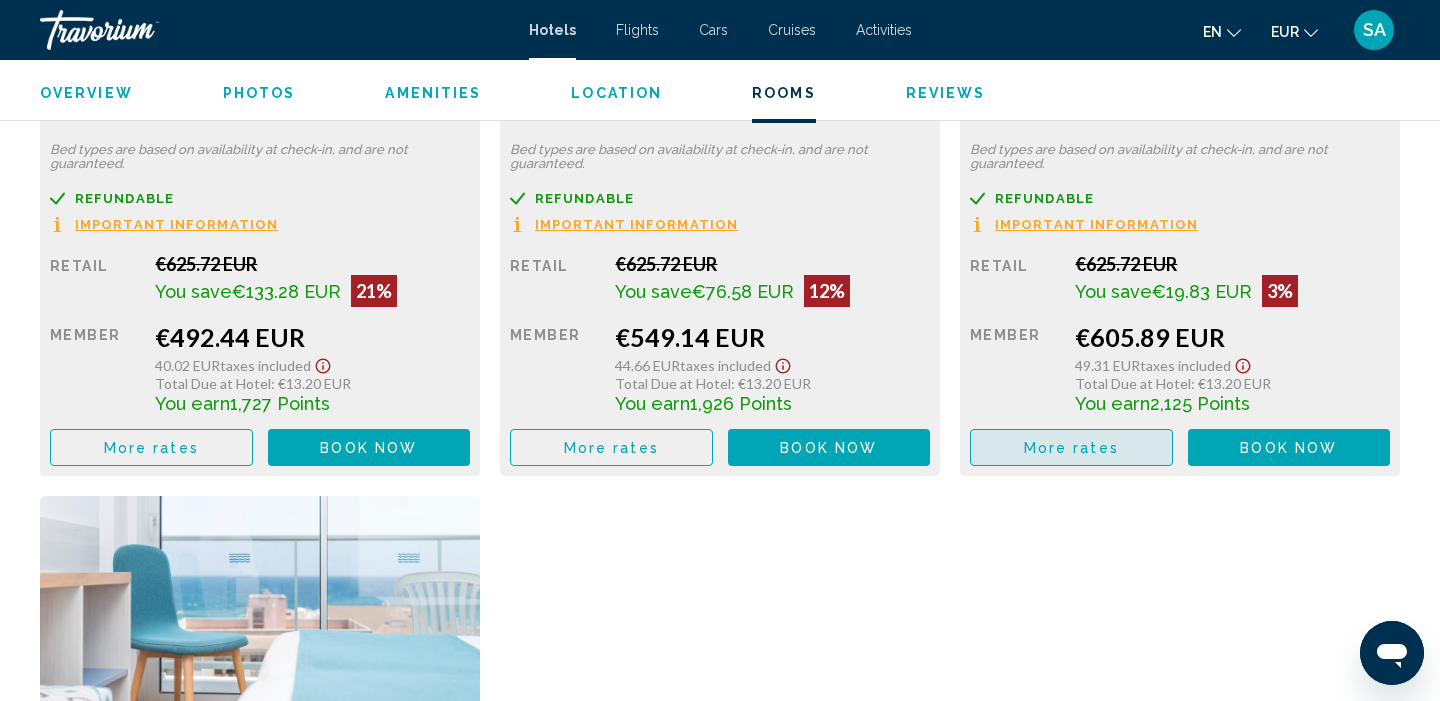 click on "More rates" at bounding box center [151, 447] 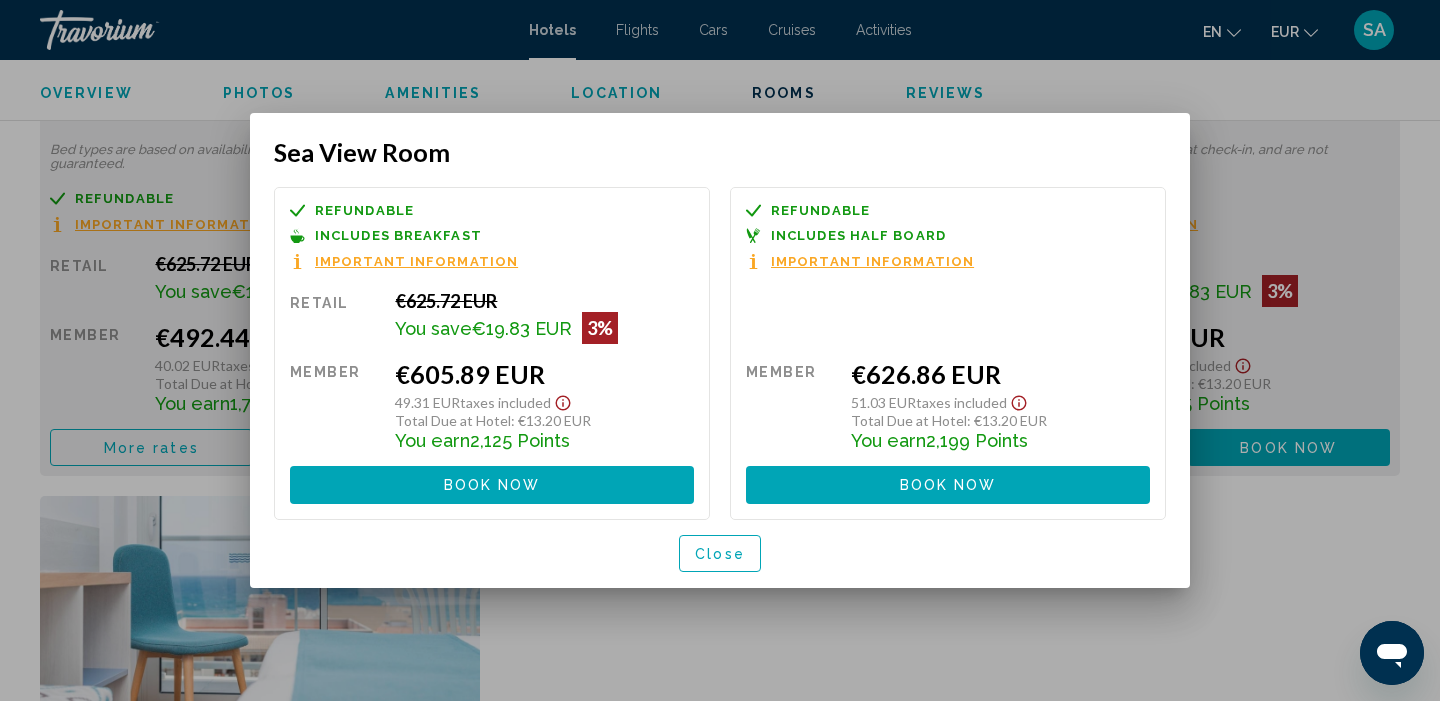 click on "Close" at bounding box center (720, 554) 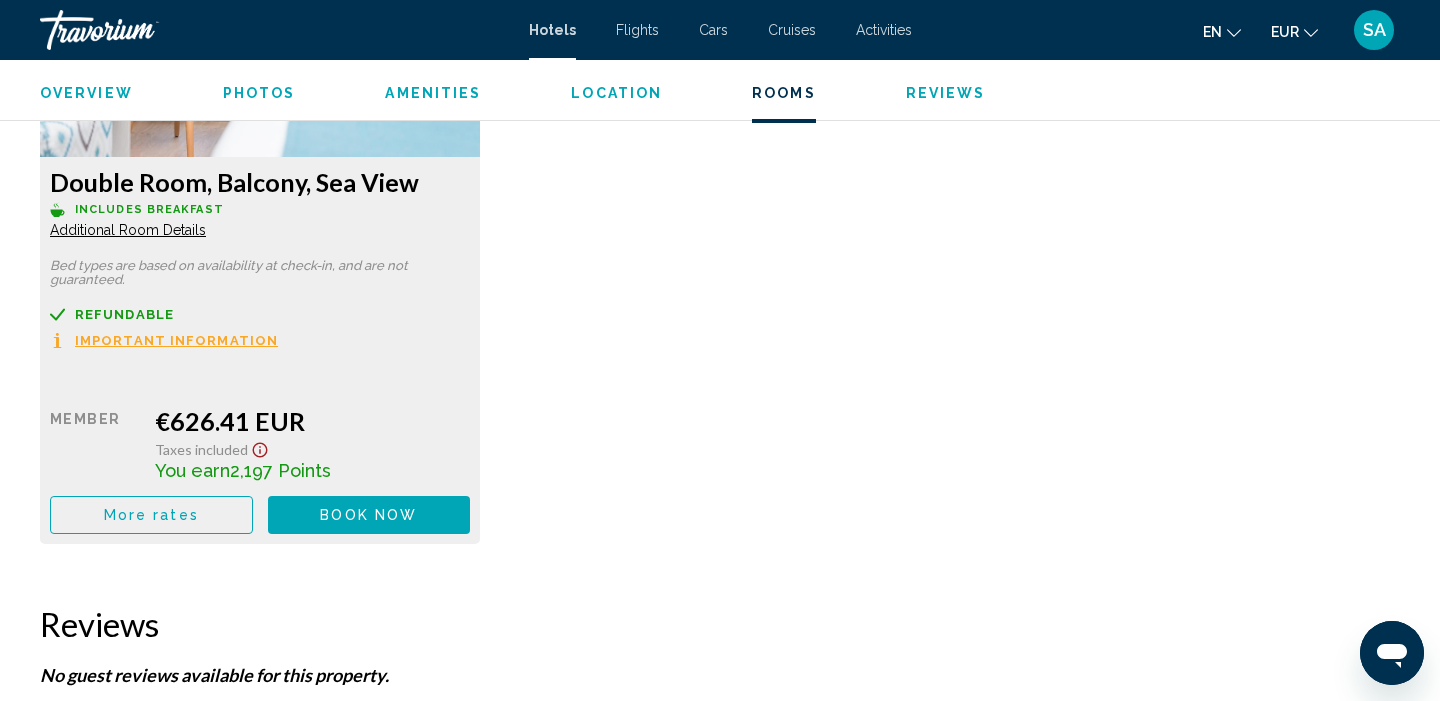 scroll, scrollTop: 3575, scrollLeft: 0, axis: vertical 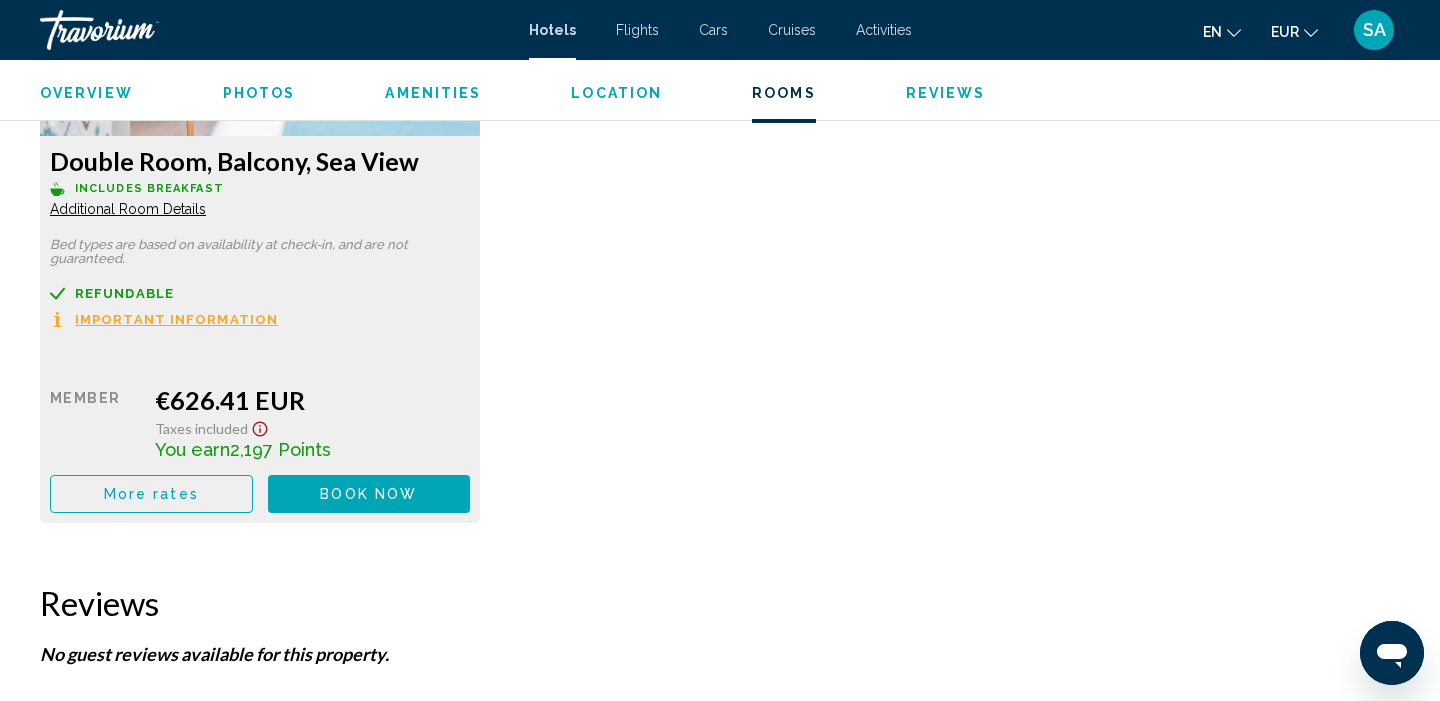 click on "More rates" at bounding box center [151, -163] 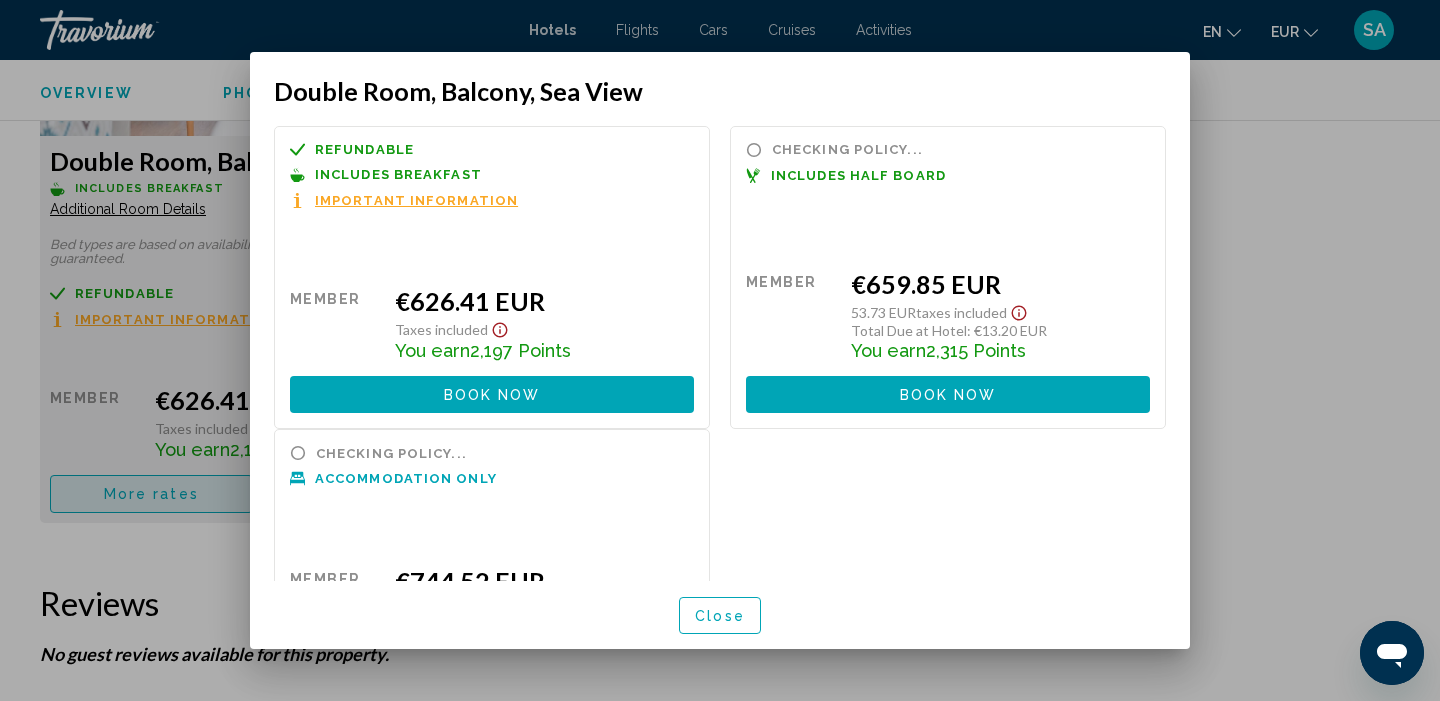 scroll, scrollTop: 0, scrollLeft: 0, axis: both 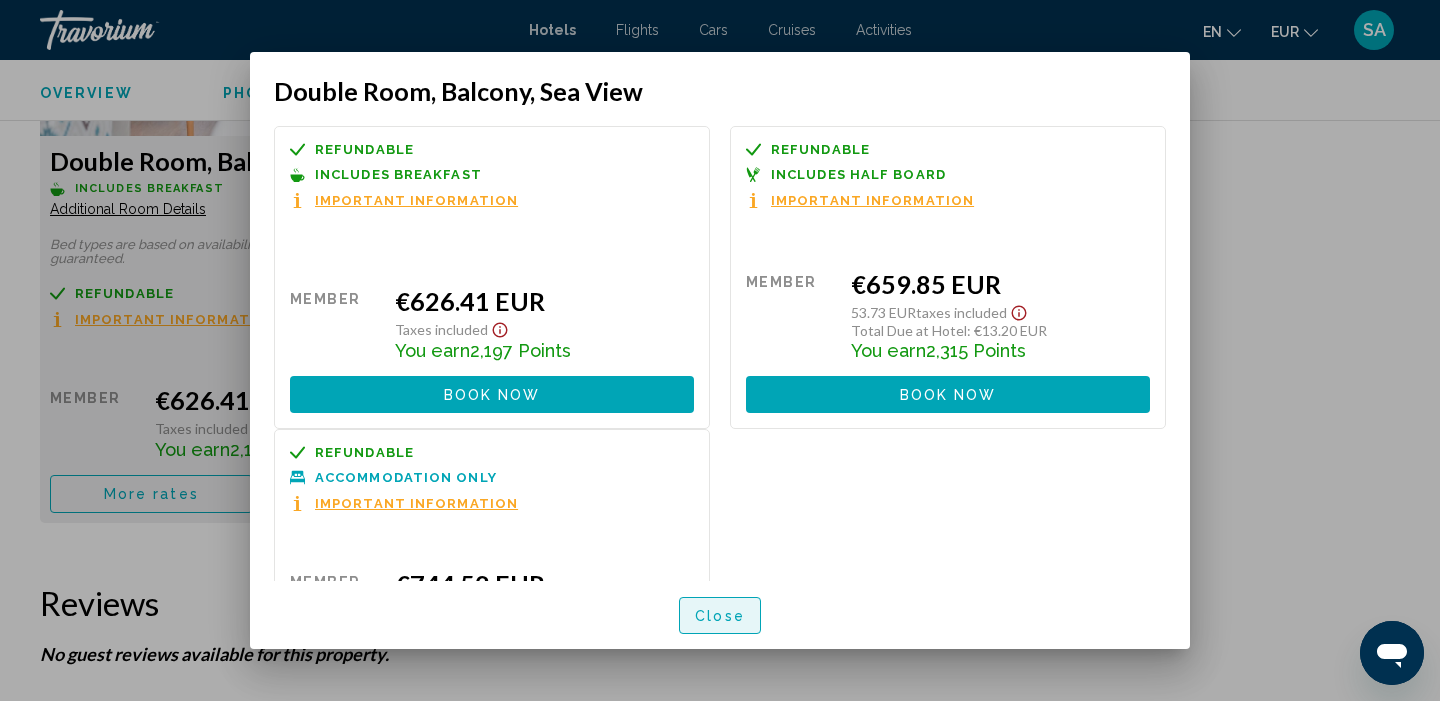 click on "Close" at bounding box center [720, 616] 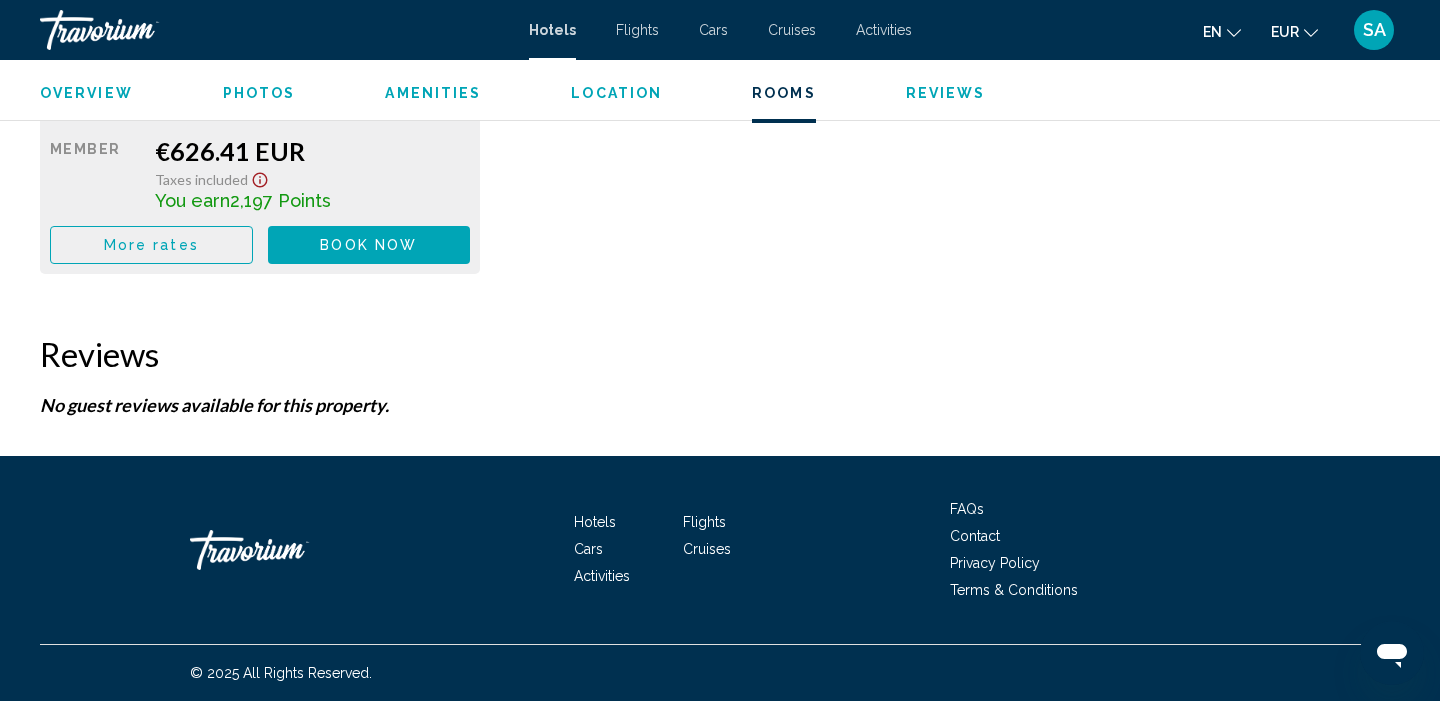 scroll, scrollTop: 3825, scrollLeft: 0, axis: vertical 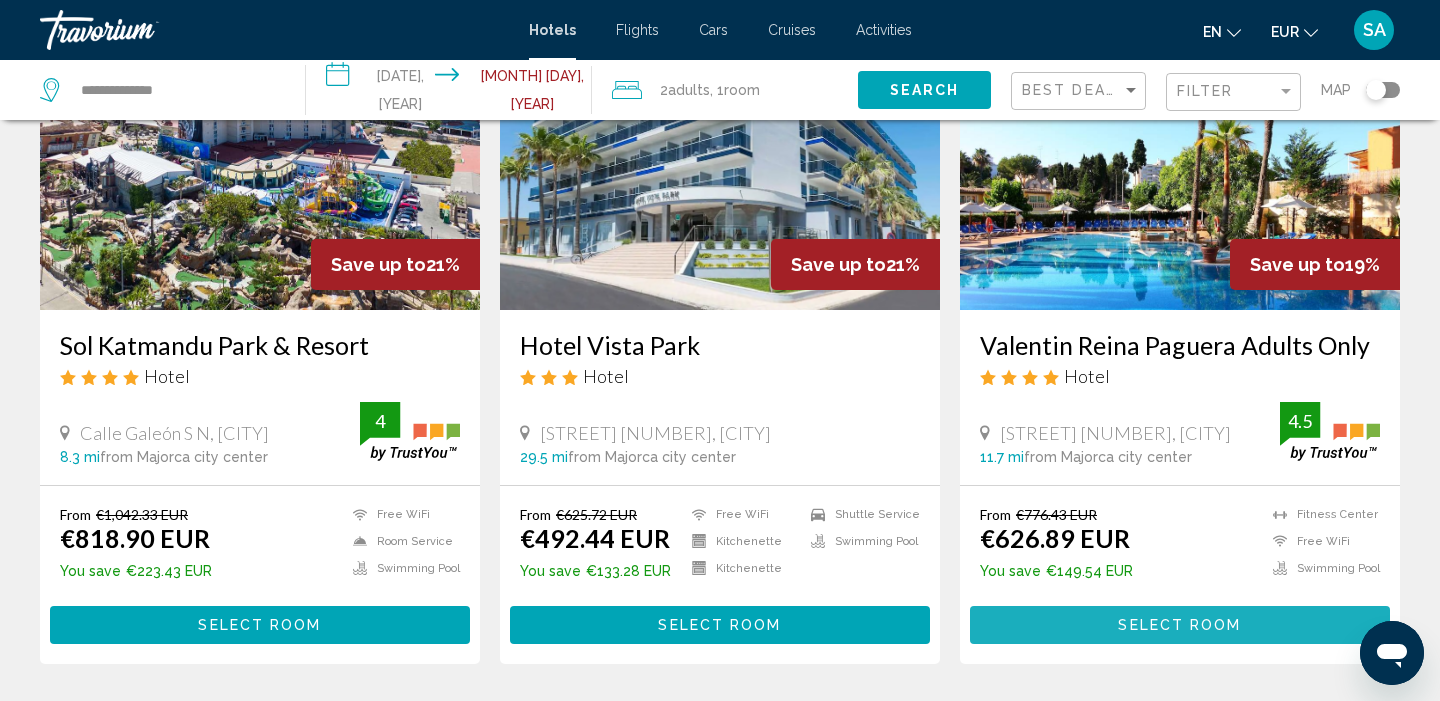 click on "Select Room" at bounding box center [1179, 626] 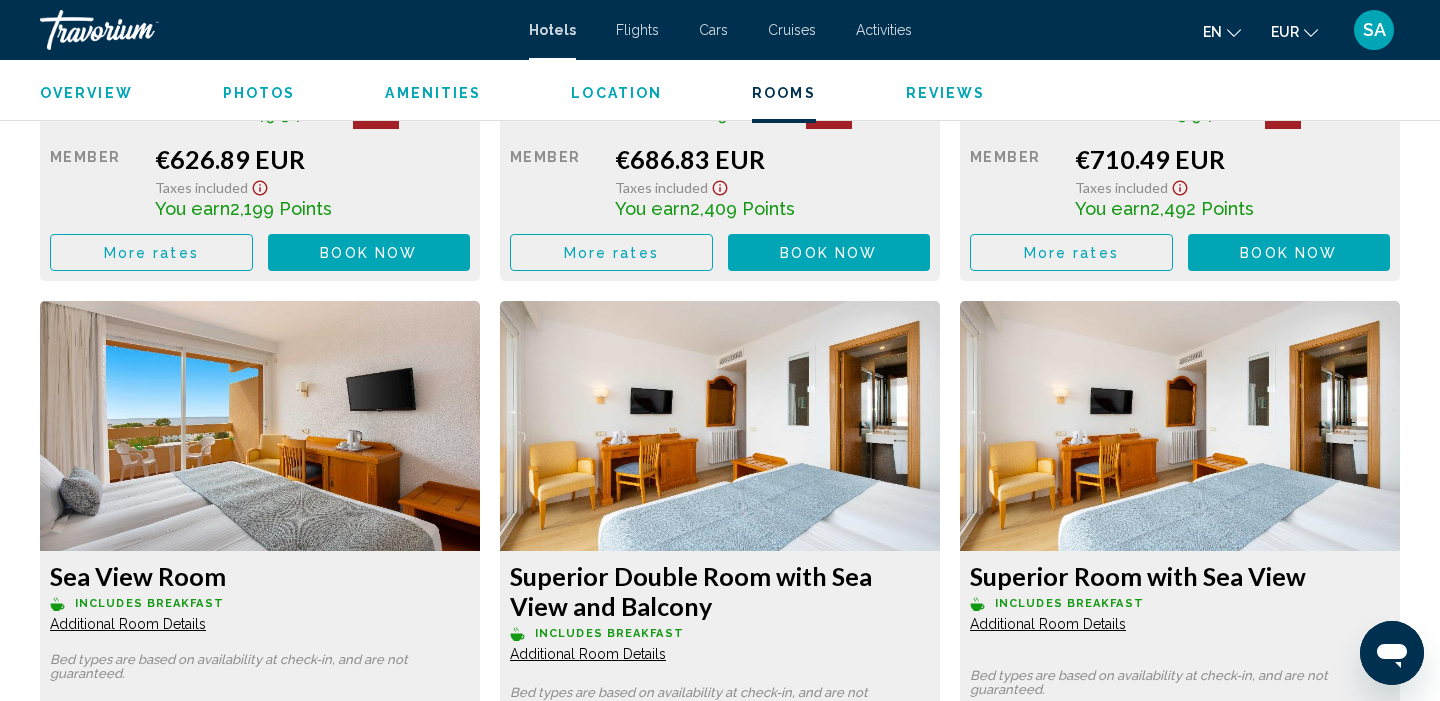 scroll, scrollTop: 3253, scrollLeft: 0, axis: vertical 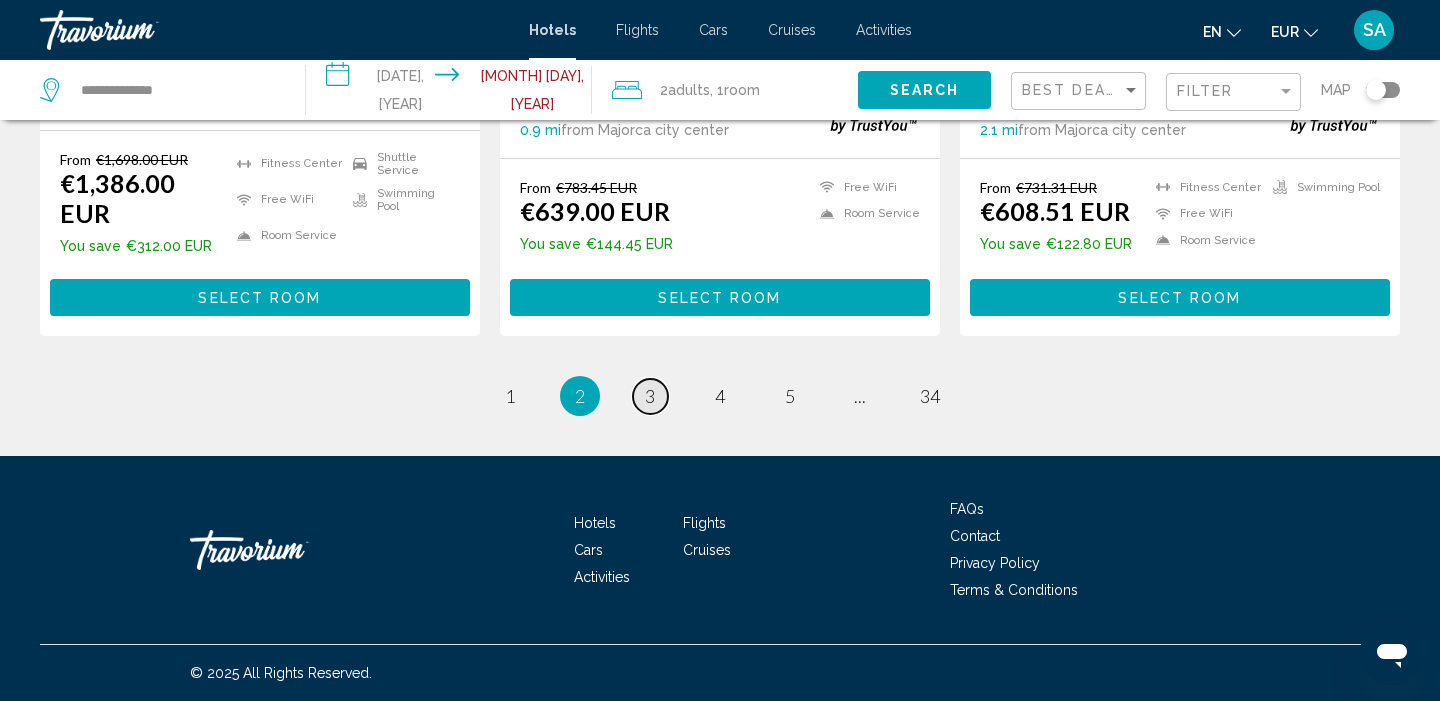 click on "3" at bounding box center [650, 396] 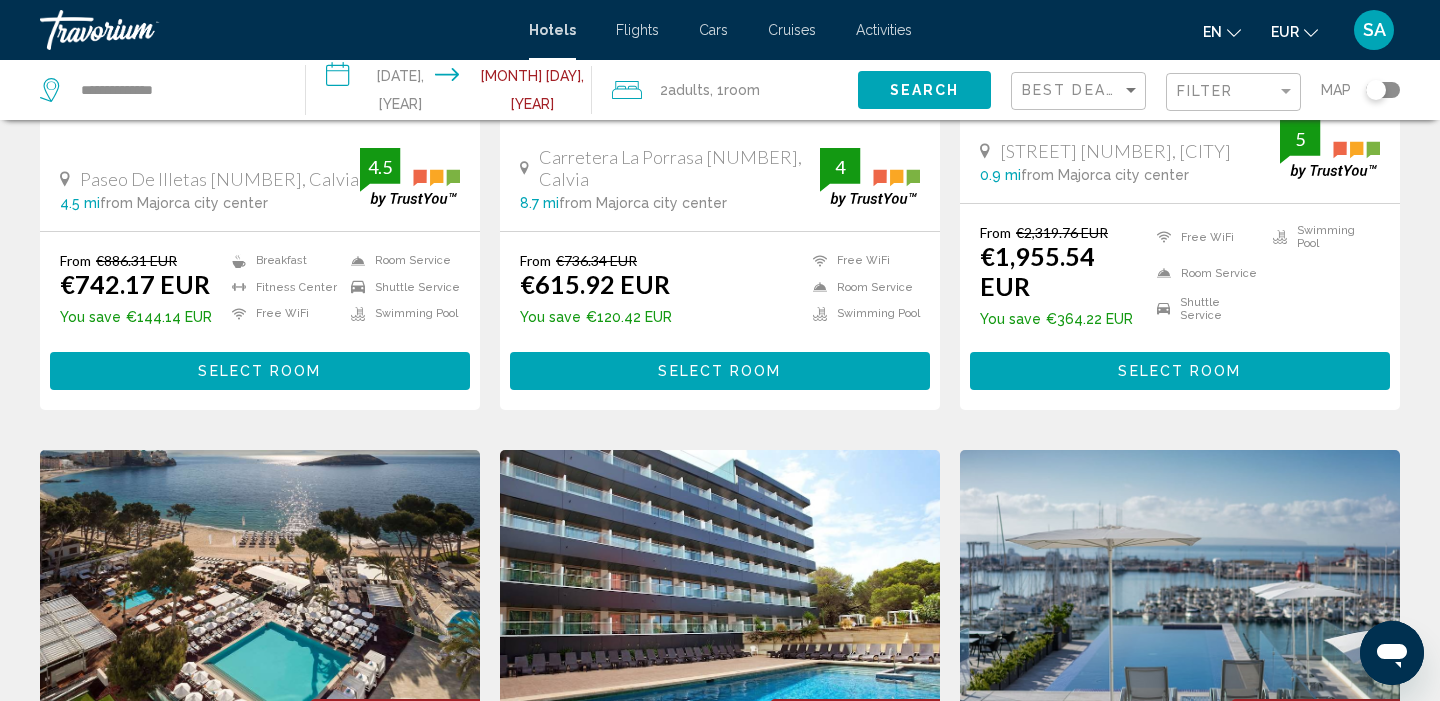 scroll, scrollTop: 1205, scrollLeft: 0, axis: vertical 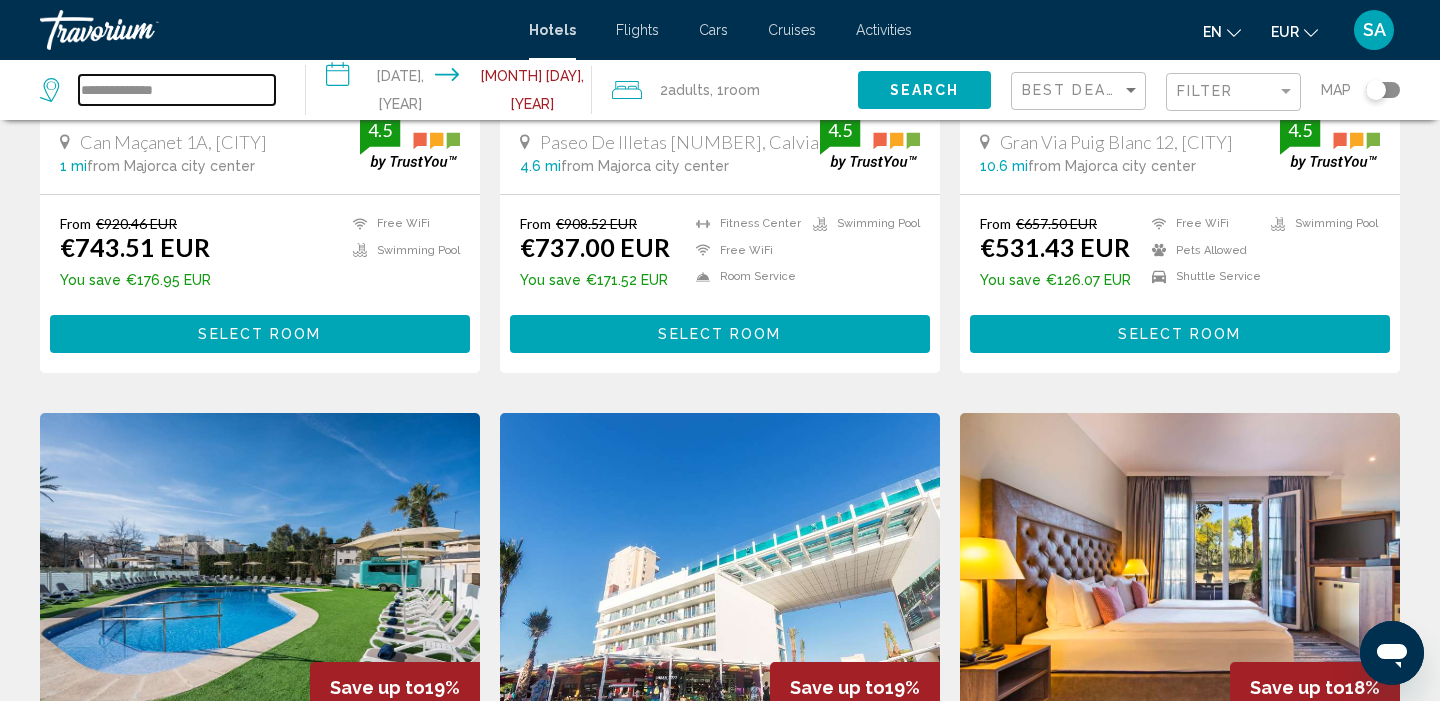 click on "**********" at bounding box center [177, 90] 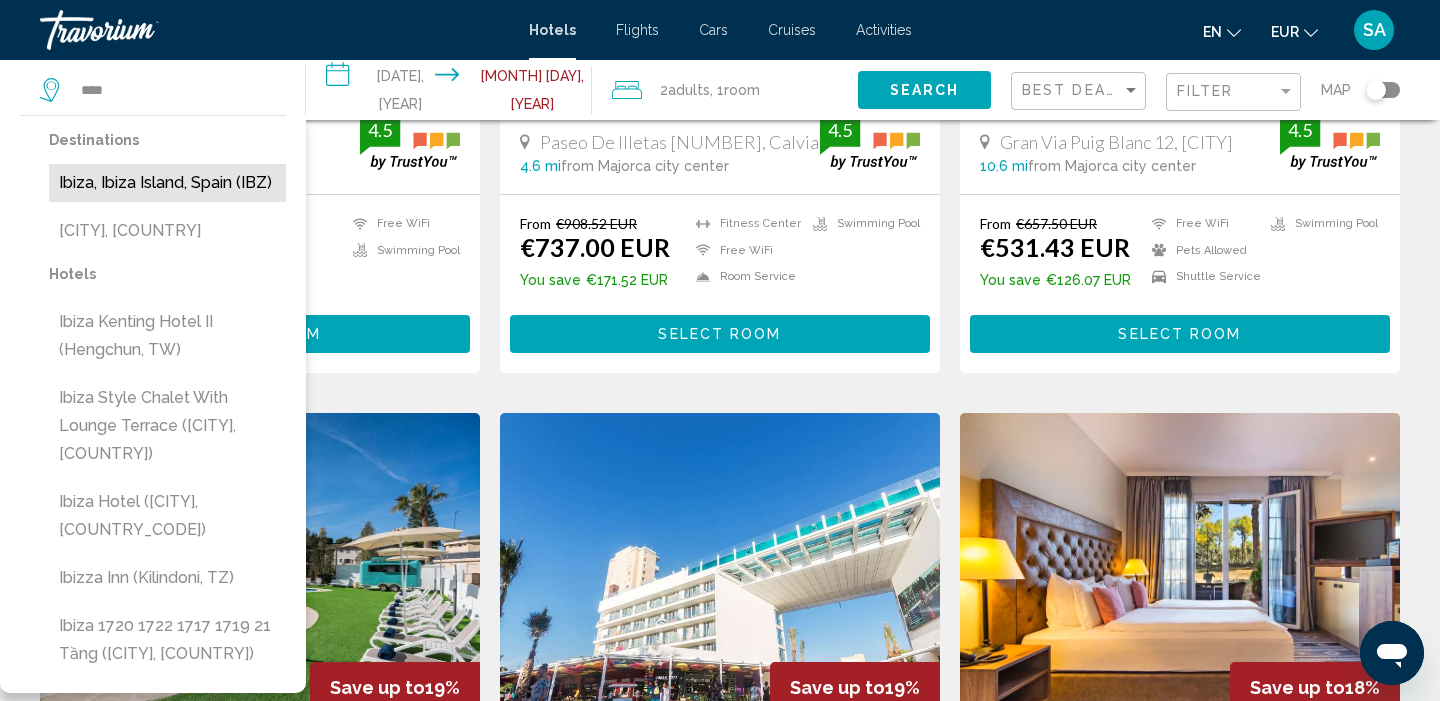 click on "Ibiza, Ibiza Island, Spain (IBZ)" at bounding box center [167, 183] 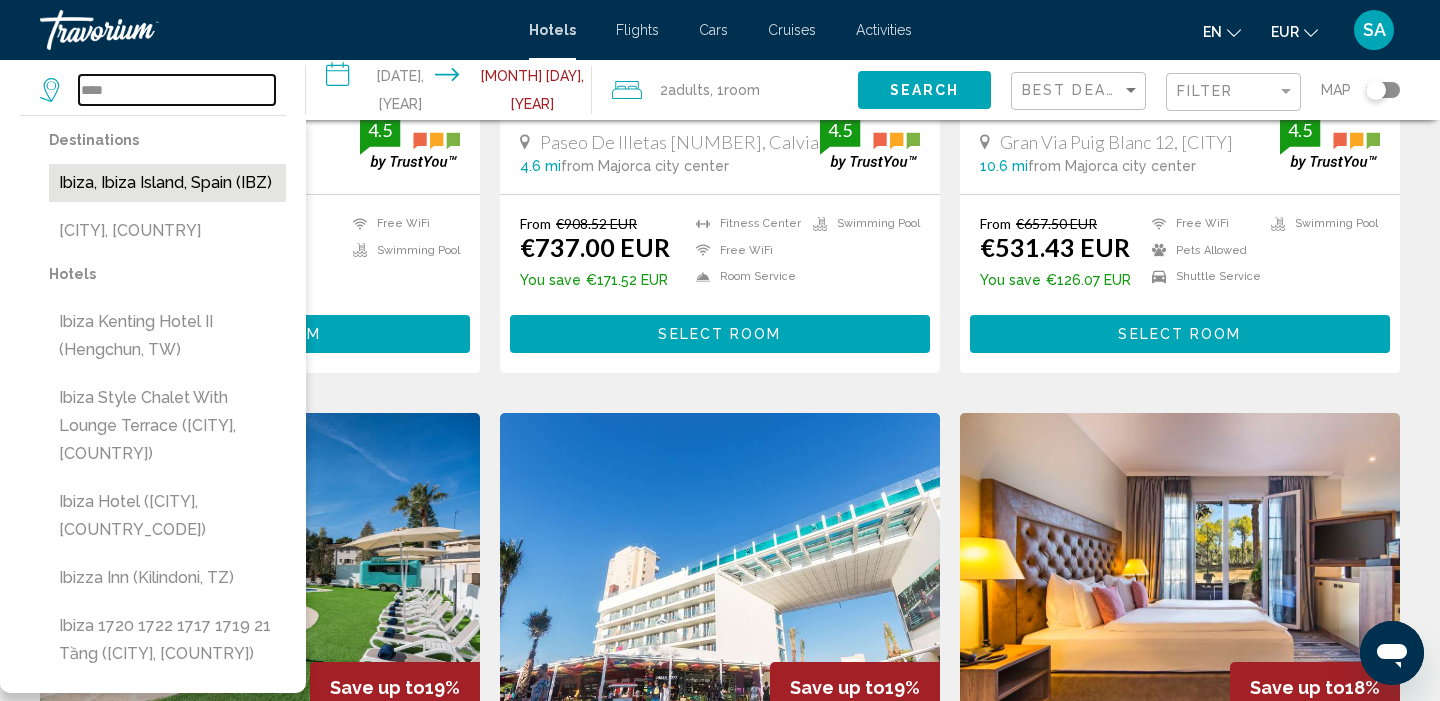type on "**********" 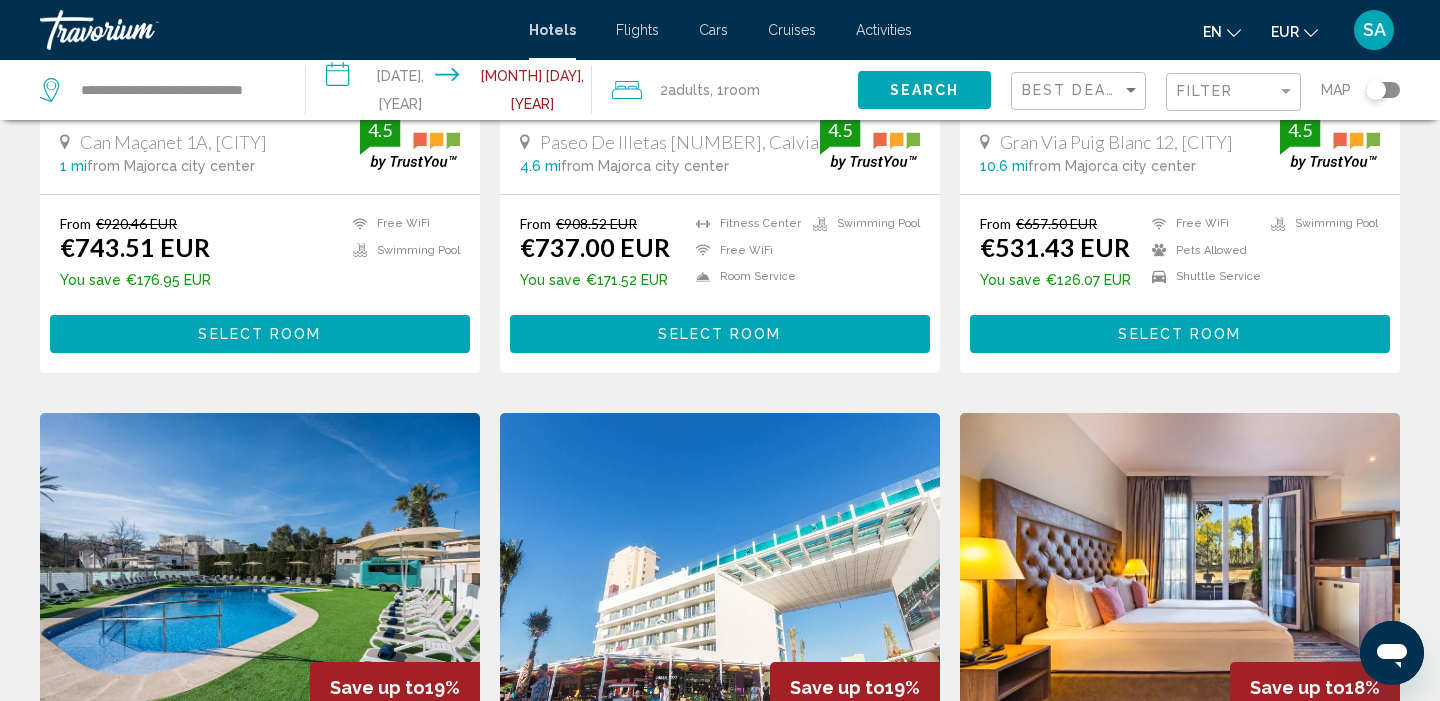 click on "**********" at bounding box center (453, 93) 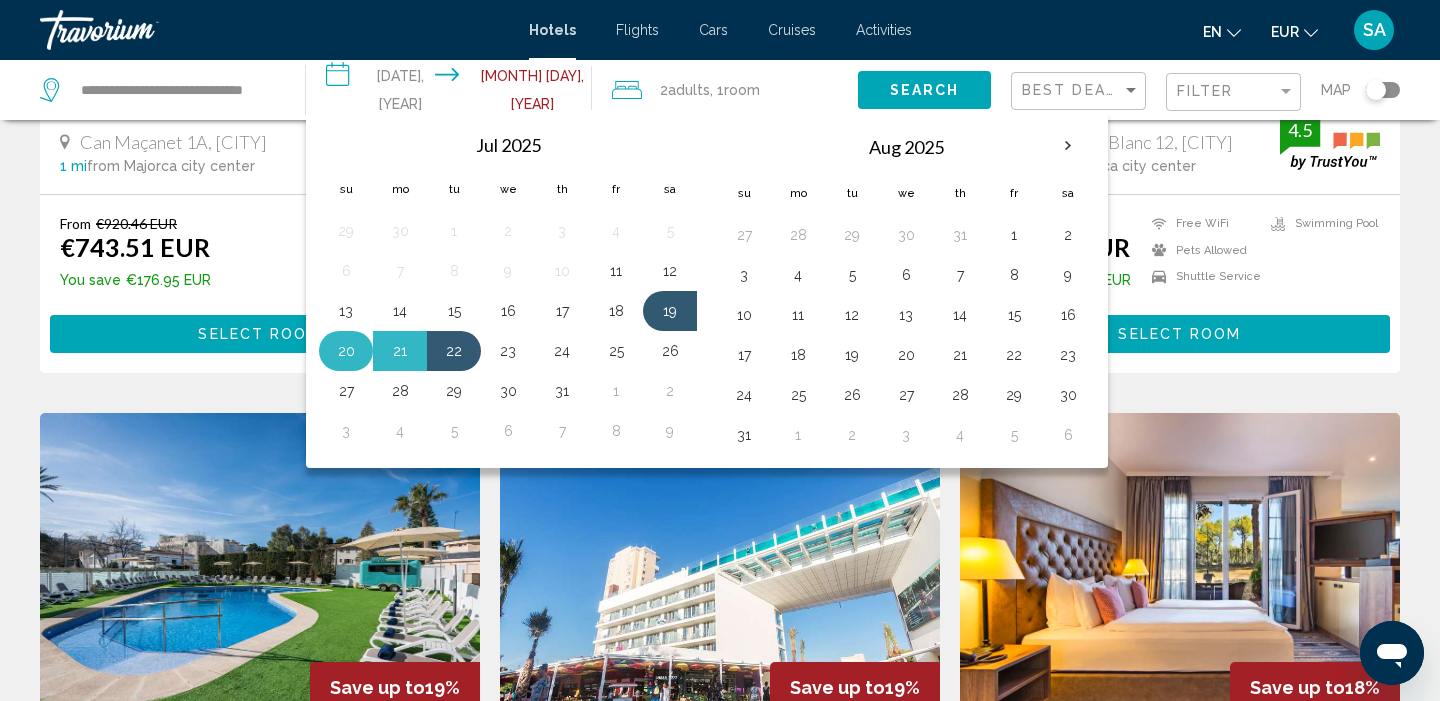 click on "20" at bounding box center (346, 351) 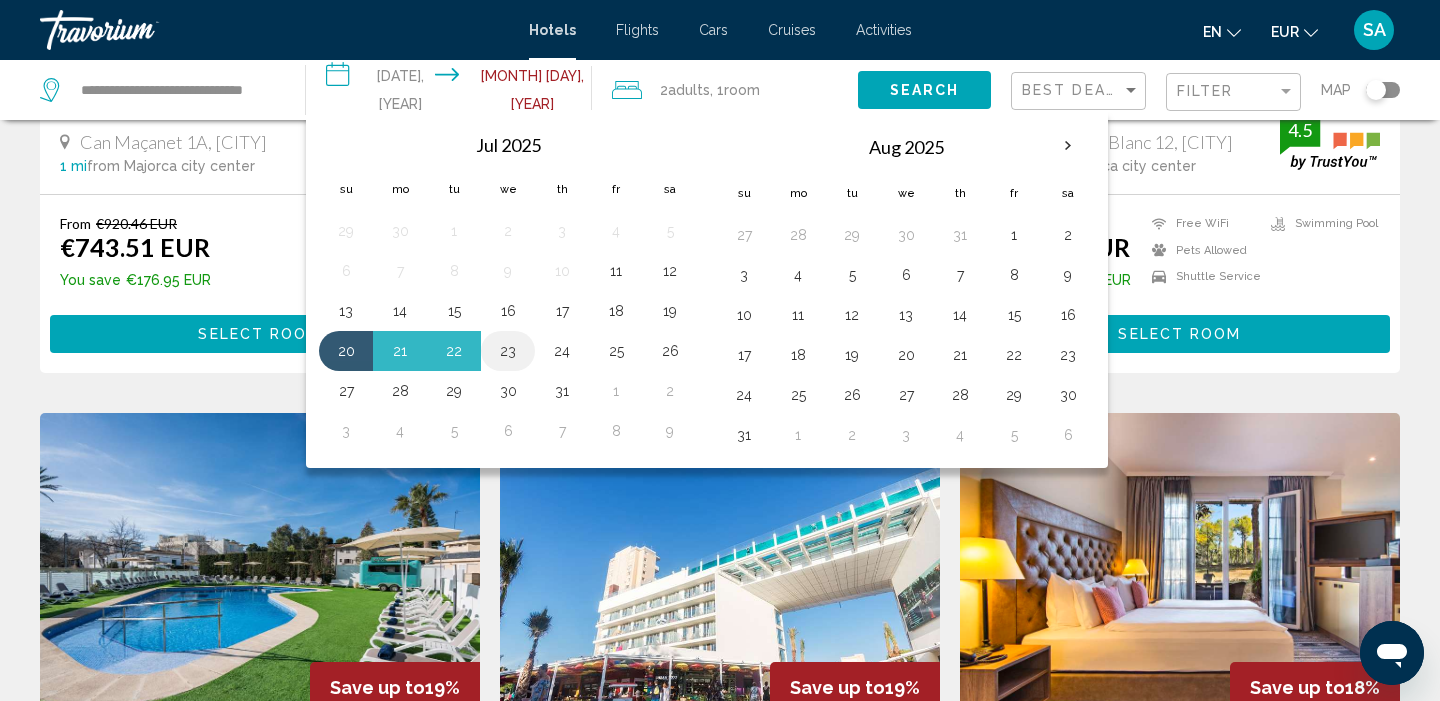 click on "23" at bounding box center [508, 351] 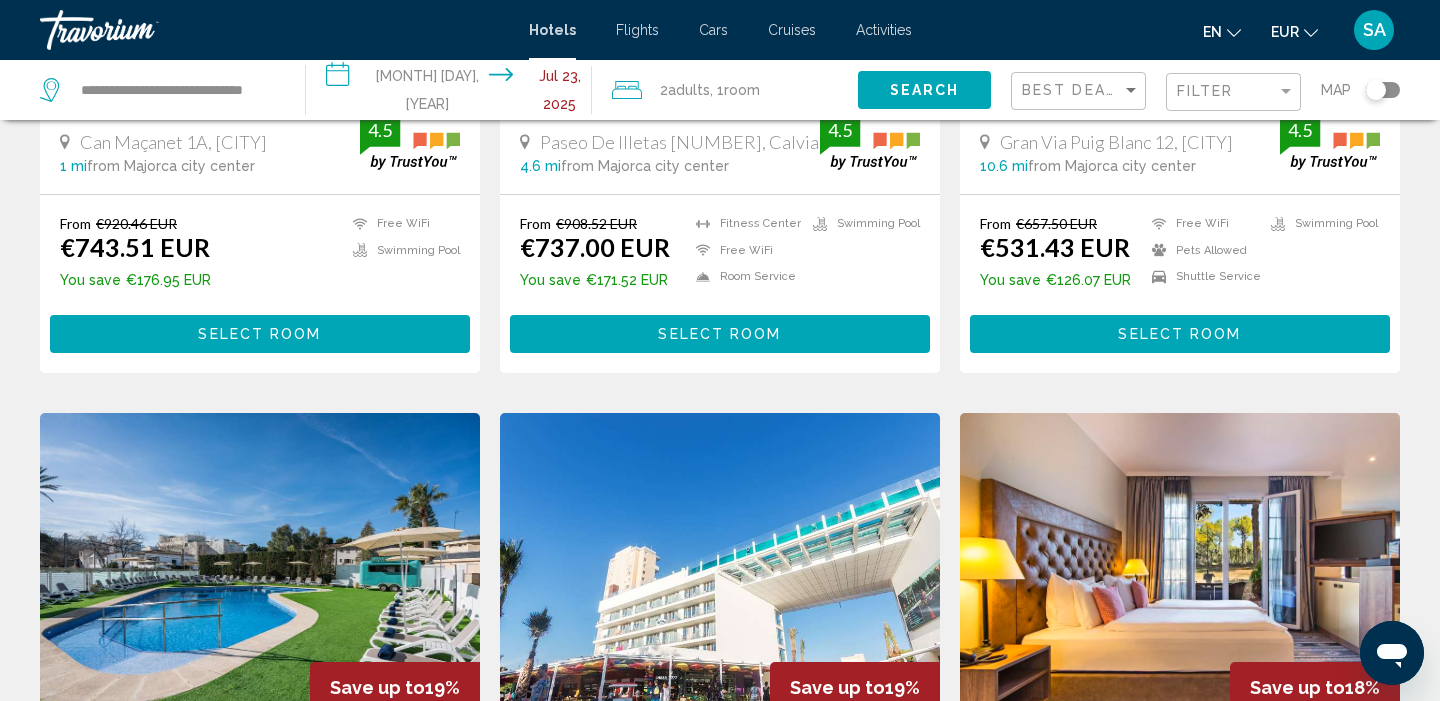 click on "Search" 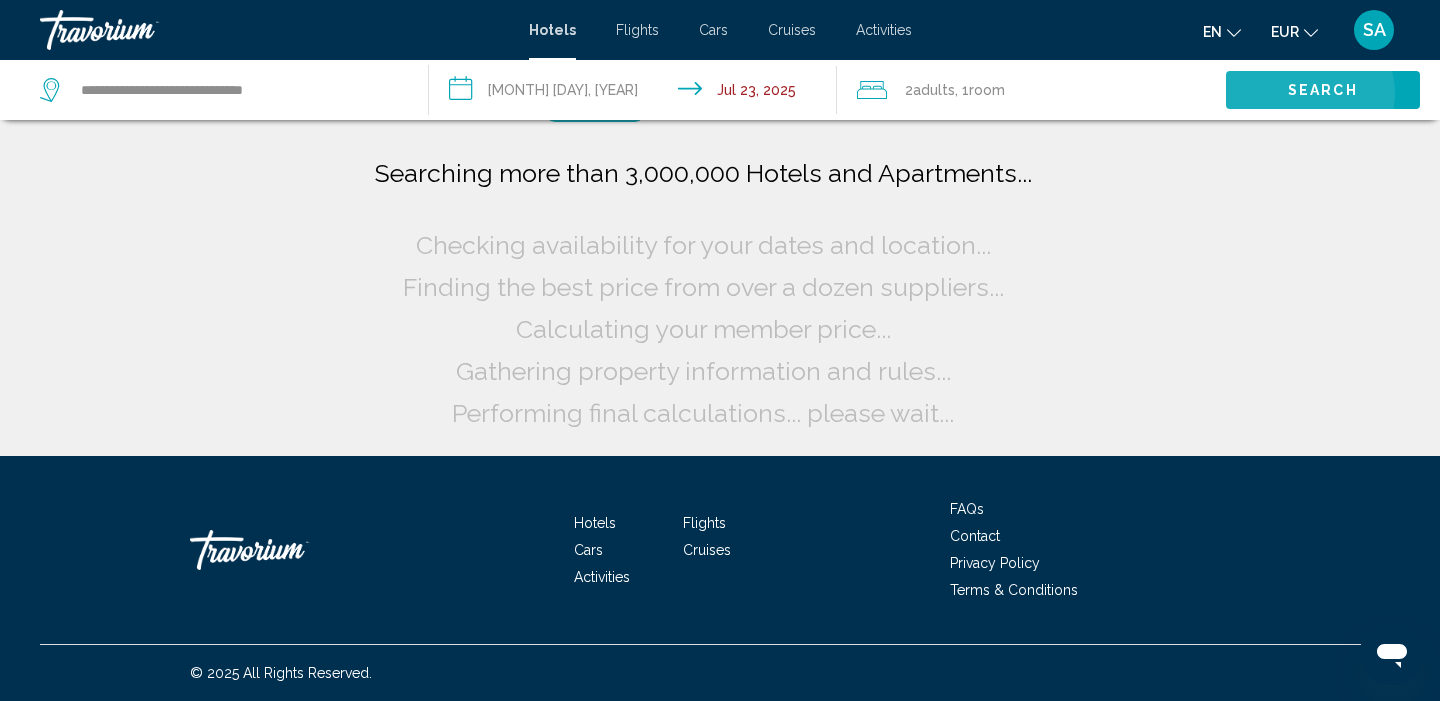 scroll, scrollTop: 0, scrollLeft: 0, axis: both 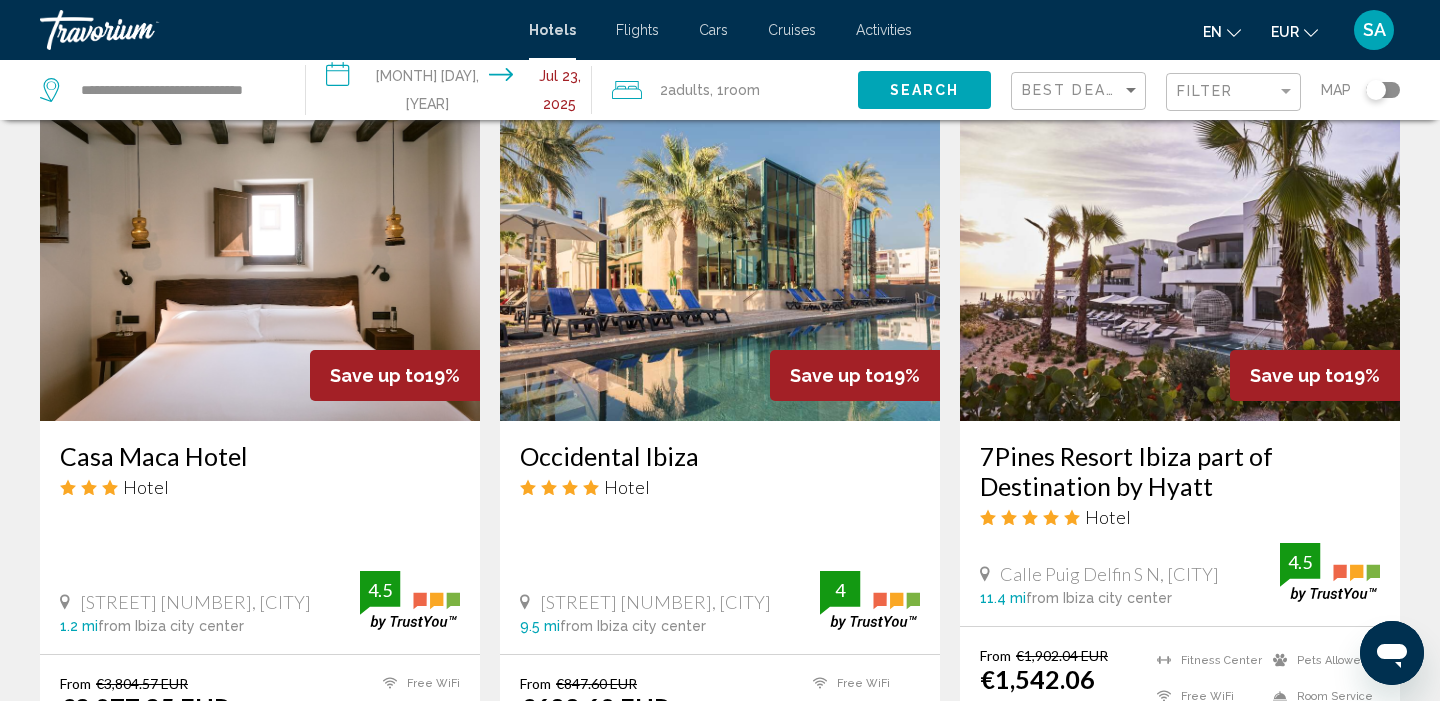 click at bounding box center [720, 261] 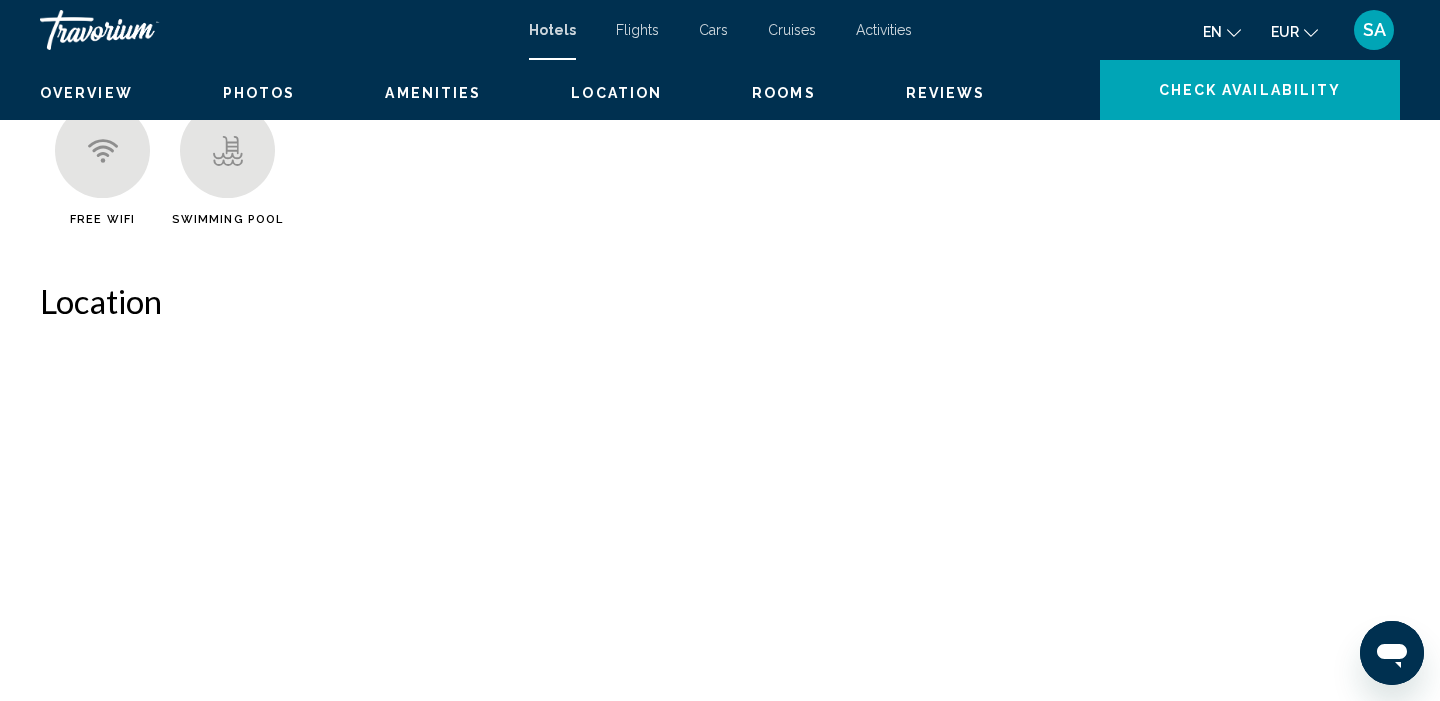 scroll, scrollTop: 0, scrollLeft: 0, axis: both 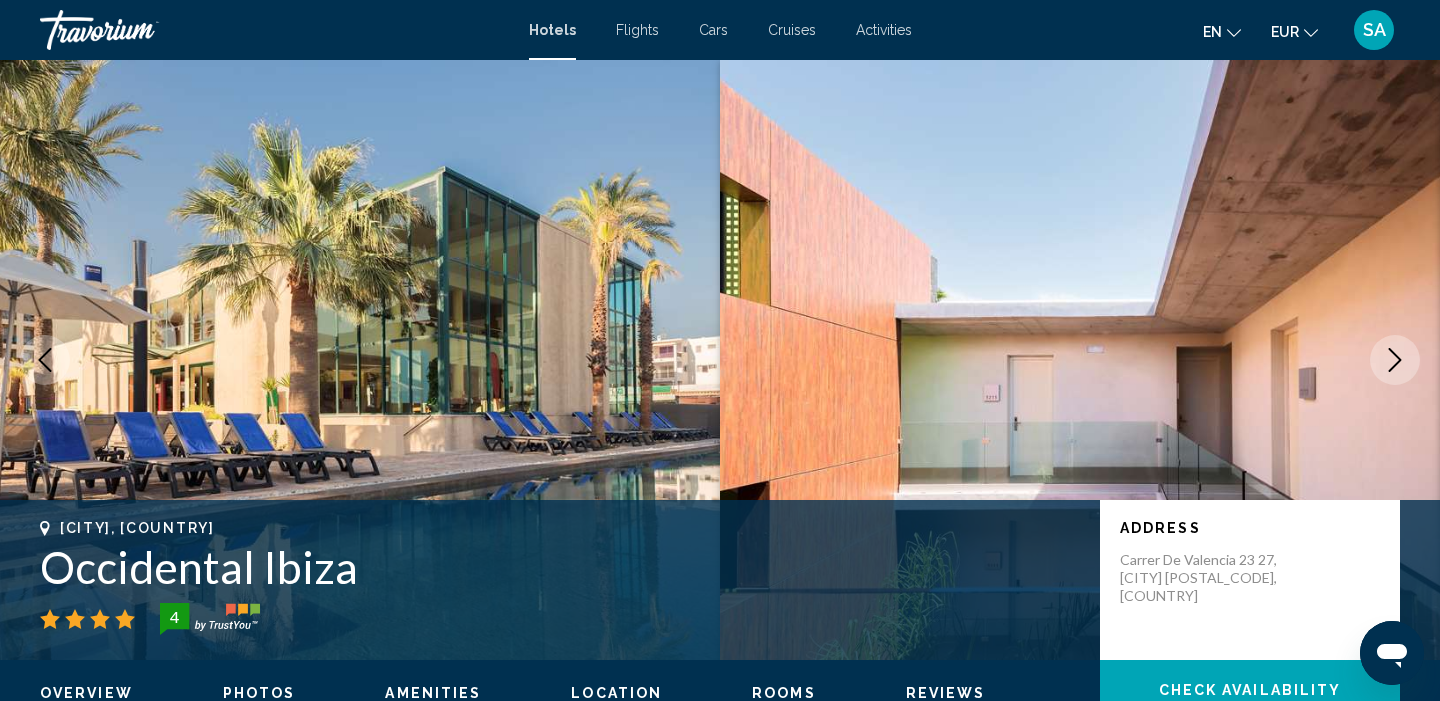 click 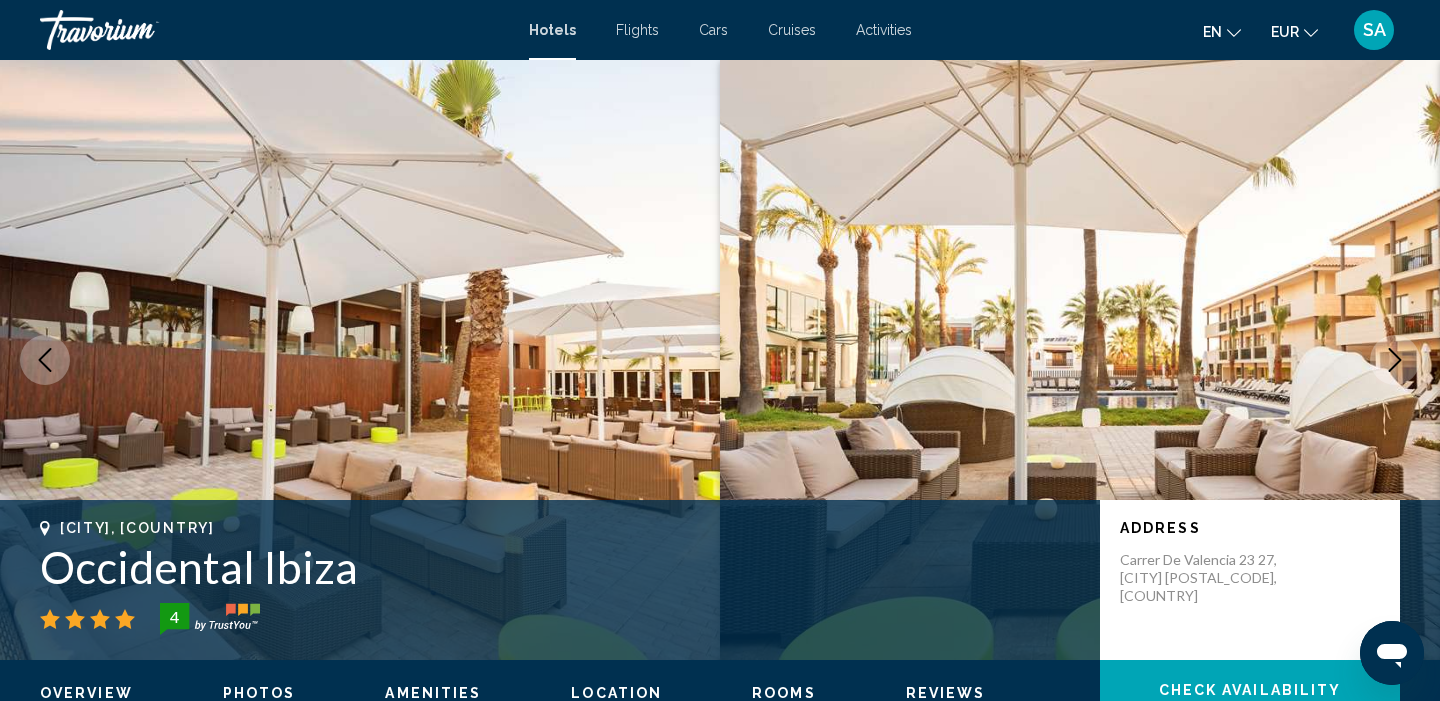 click 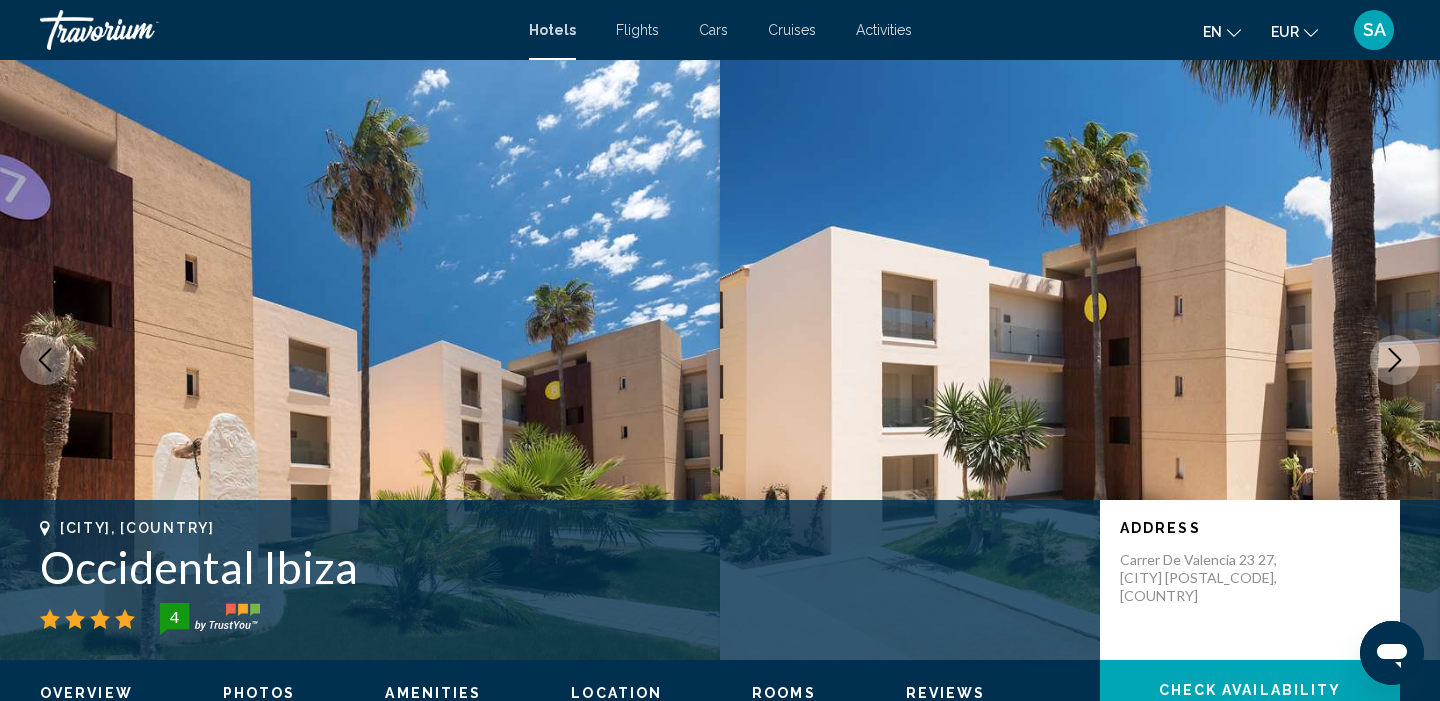 click 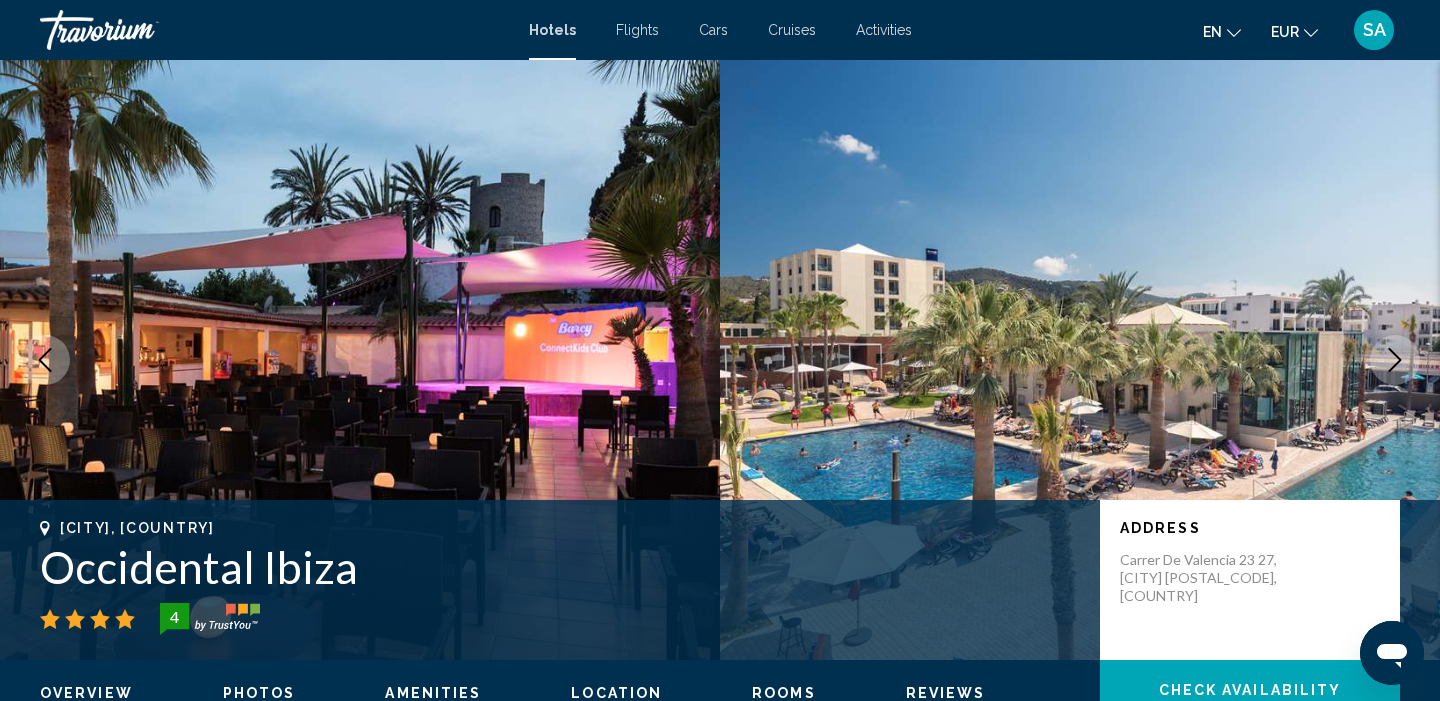 click 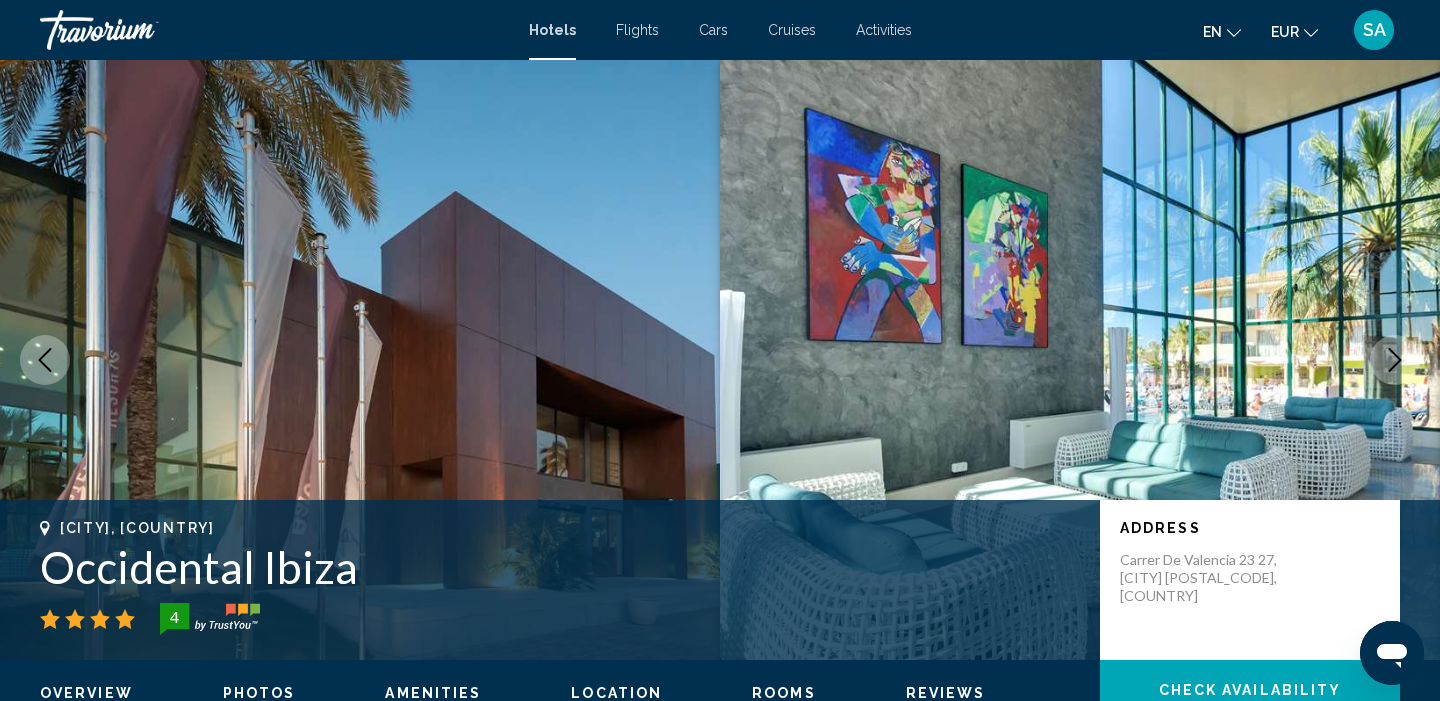 click 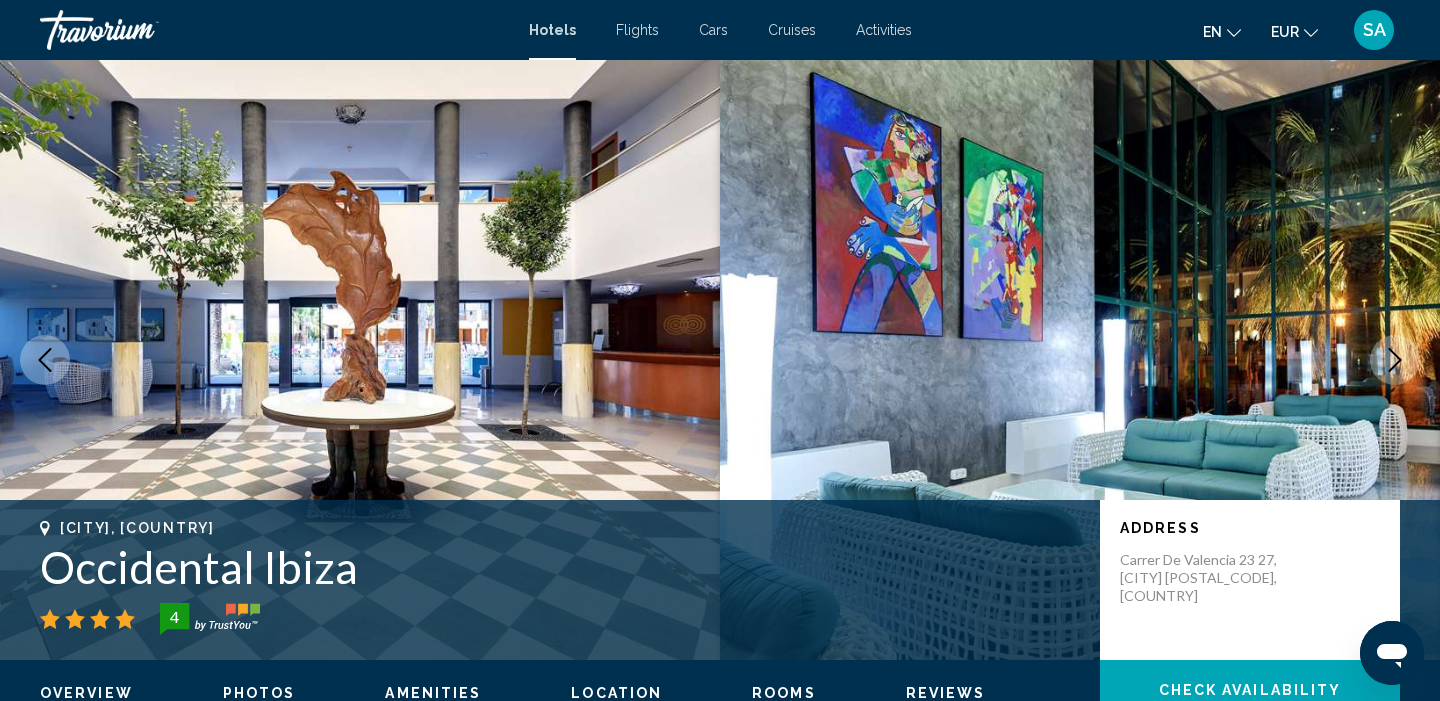 click 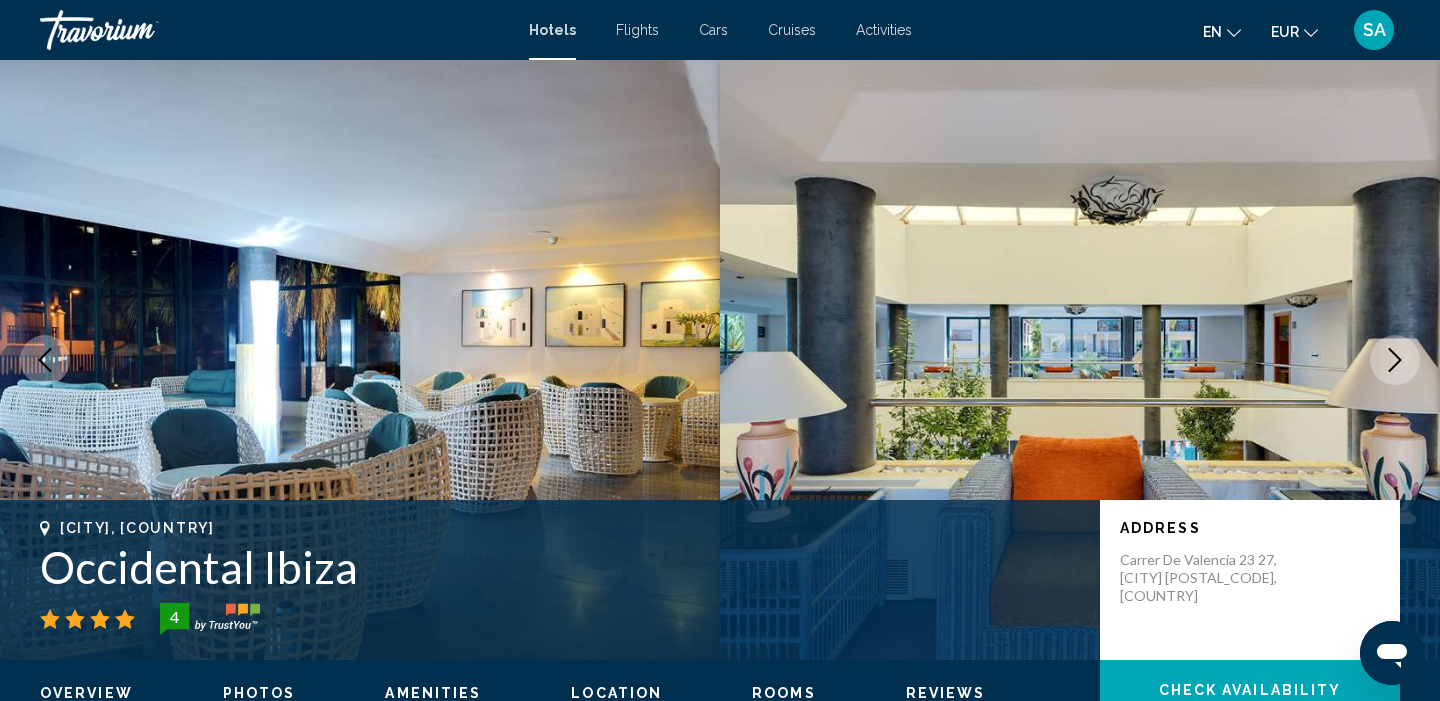 click 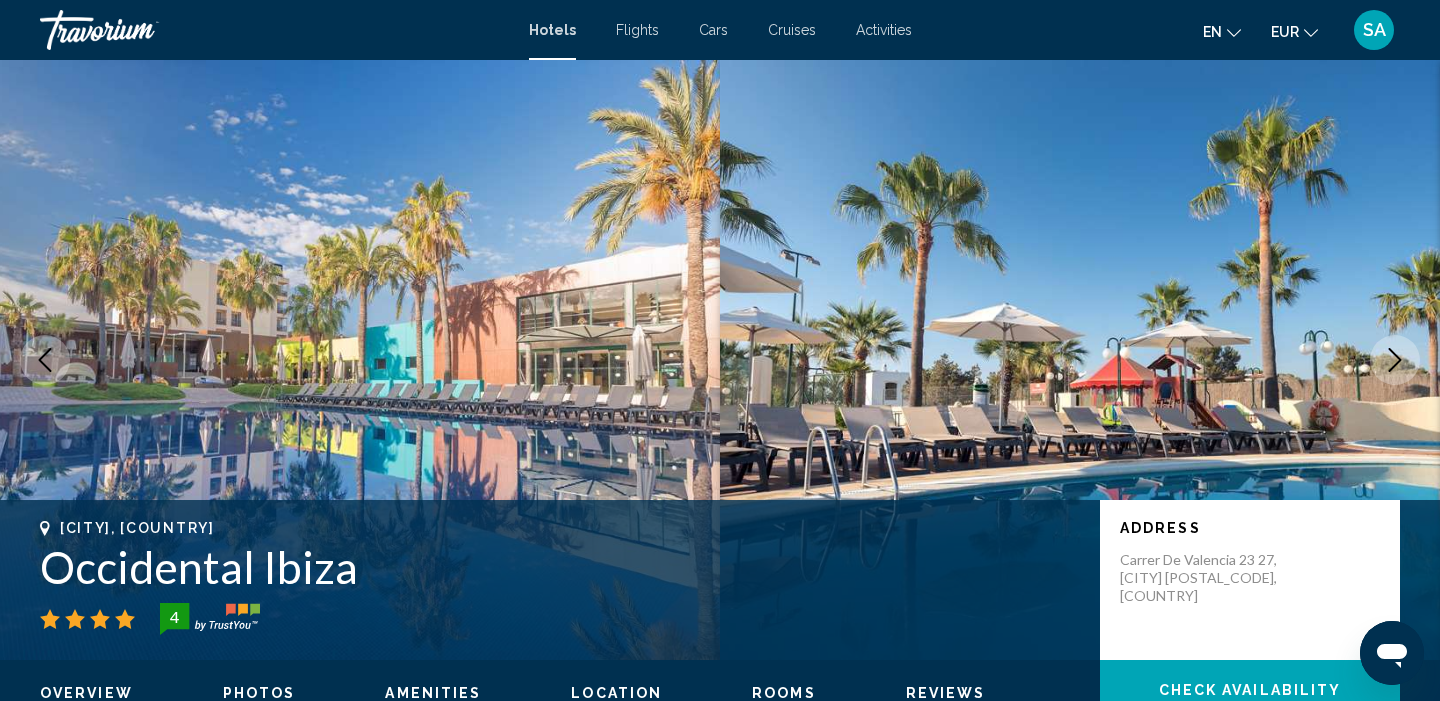 click 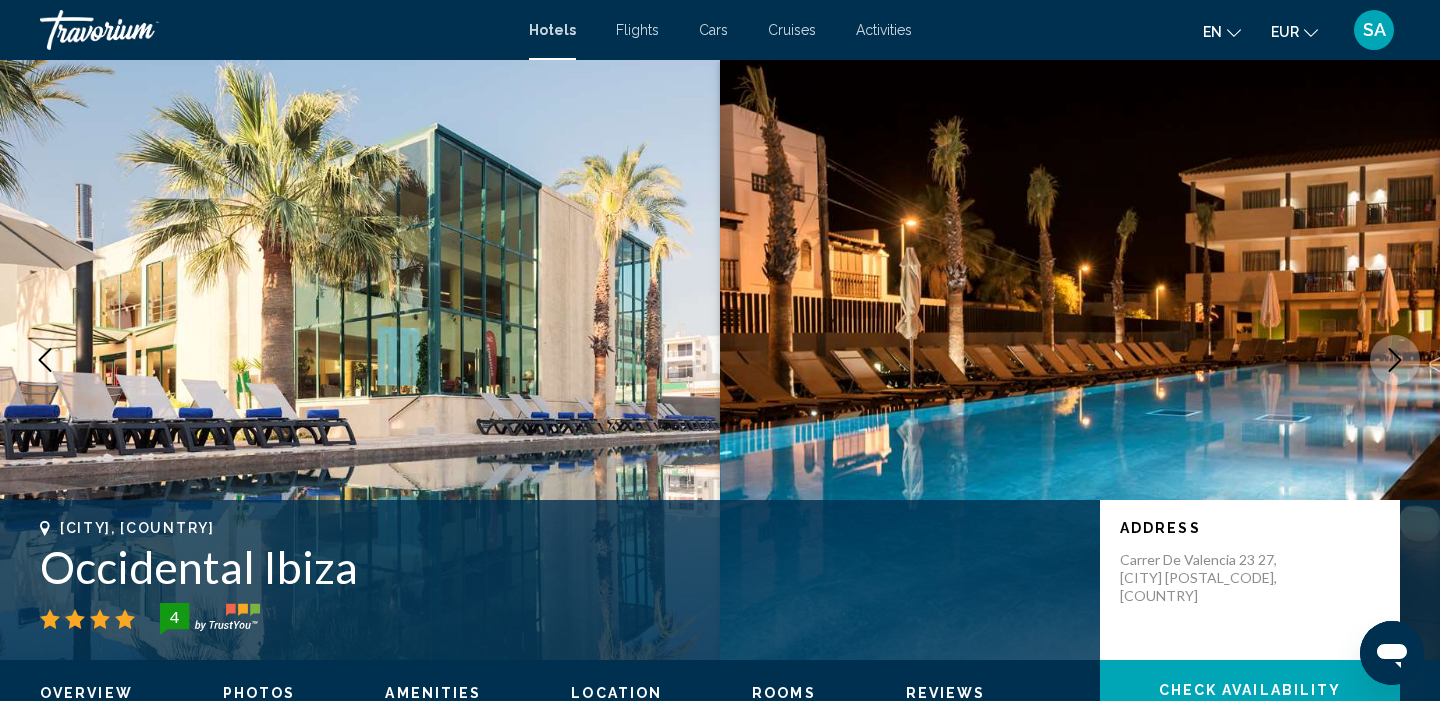 click 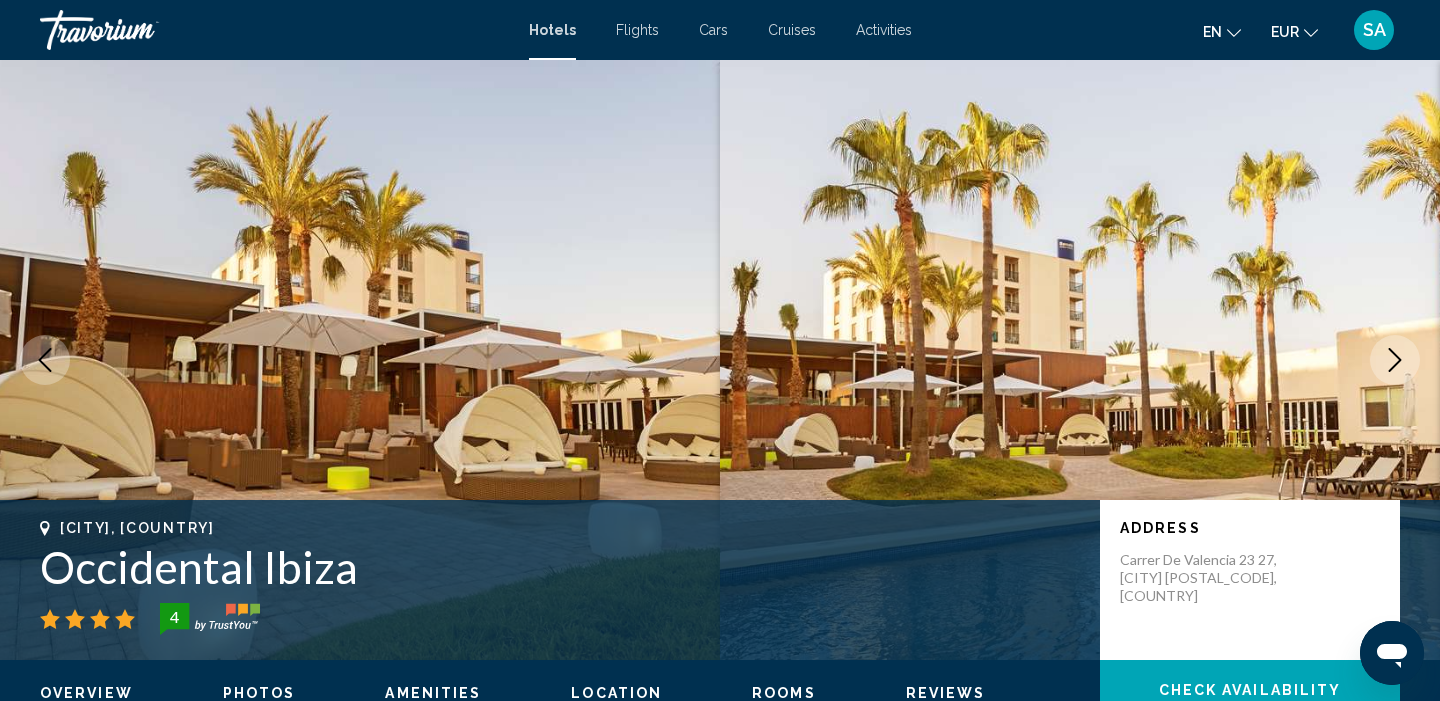 click 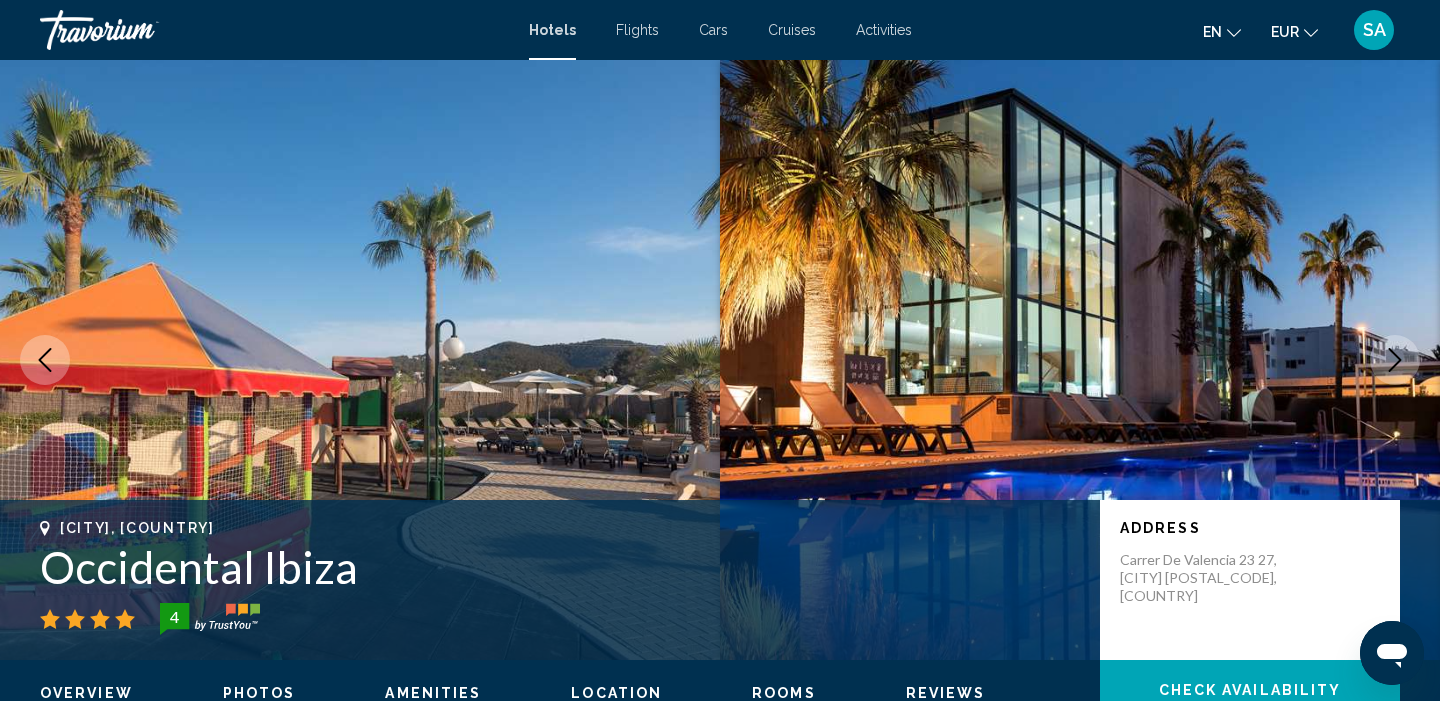 click 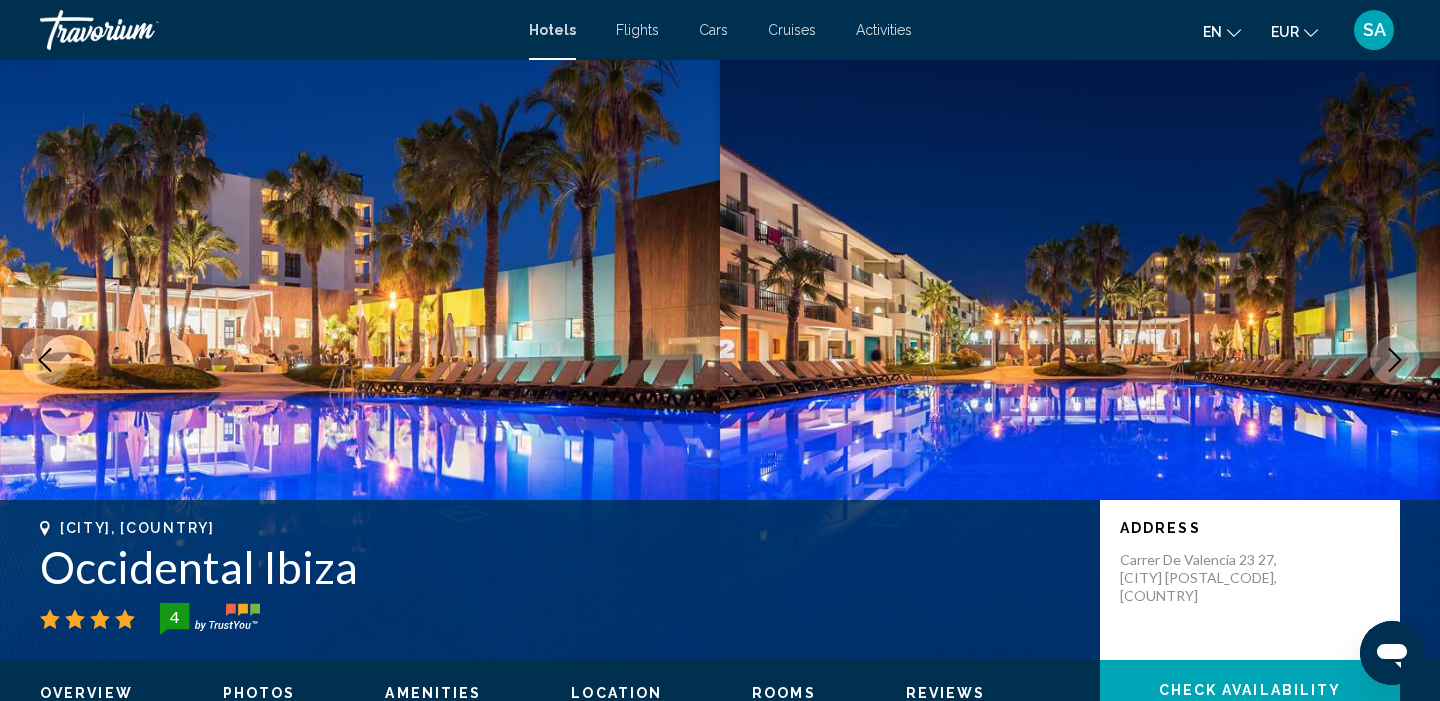 click 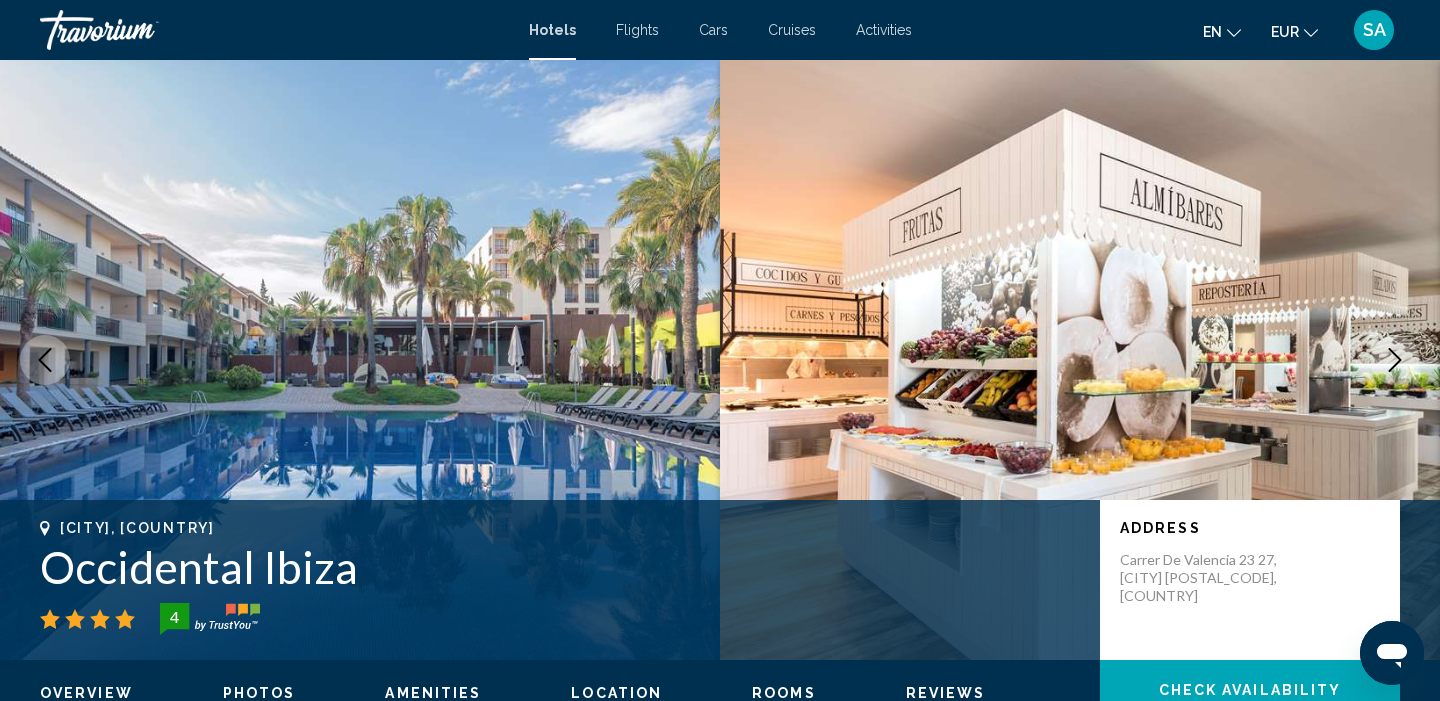 click 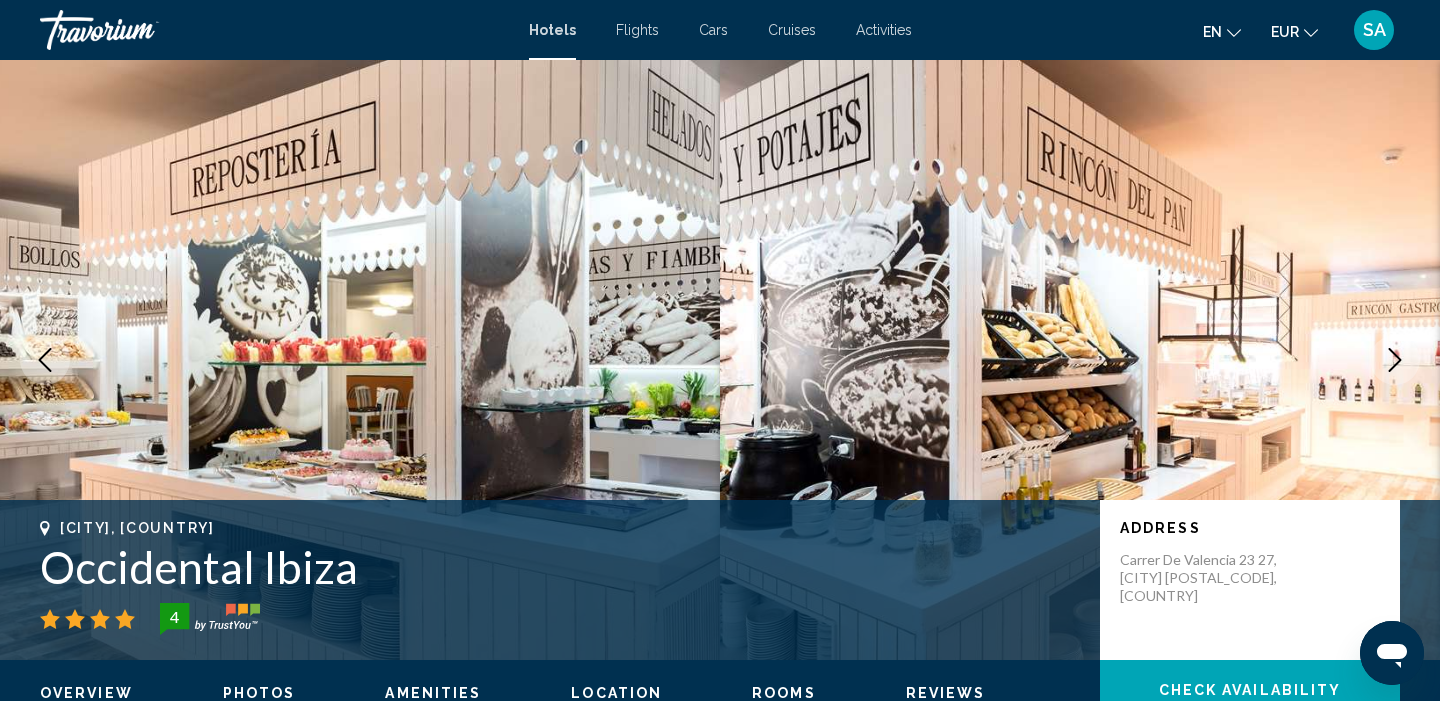 click 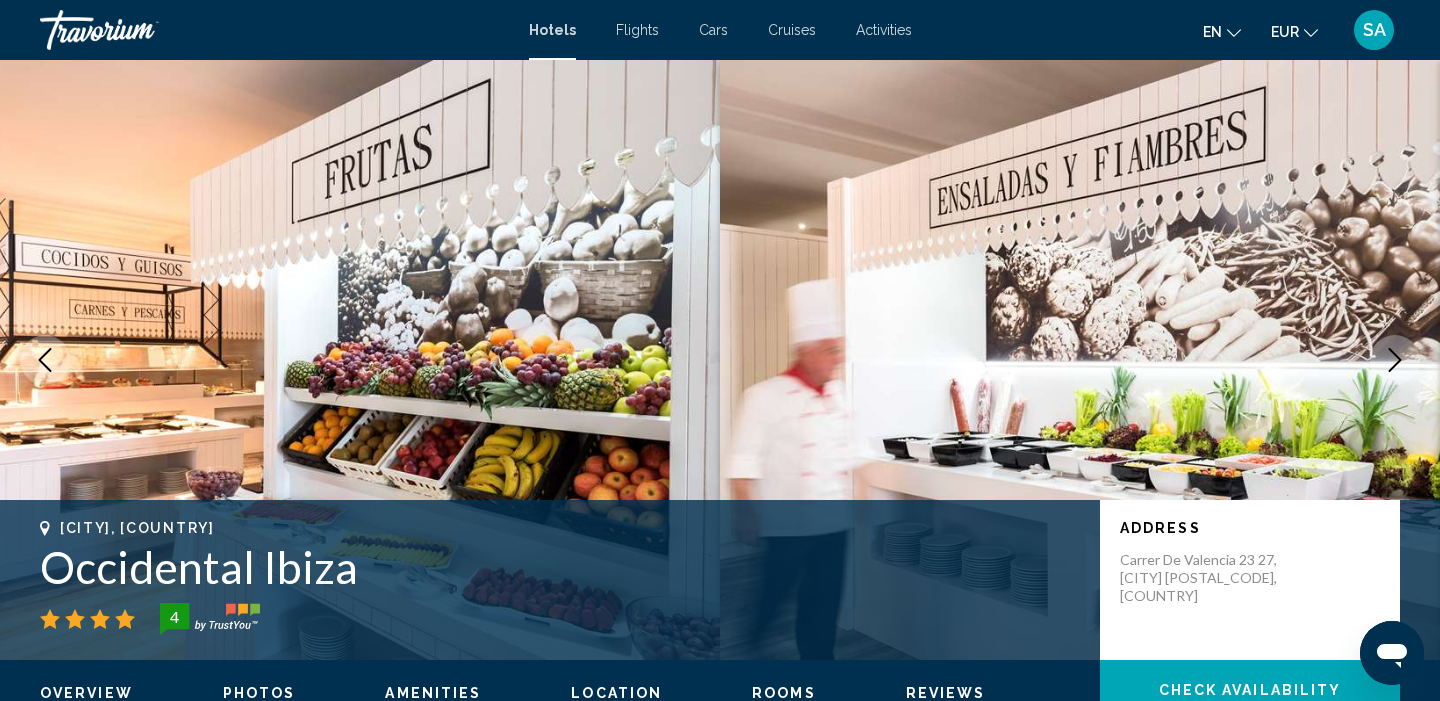 click 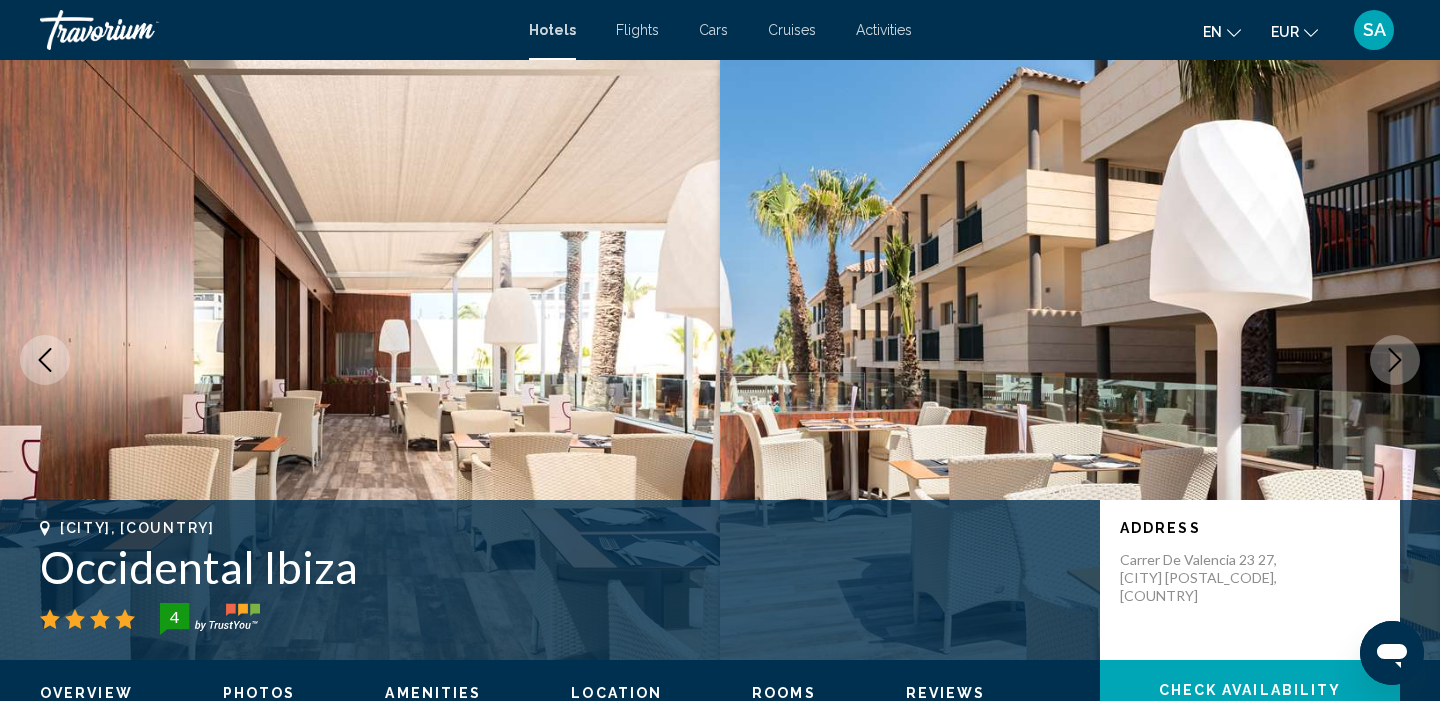 click 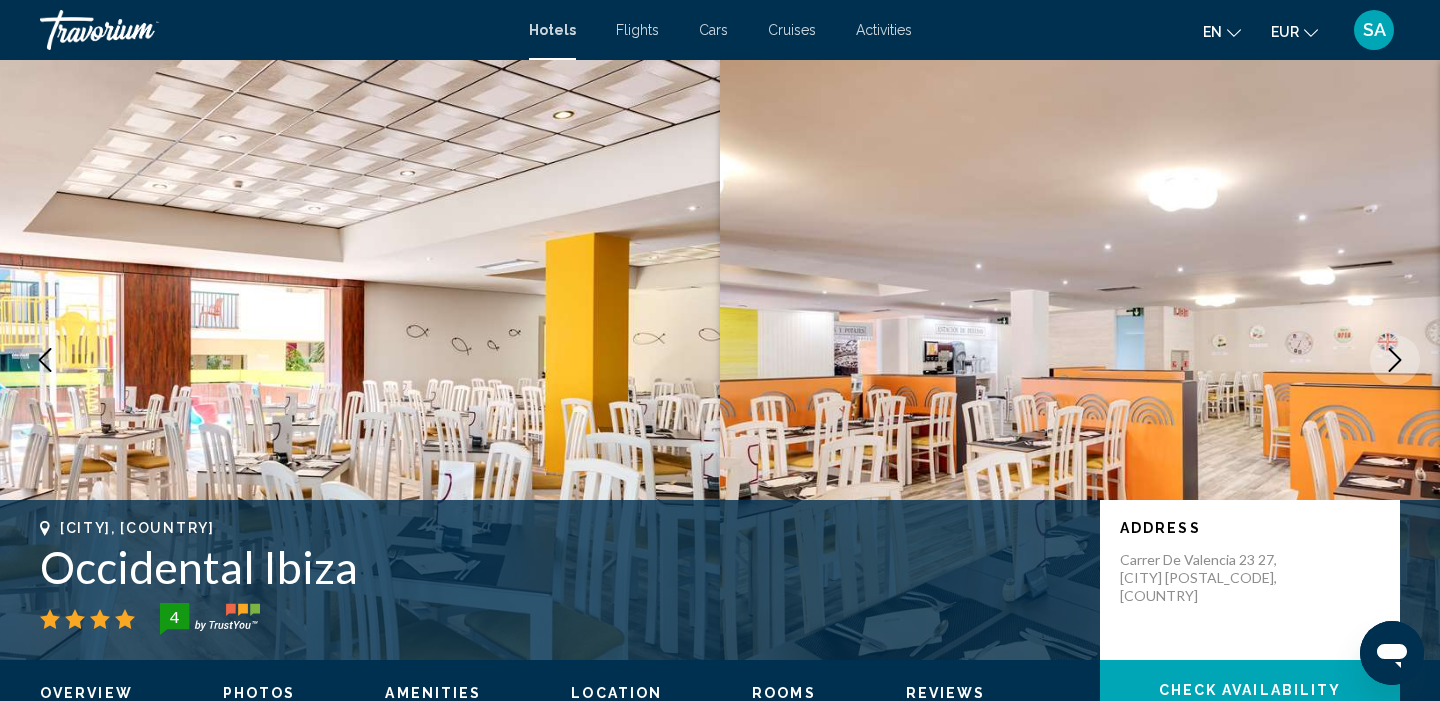 click 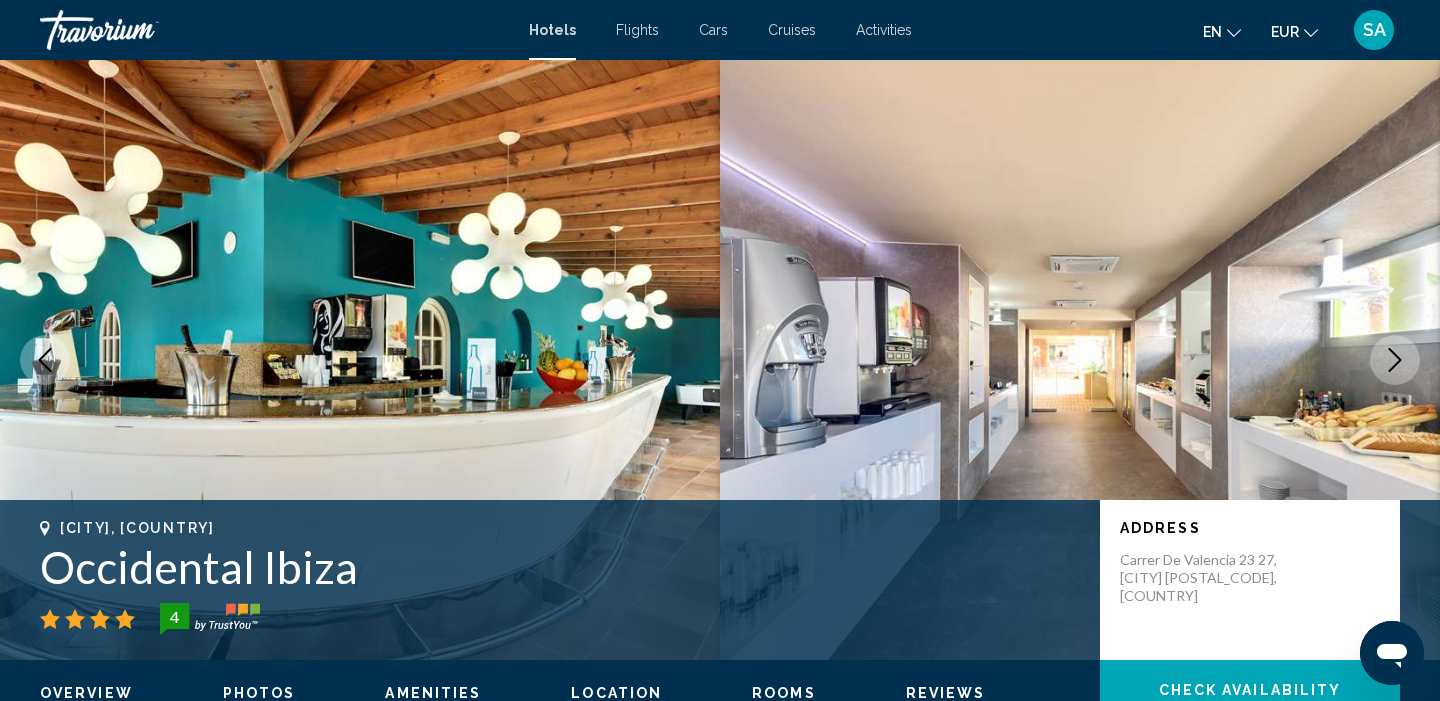 click 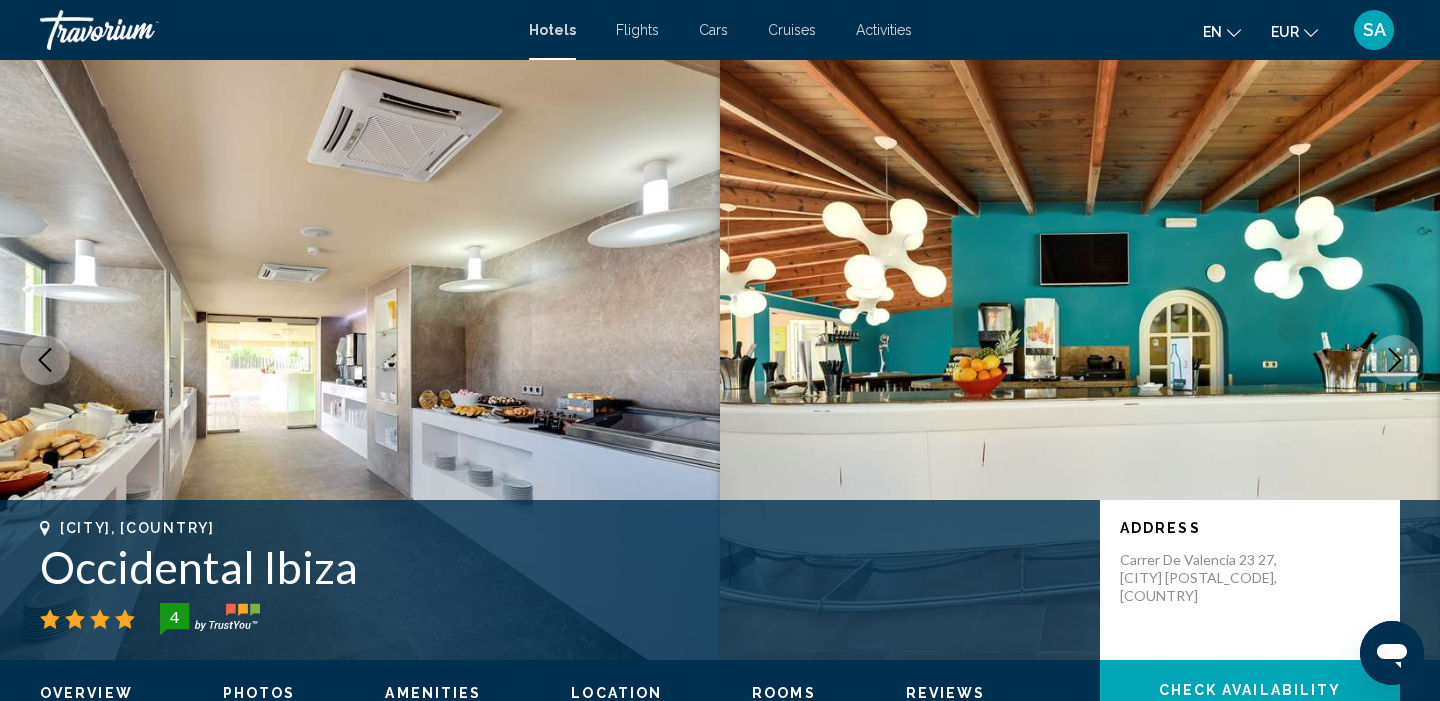 click 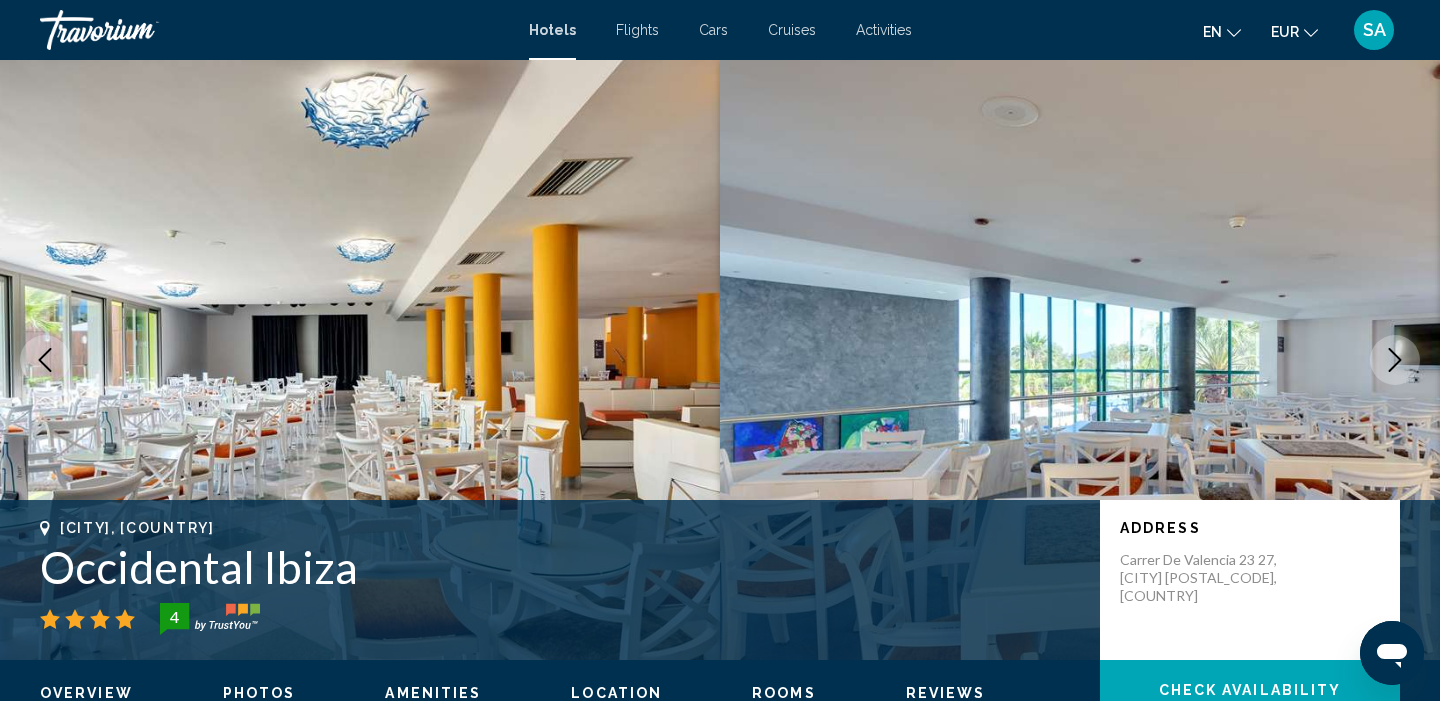 click 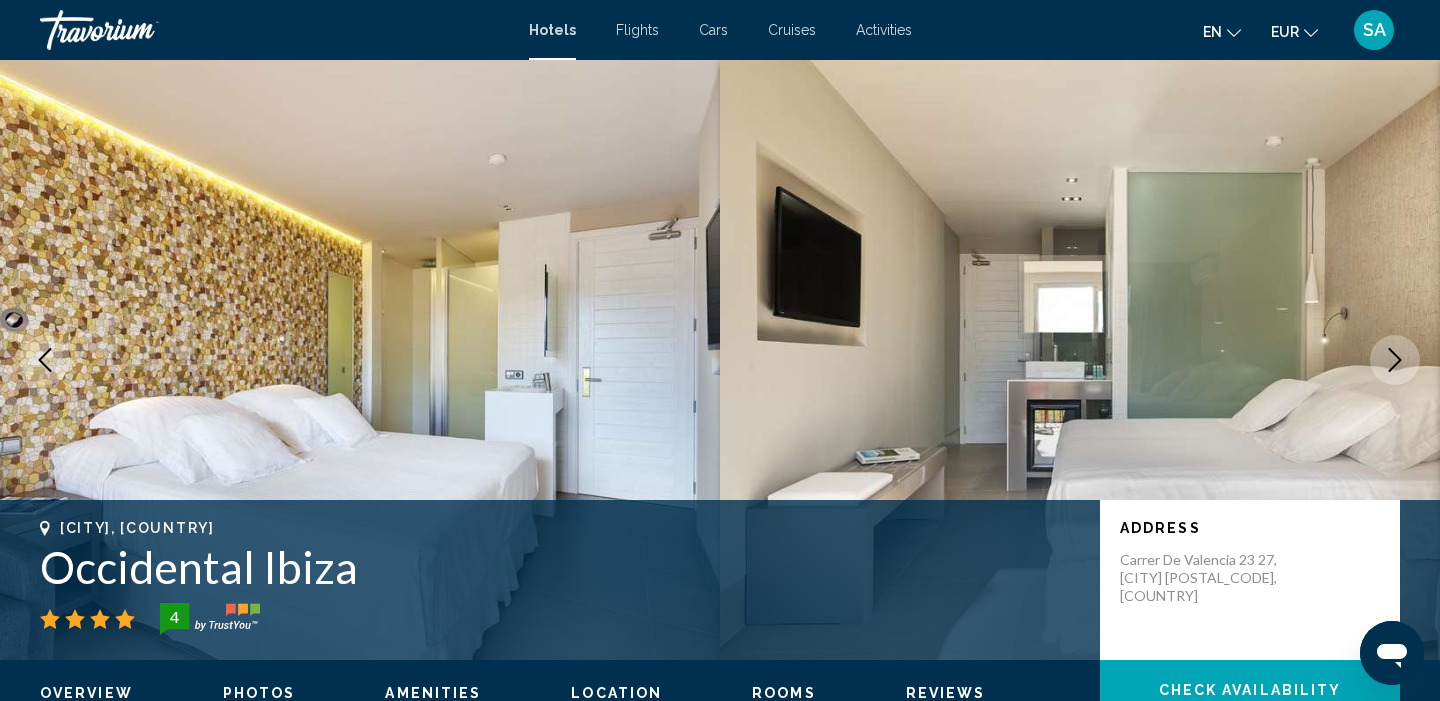 click 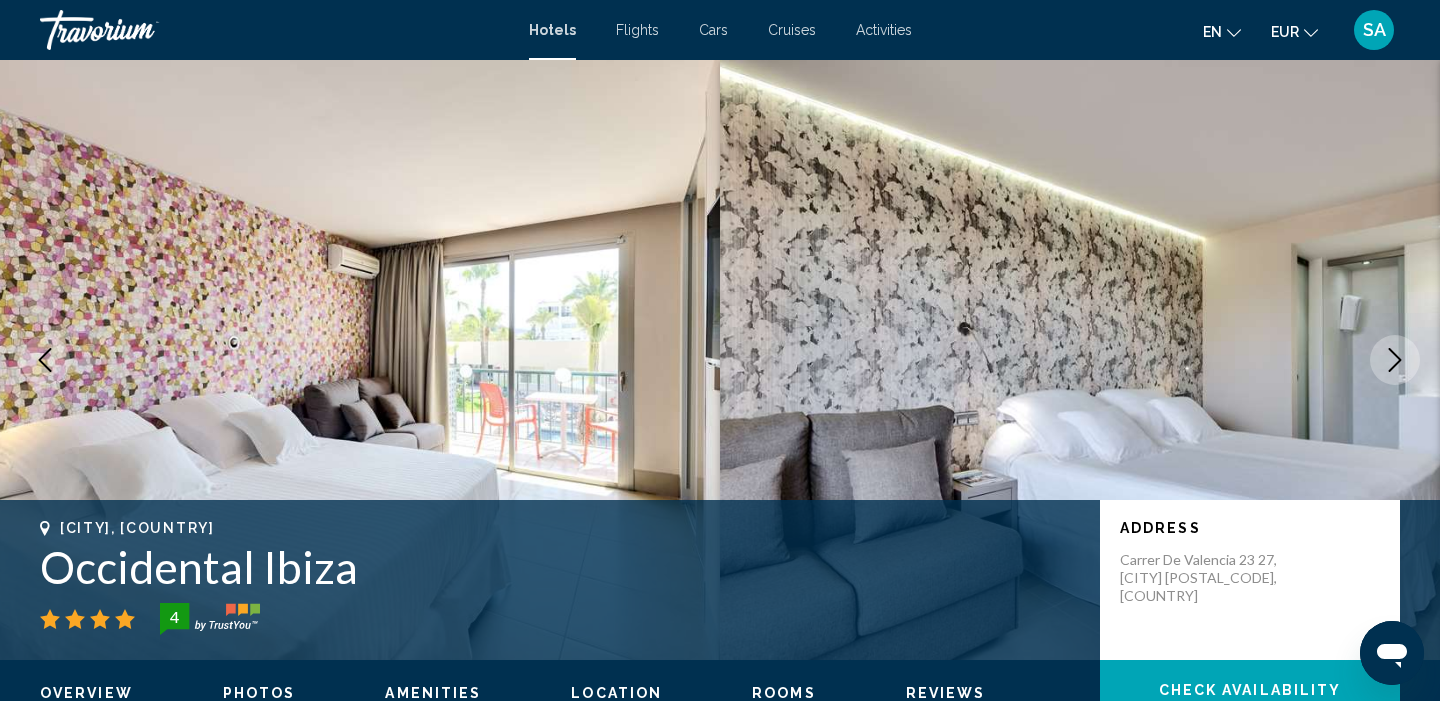 click 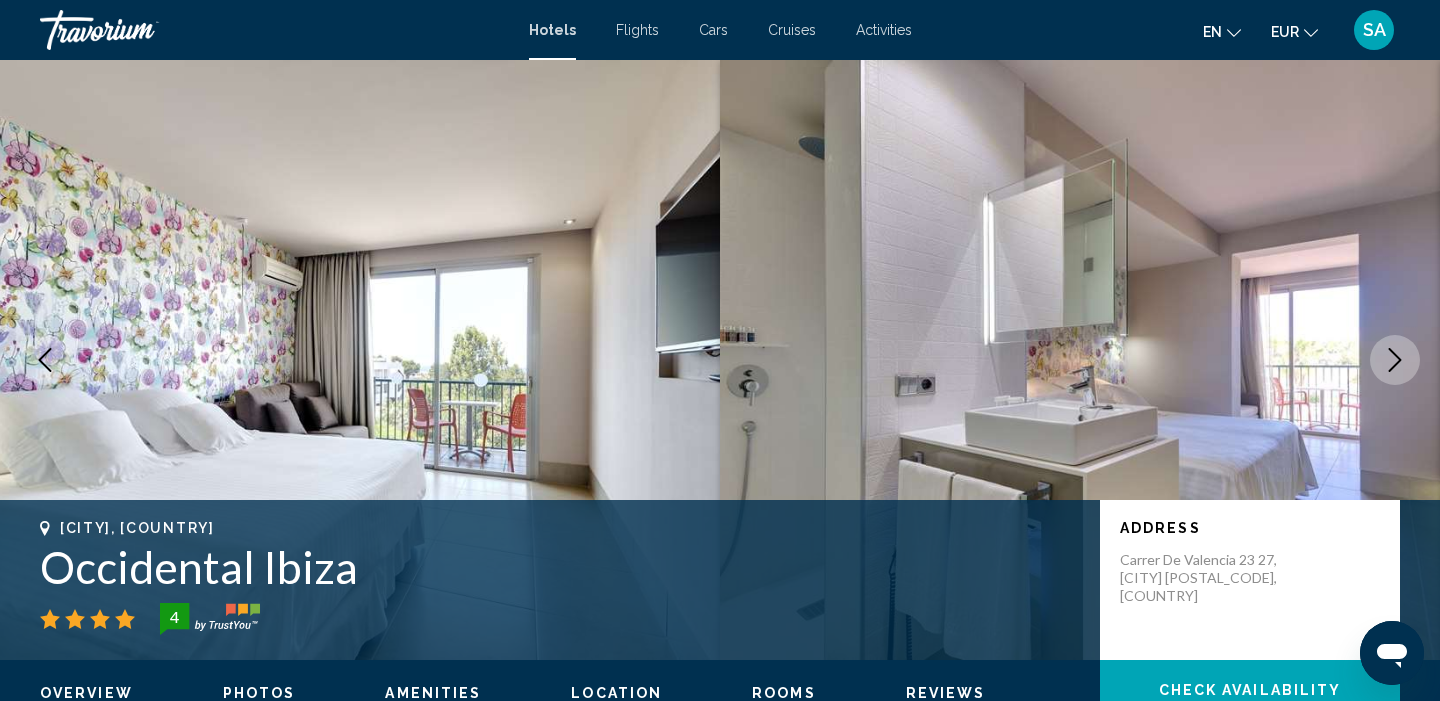 click 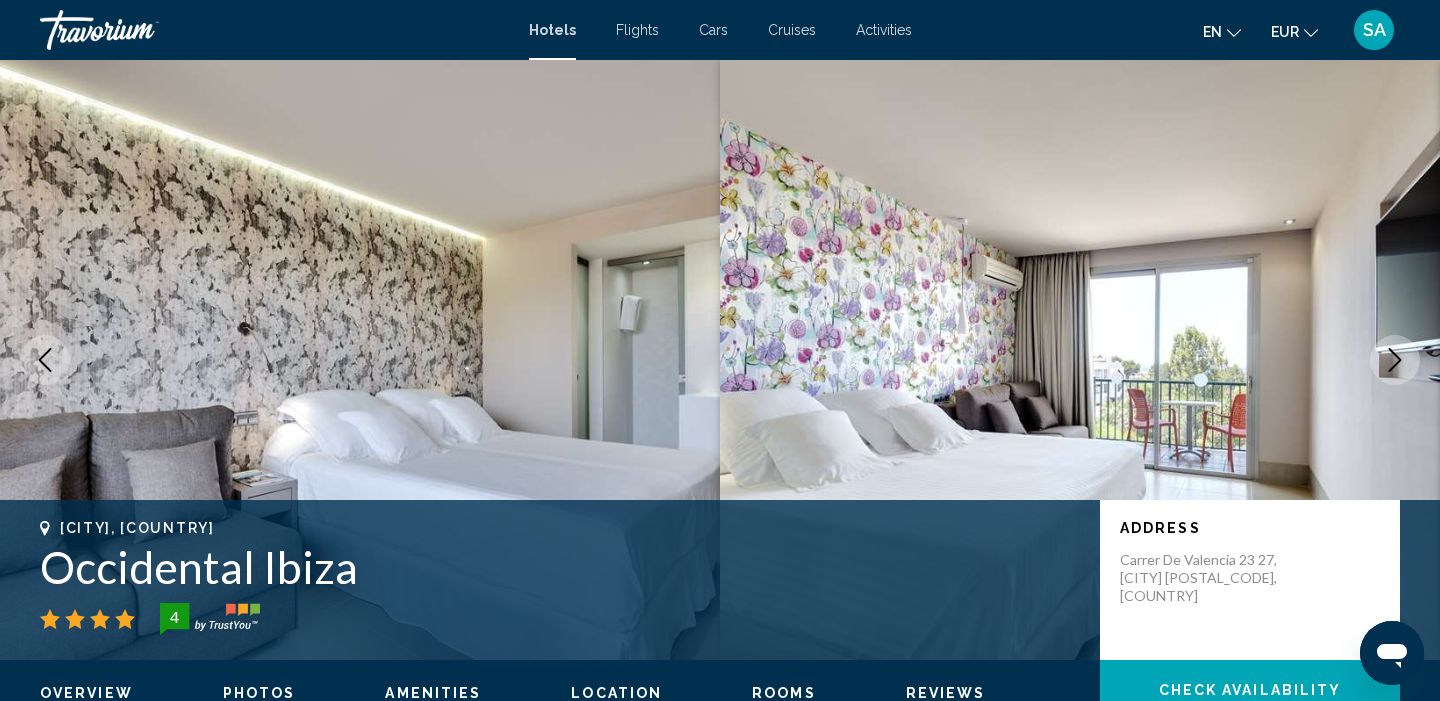 click 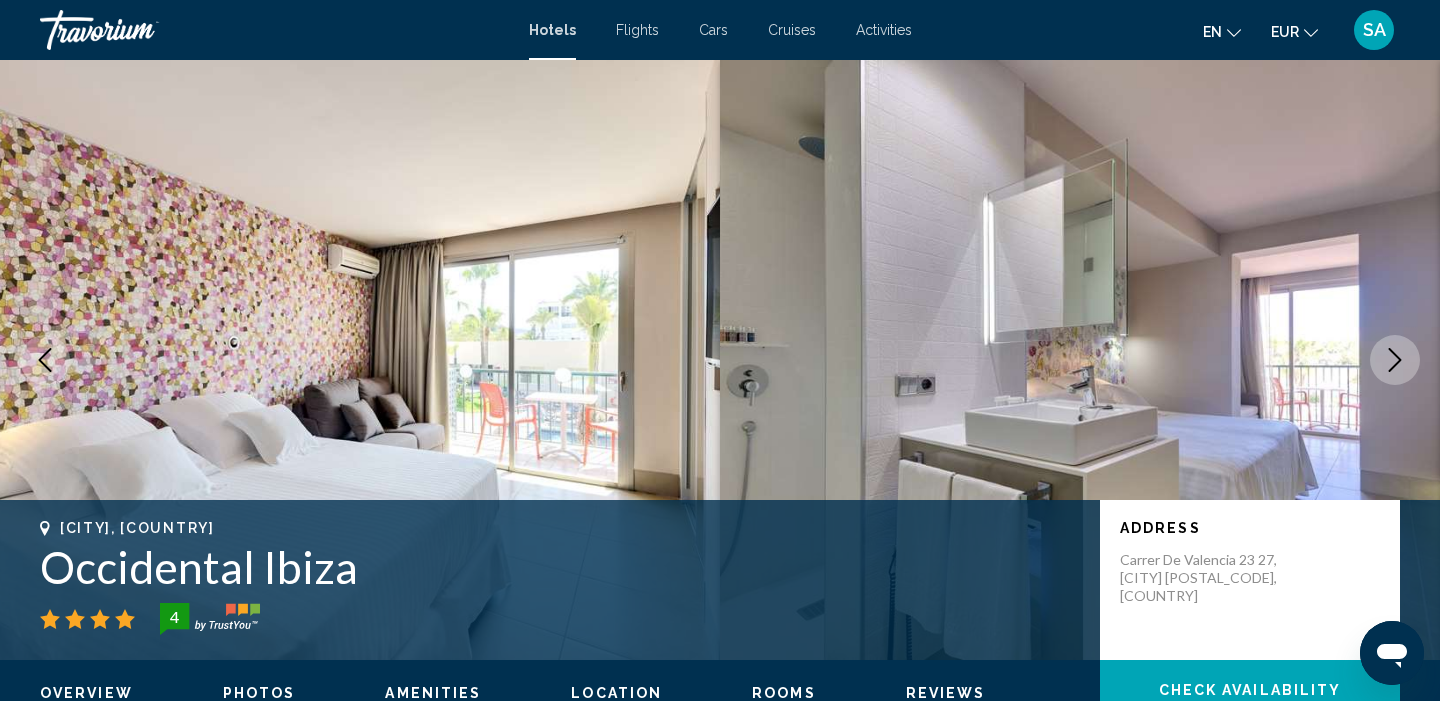 click 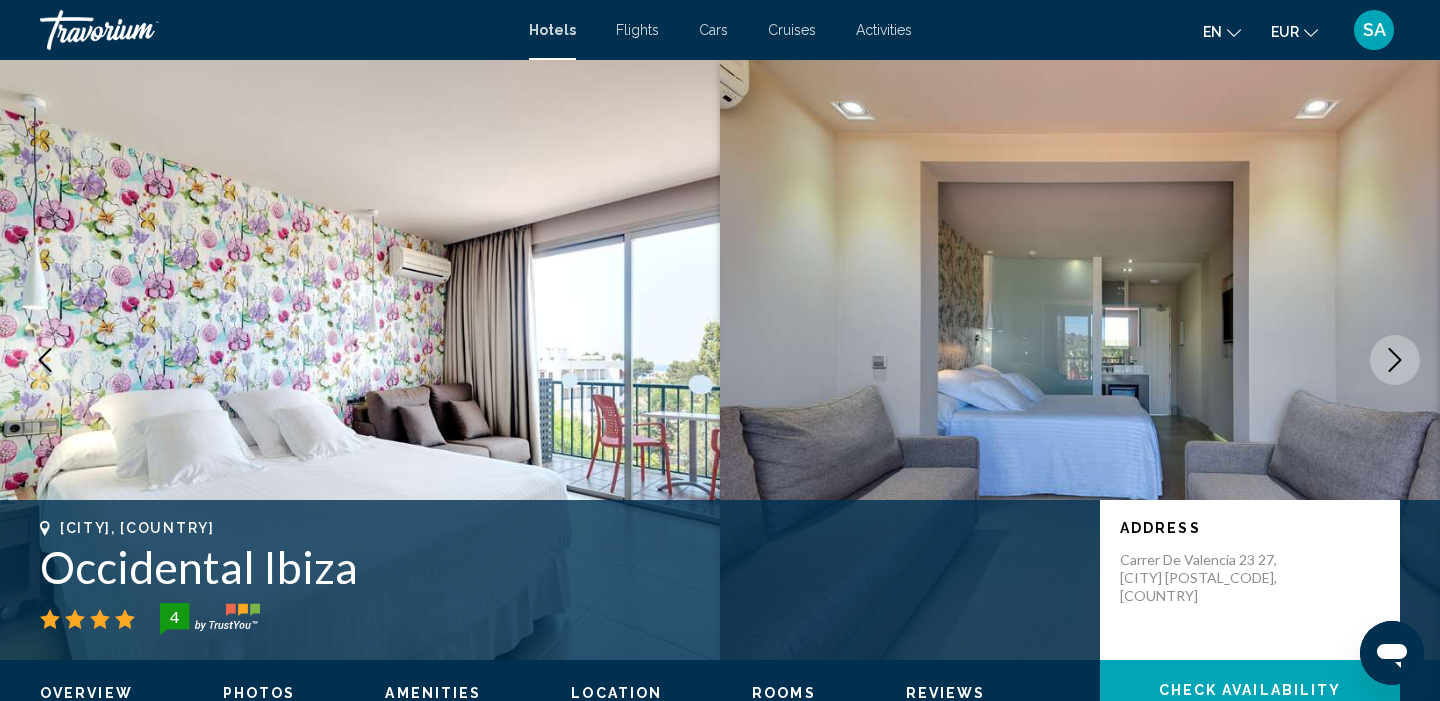 click 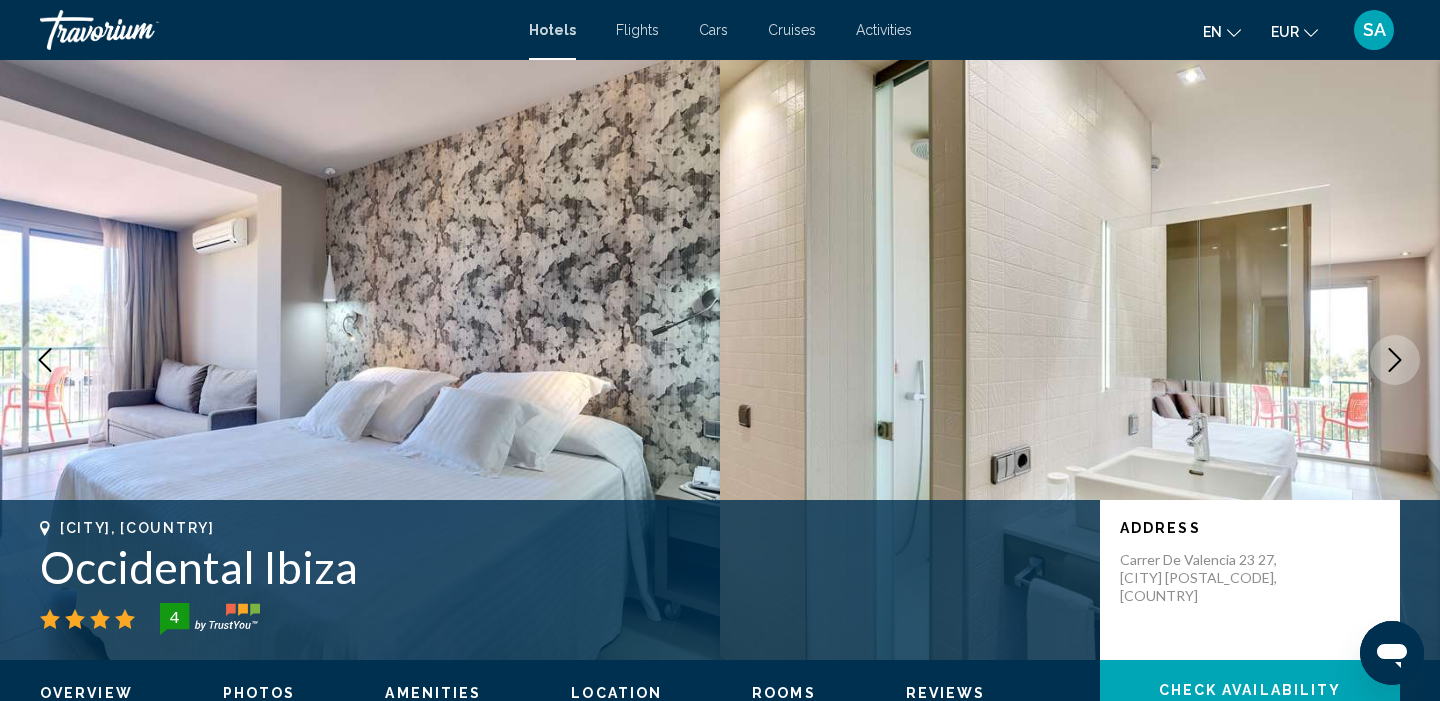 click 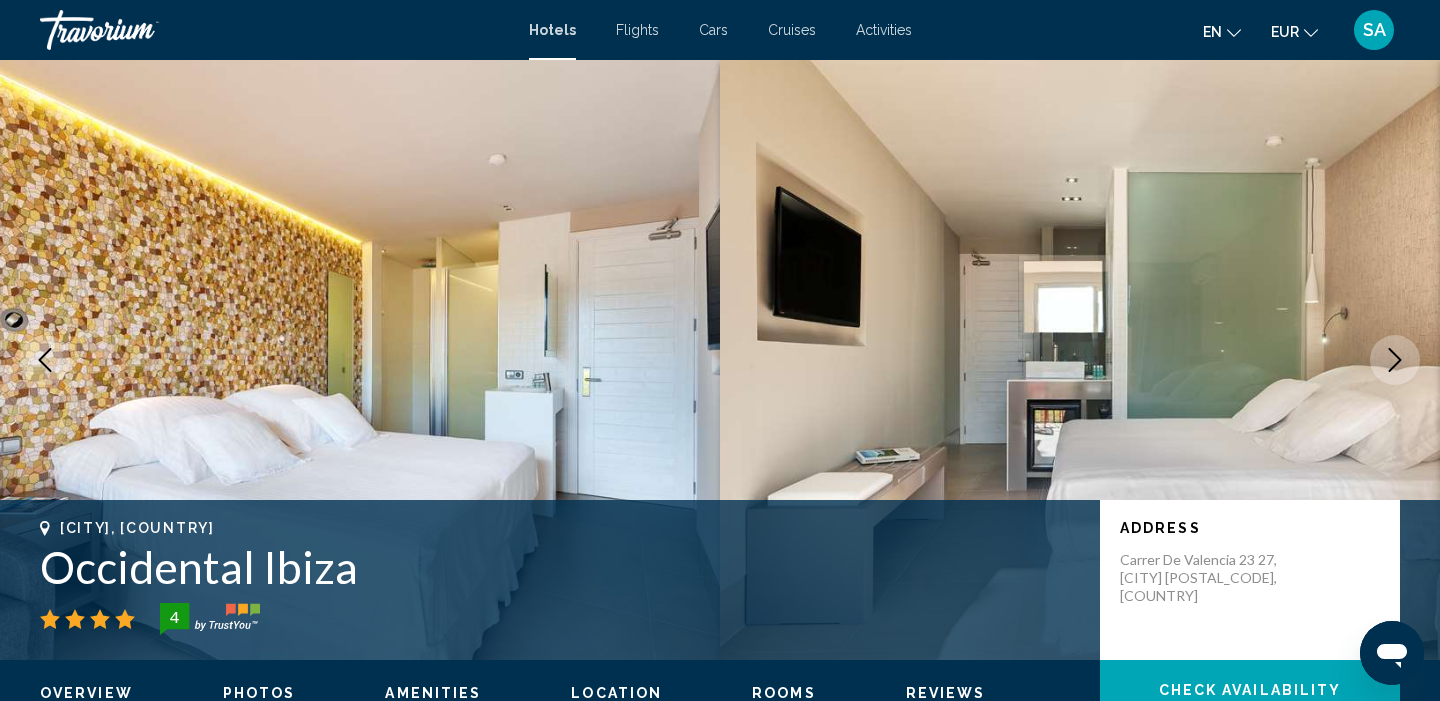 click 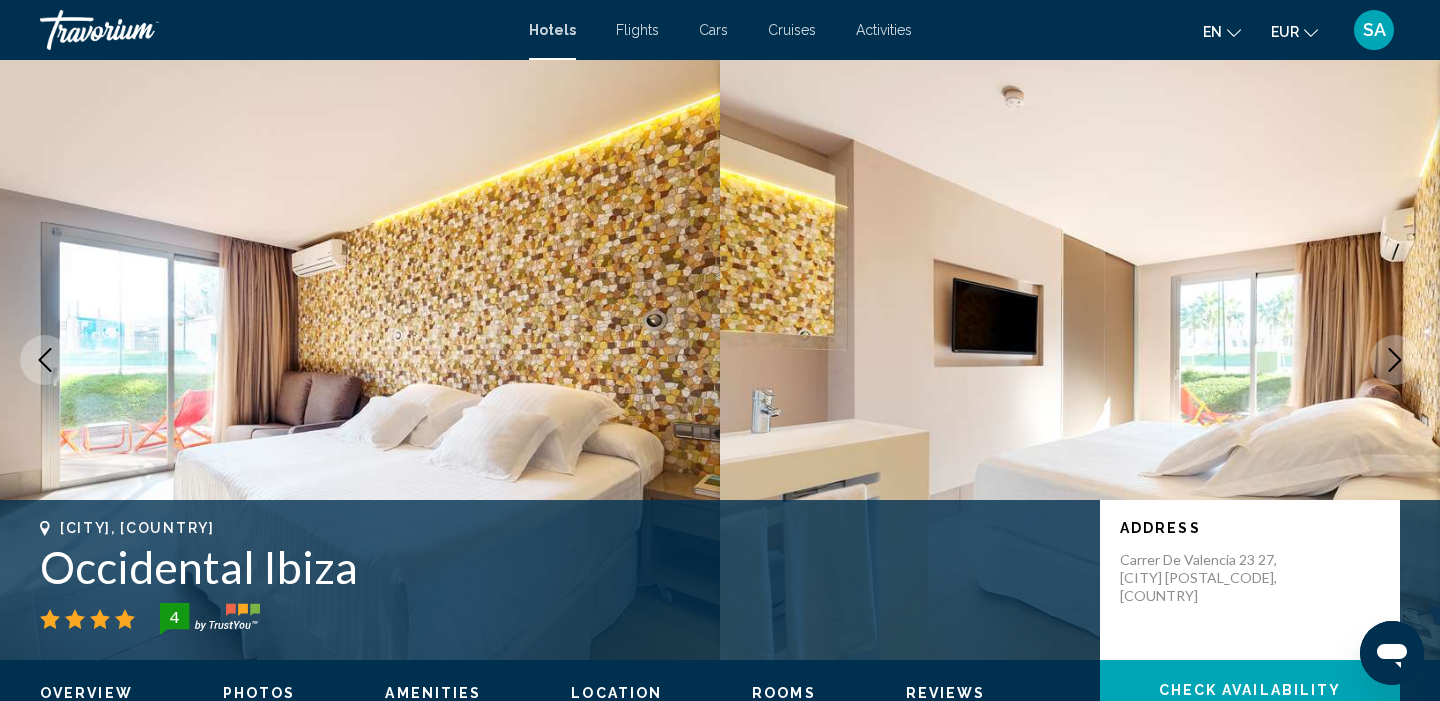 click 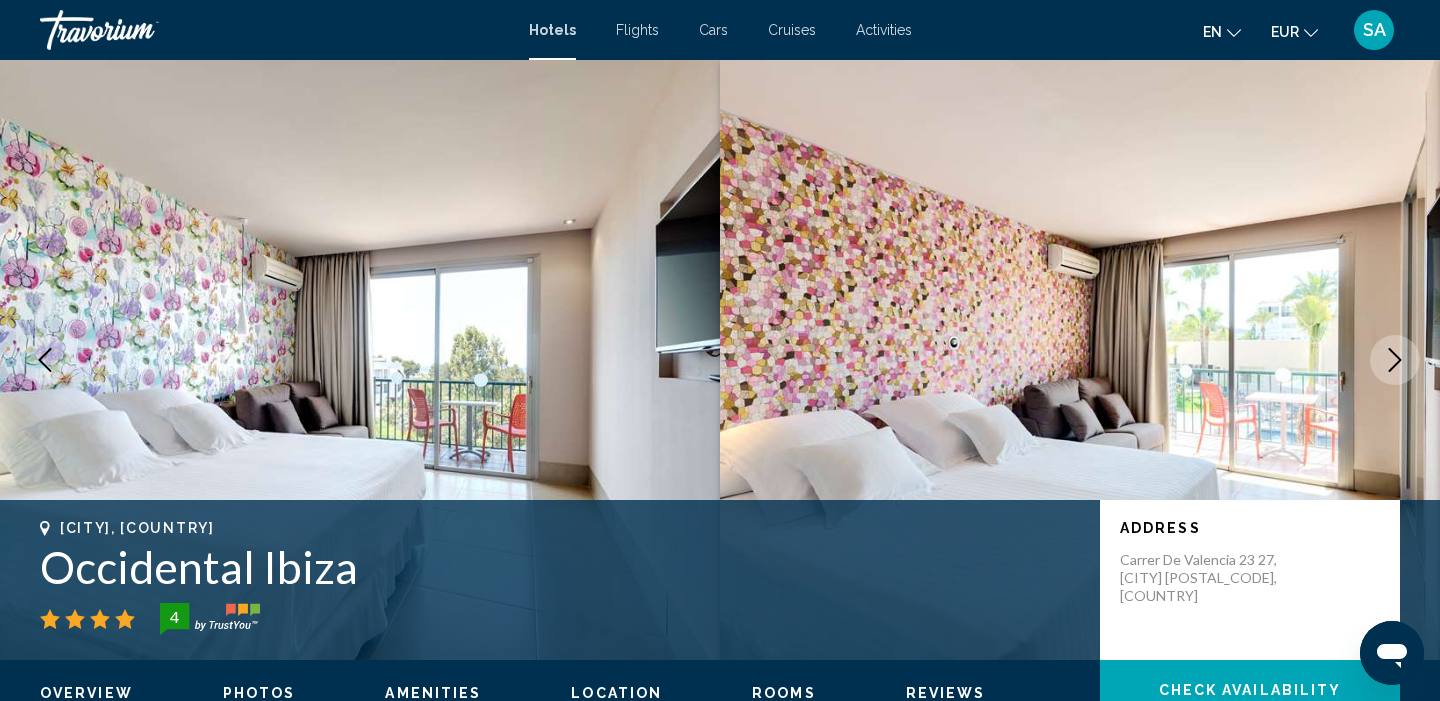 click 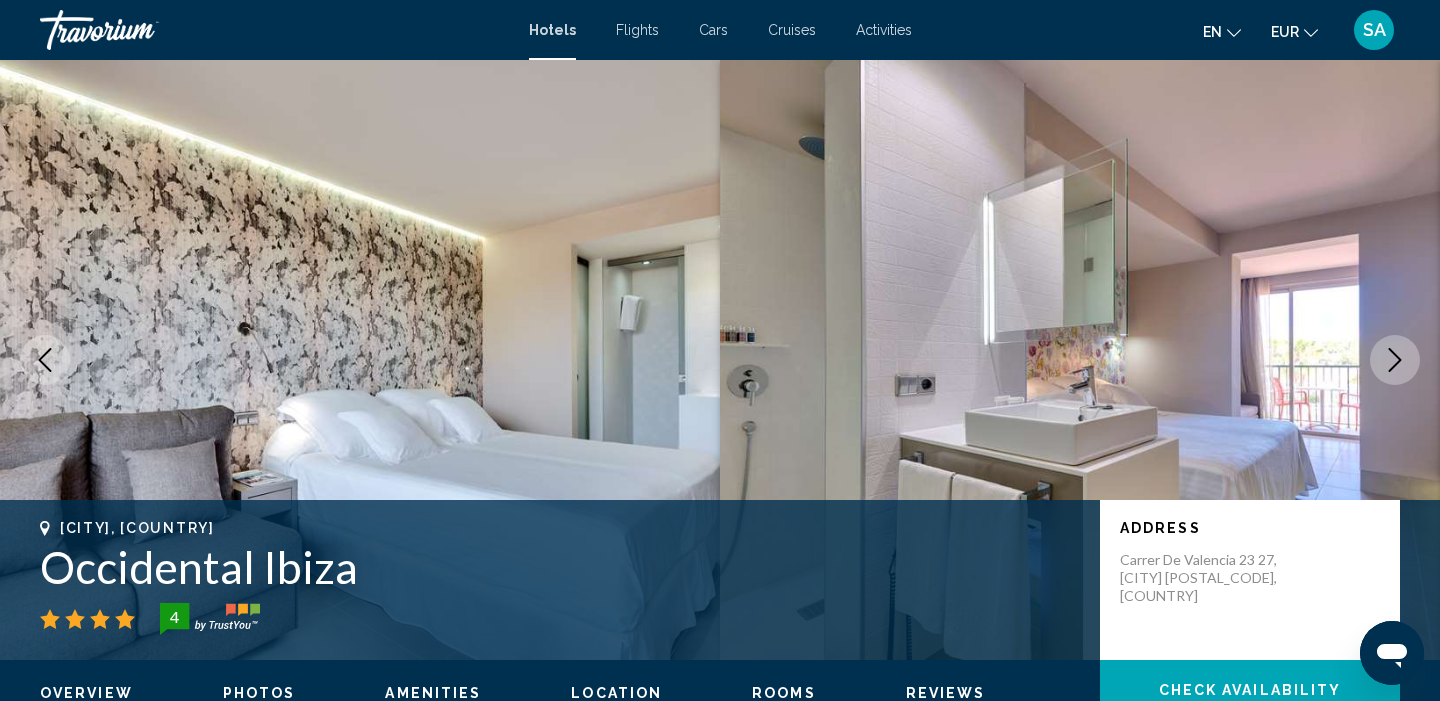 click 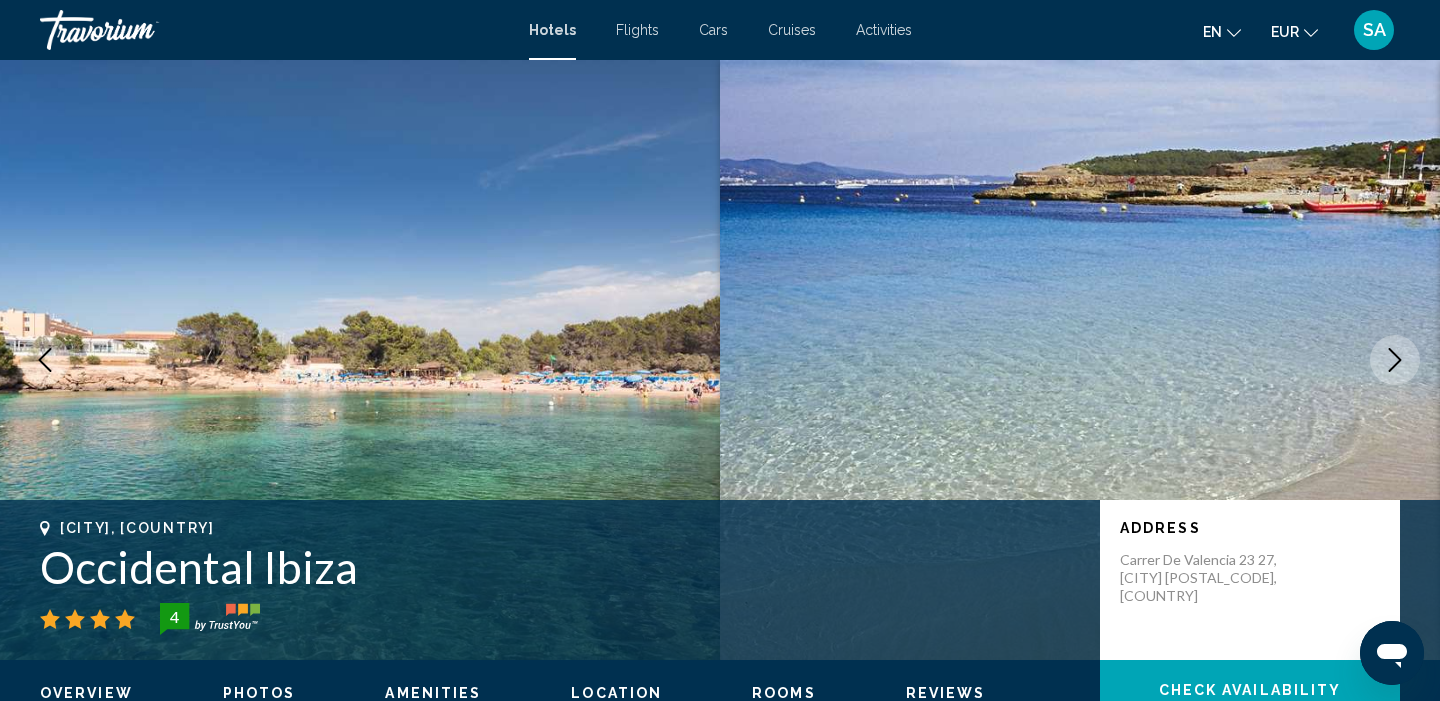click 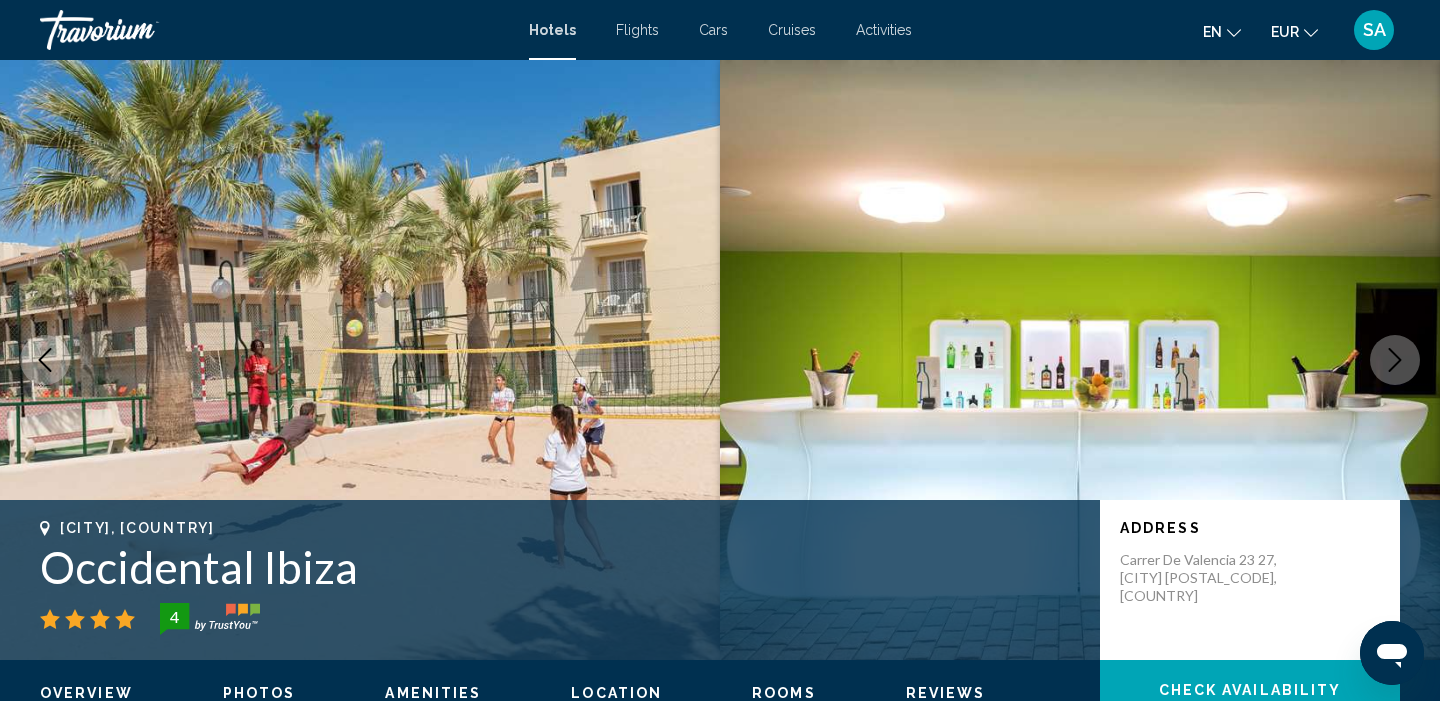 click at bounding box center (45, 360) 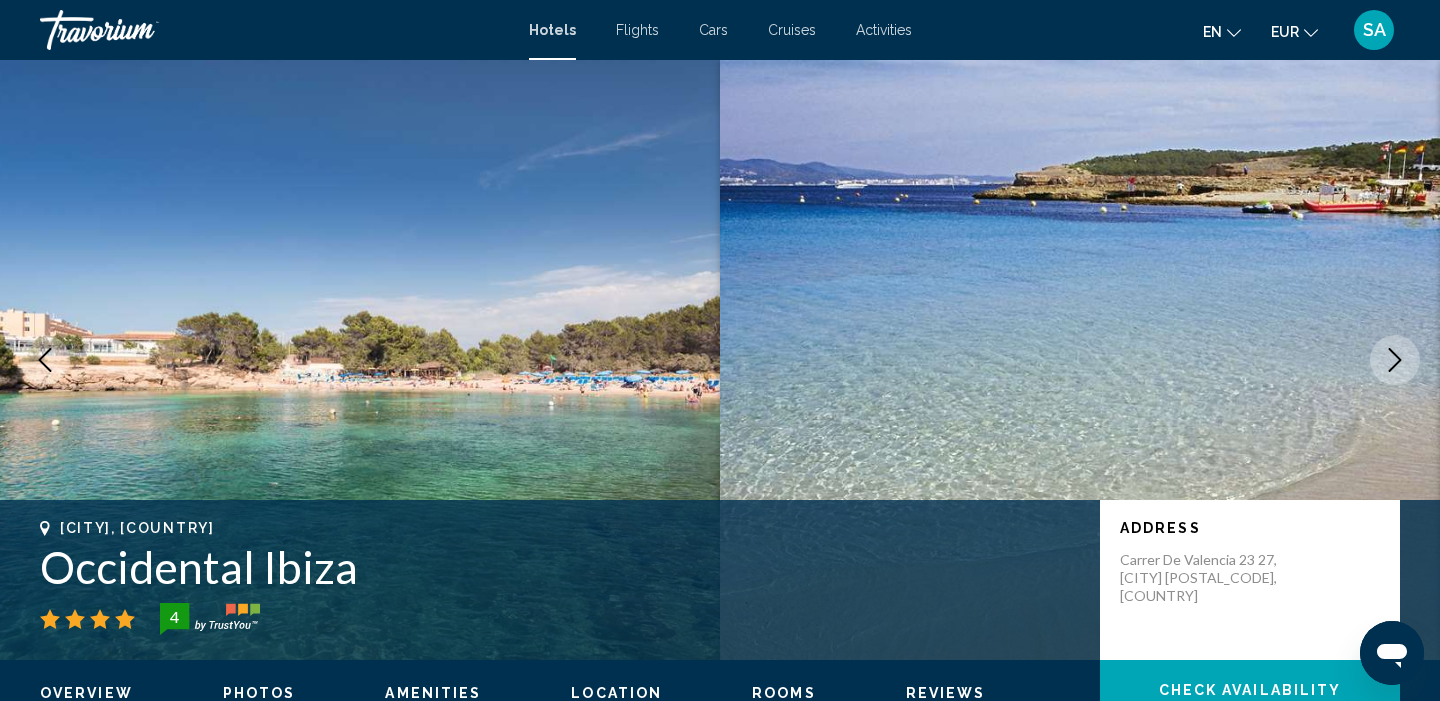 click 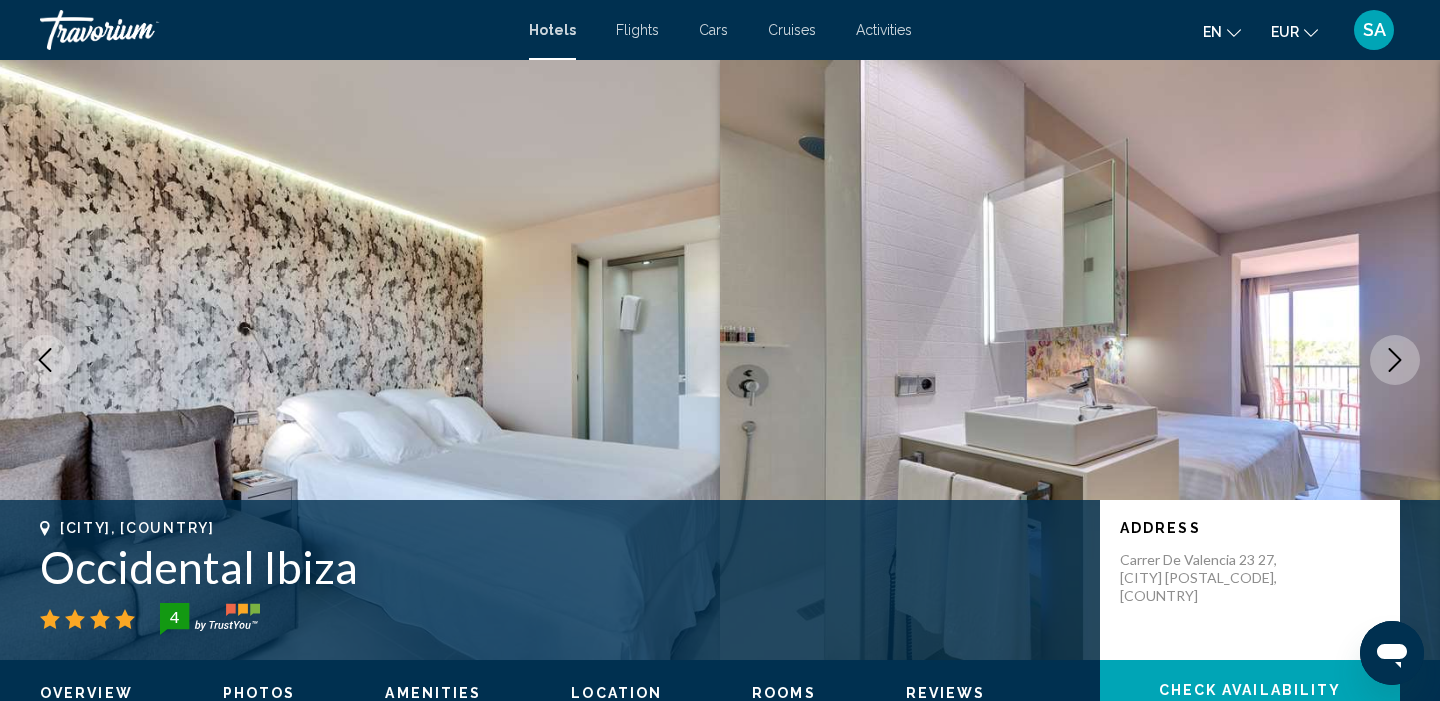 click 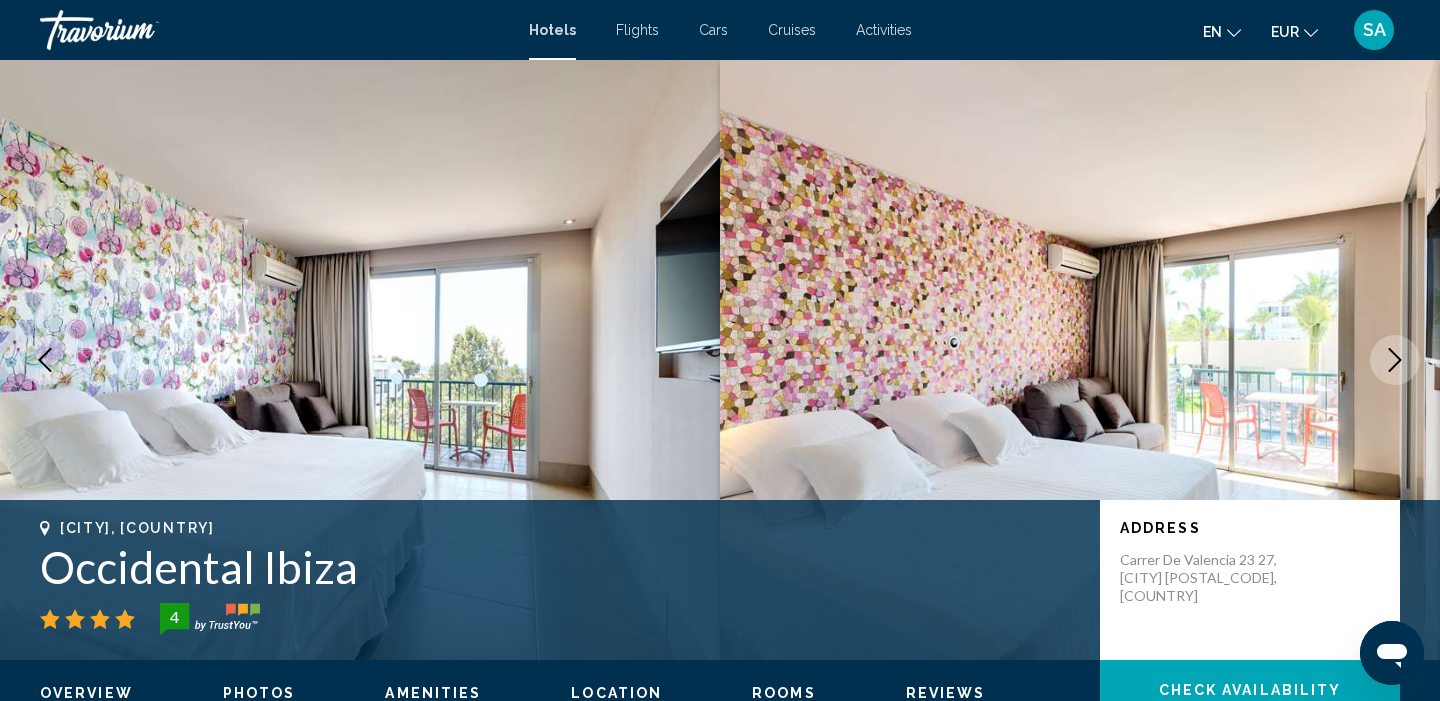 click 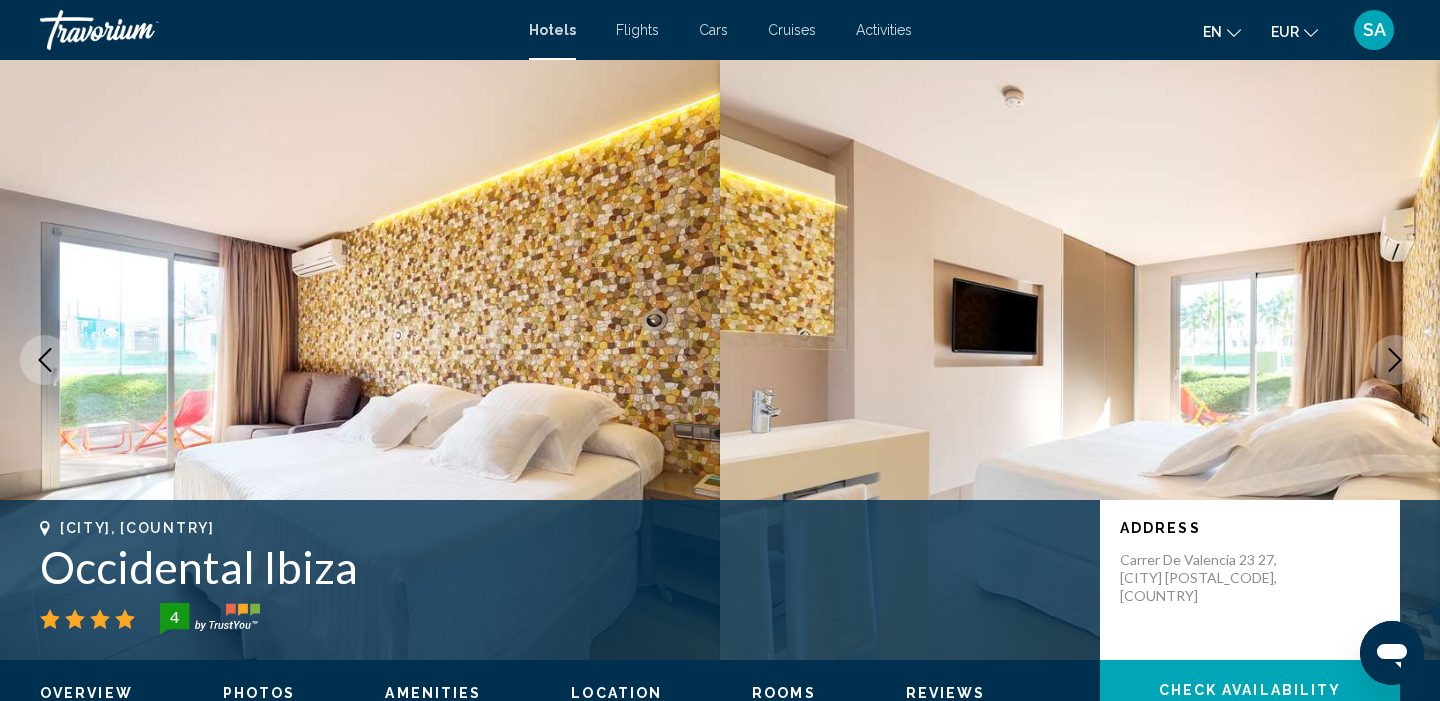click 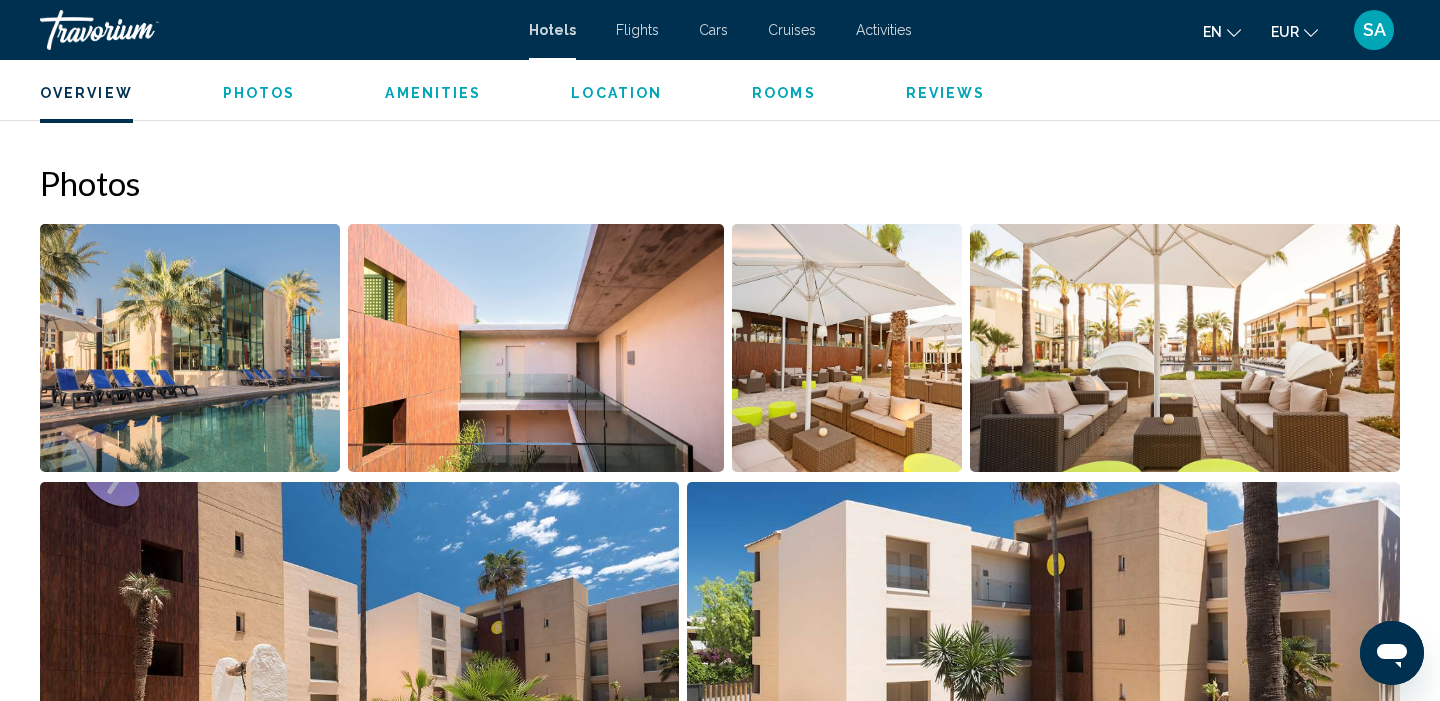 scroll, scrollTop: 844, scrollLeft: 0, axis: vertical 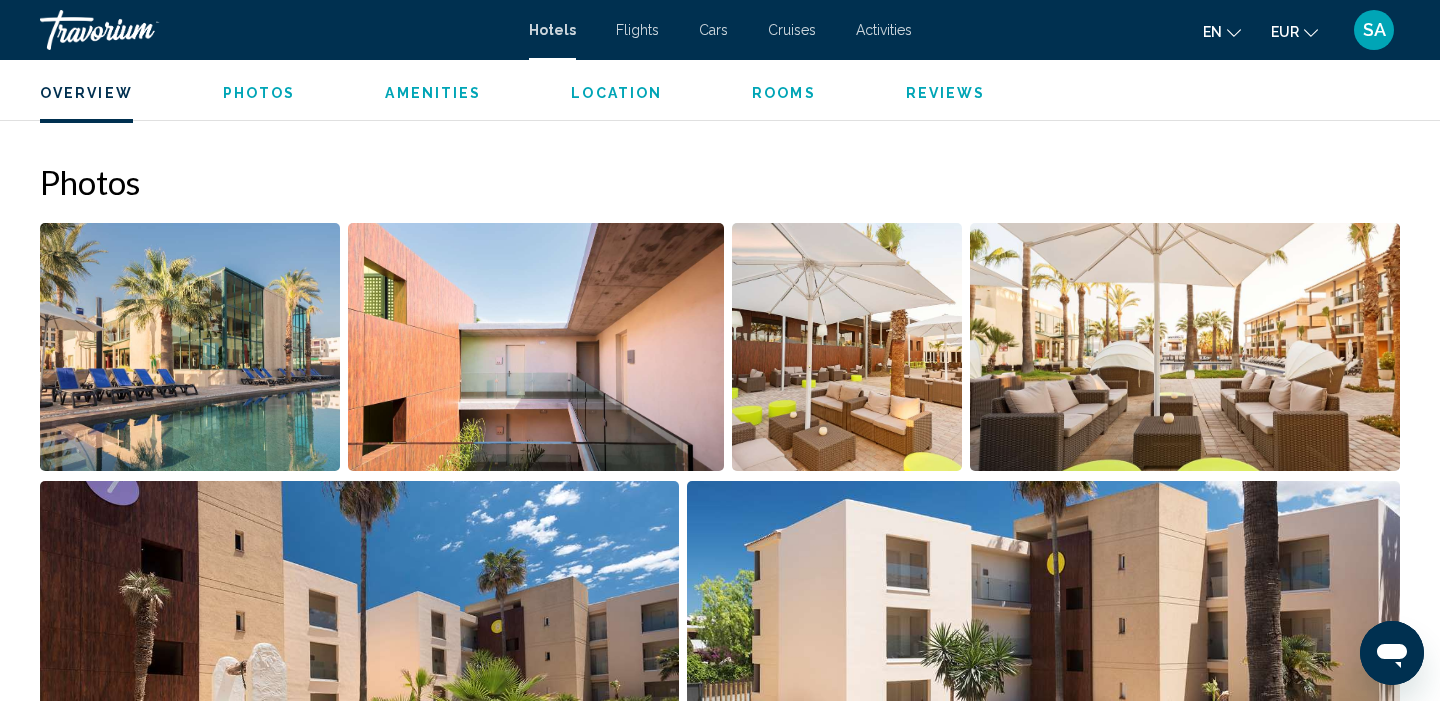 click at bounding box center [190, 347] 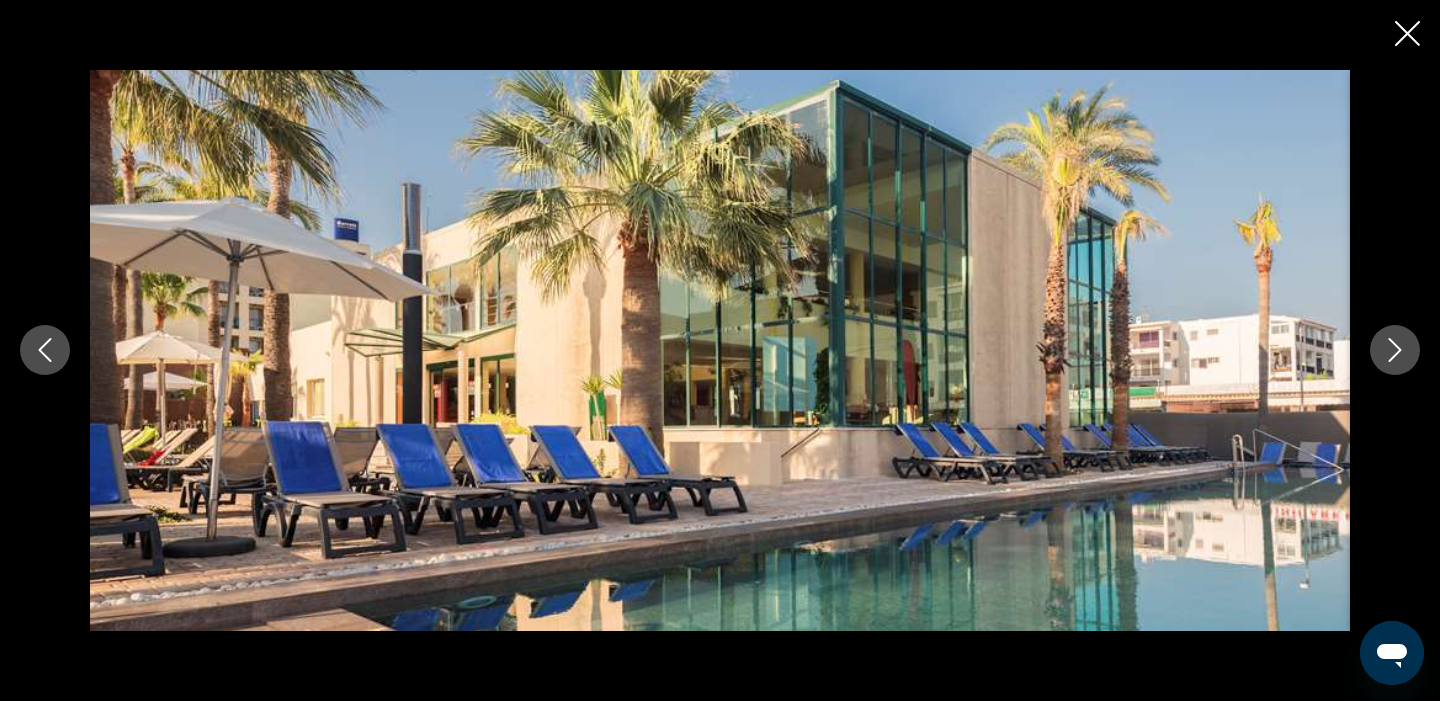 click 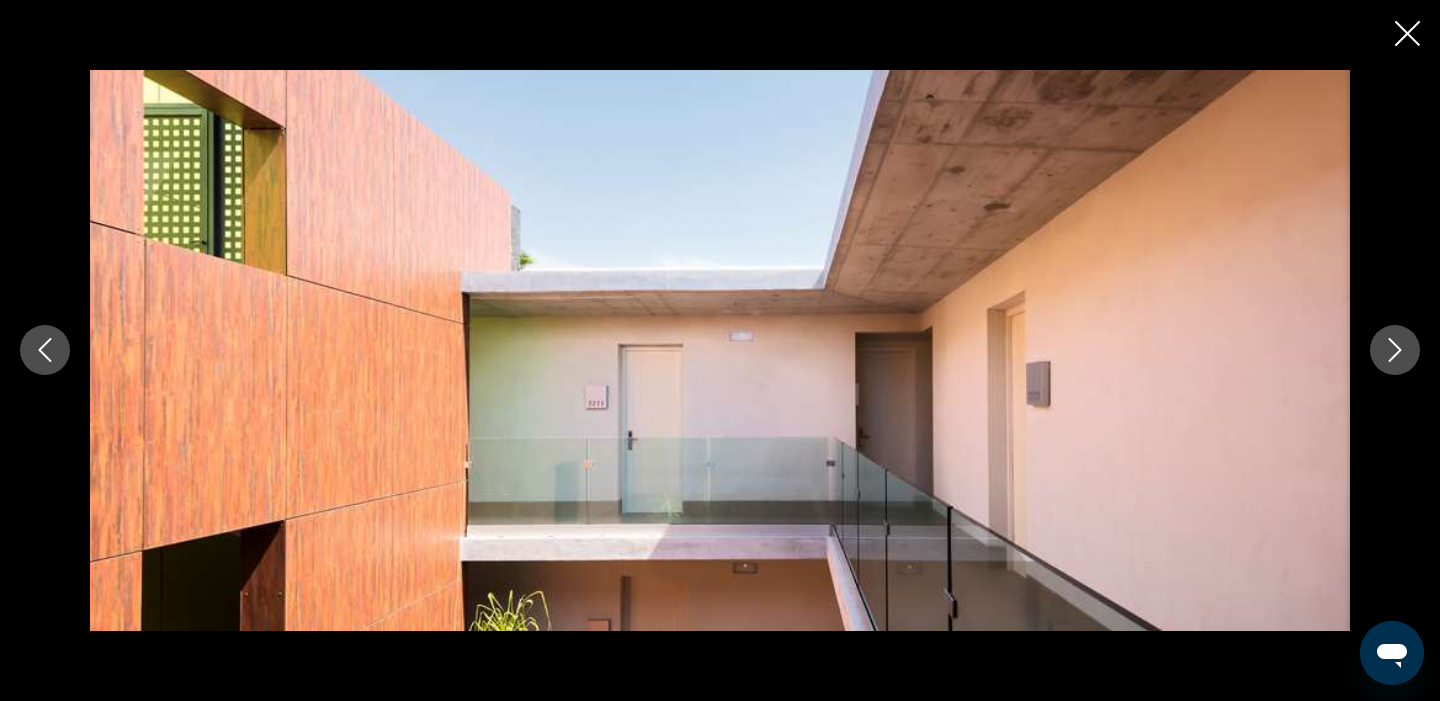 click 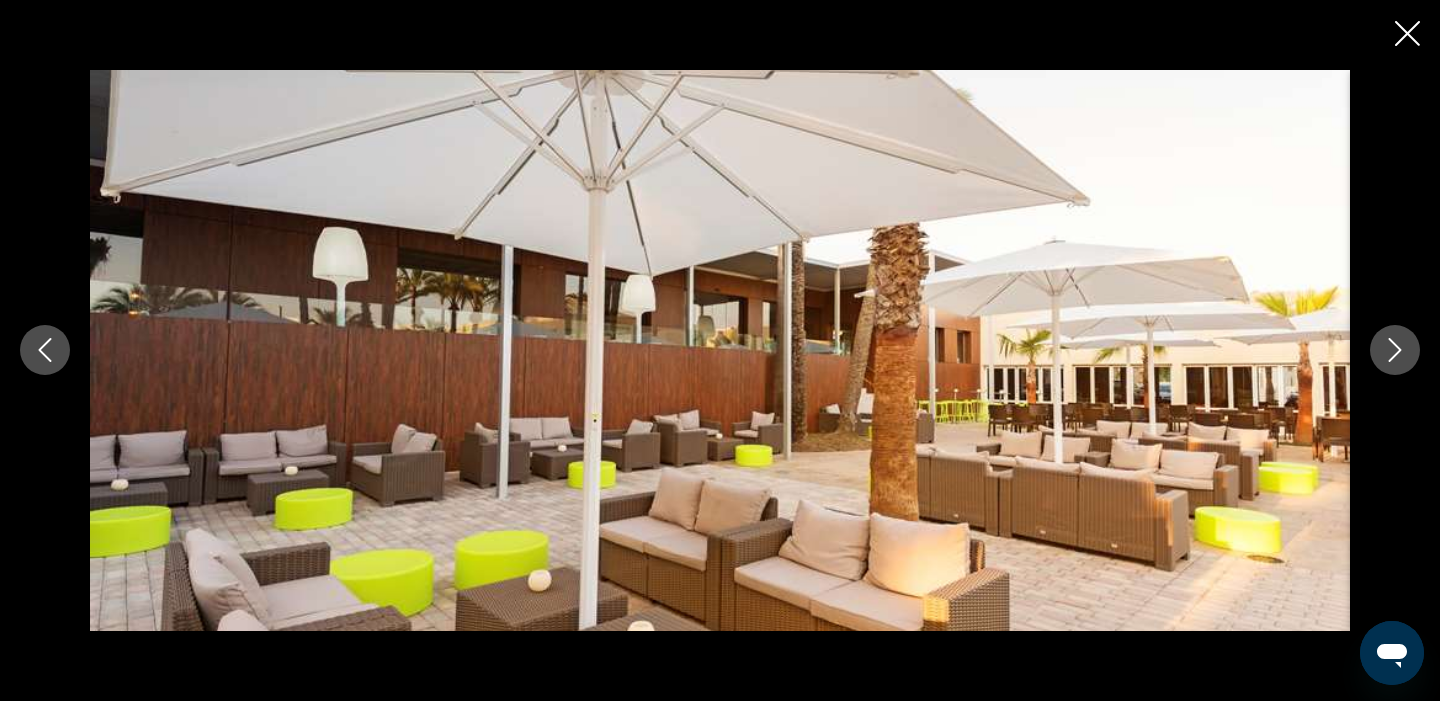 click 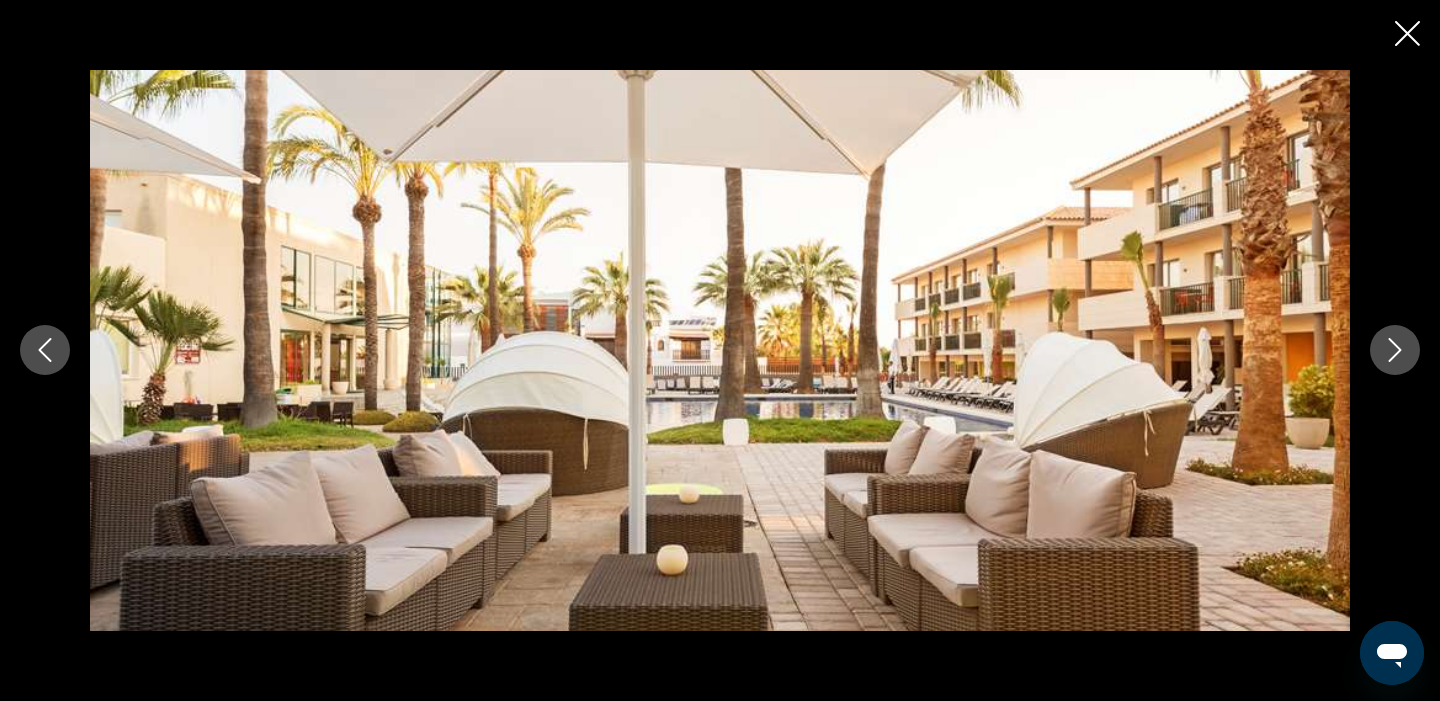 click 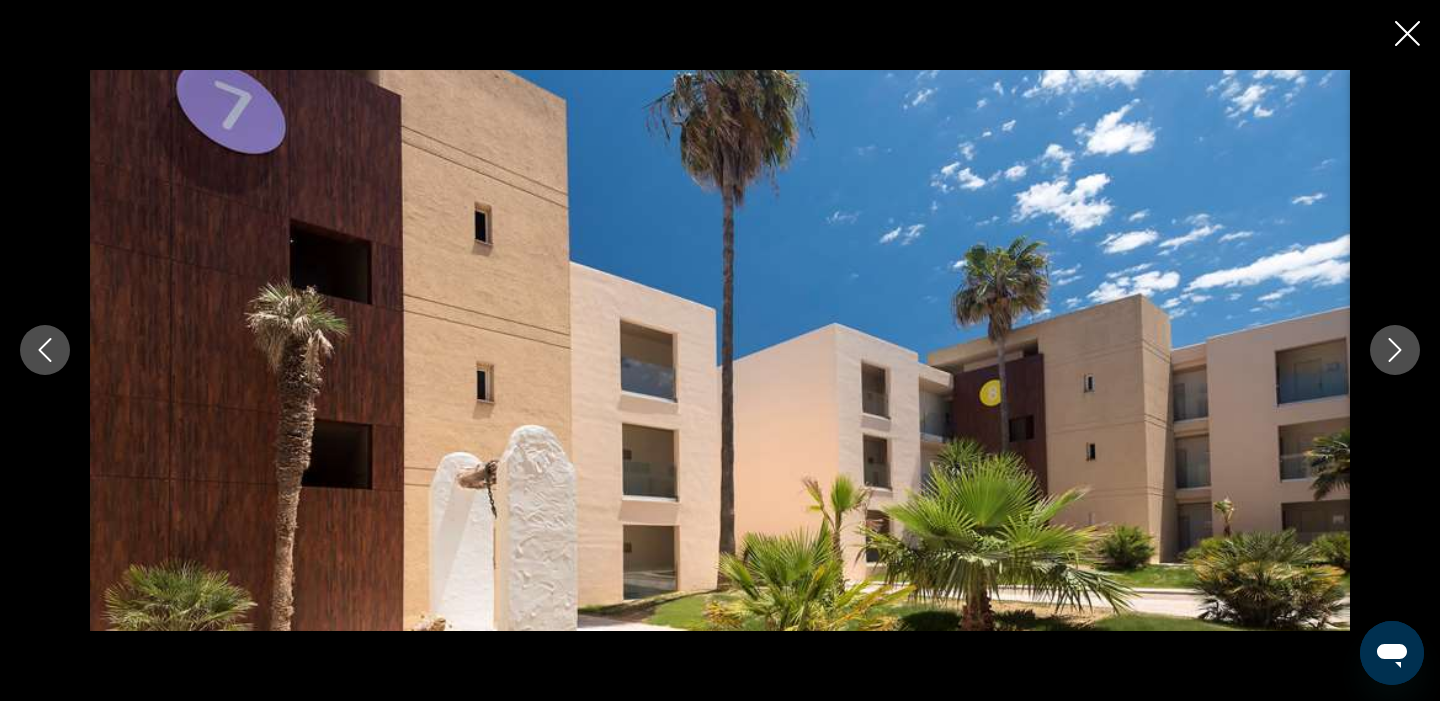 click 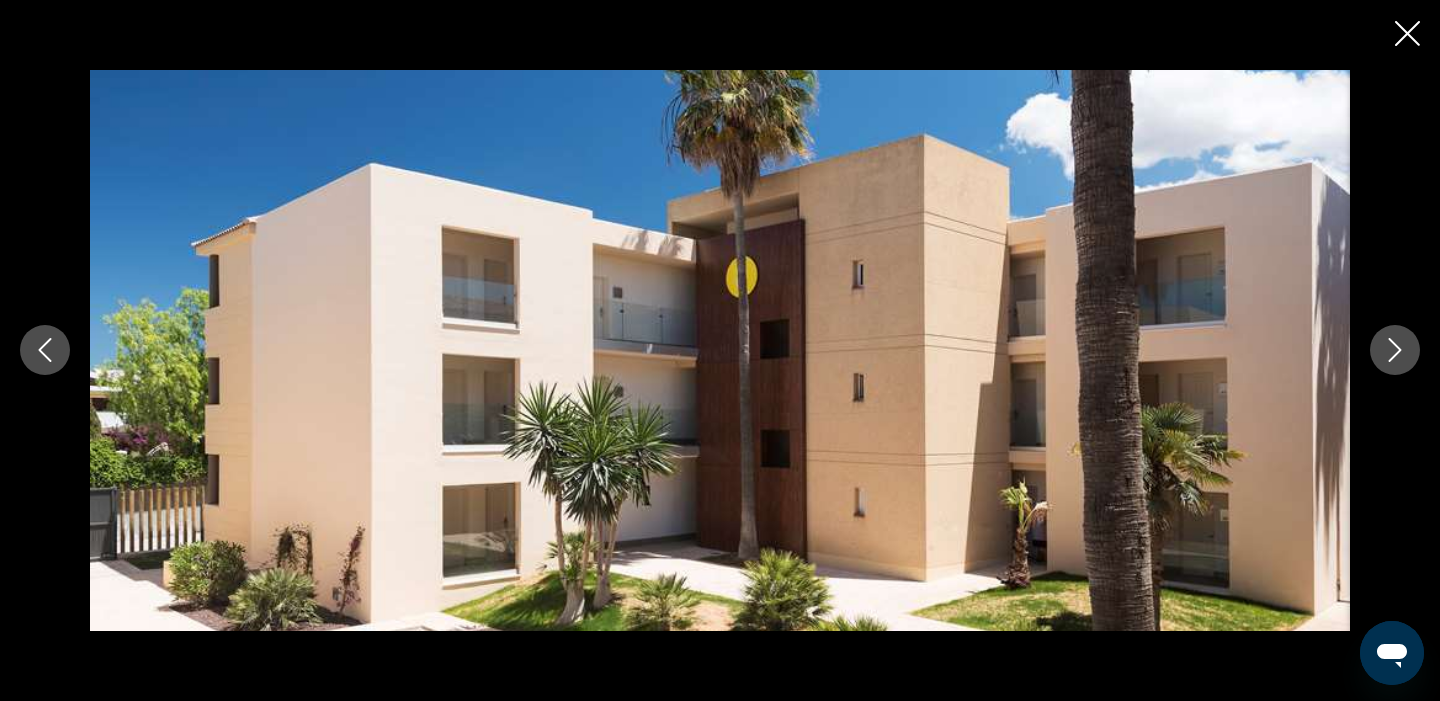 click 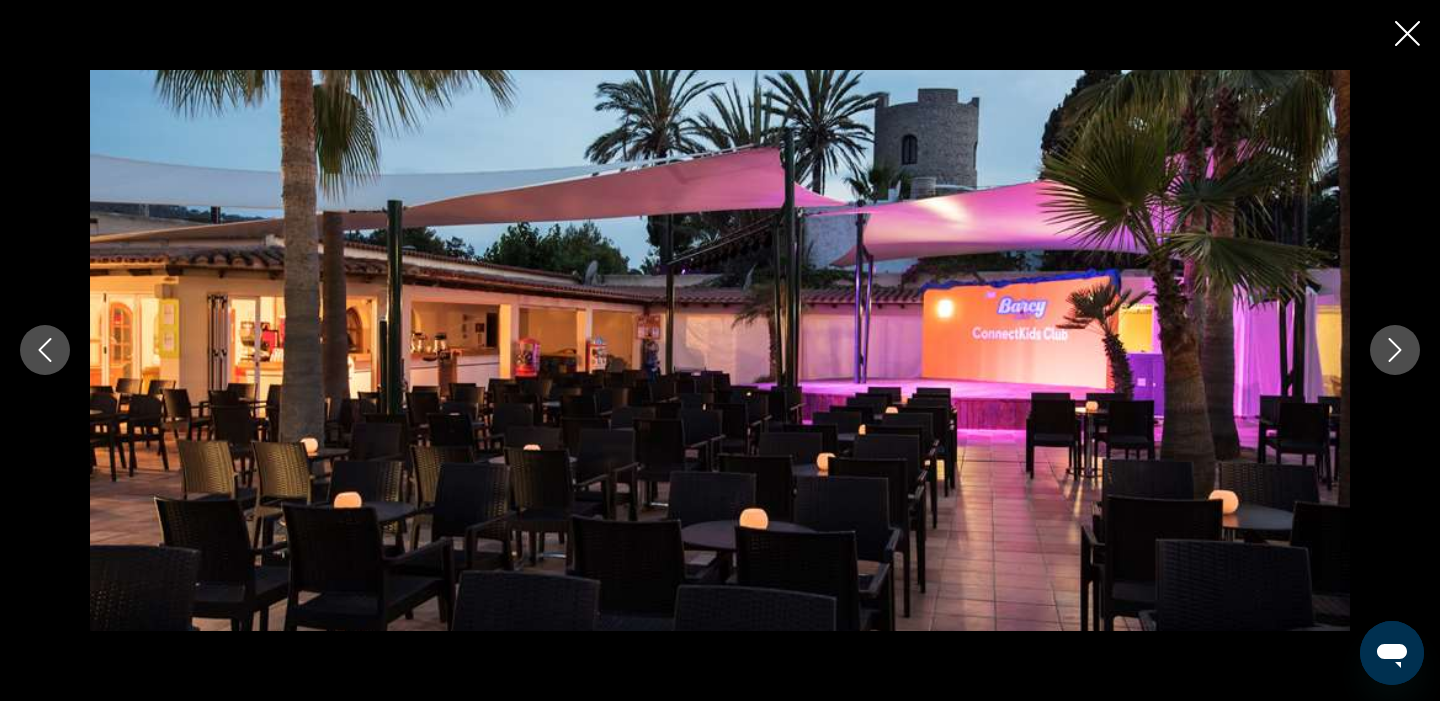 click 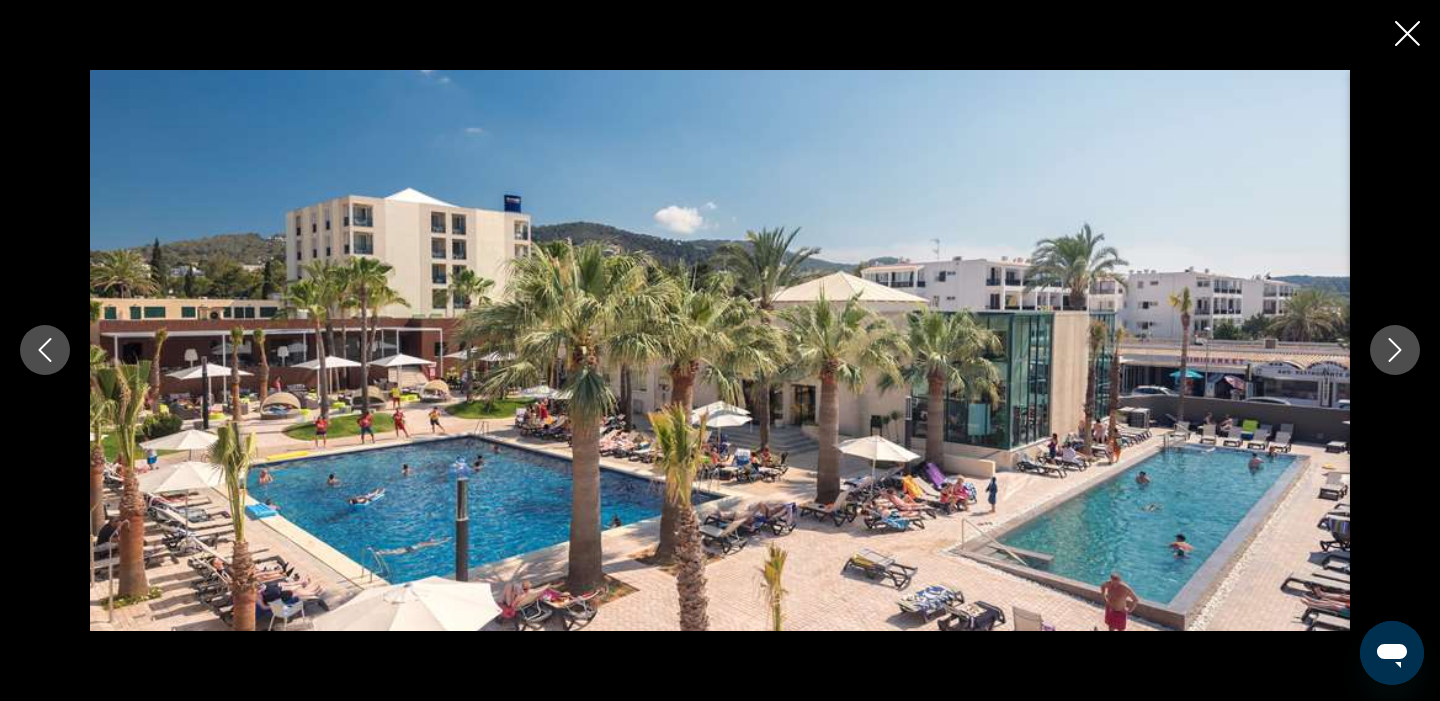 click 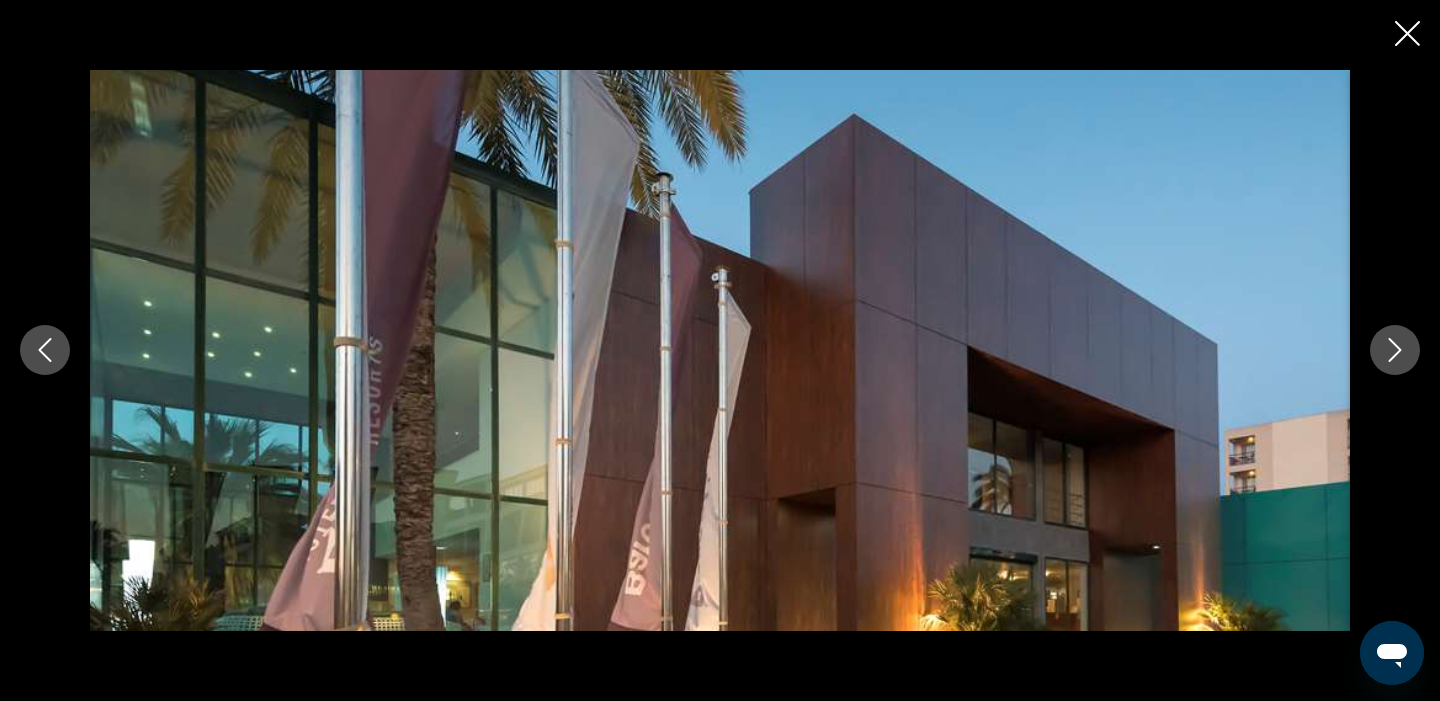 click 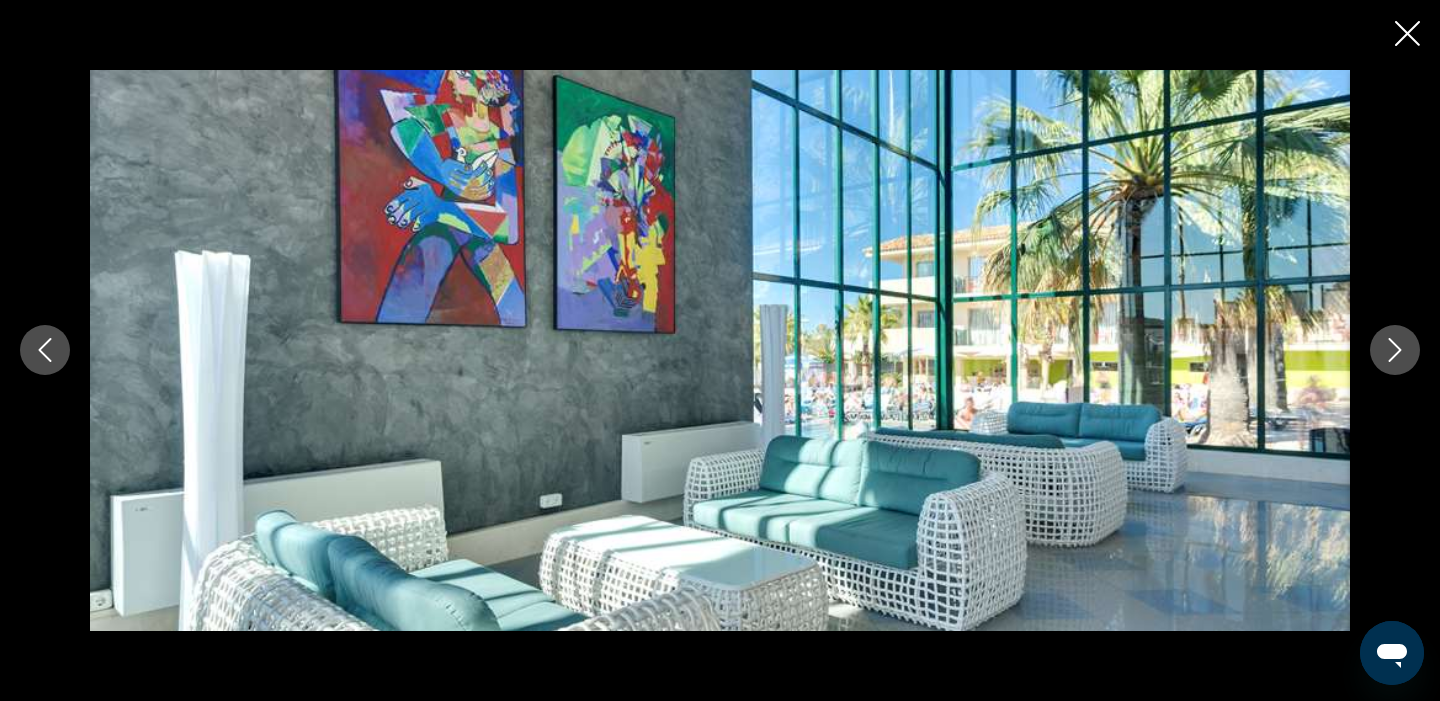 click 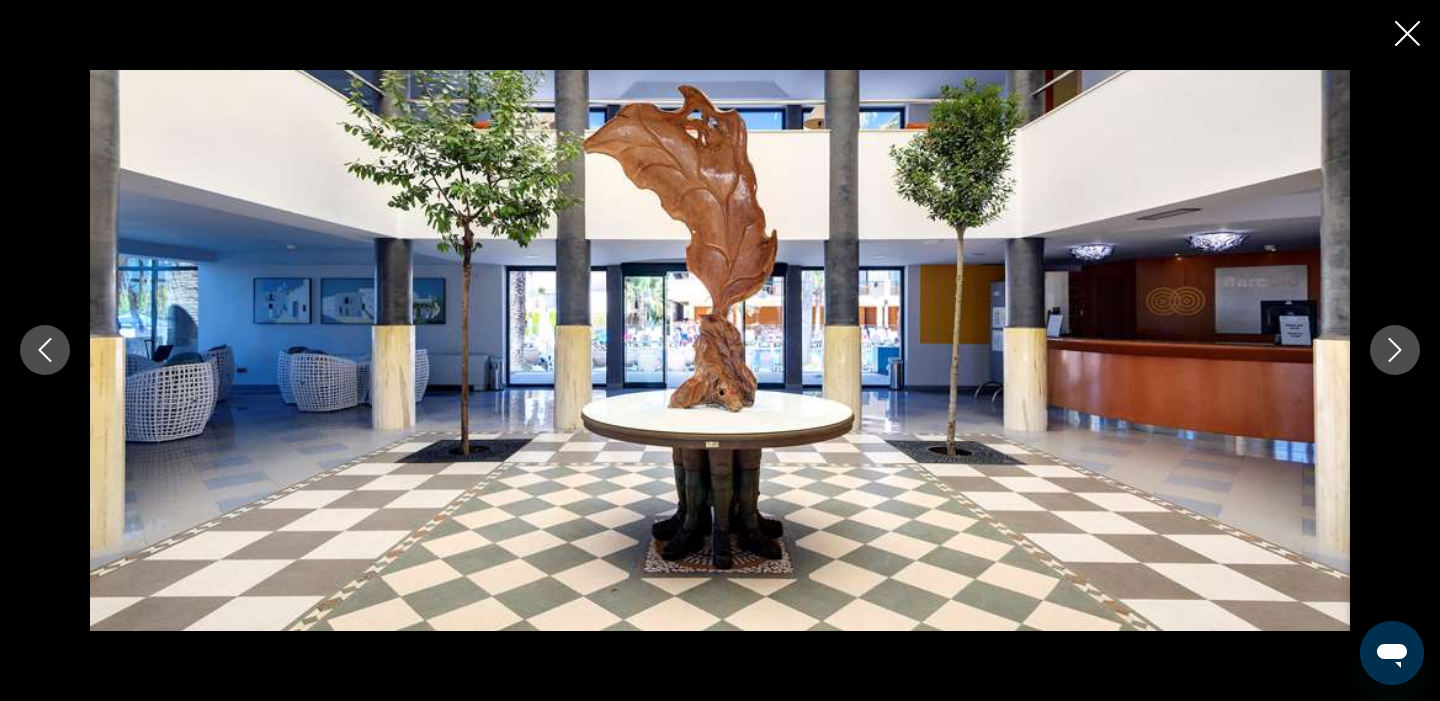 click 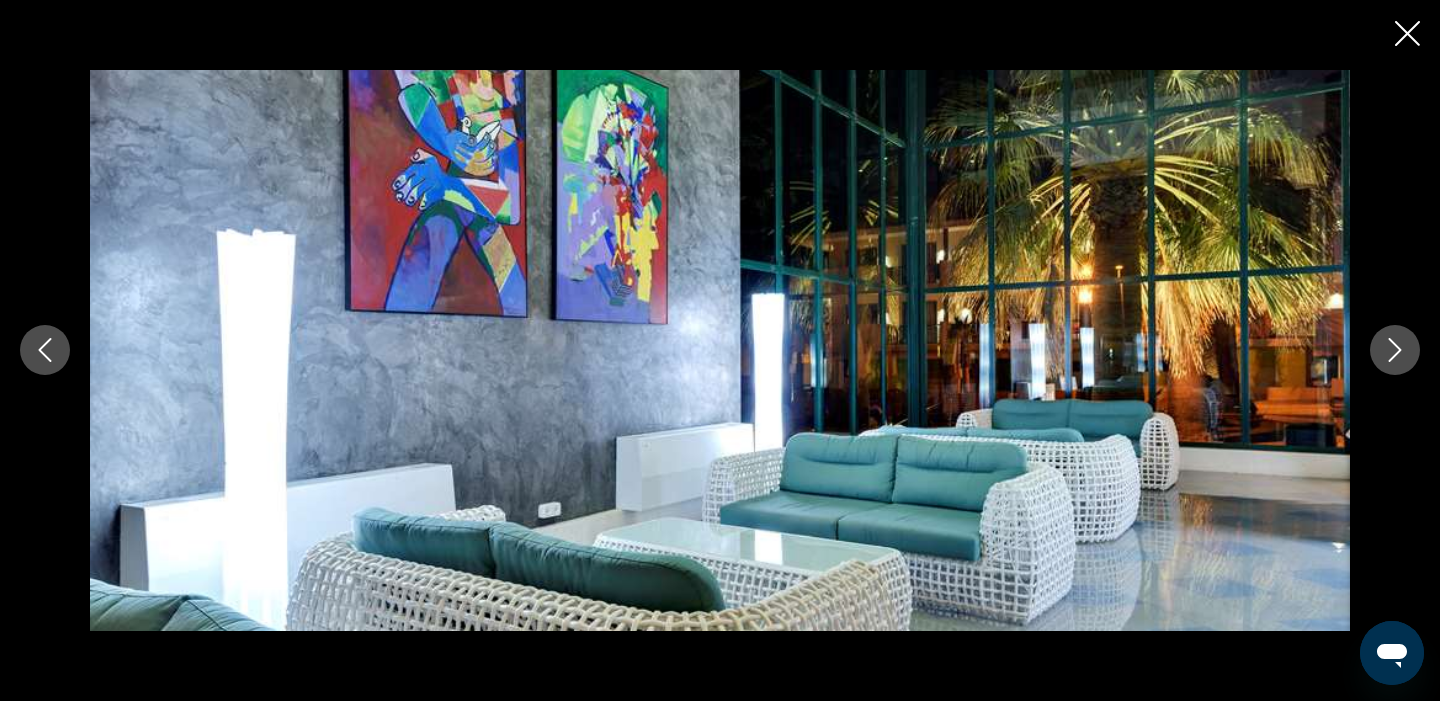 click 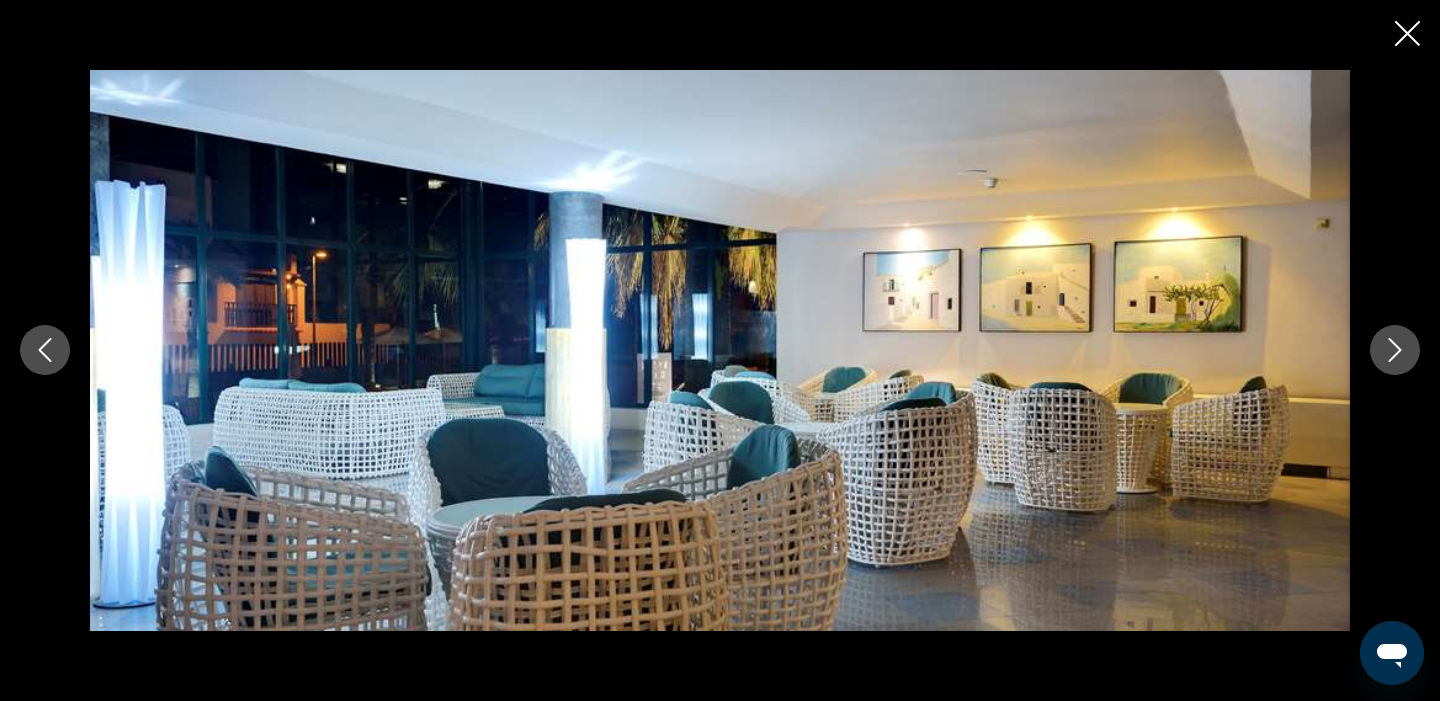 click 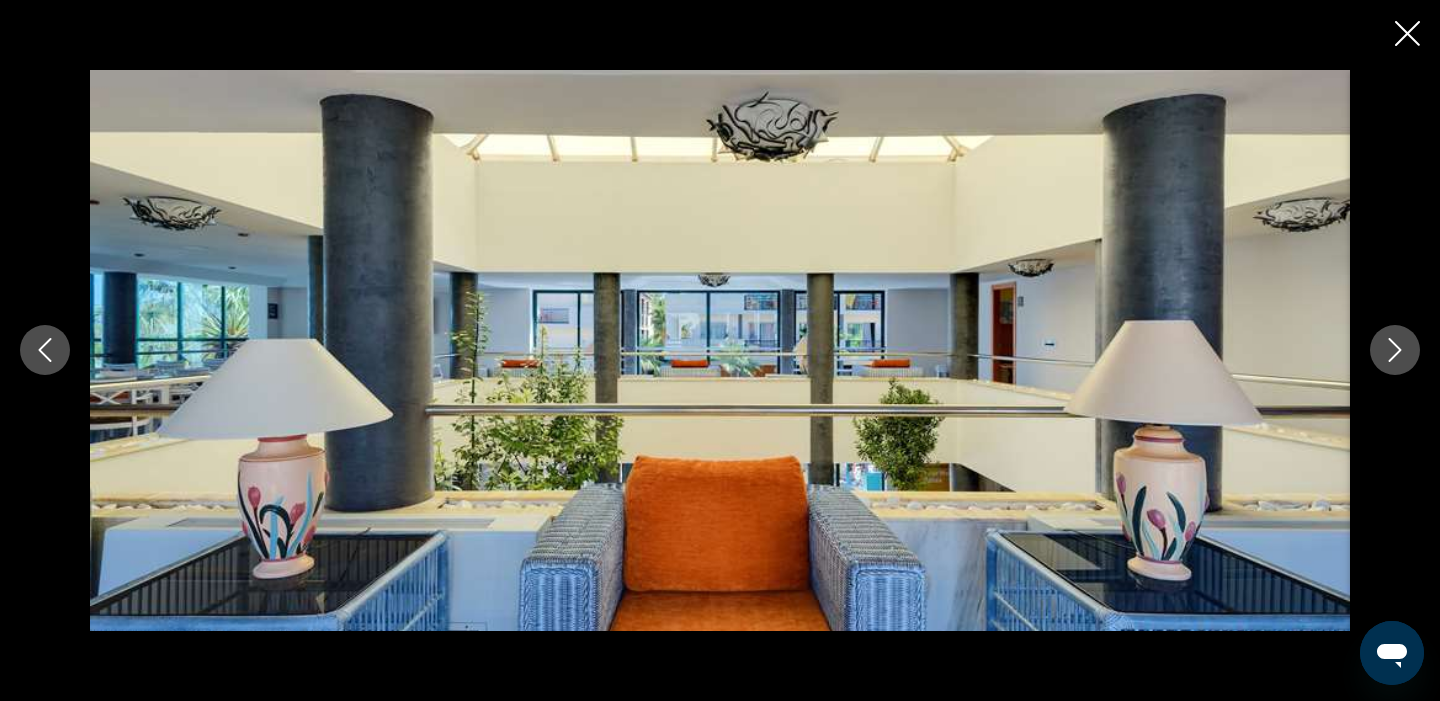 click 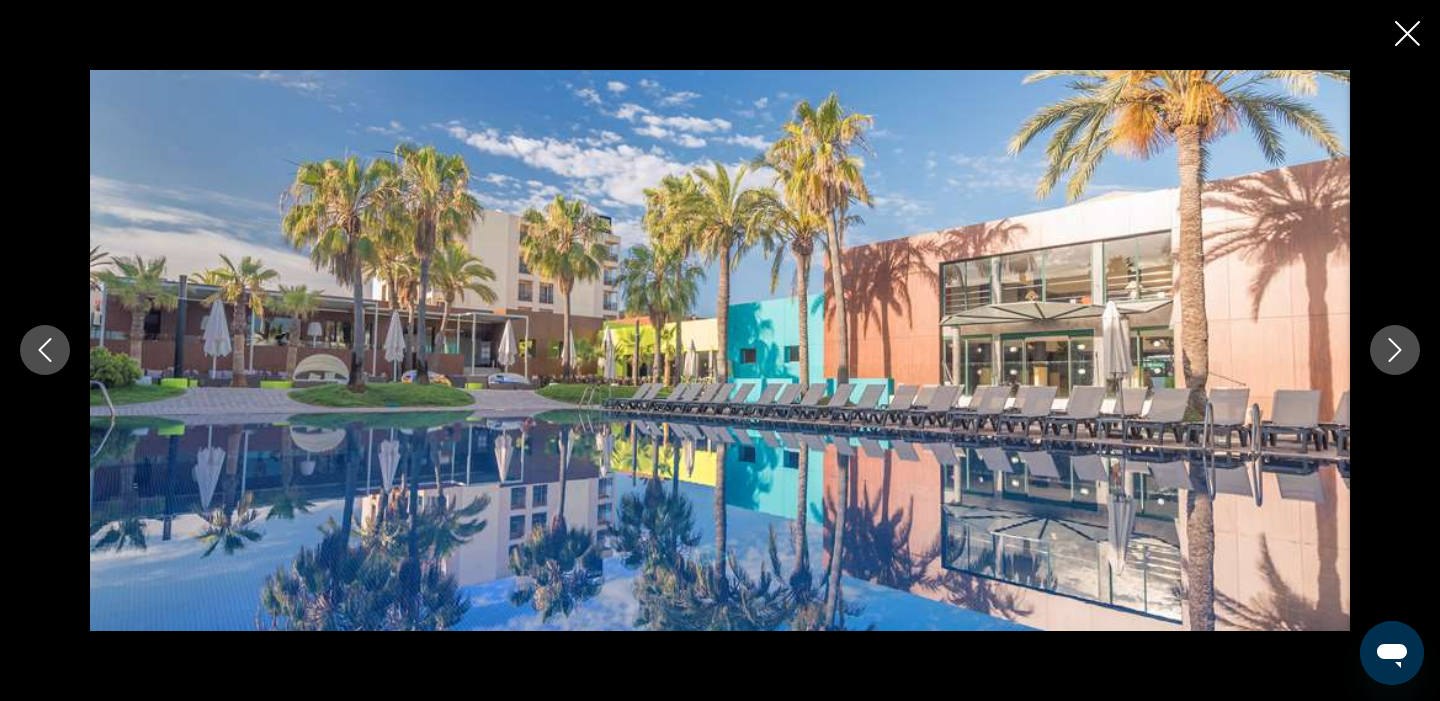 click 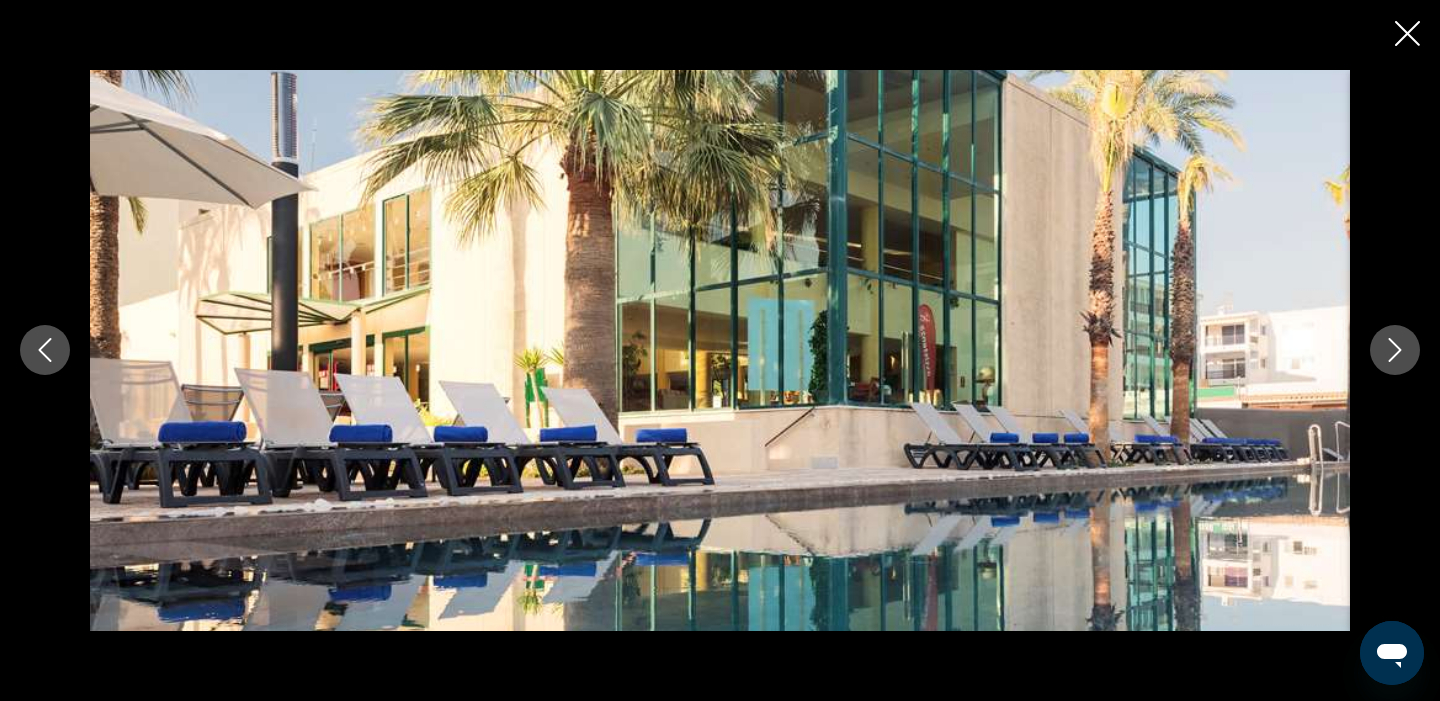 click 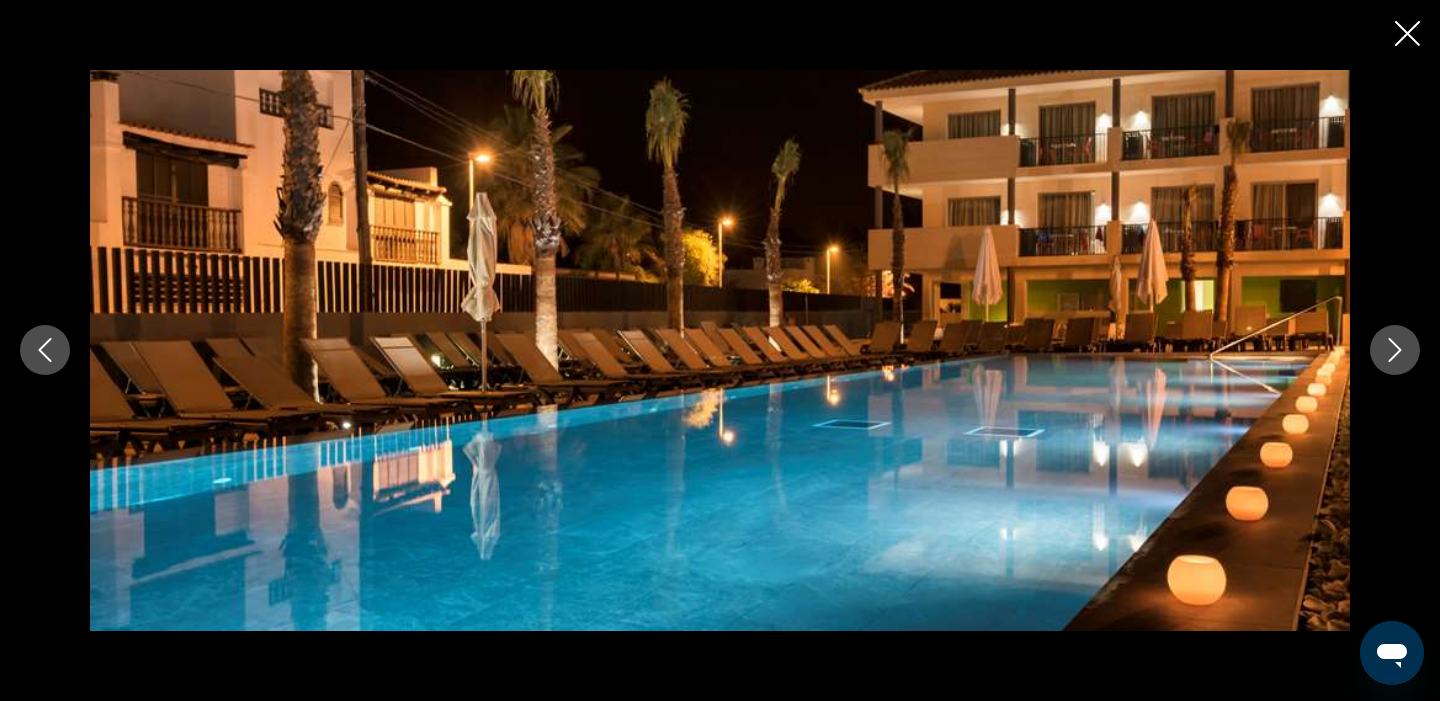 click 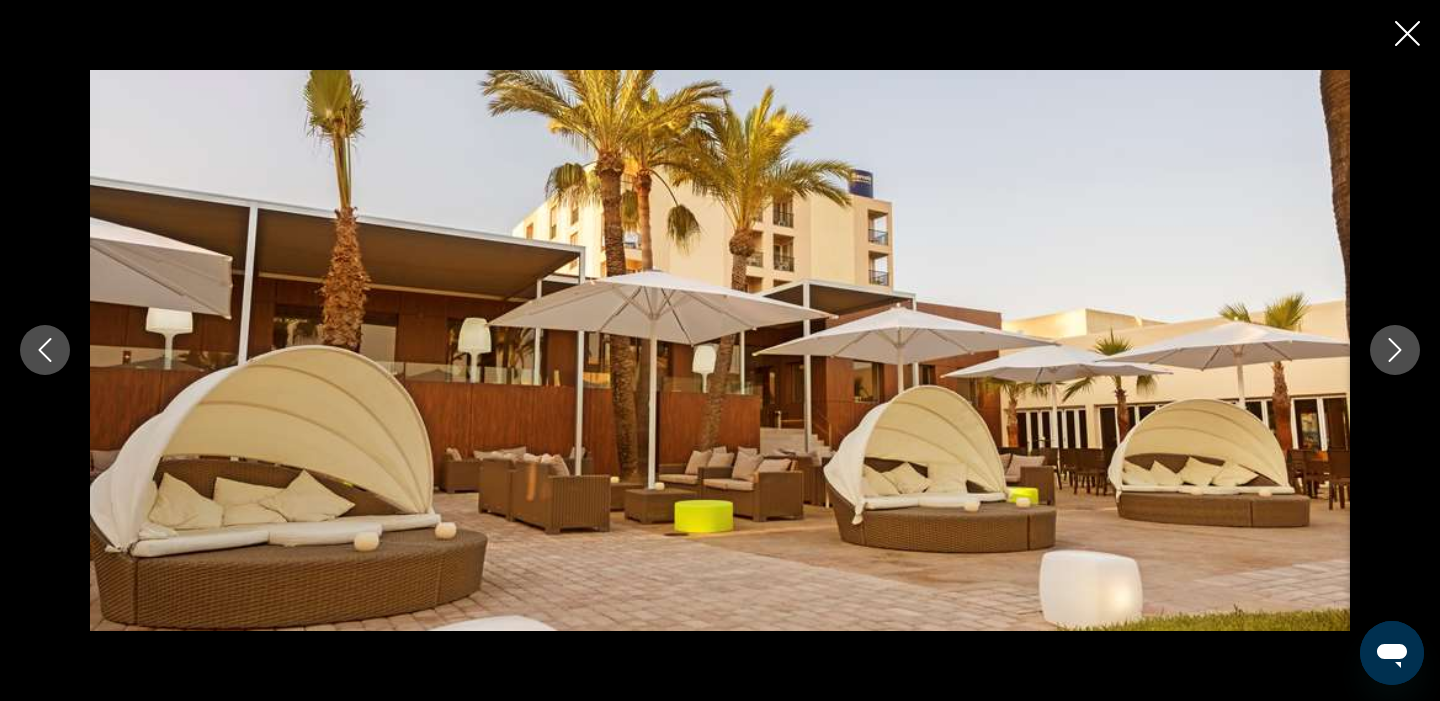 click 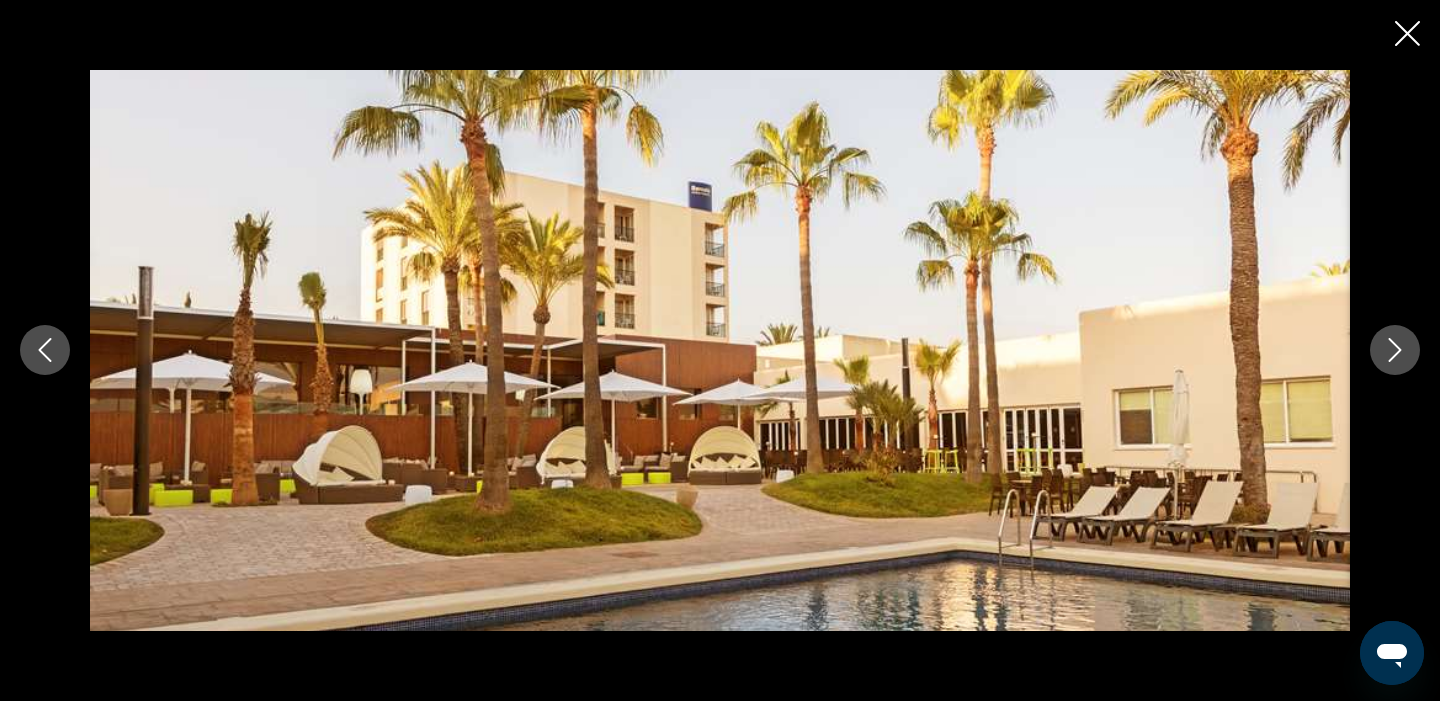 click 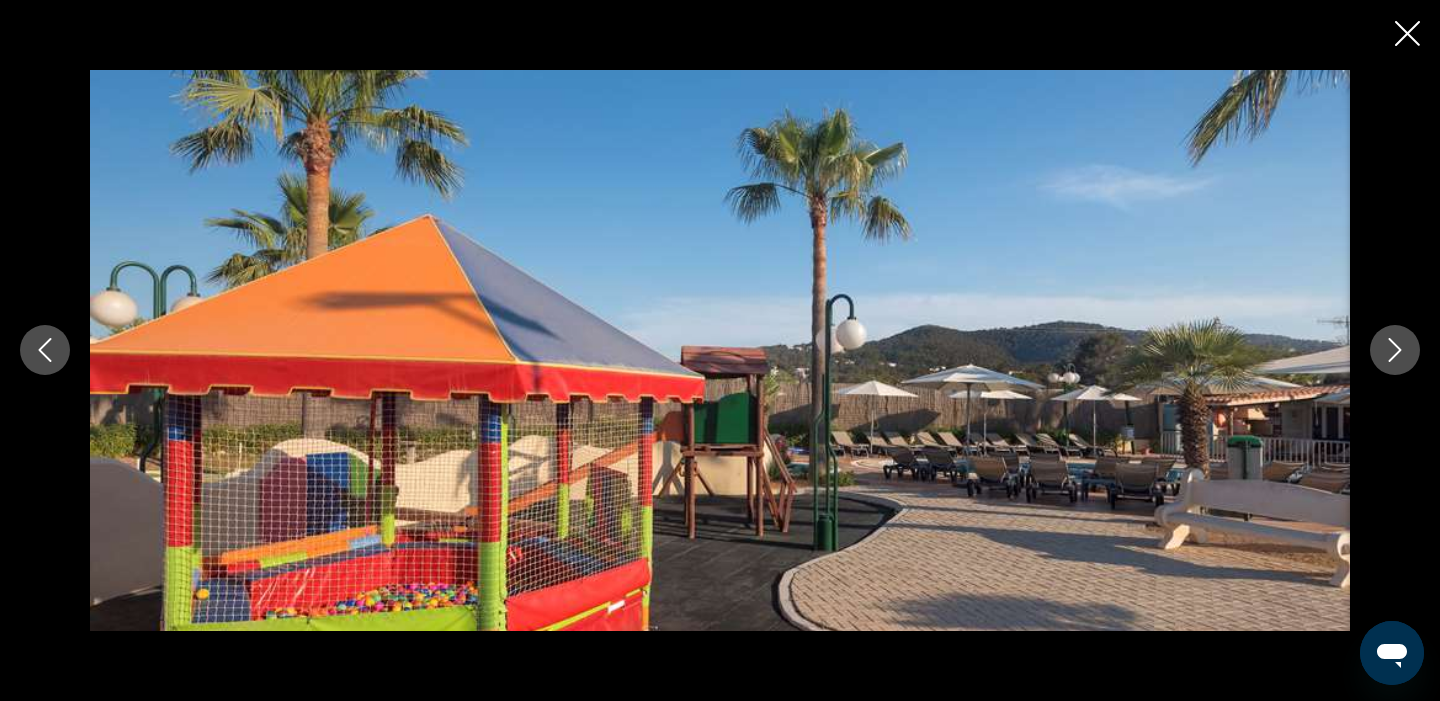 click 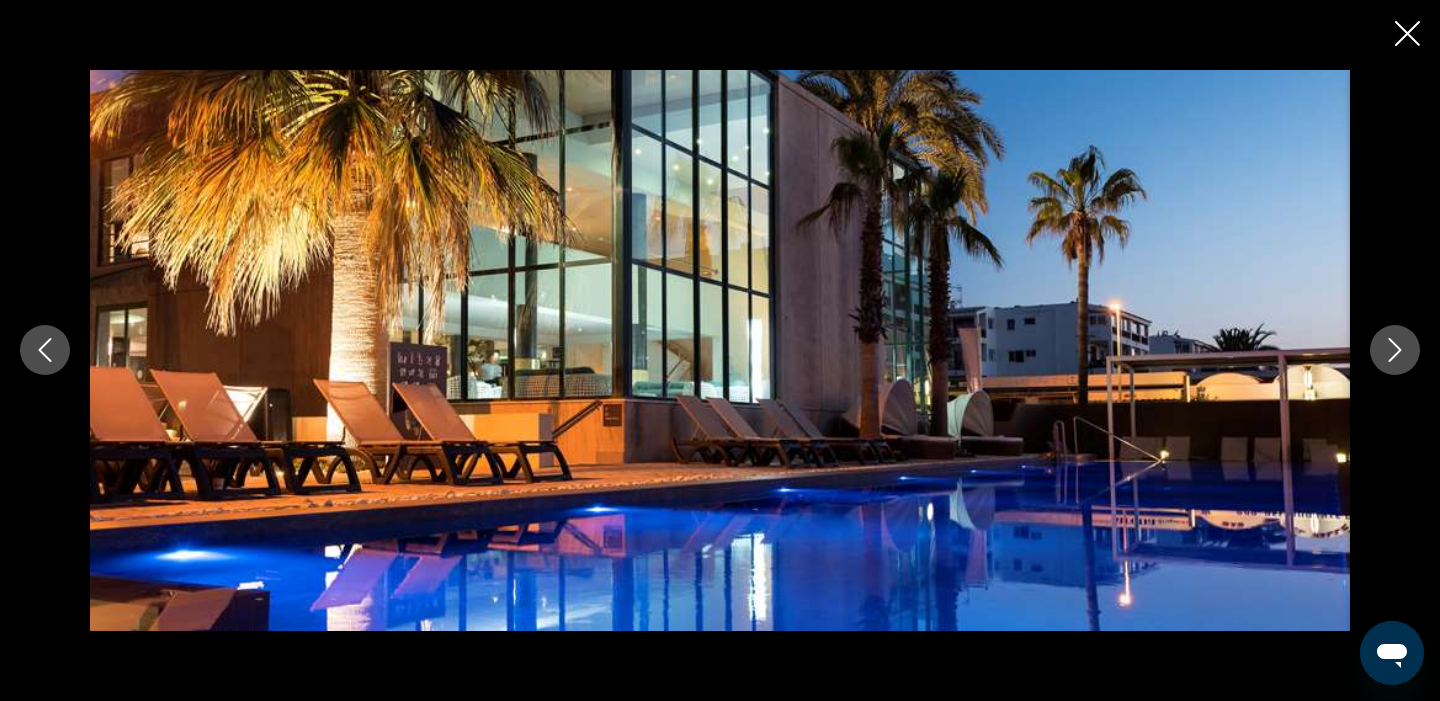 click 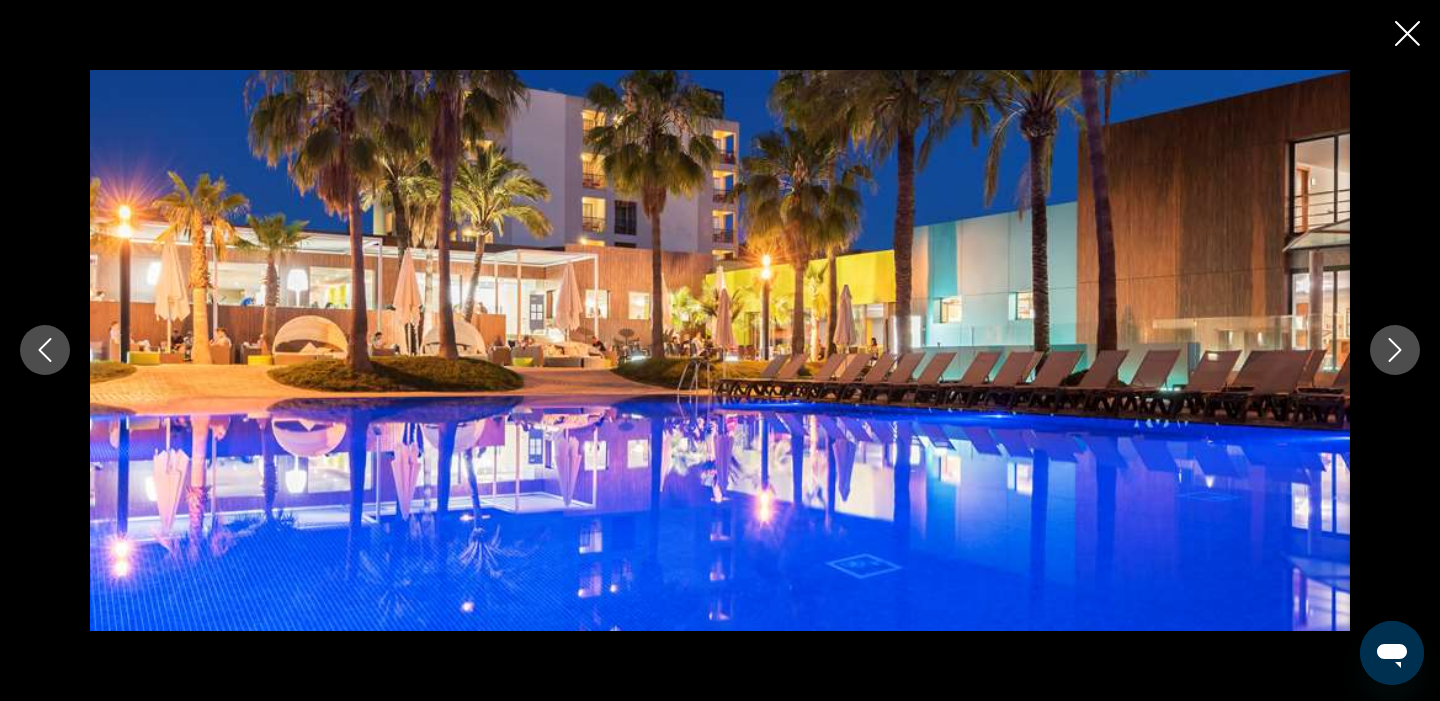 click 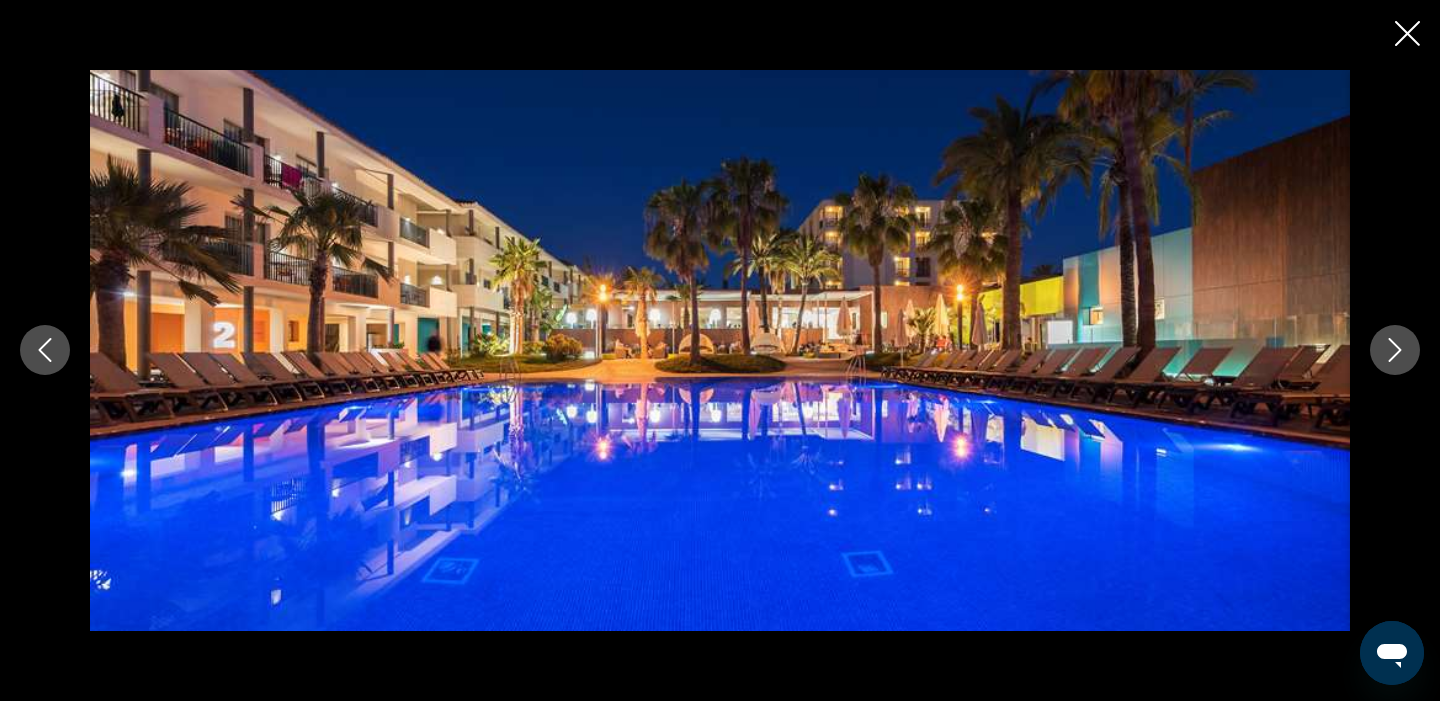 click 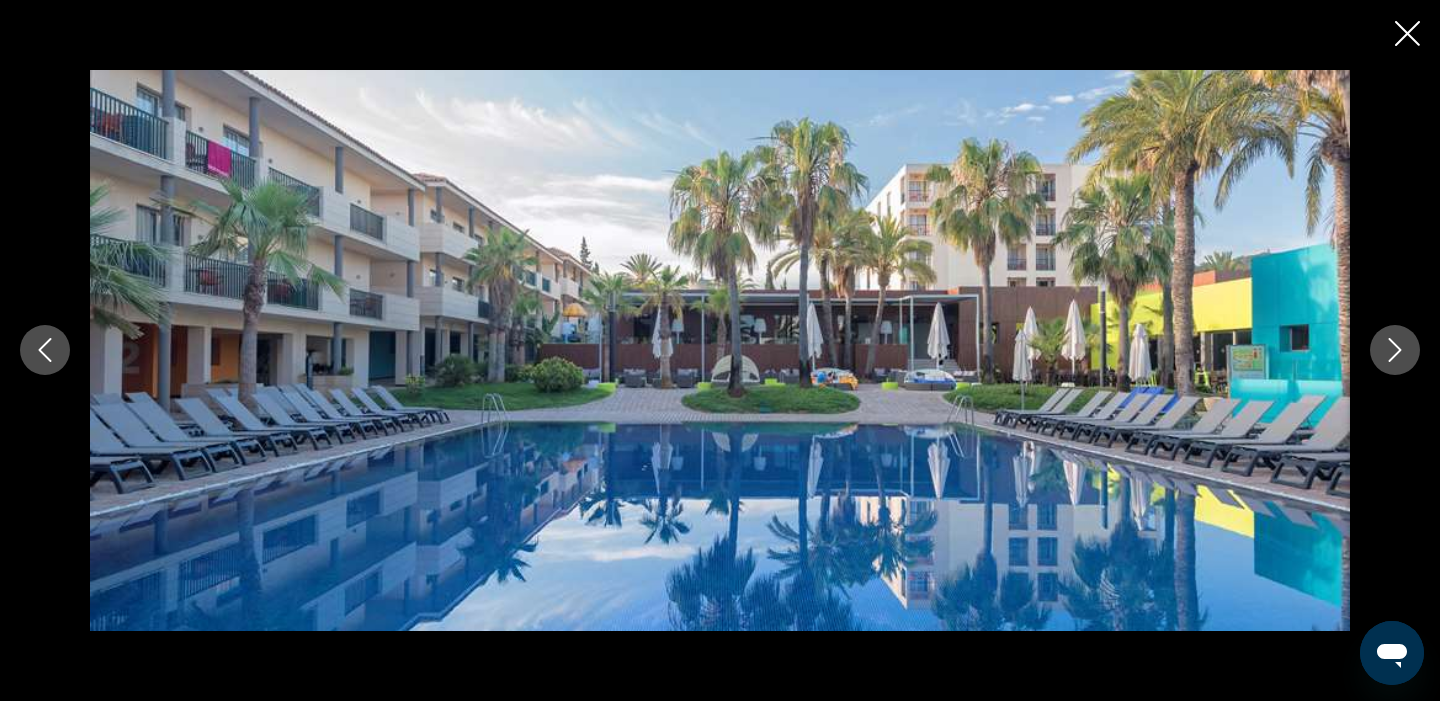 click 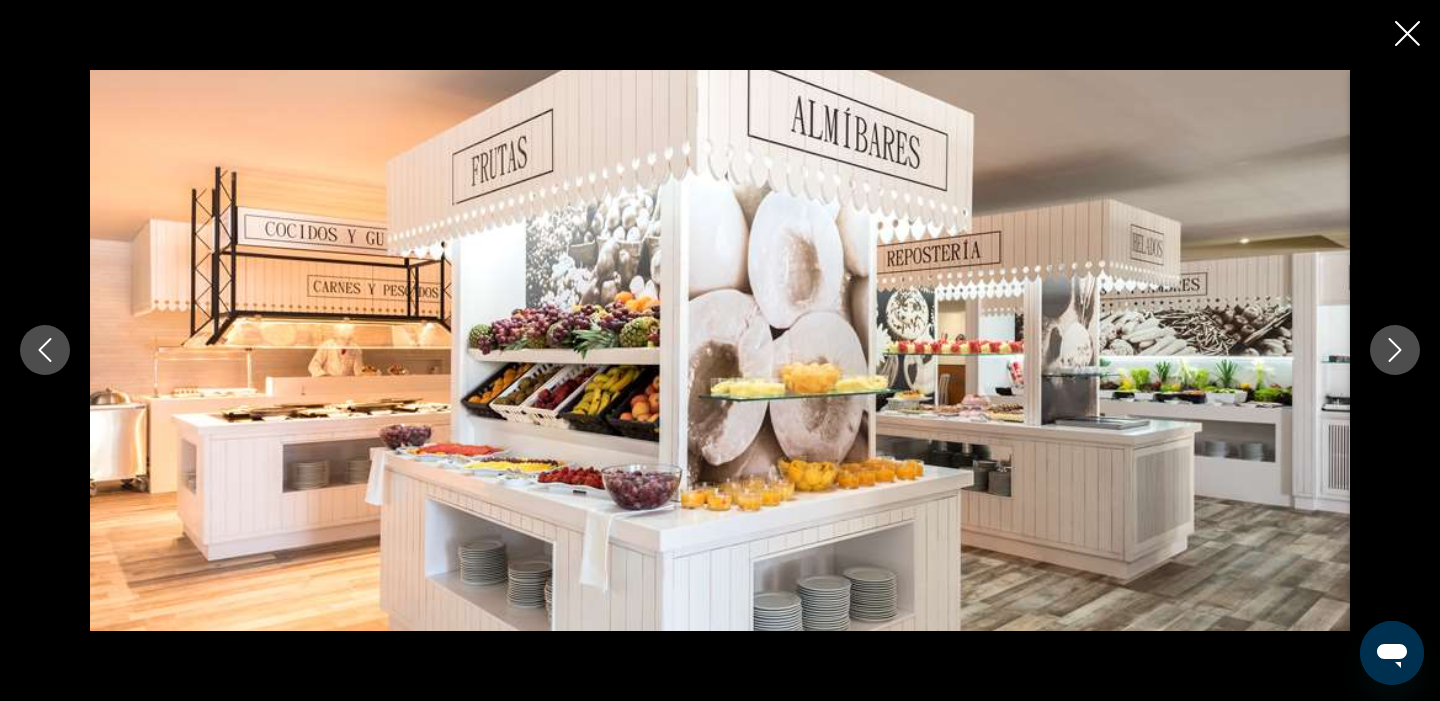 click 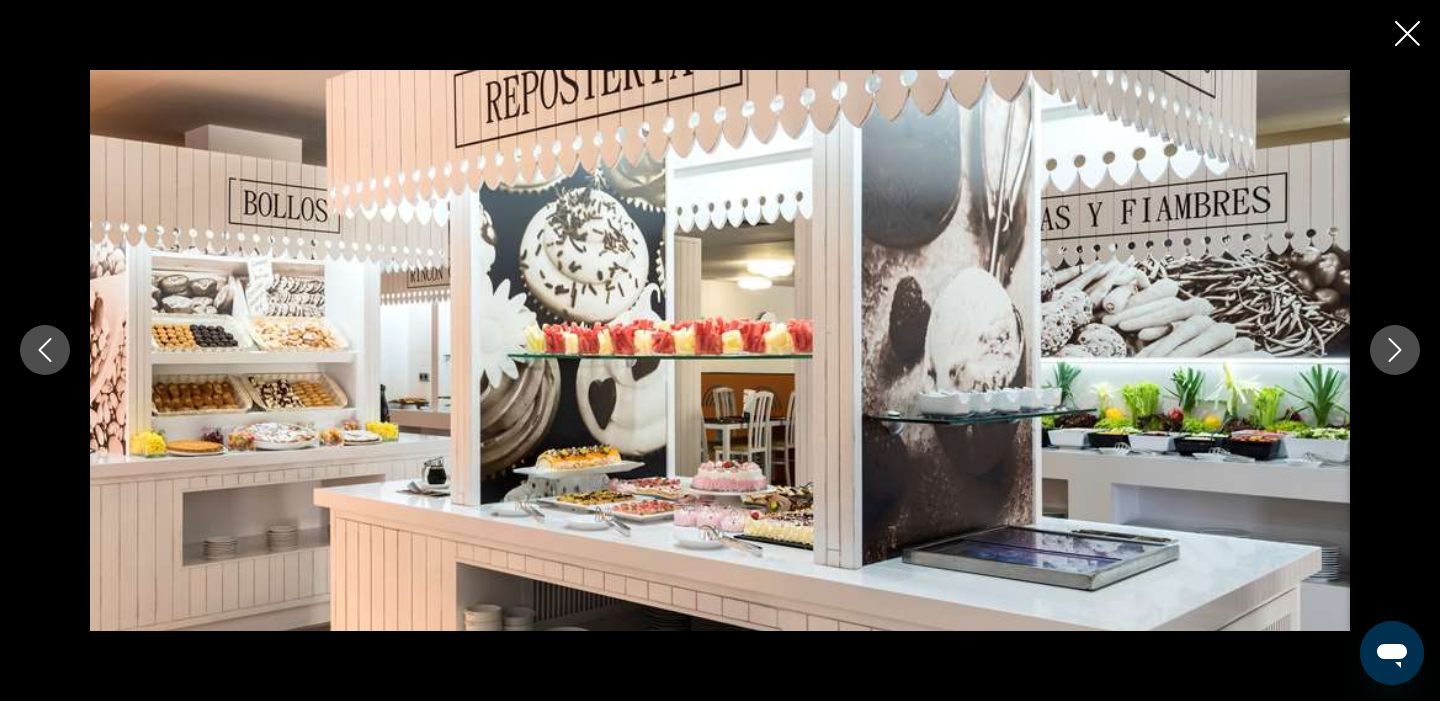 click 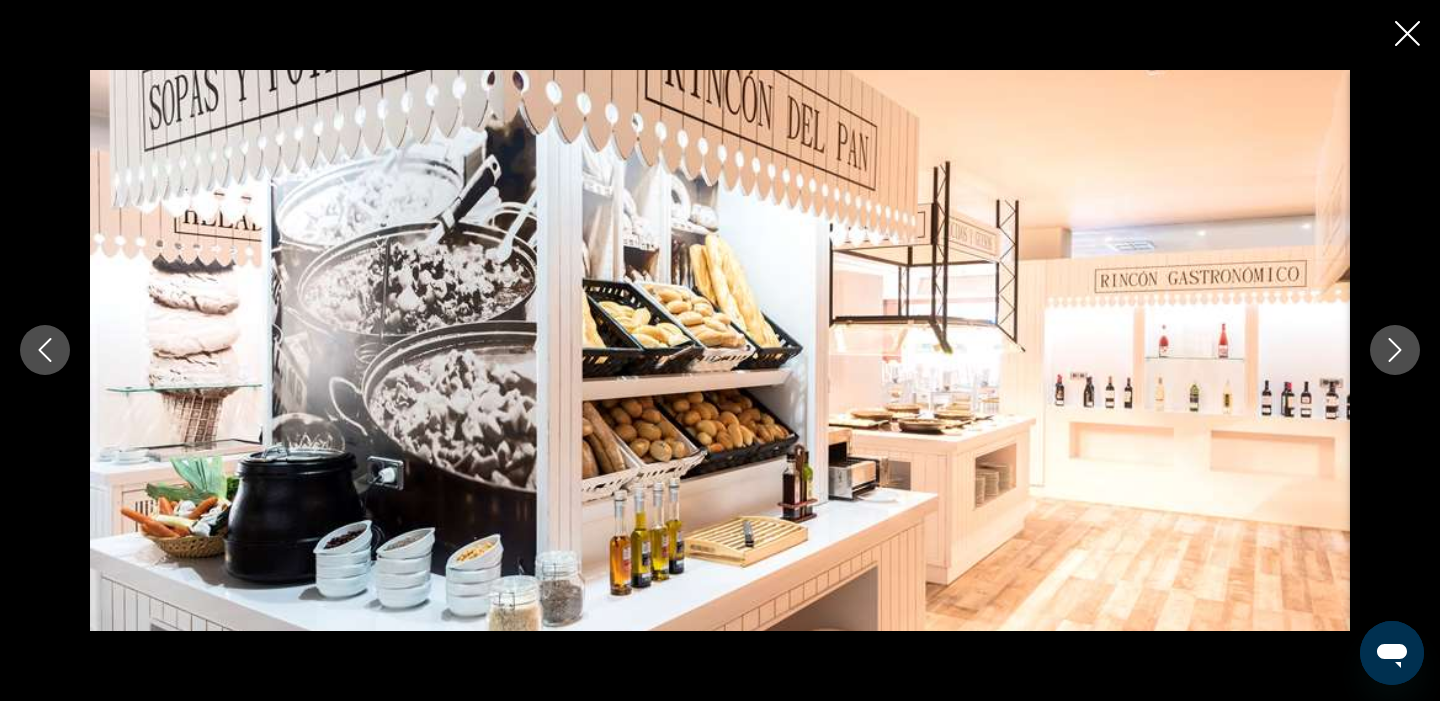 click 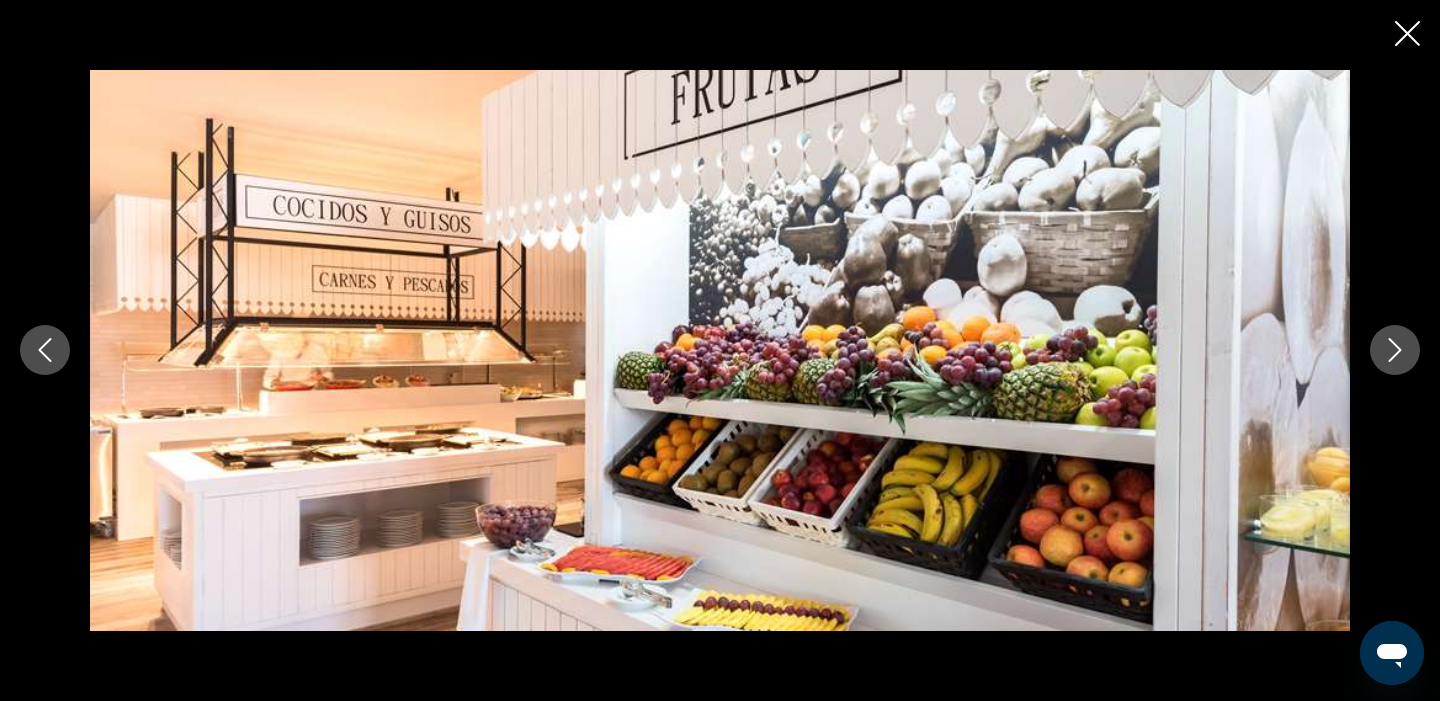 click 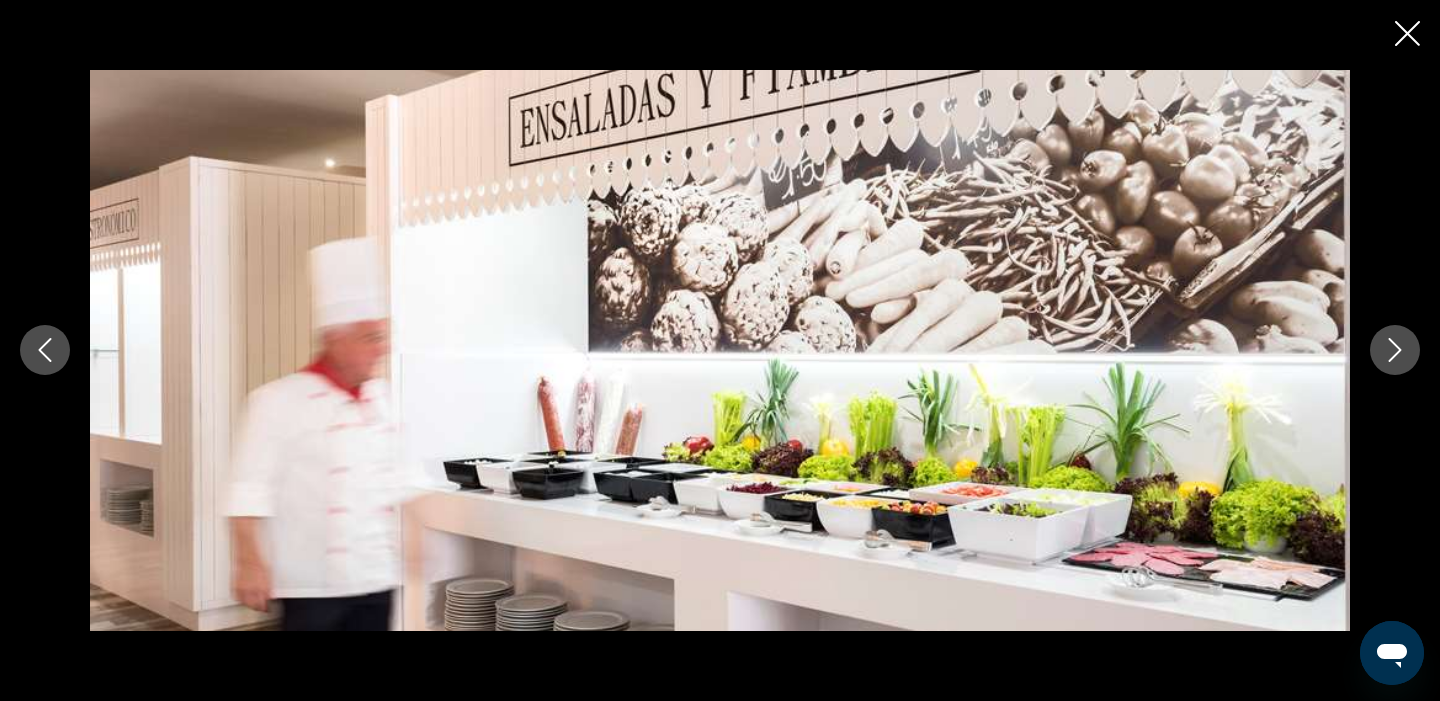click 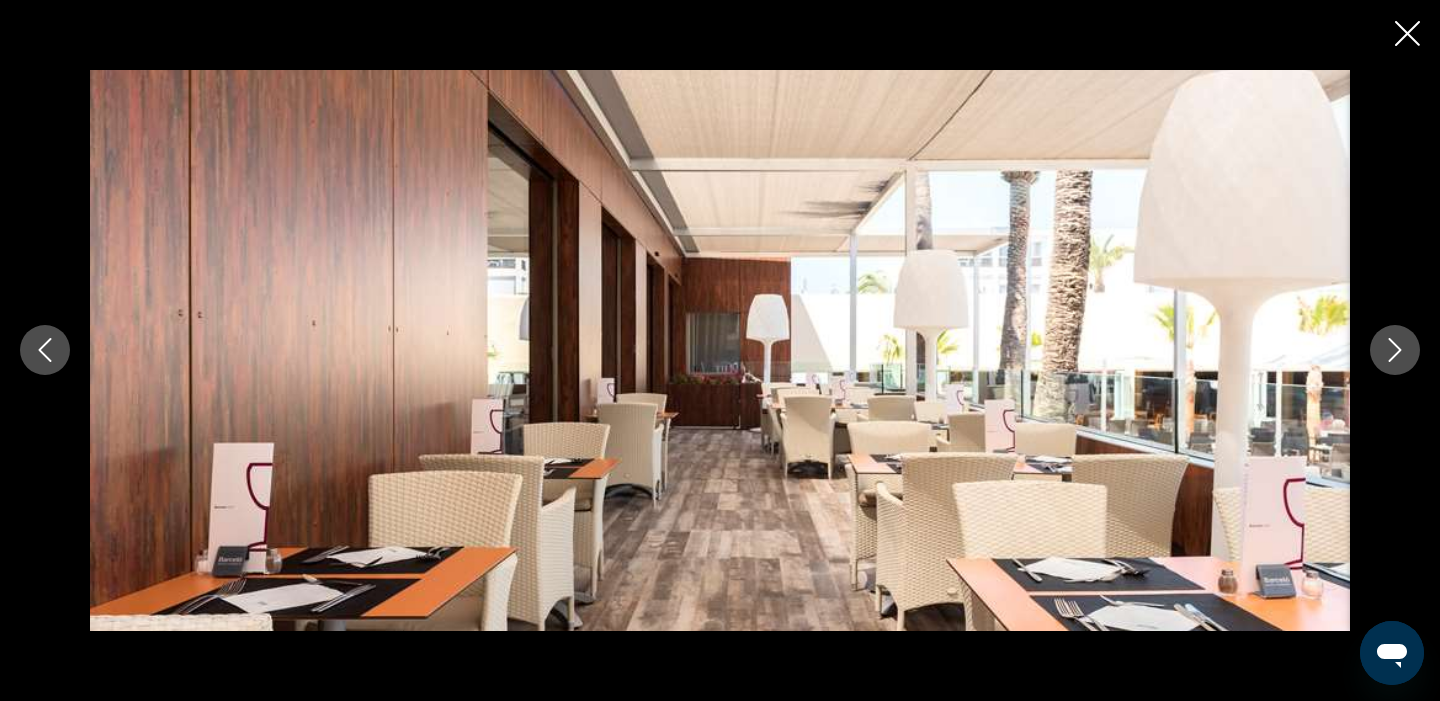 click 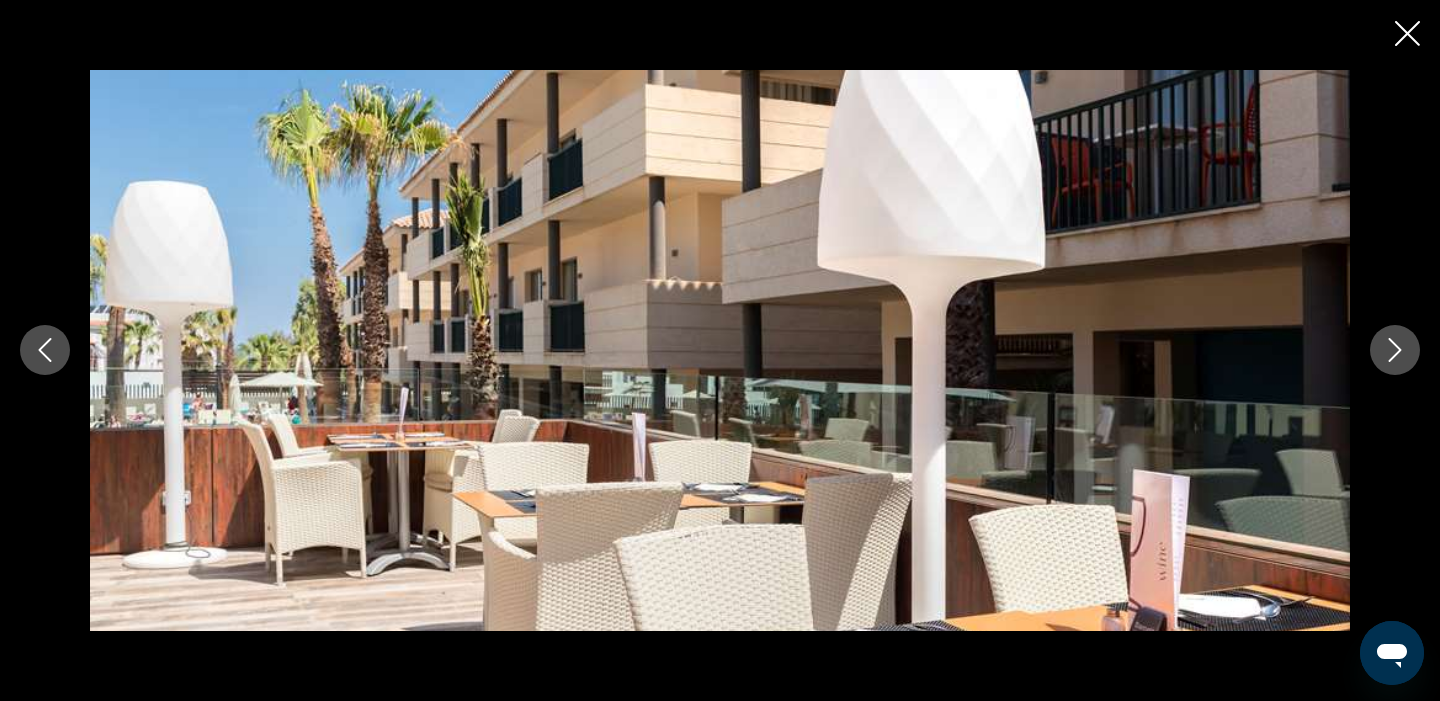 click 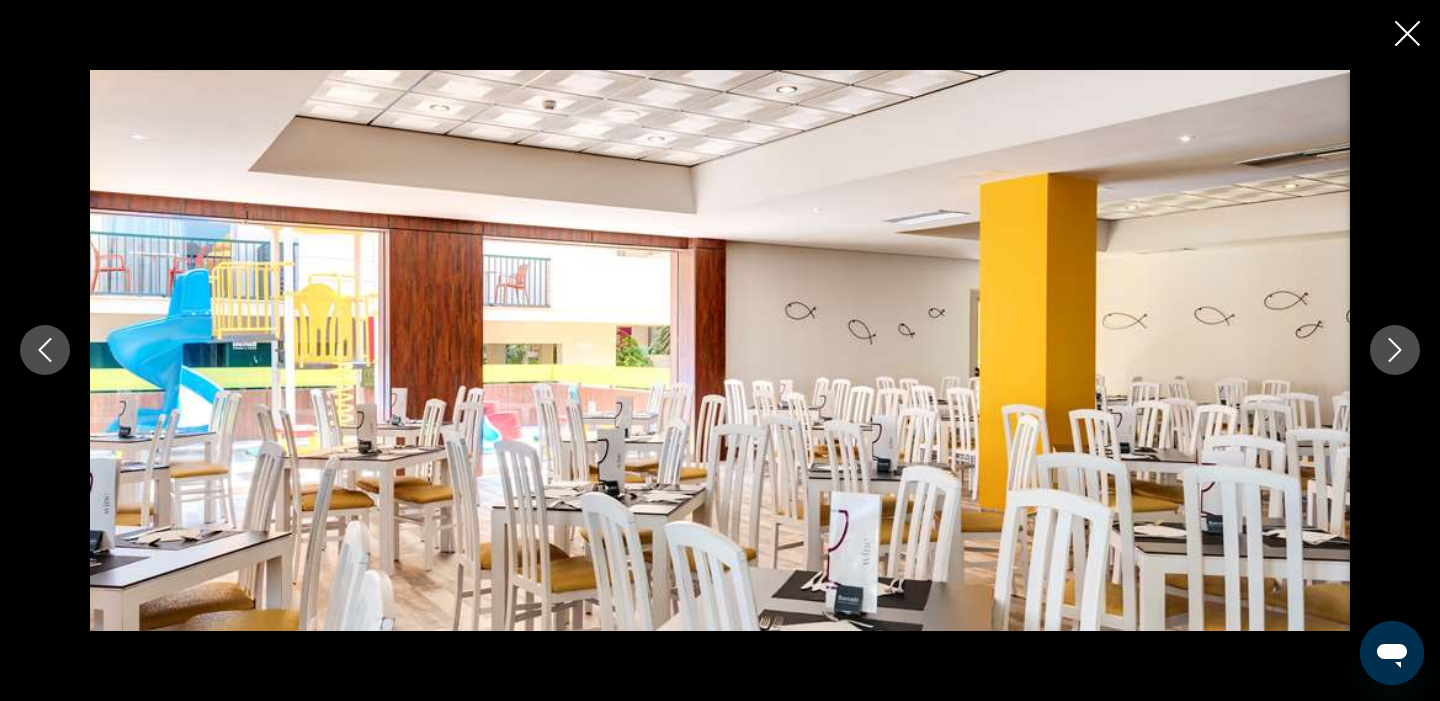 click 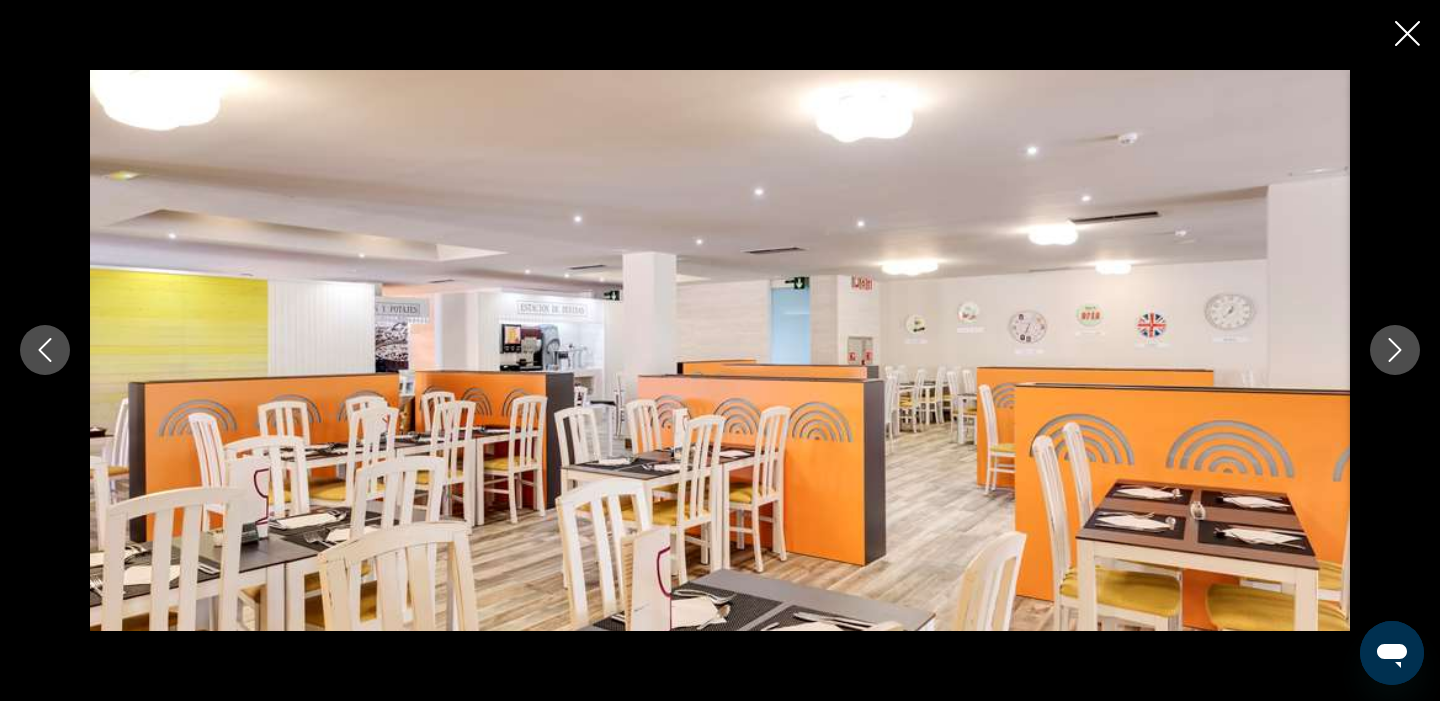 click 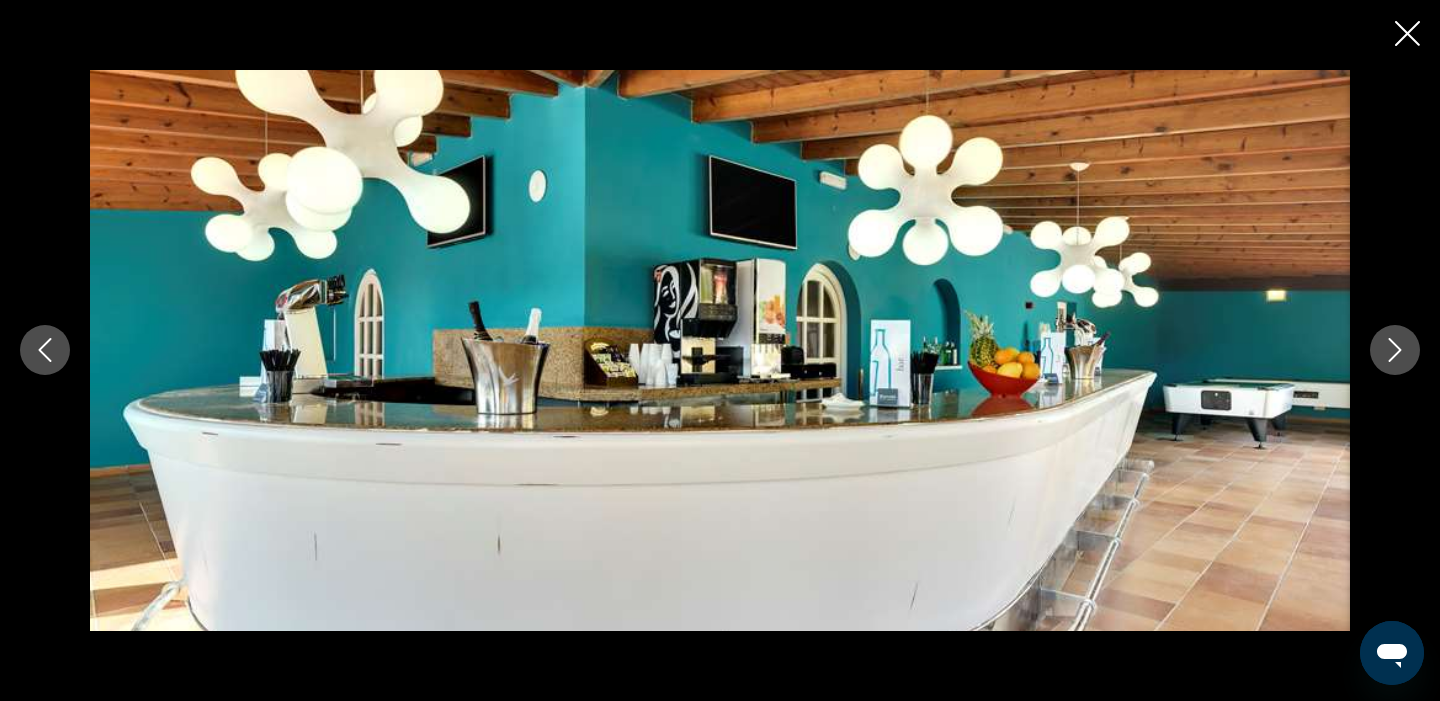 click 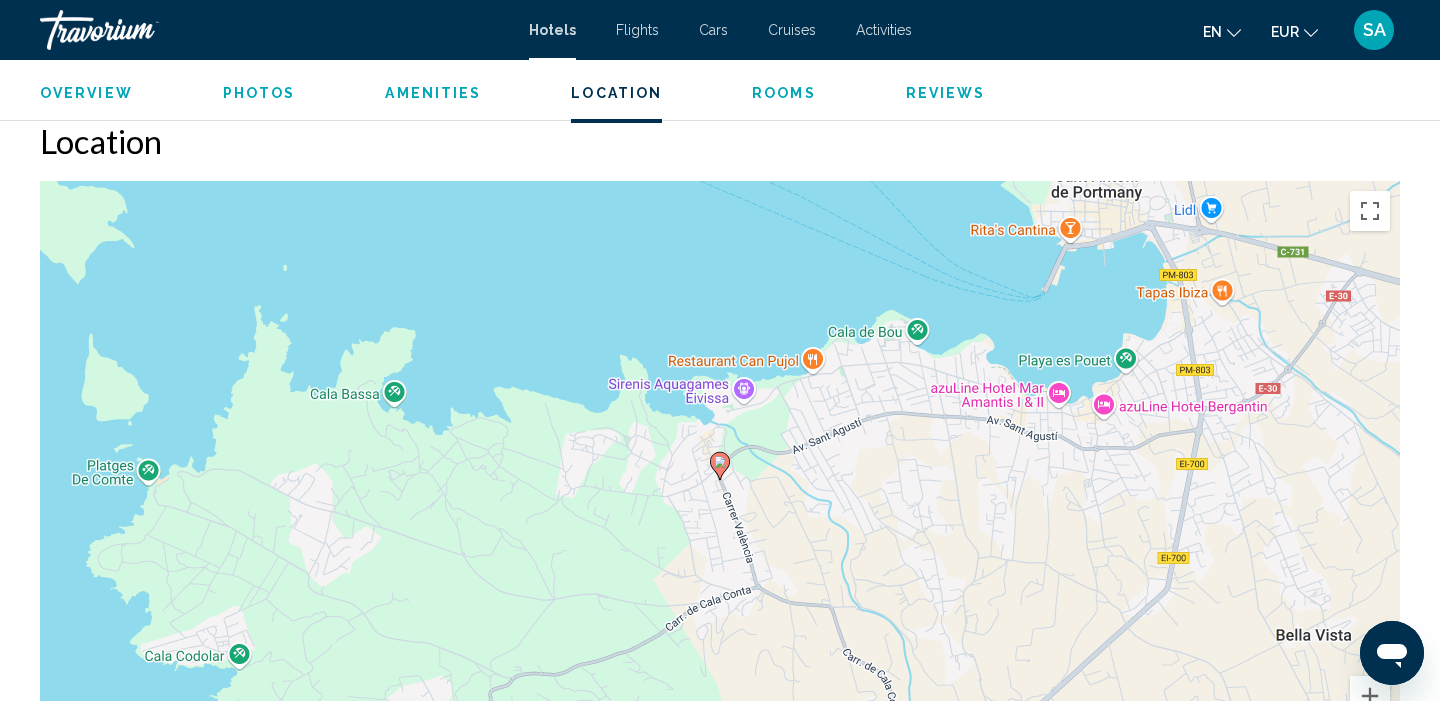 scroll, scrollTop: 1733, scrollLeft: 0, axis: vertical 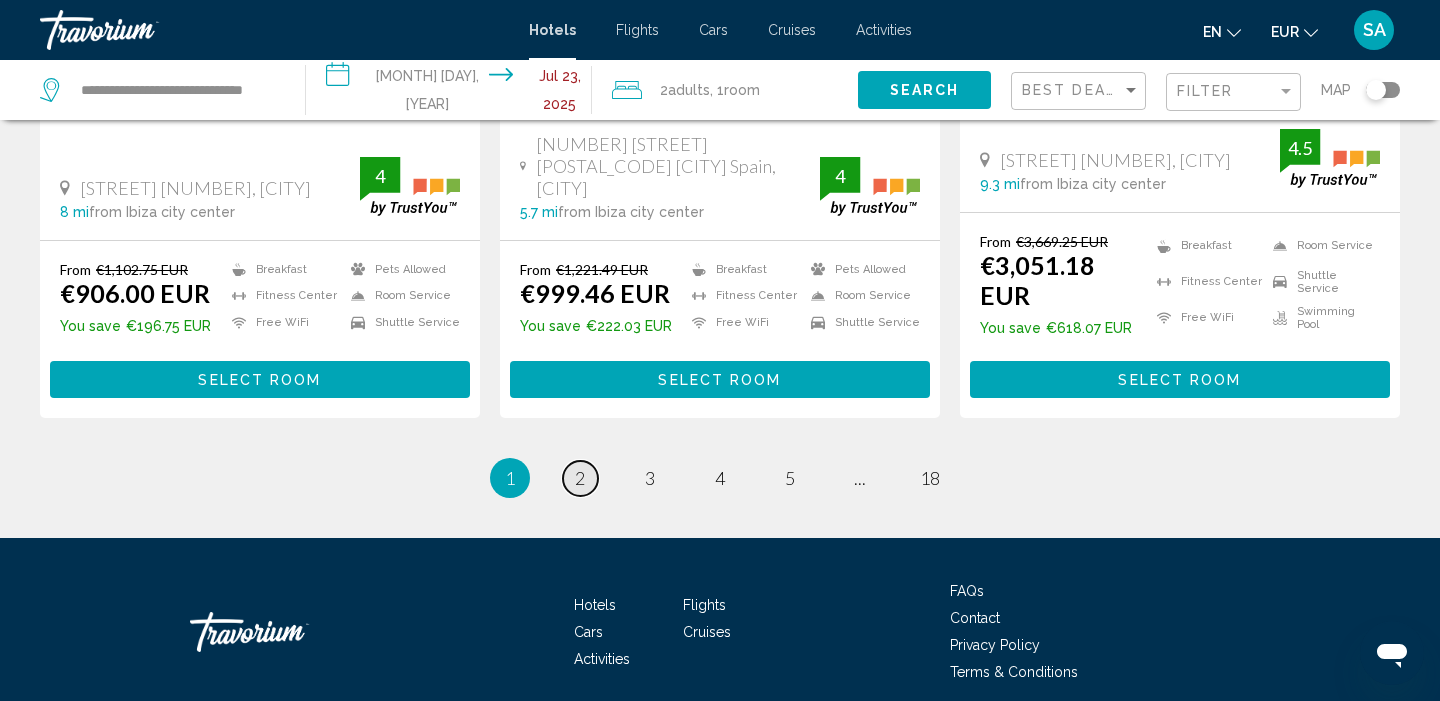 click on "2" at bounding box center [580, 478] 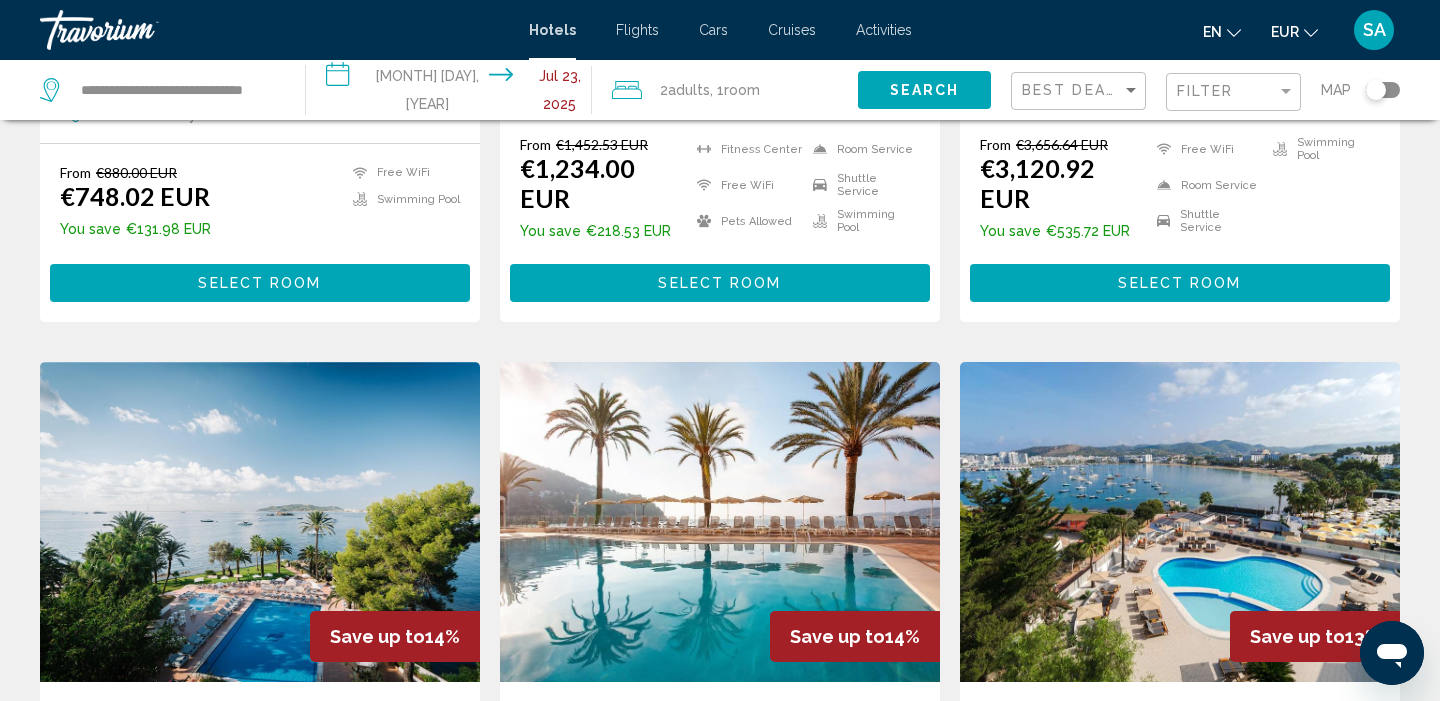scroll, scrollTop: 1328, scrollLeft: 0, axis: vertical 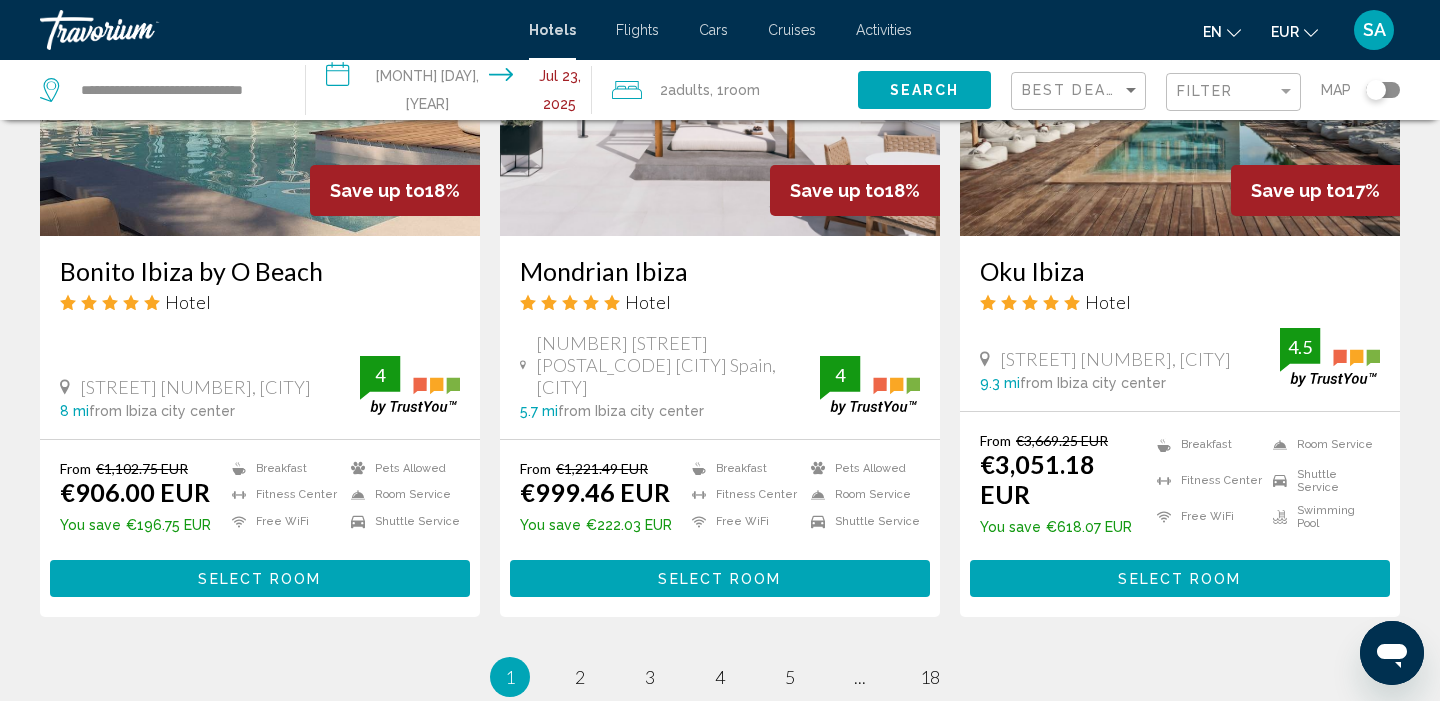 click on "Select Room" at bounding box center (260, 578) 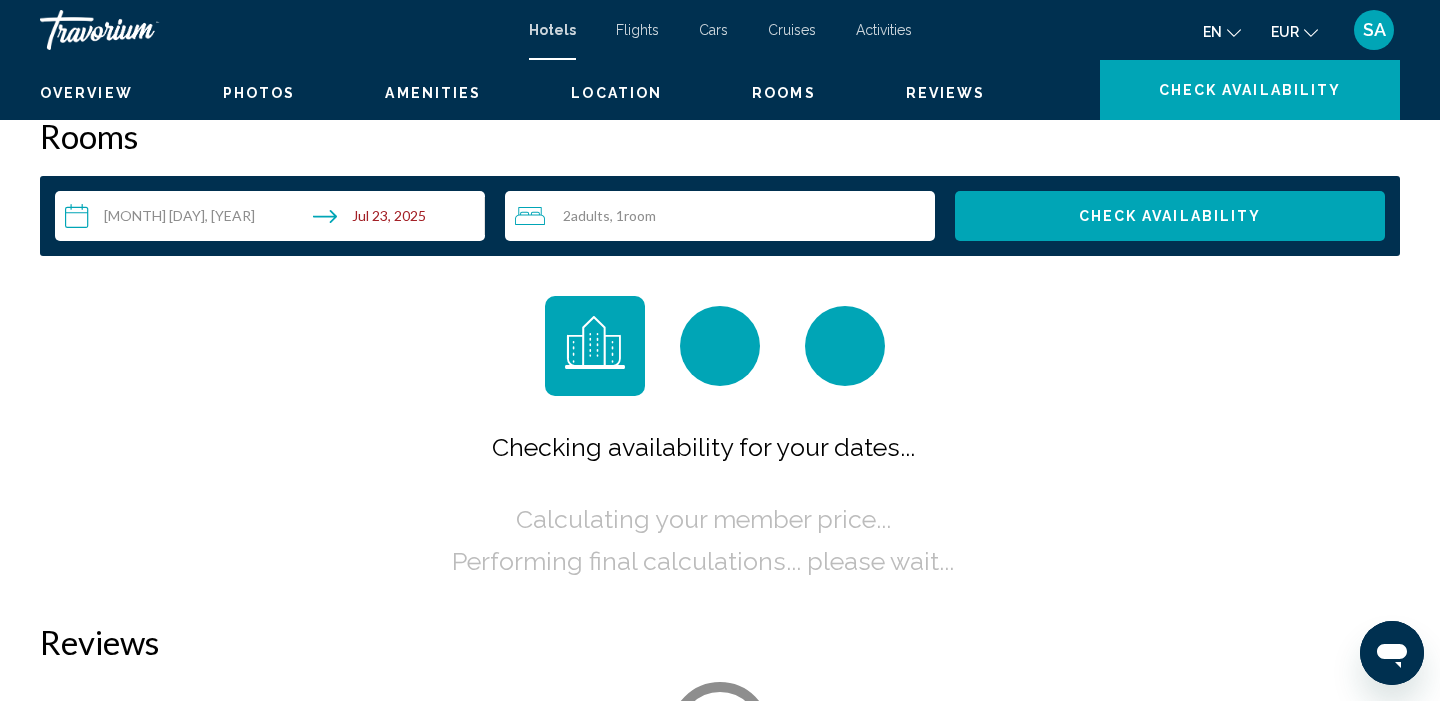 scroll, scrollTop: 0, scrollLeft: 0, axis: both 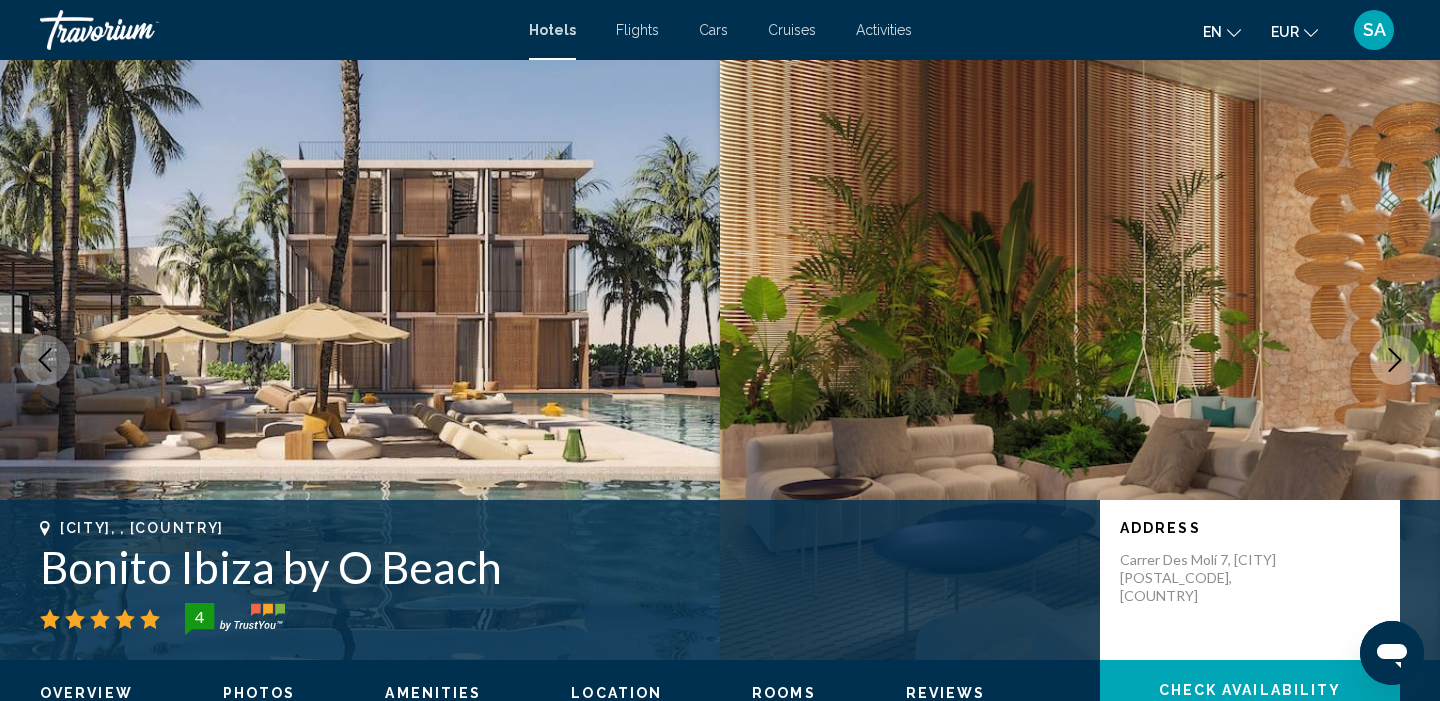 click at bounding box center [1080, 360] 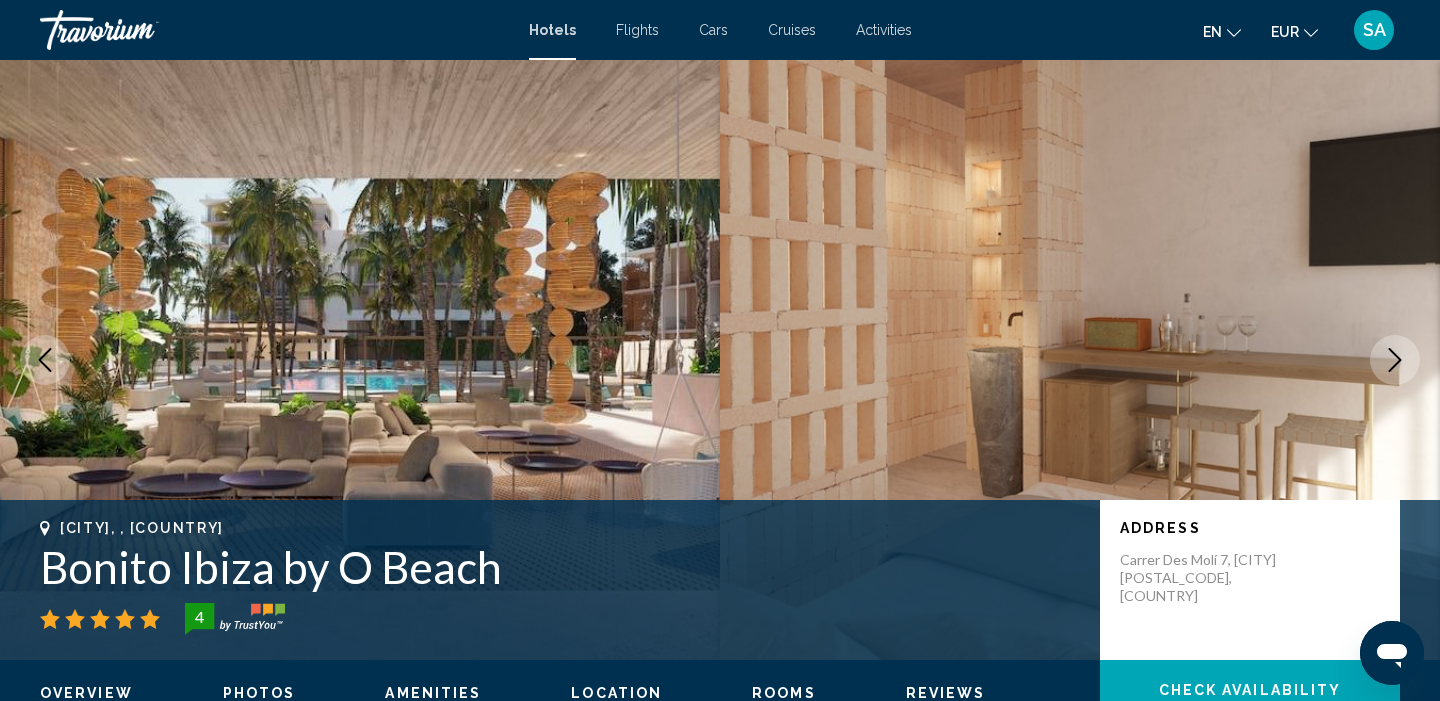 click at bounding box center [1395, 360] 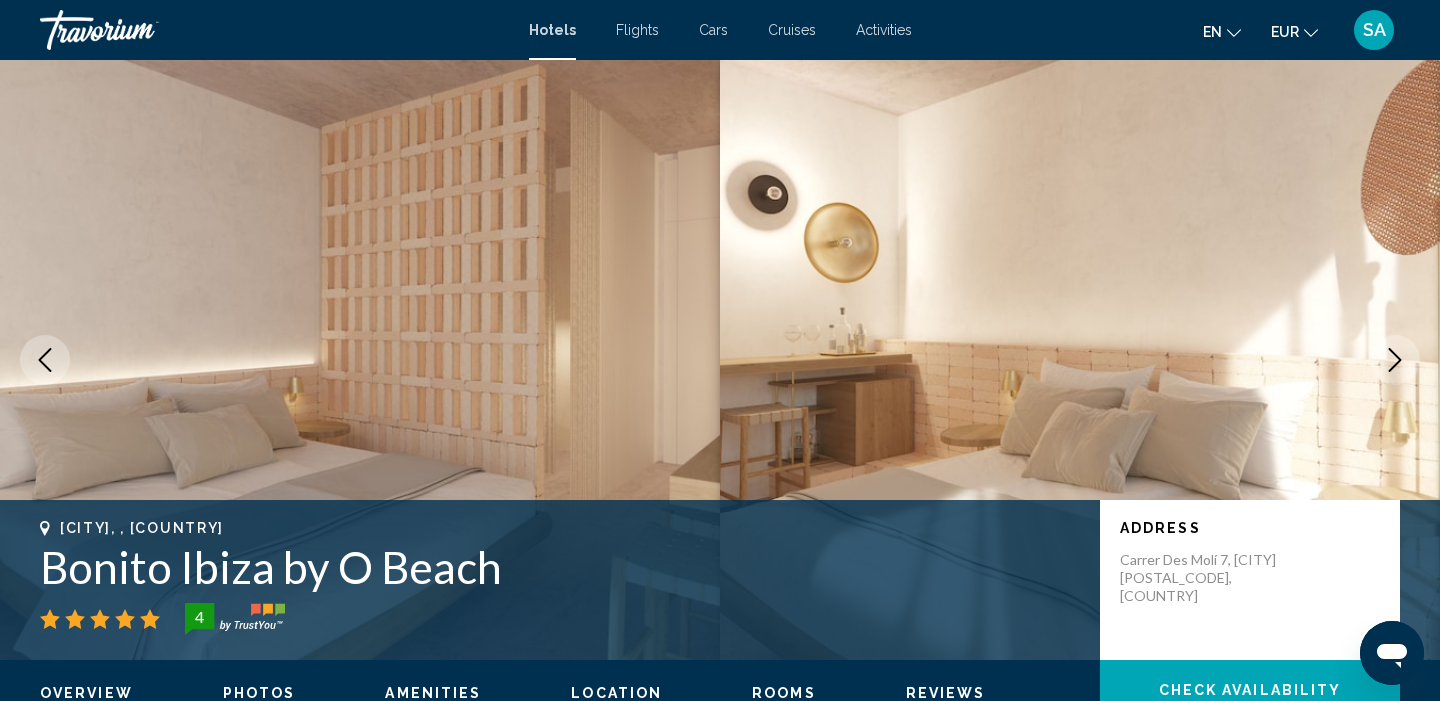 click at bounding box center (1395, 360) 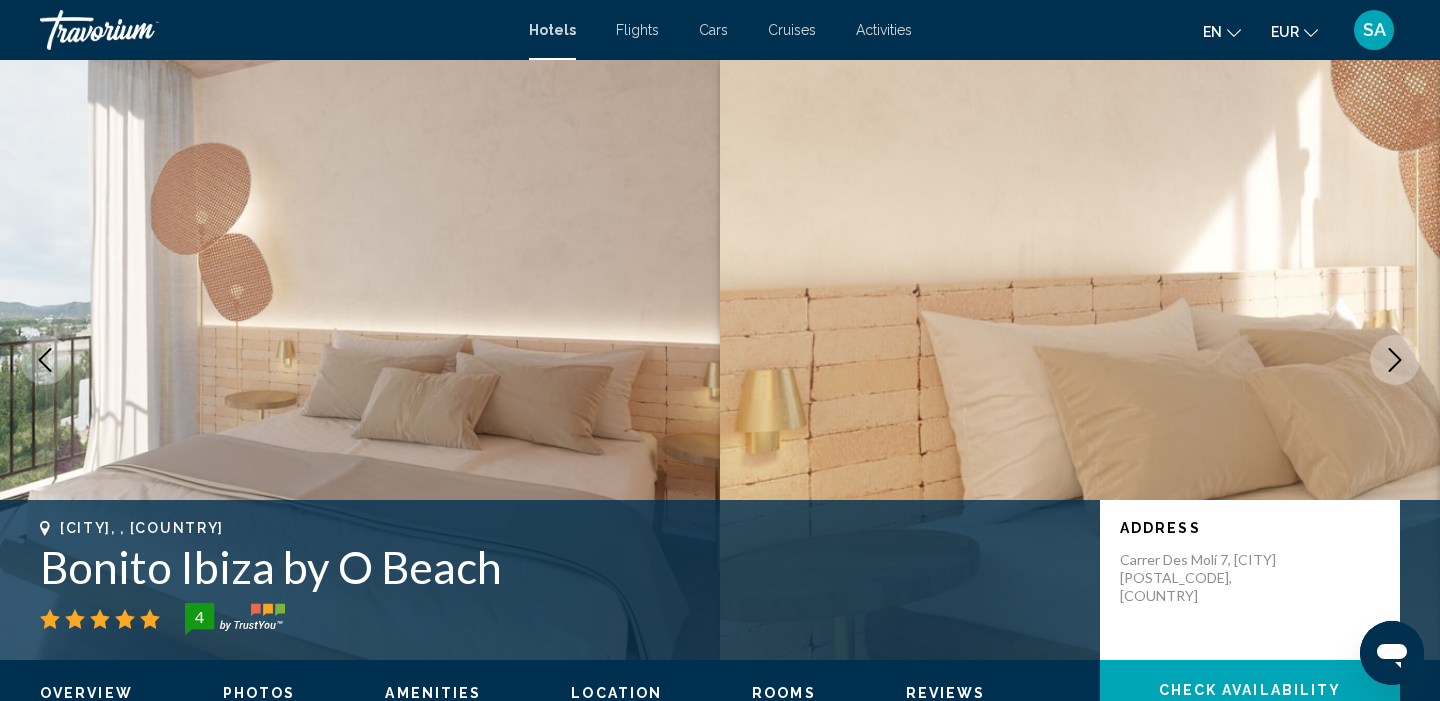 click at bounding box center (1395, 360) 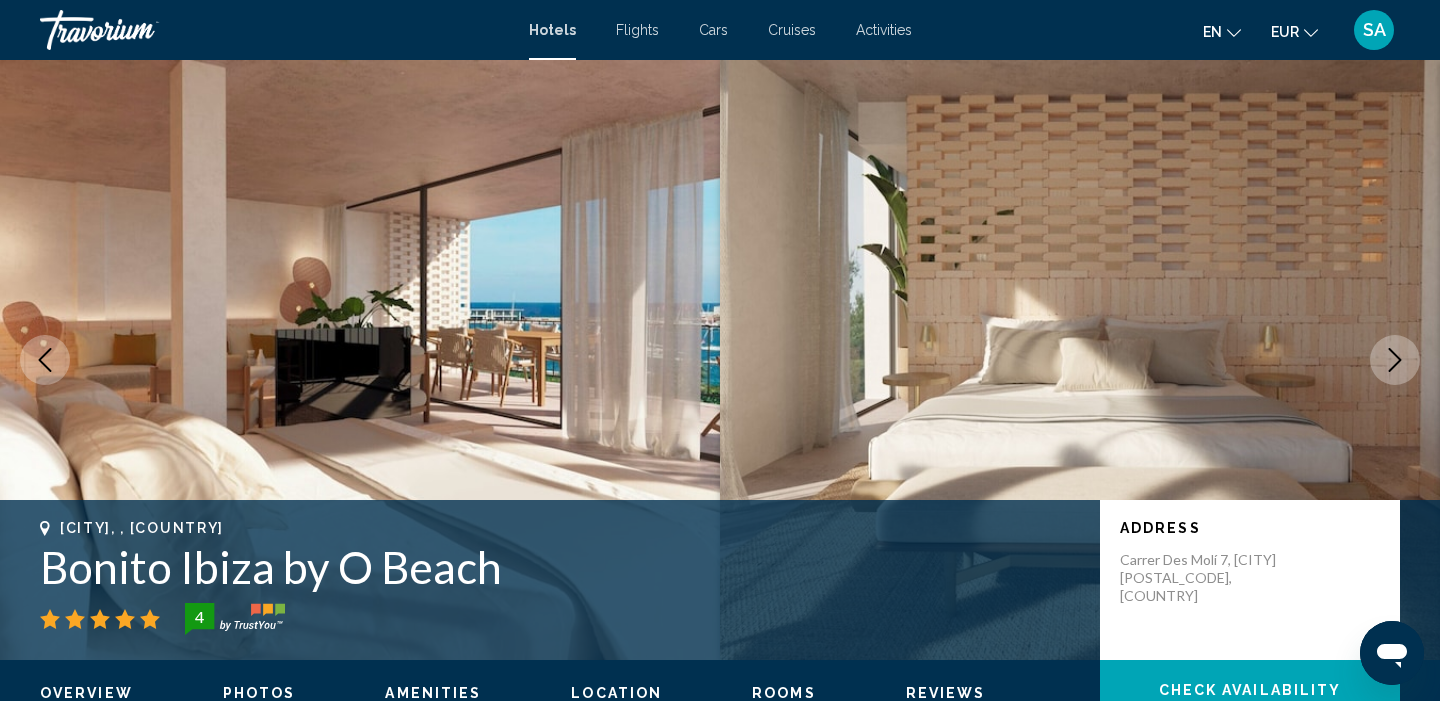 click at bounding box center (1395, 360) 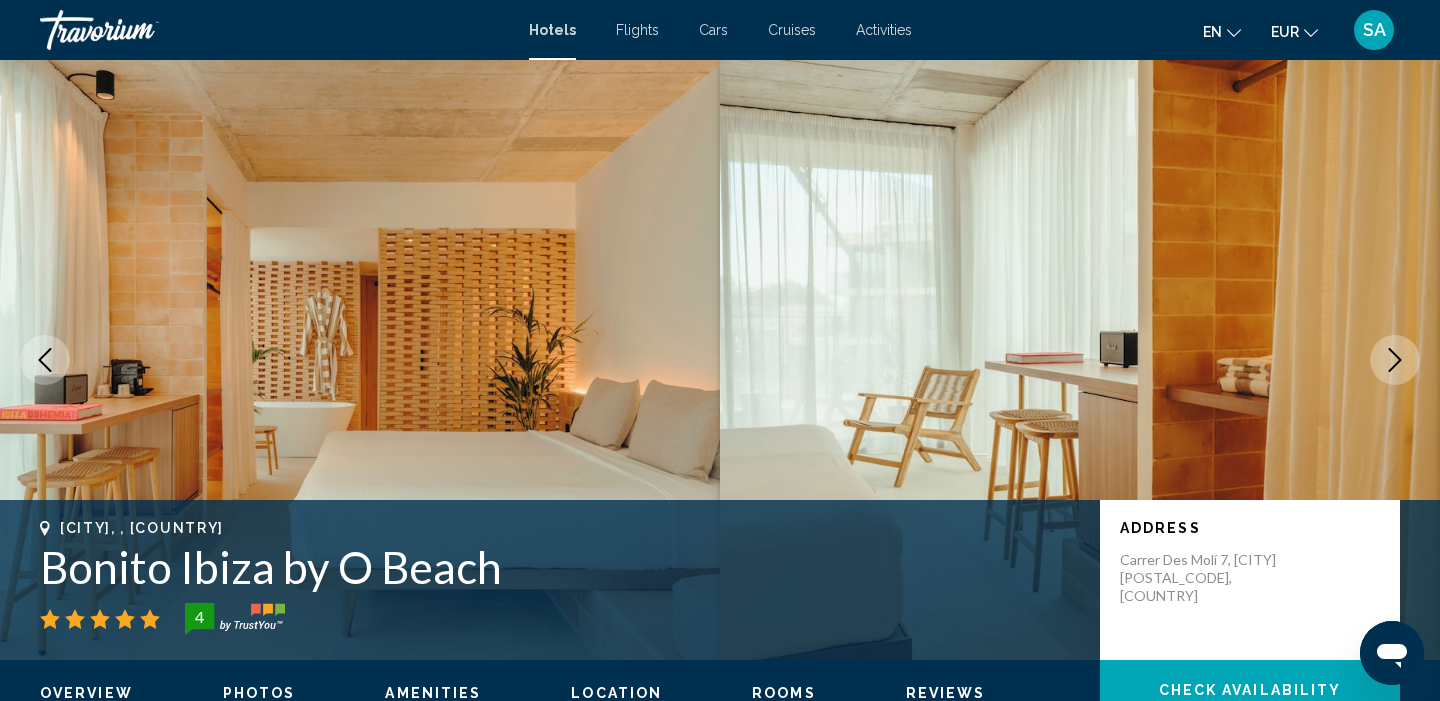 click at bounding box center [1395, 360] 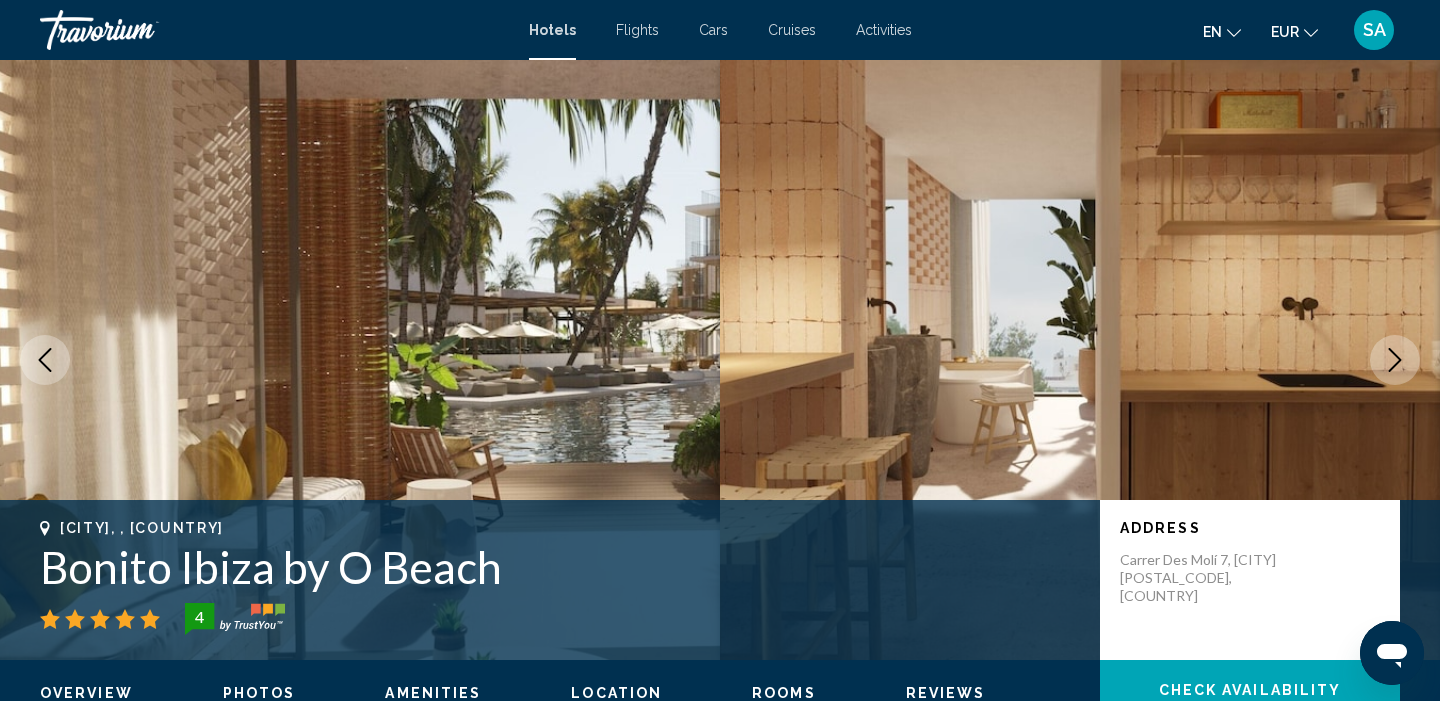 click at bounding box center (1395, 360) 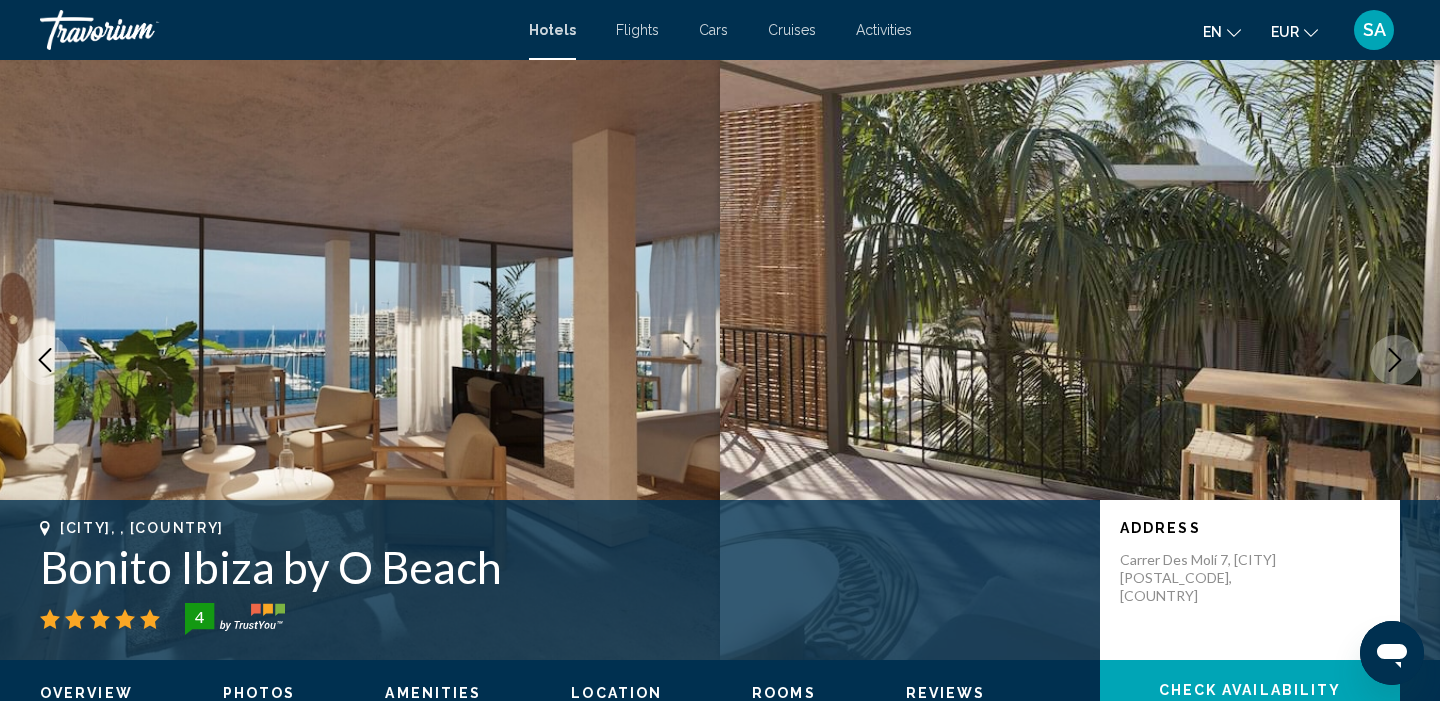 click at bounding box center [1395, 360] 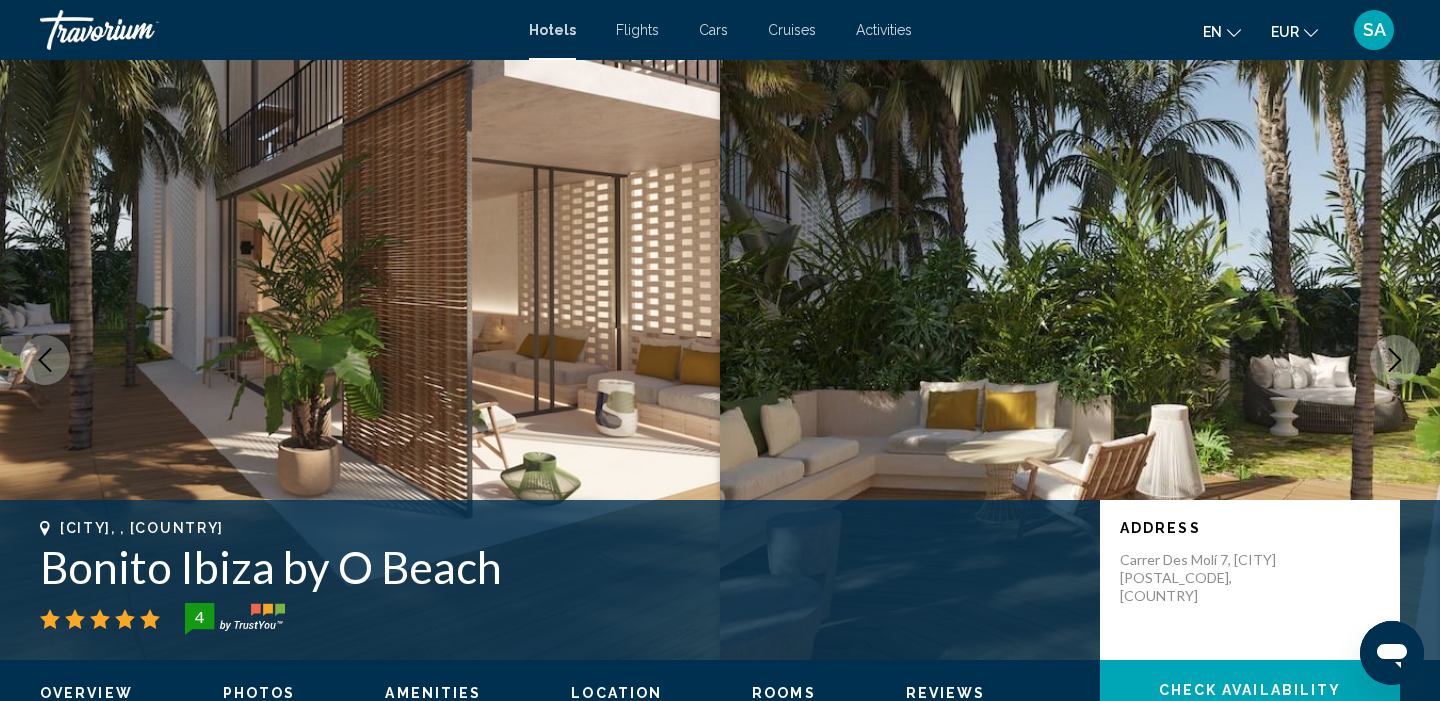 click at bounding box center (1395, 360) 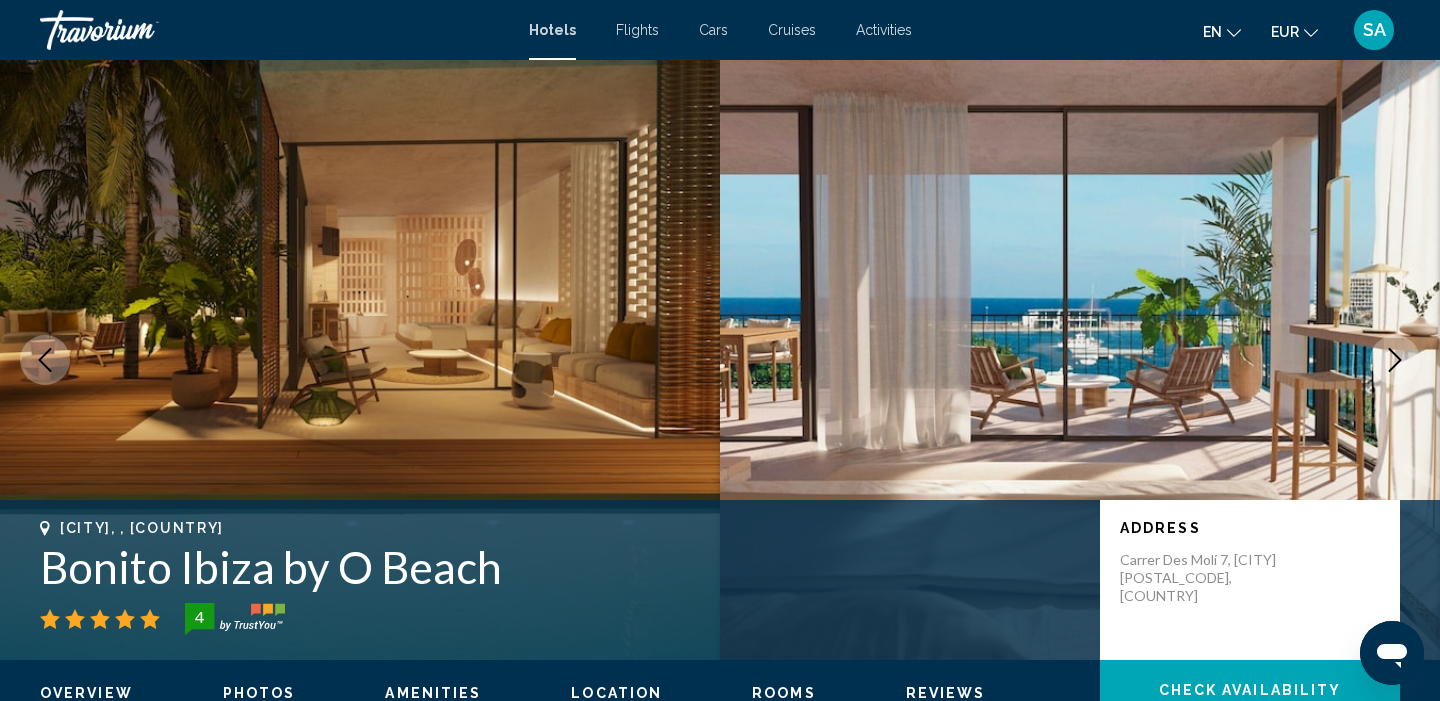 click at bounding box center (1395, 360) 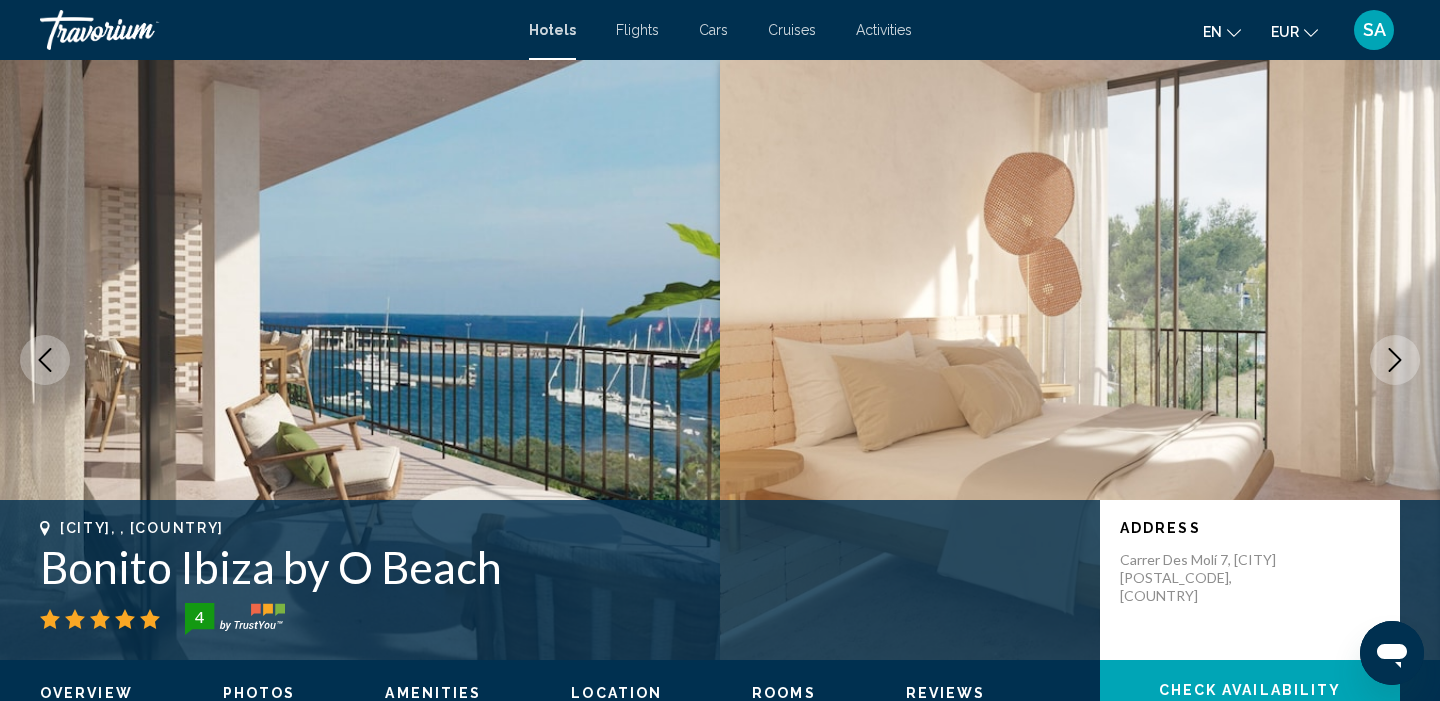 click at bounding box center [1395, 360] 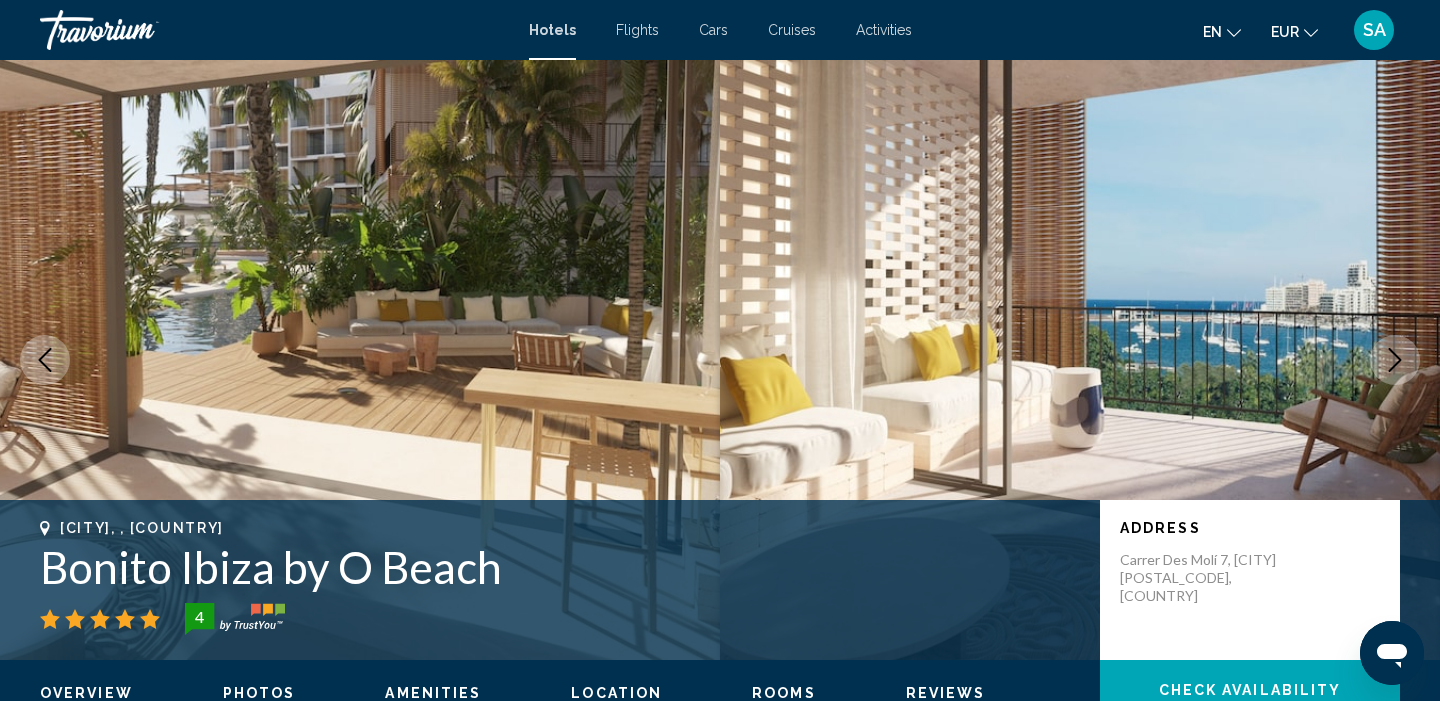 click at bounding box center (1395, 360) 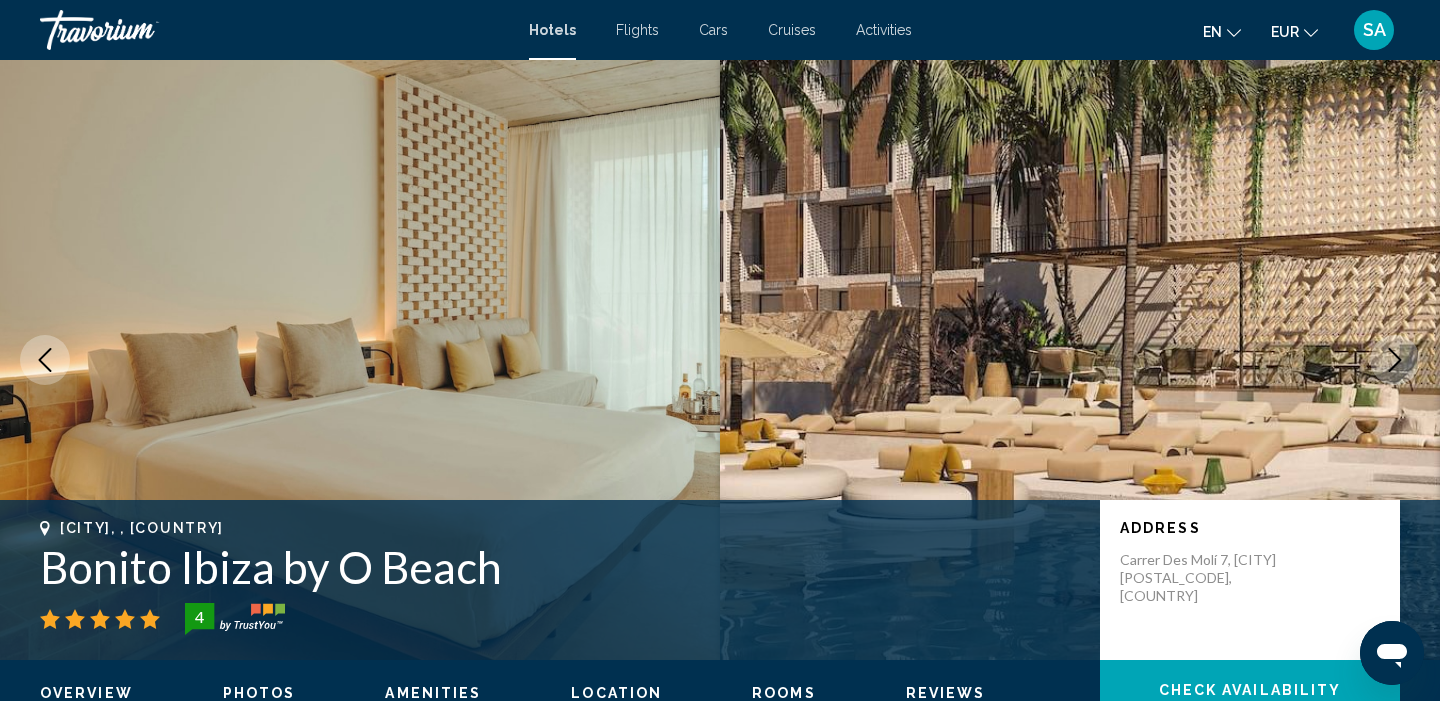 click at bounding box center (1395, 360) 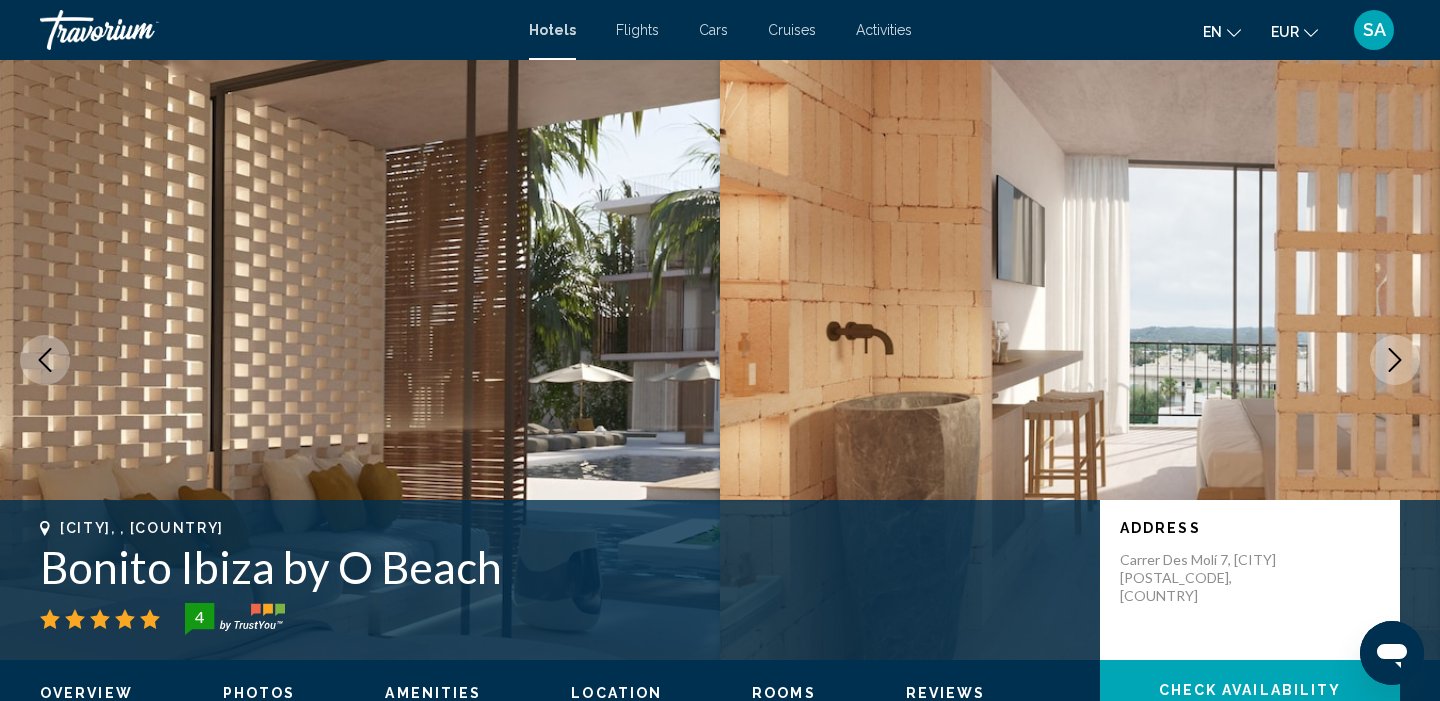 click at bounding box center [1395, 360] 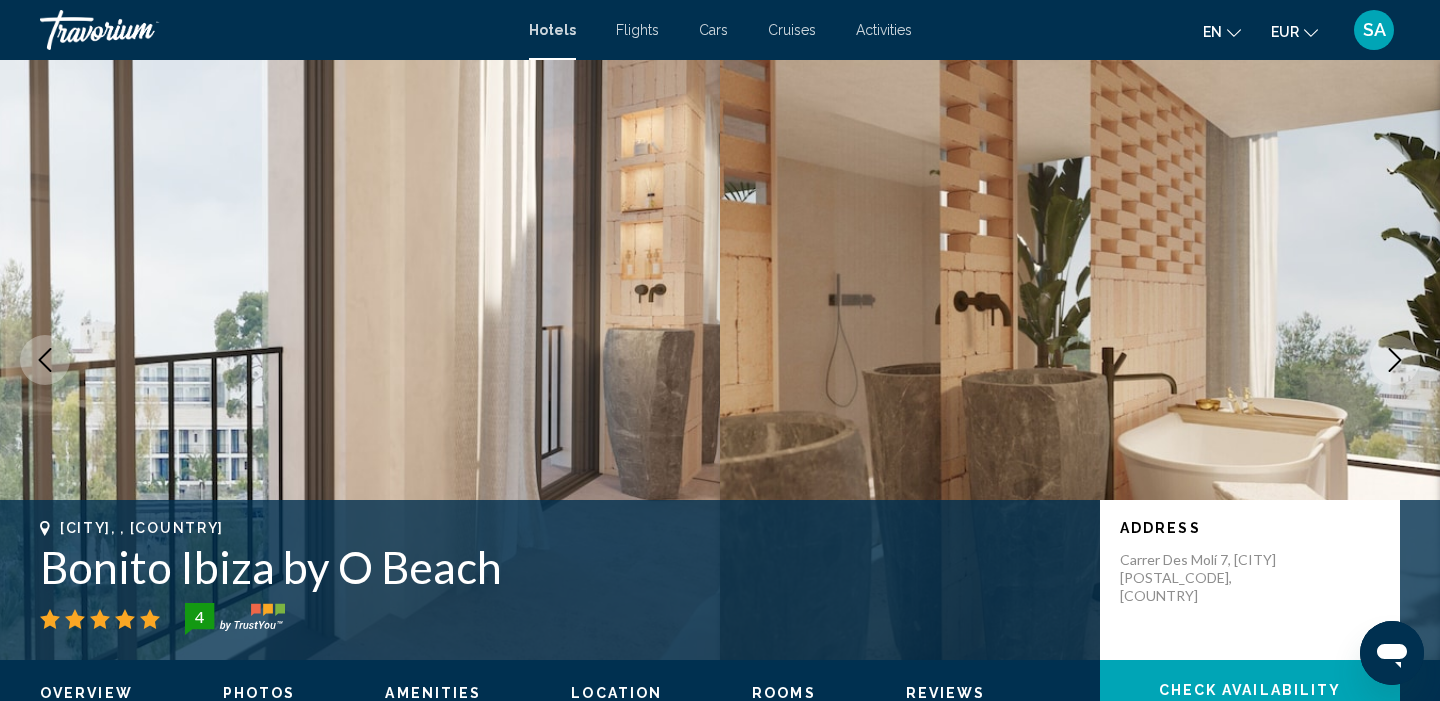 click at bounding box center [1395, 360] 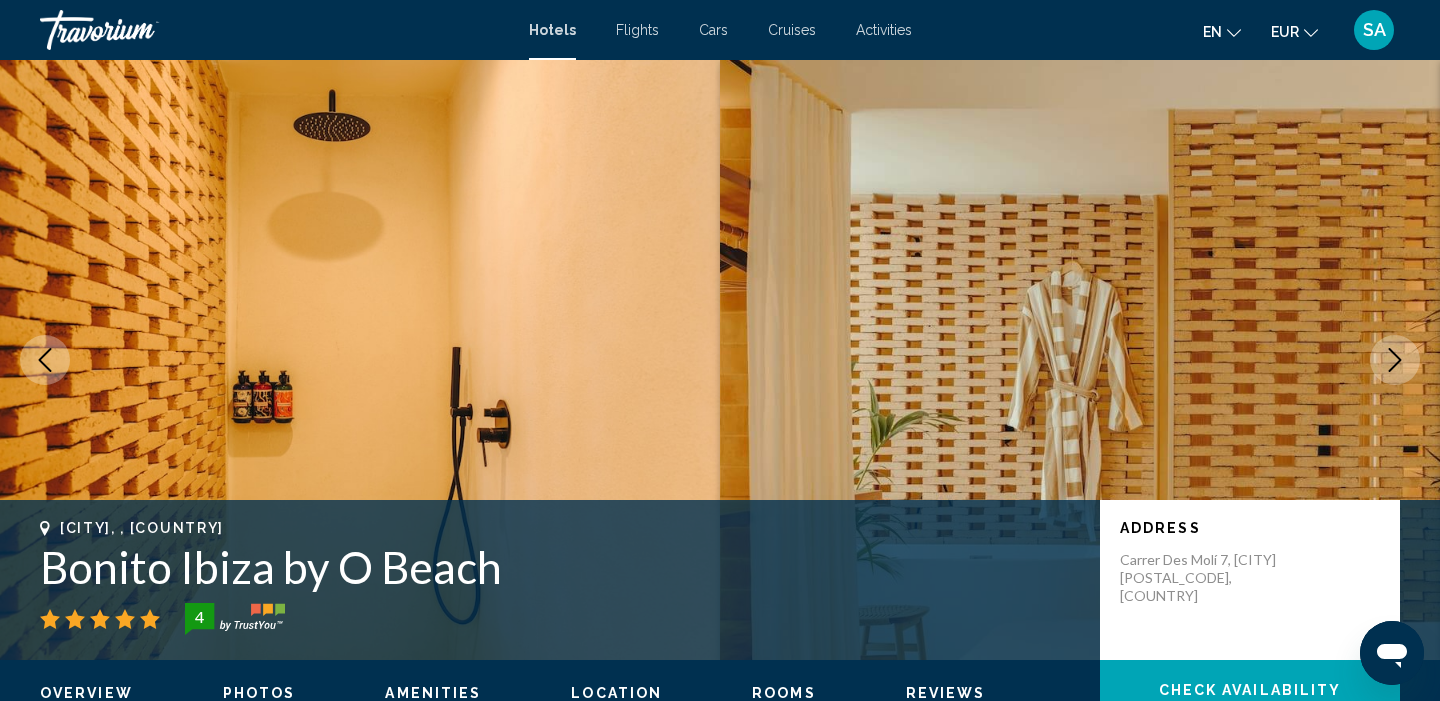 click at bounding box center [1395, 360] 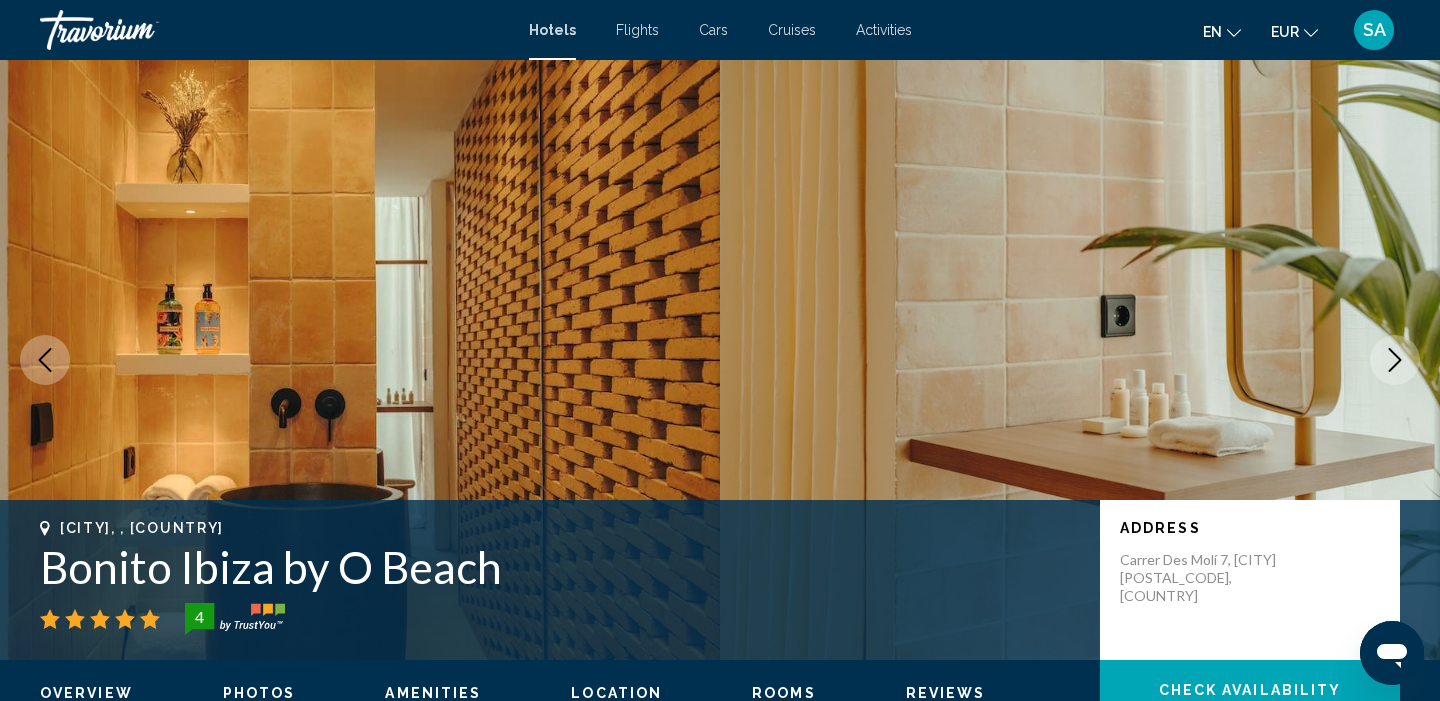click at bounding box center [1395, 360] 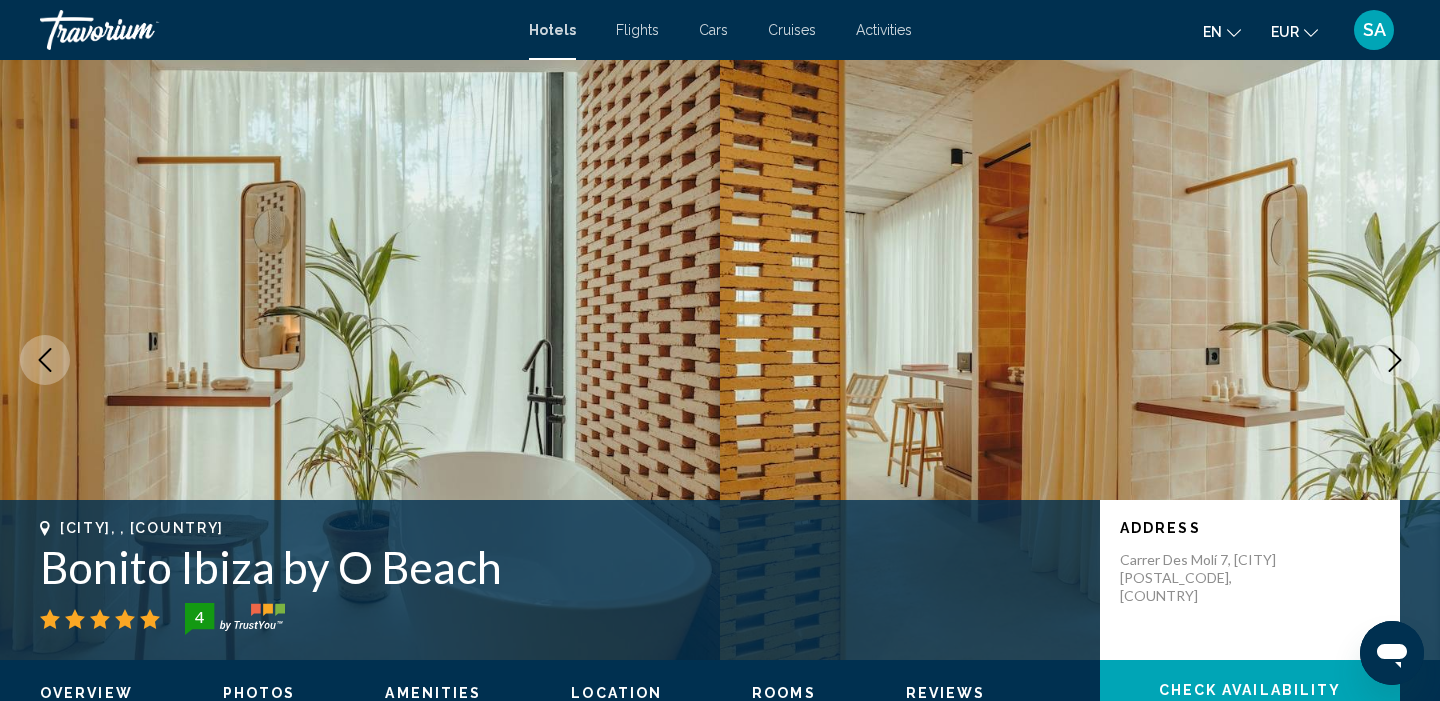 click at bounding box center (1395, 360) 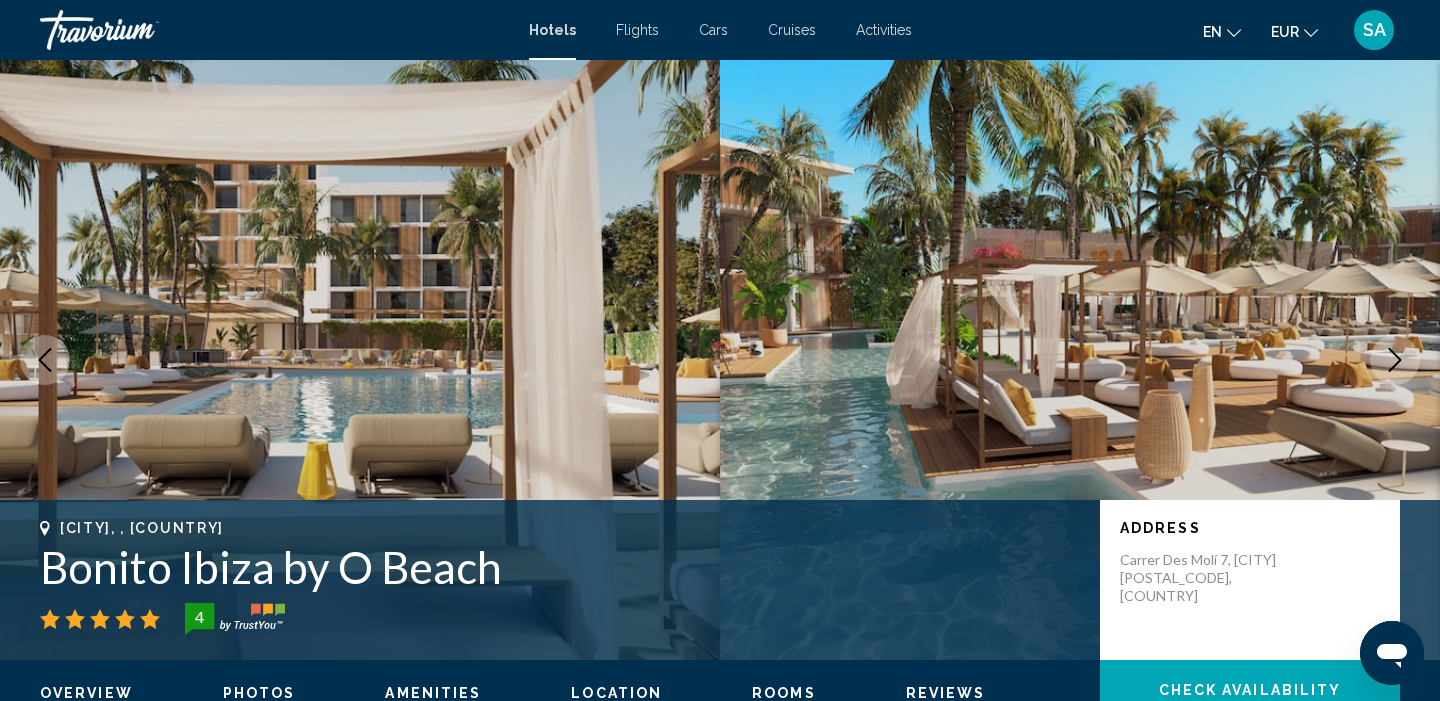 click at bounding box center [1395, 360] 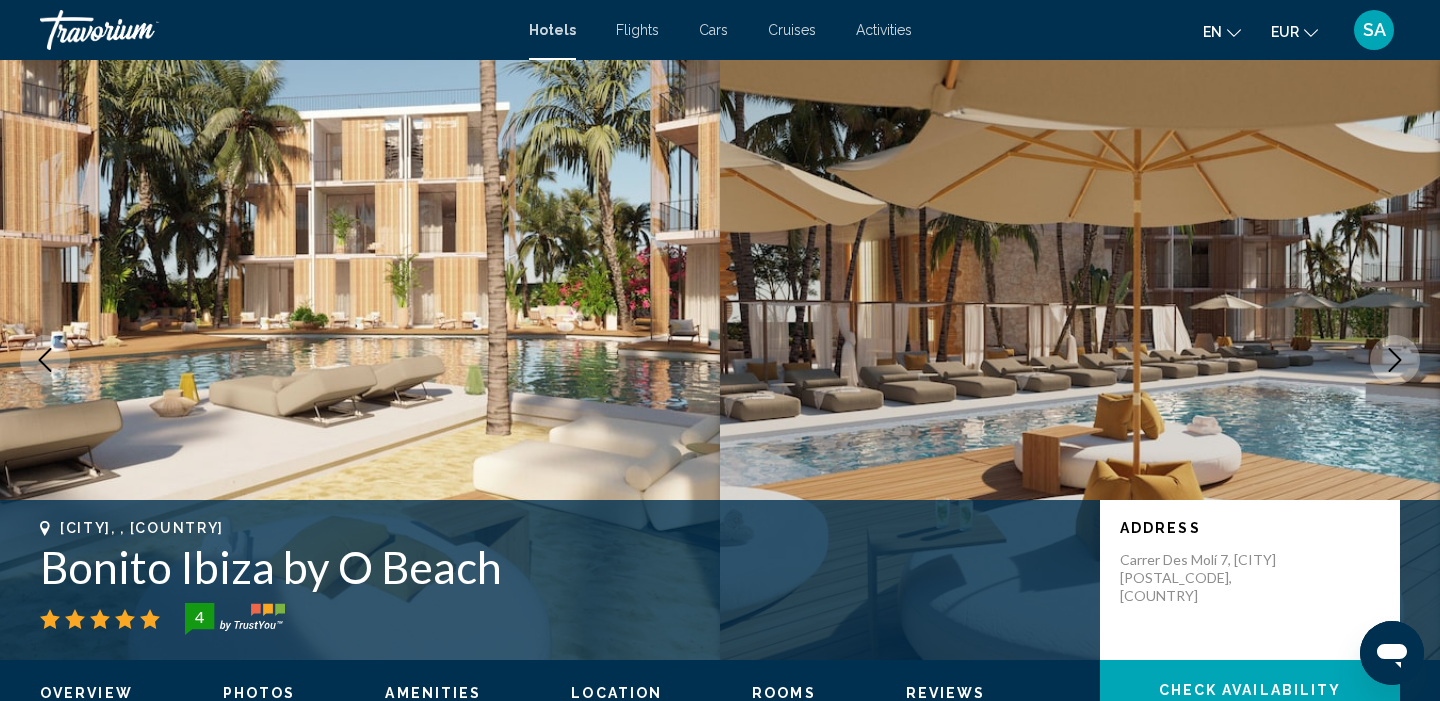 click at bounding box center (1395, 360) 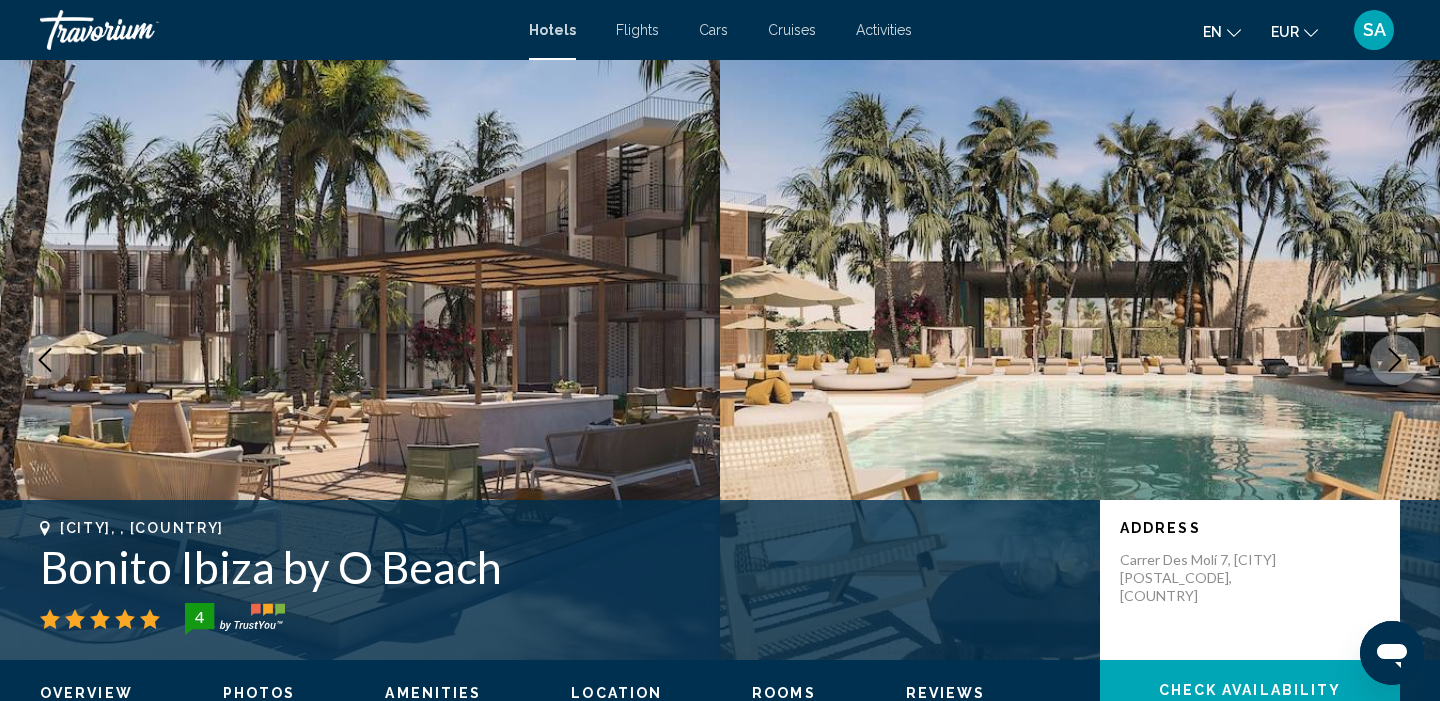 click at bounding box center [1395, 360] 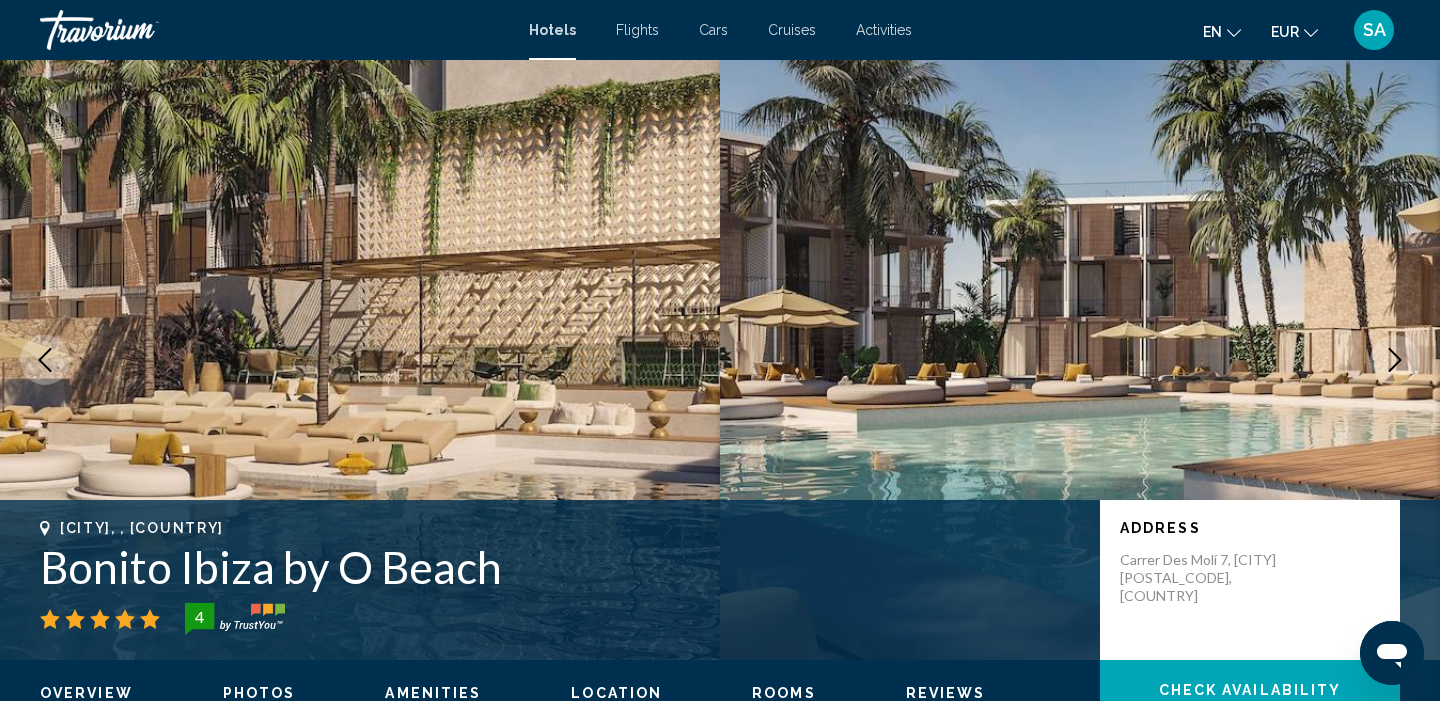 click at bounding box center [1395, 360] 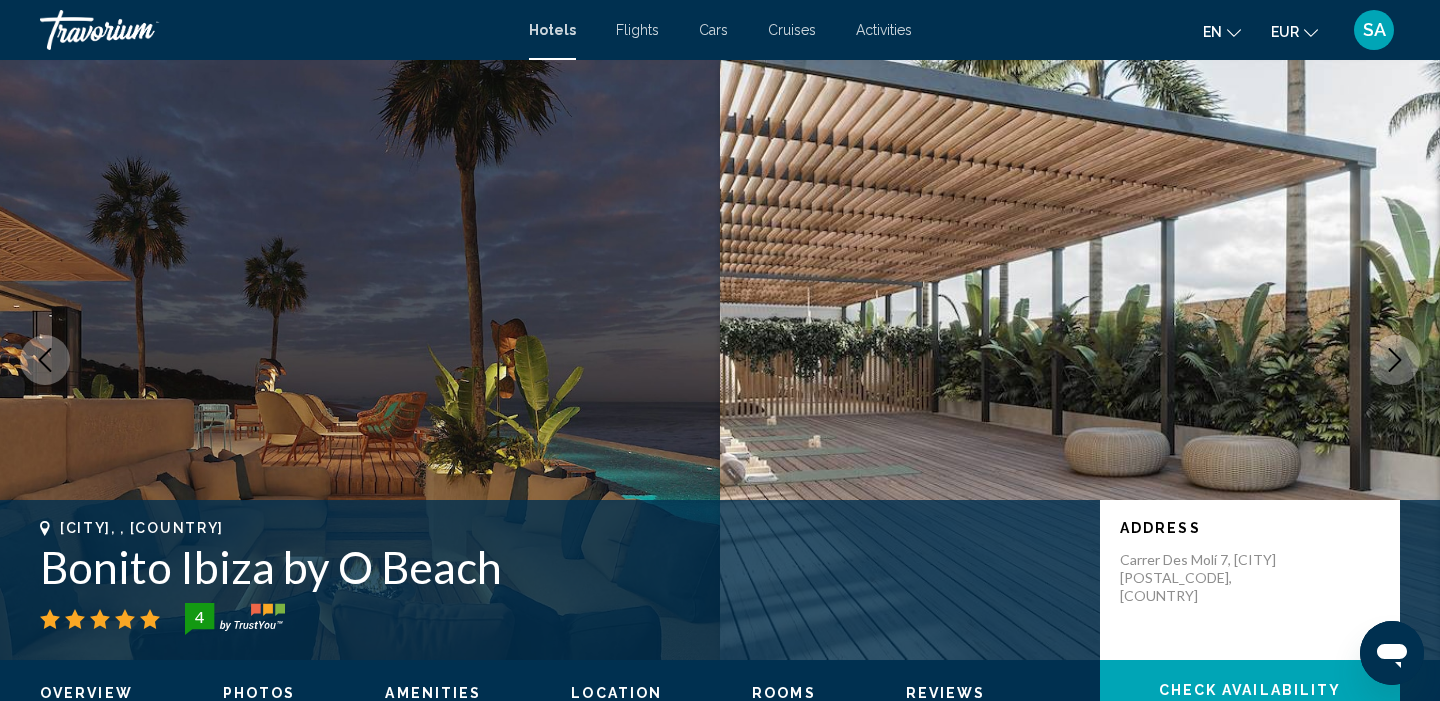 click at bounding box center (1395, 360) 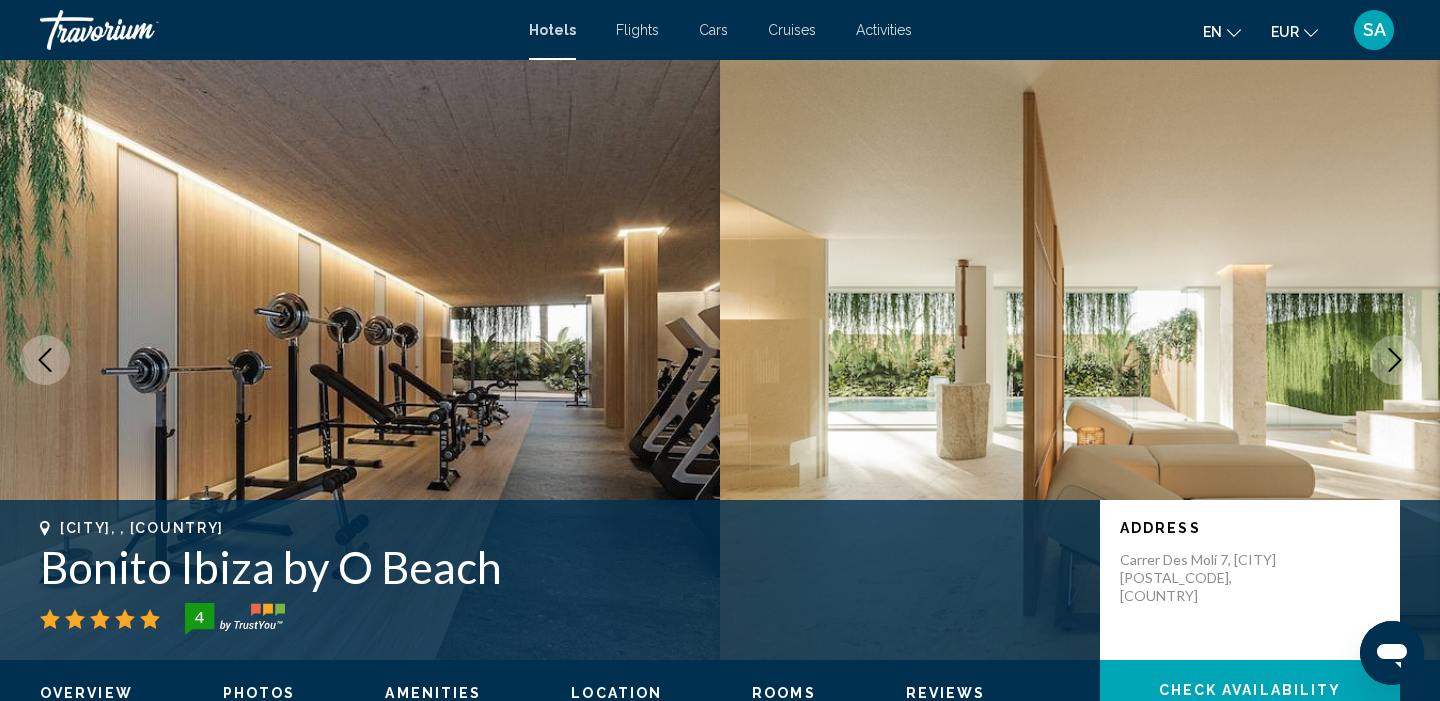 click at bounding box center (1395, 360) 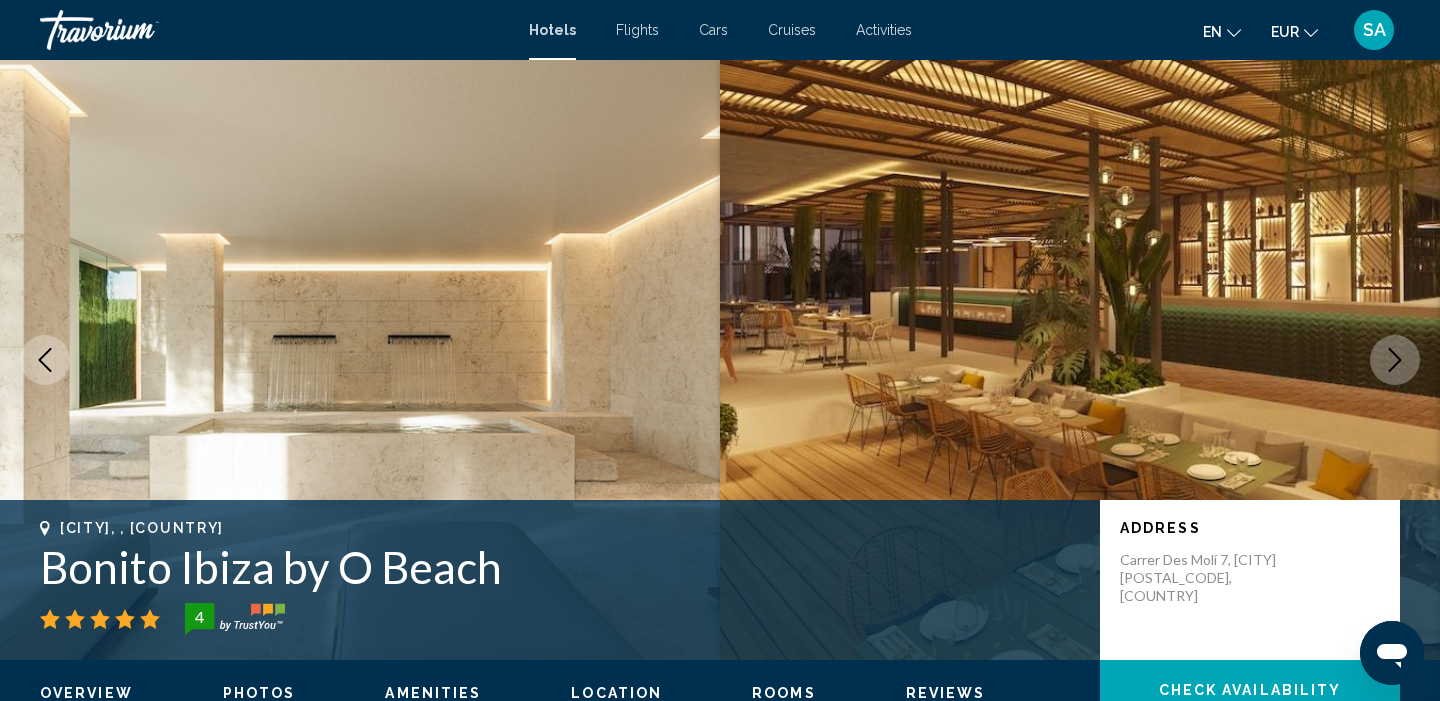 drag, startPoint x: 1406, startPoint y: 366, endPoint x: 1232, endPoint y: 381, distance: 174.64536 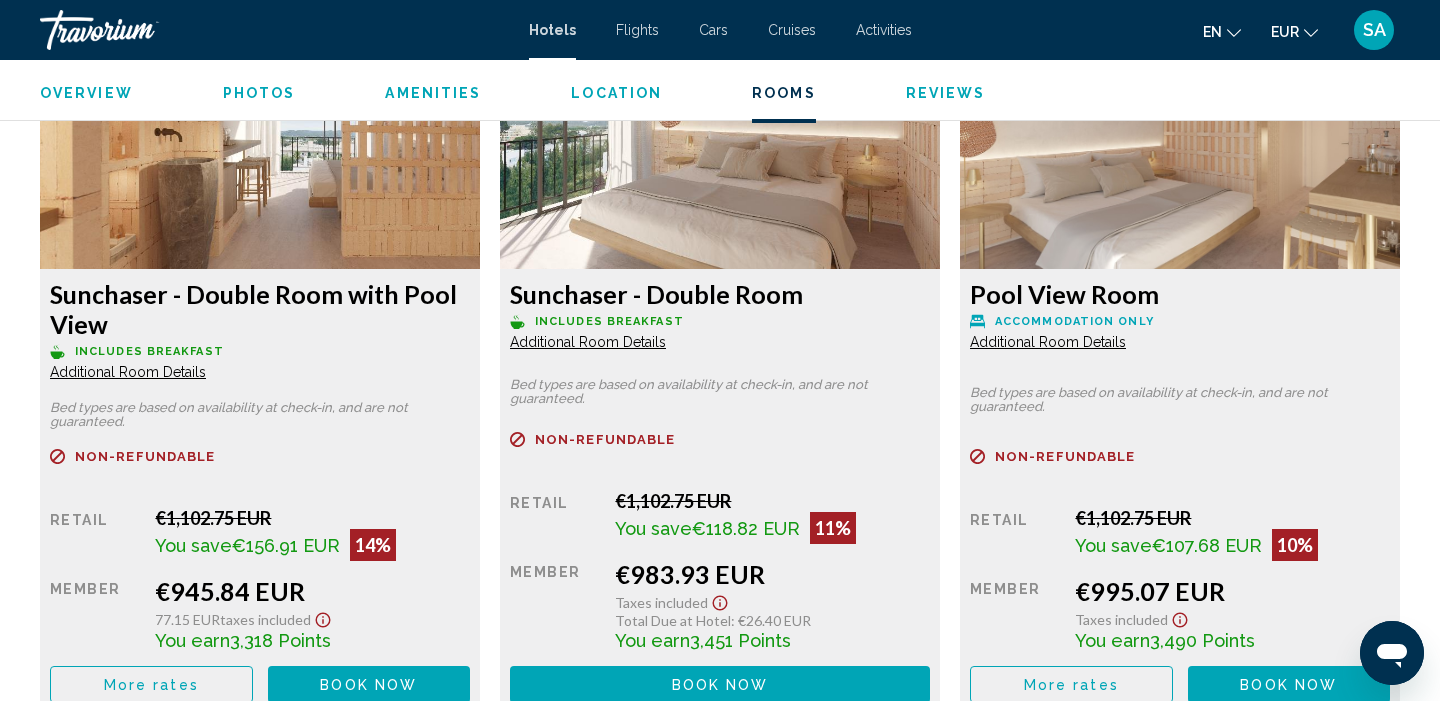 scroll, scrollTop: 2812, scrollLeft: 0, axis: vertical 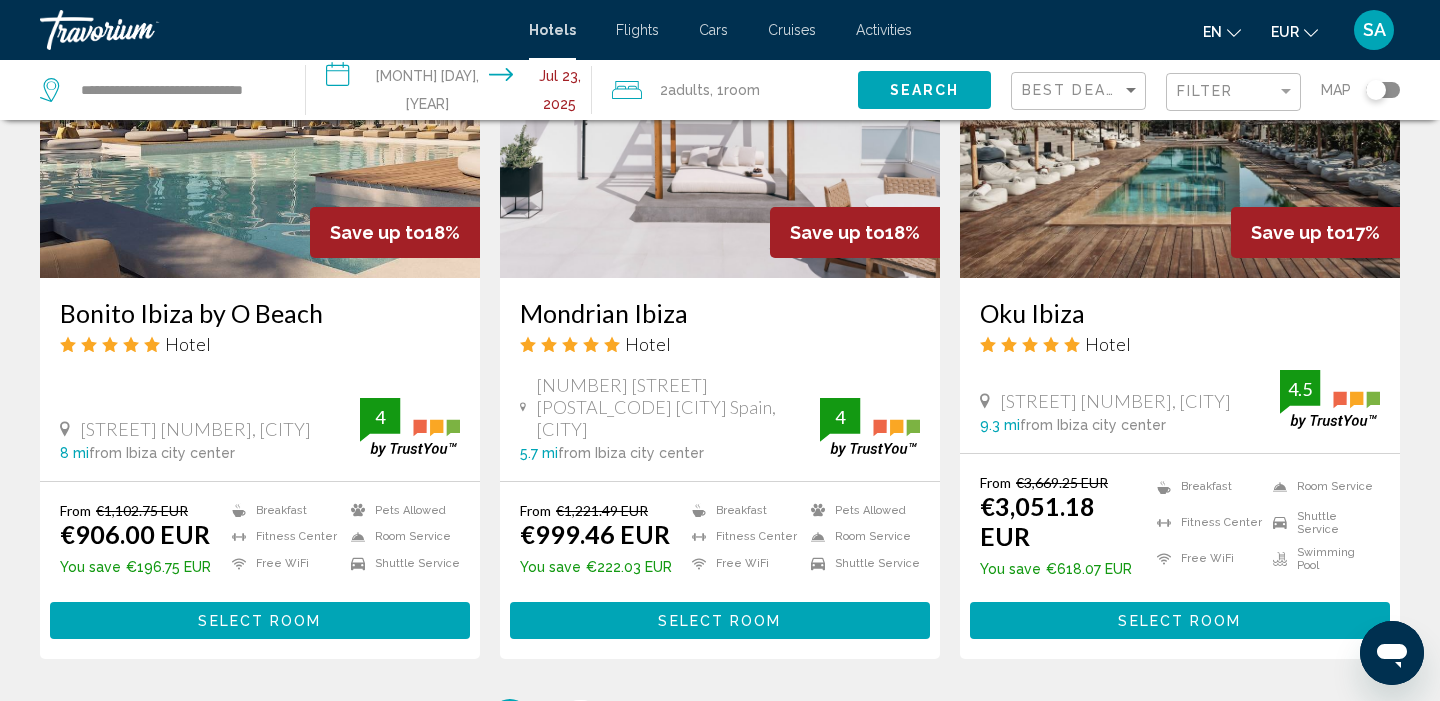 click on "2" at bounding box center (580, 719) 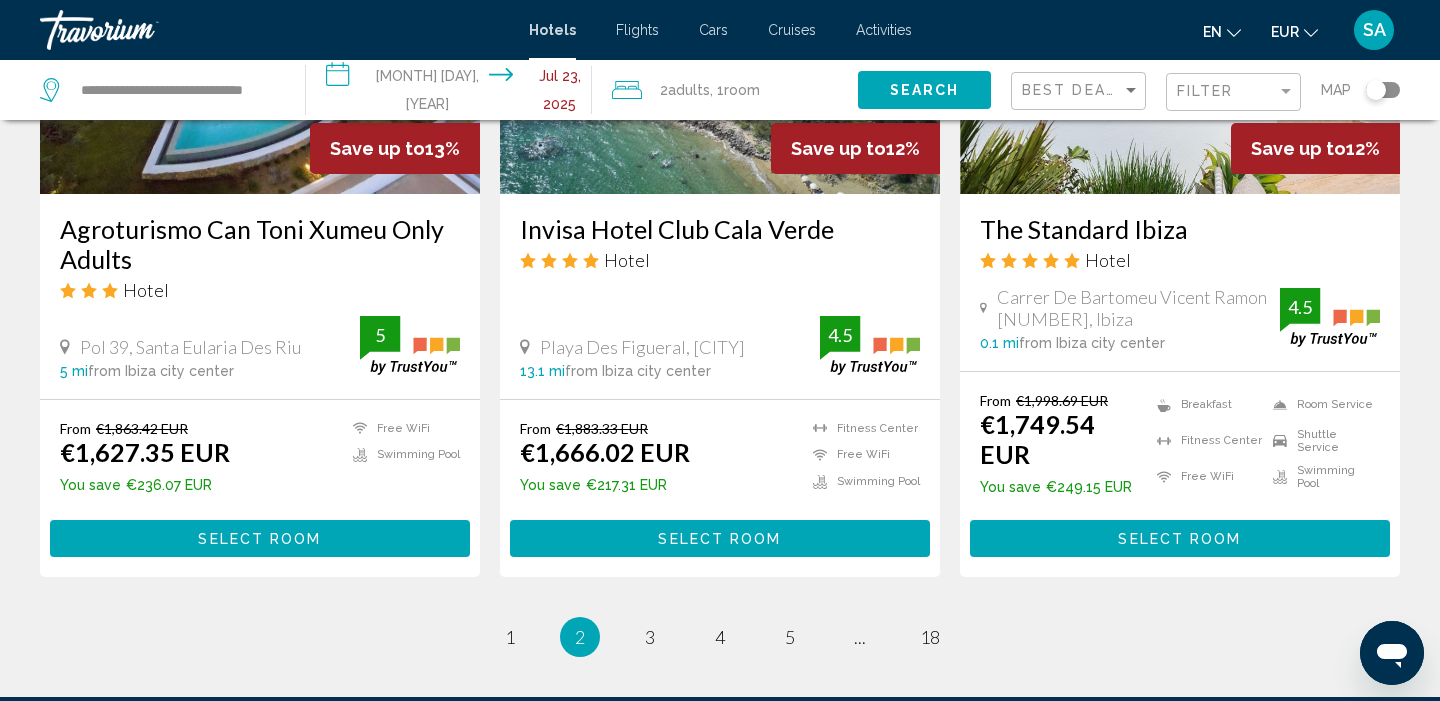 scroll, scrollTop: 2518, scrollLeft: 0, axis: vertical 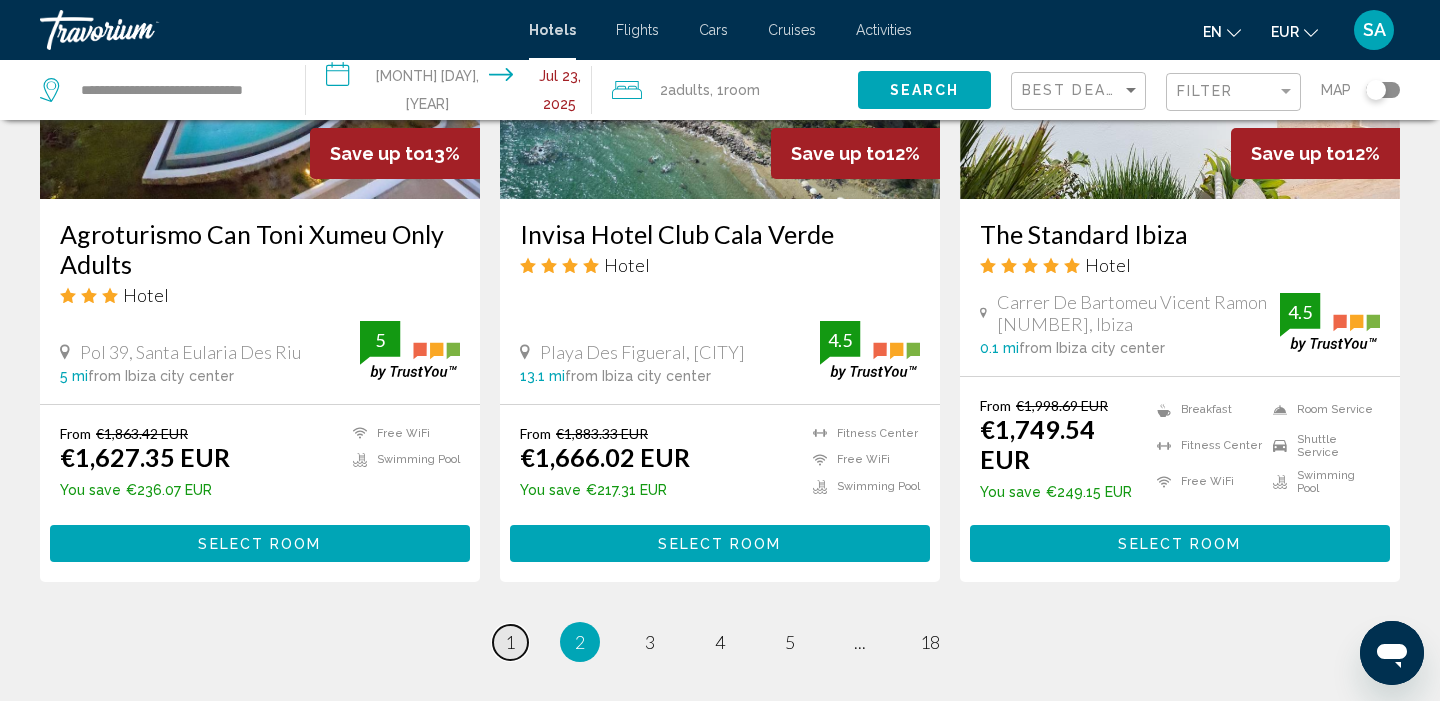click on "1" at bounding box center [510, 642] 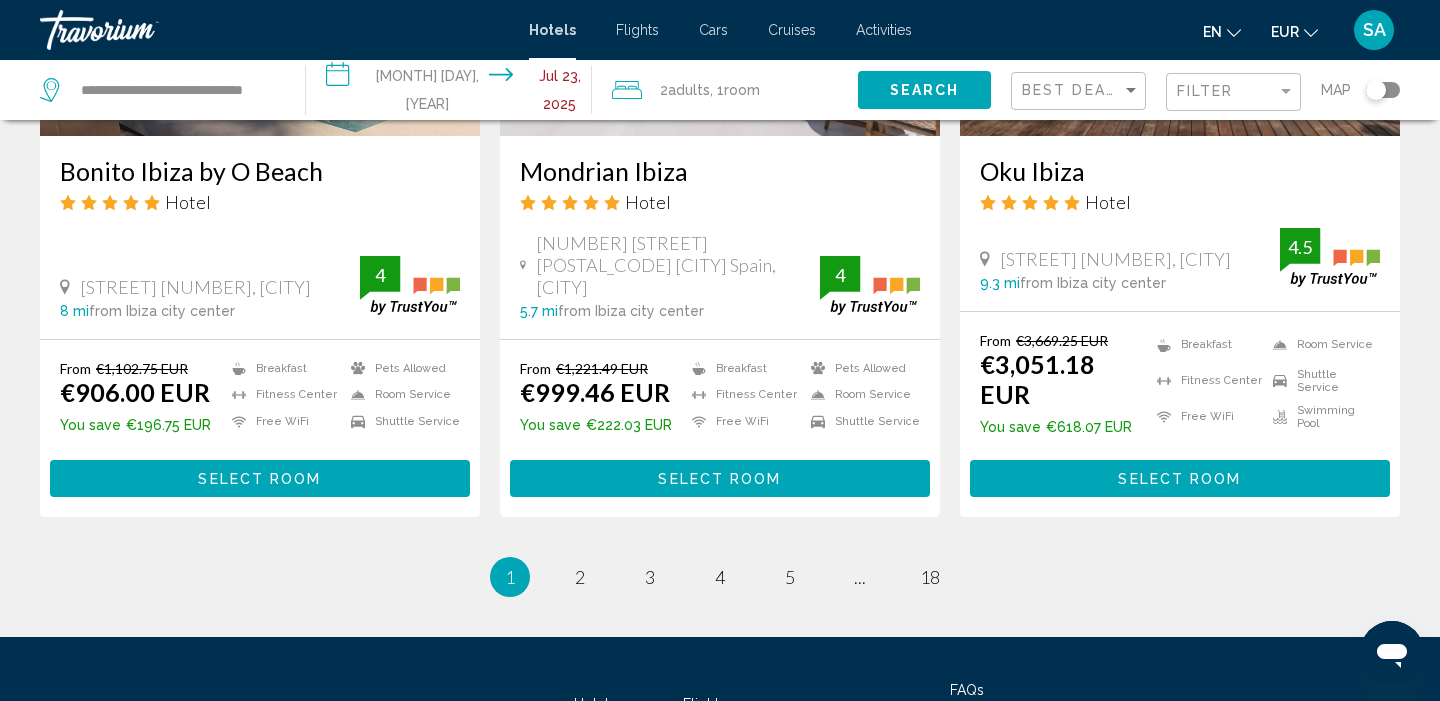 scroll, scrollTop: 2639, scrollLeft: 0, axis: vertical 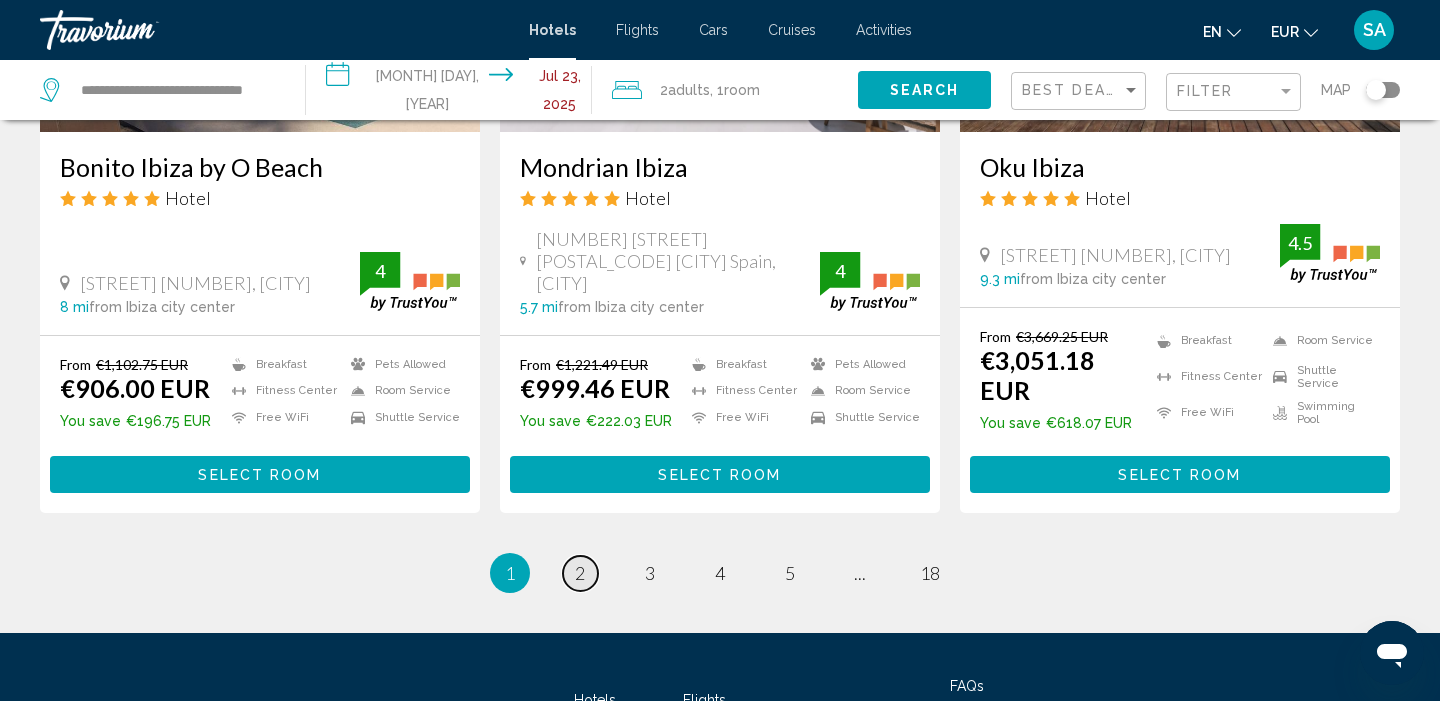 click on "page  2" at bounding box center [580, 573] 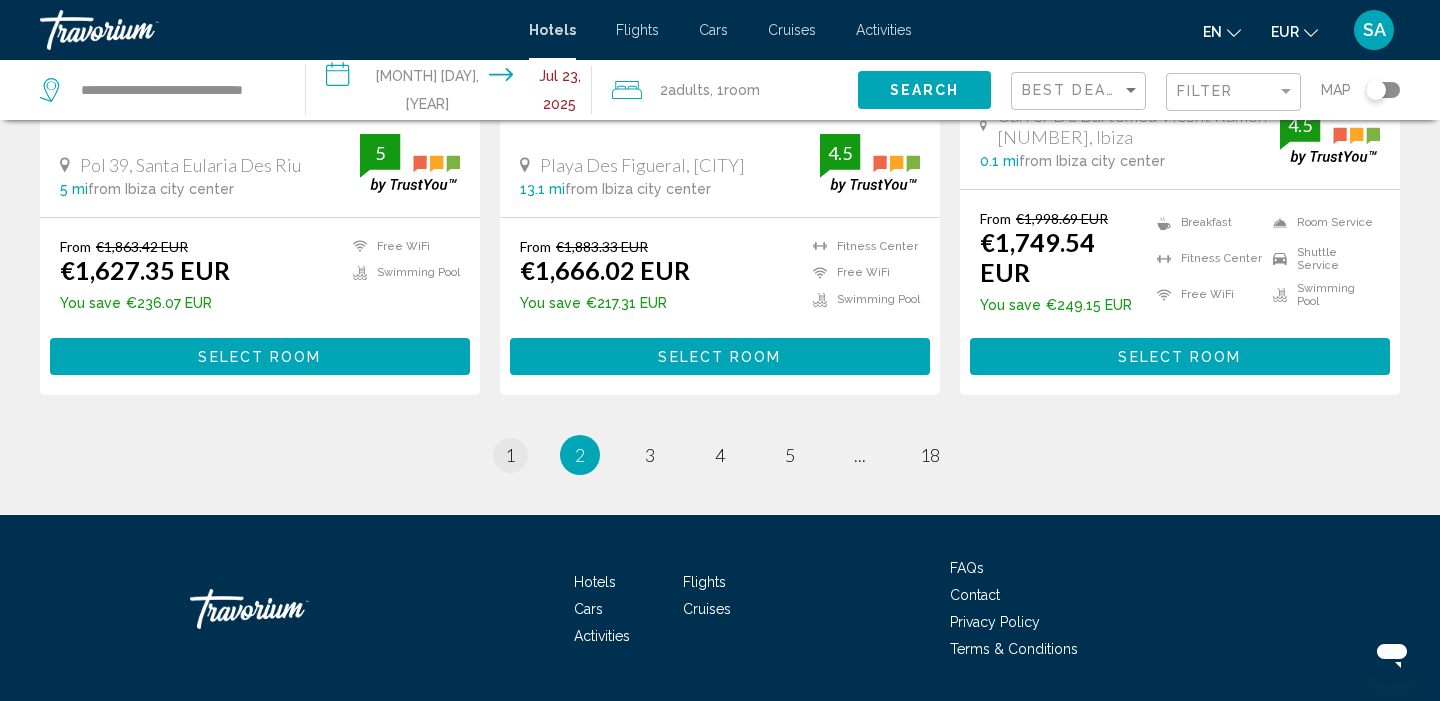scroll, scrollTop: 2704, scrollLeft: 0, axis: vertical 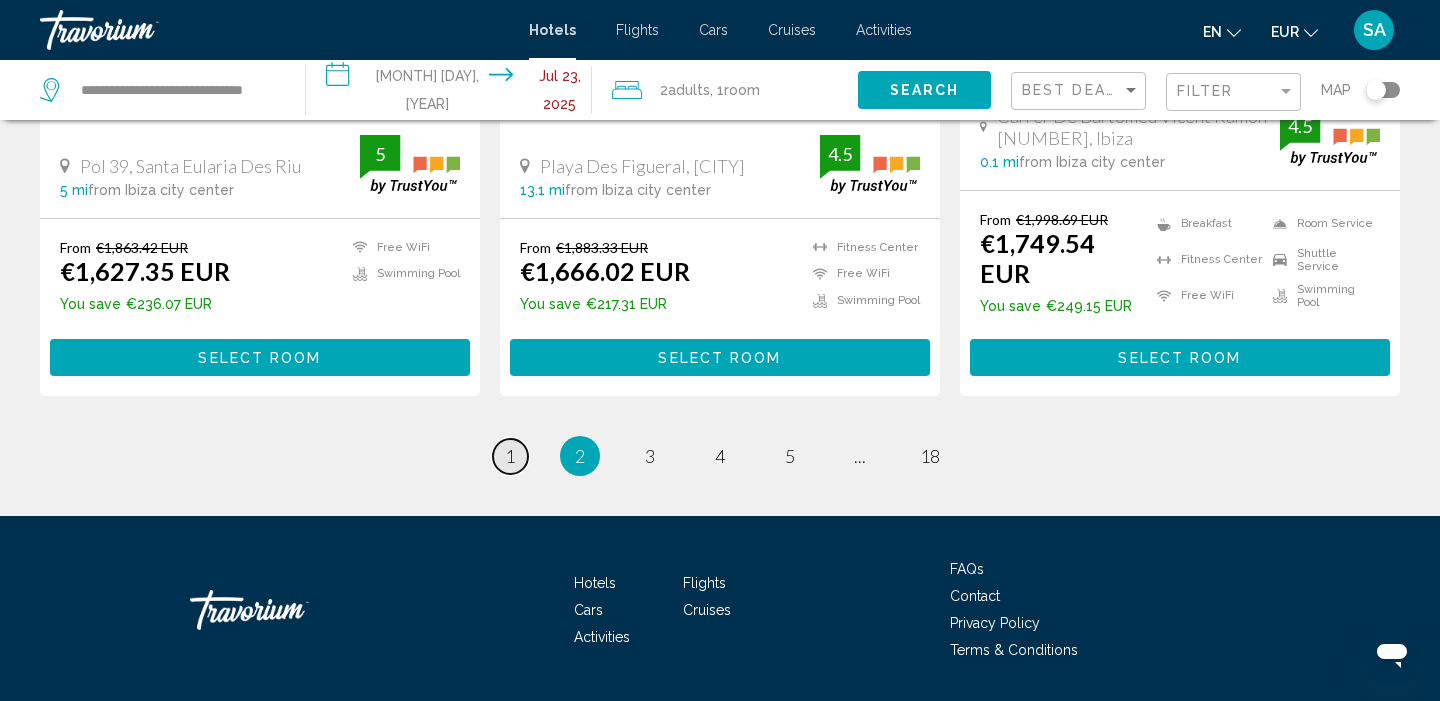 click on "page  1" at bounding box center (510, 456) 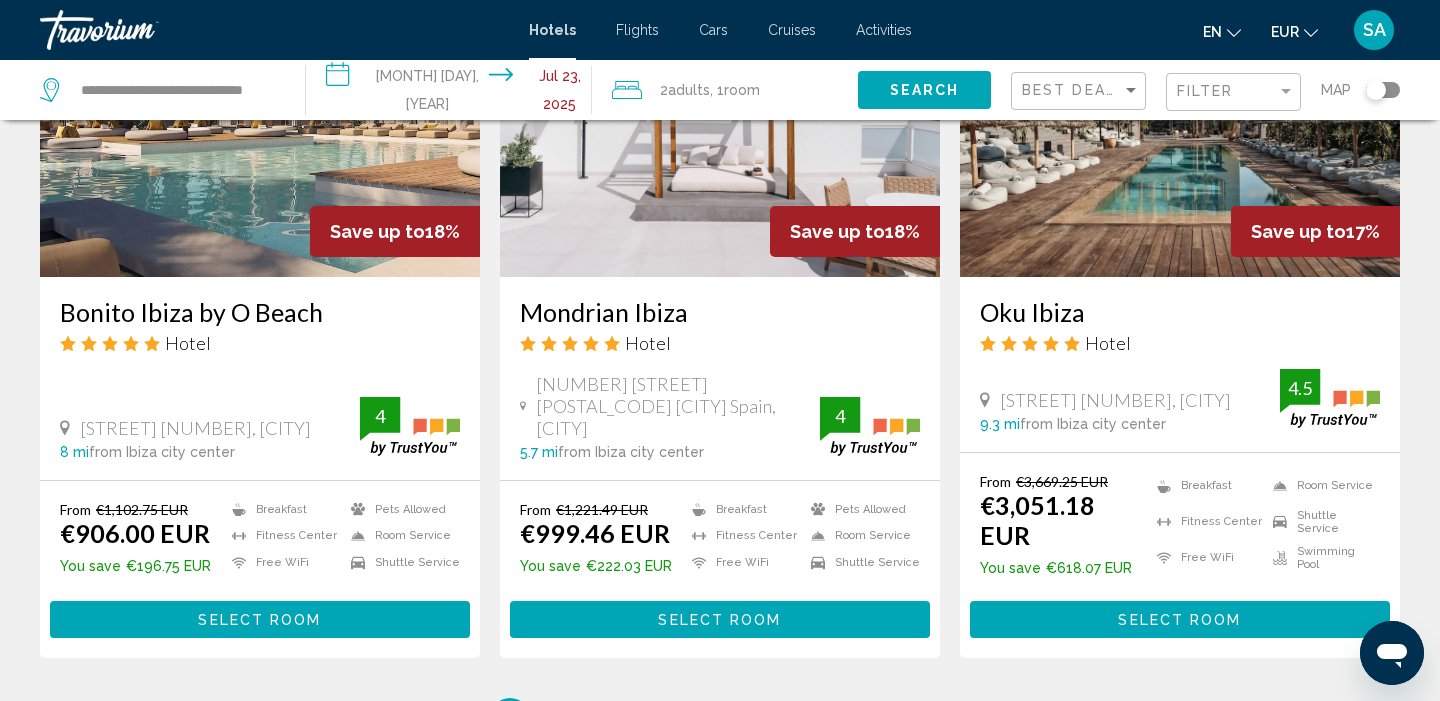 scroll, scrollTop: 2492, scrollLeft: 0, axis: vertical 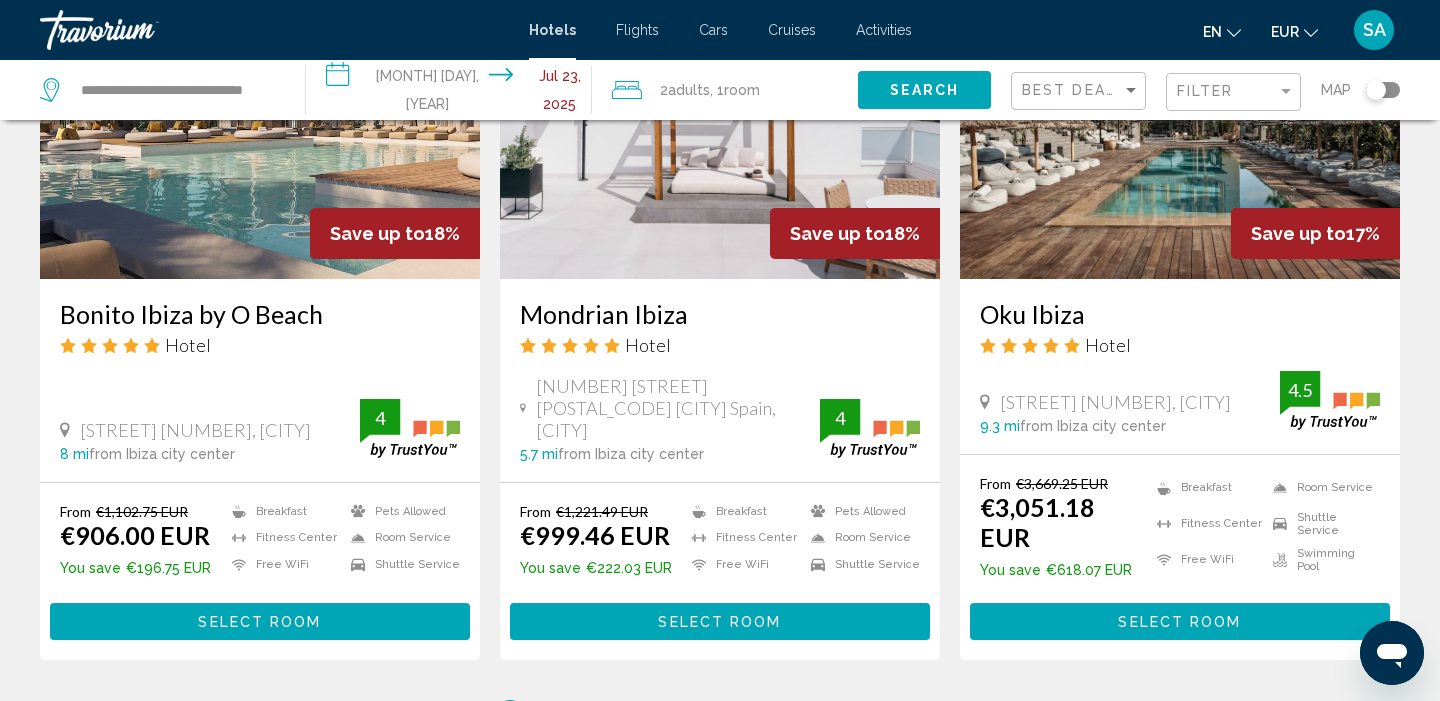 click on "2" at bounding box center [580, 720] 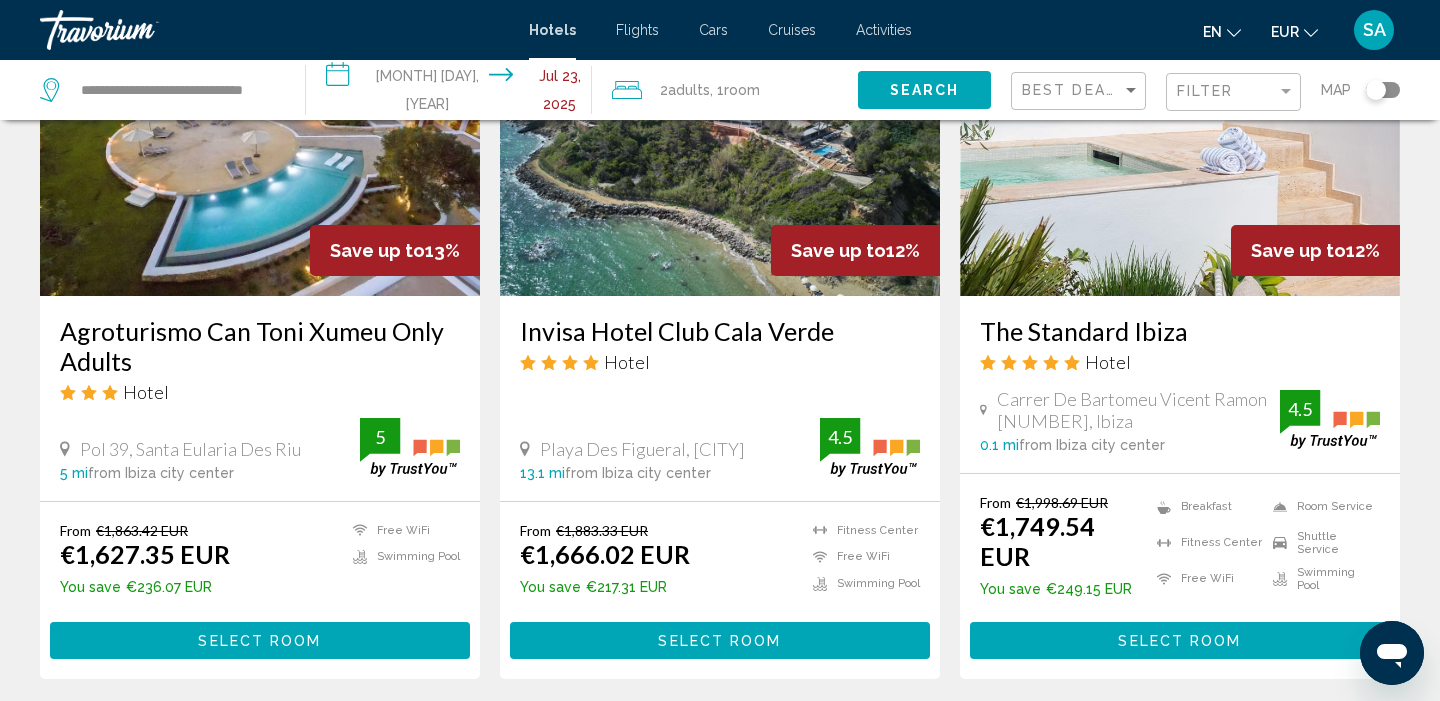 scroll, scrollTop: 2423, scrollLeft: 0, axis: vertical 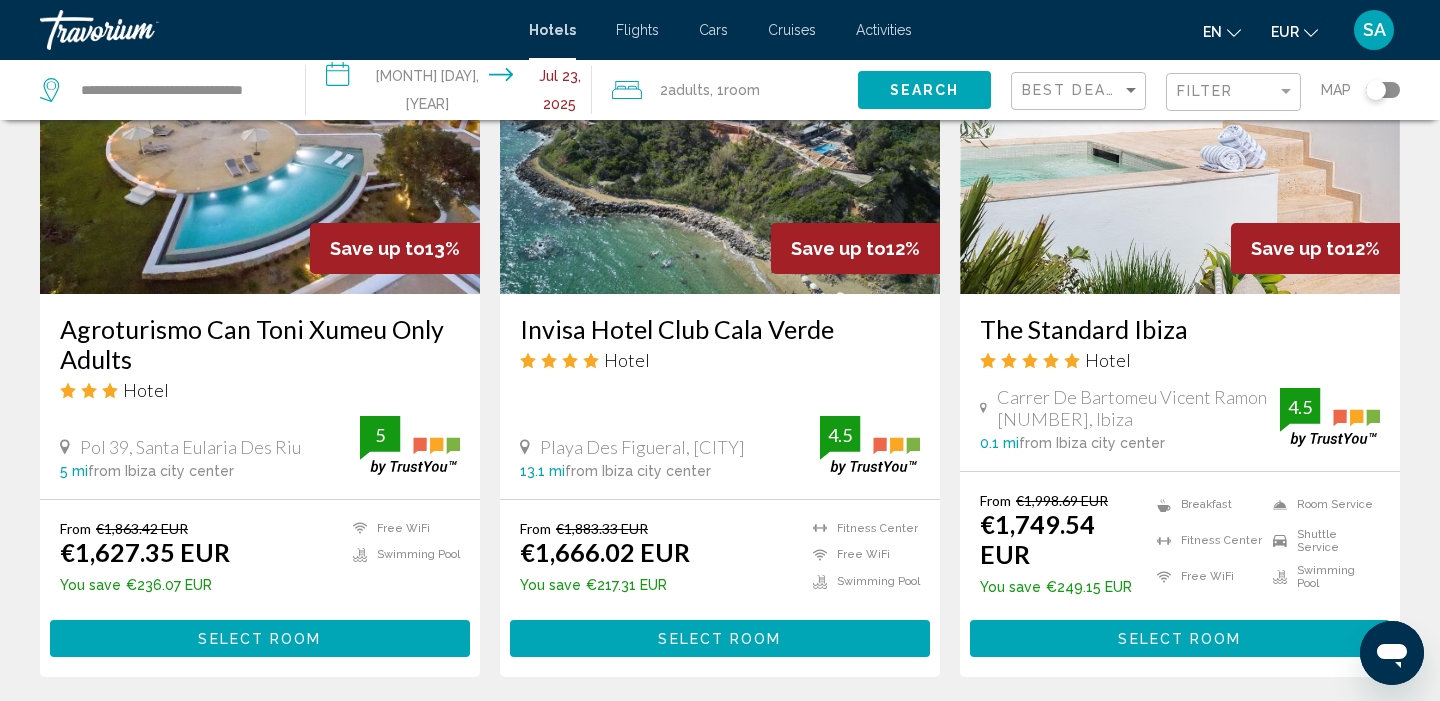 click on "3" at bounding box center (650, 737) 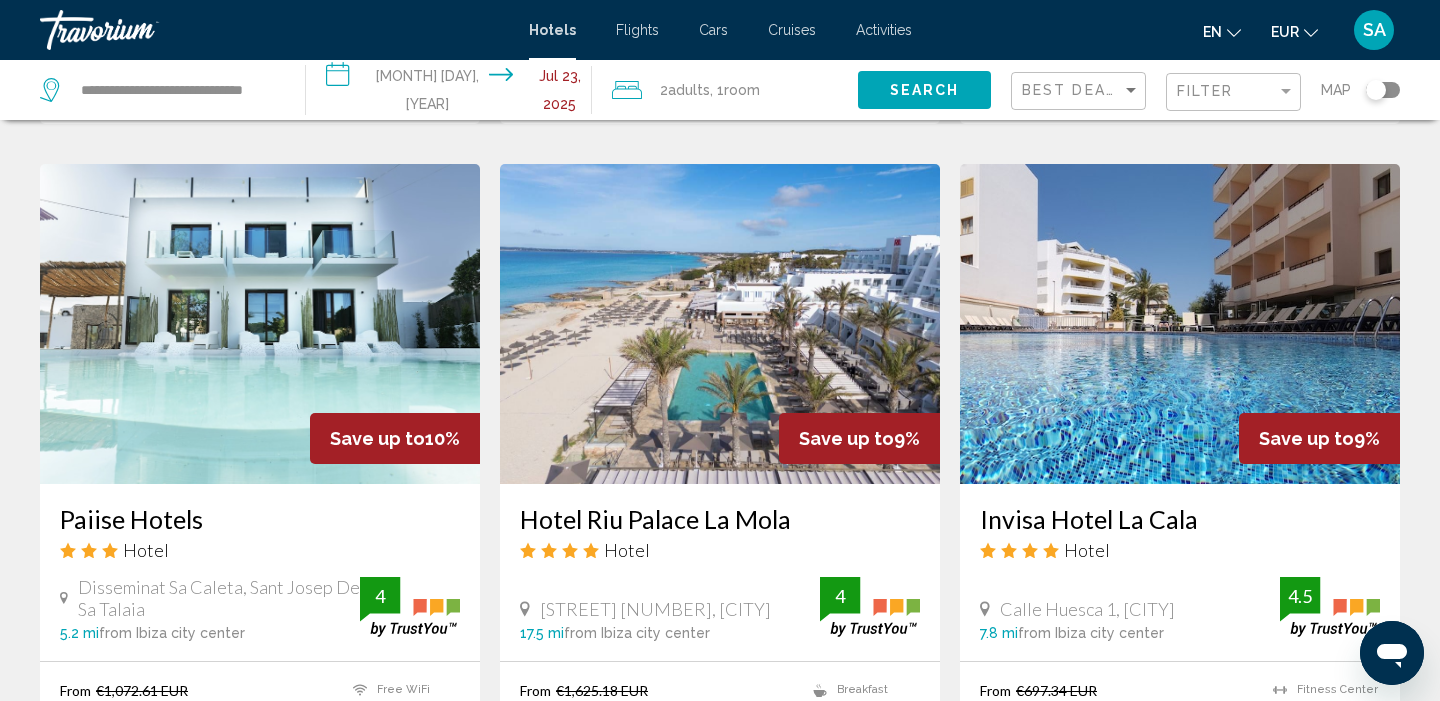 scroll, scrollTop: 2255, scrollLeft: 0, axis: vertical 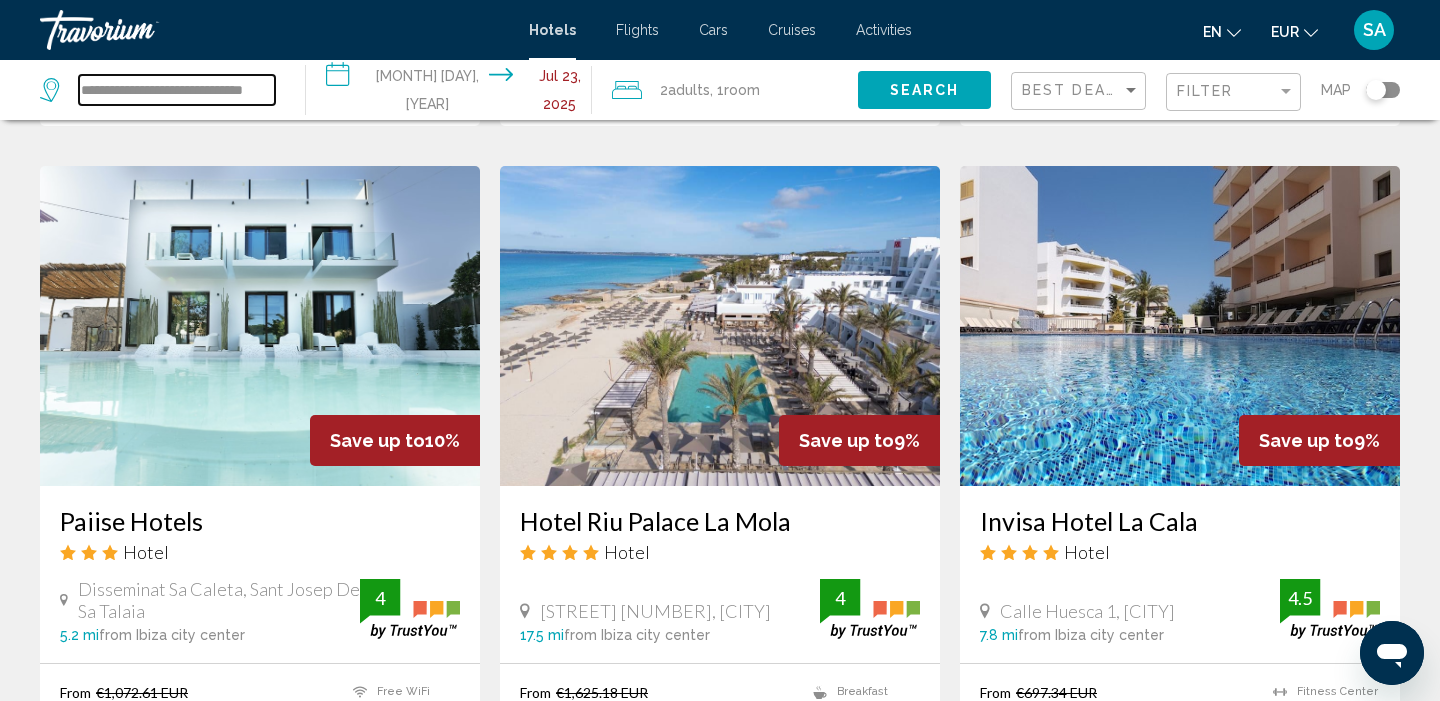 click on "**********" at bounding box center (177, 90) 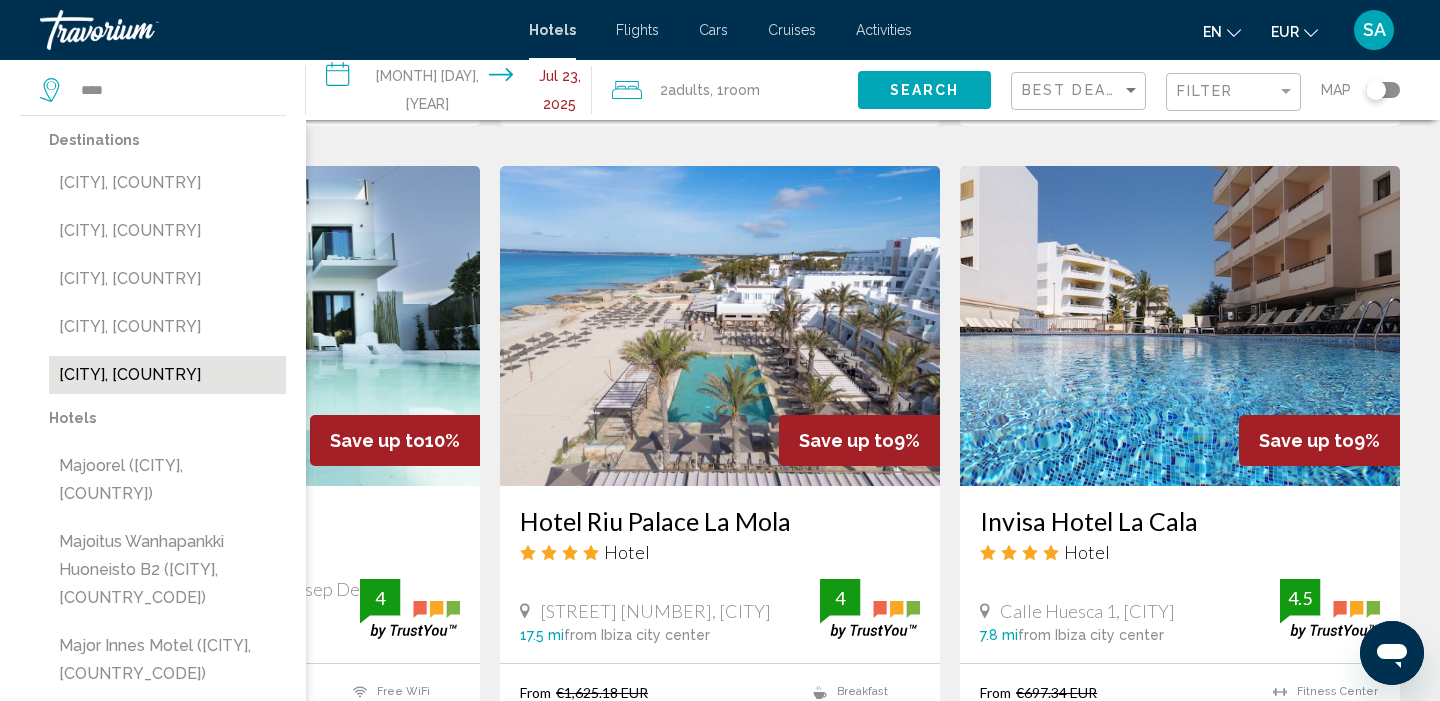 click on "[CITY], [COUNTRY]" at bounding box center (167, 375) 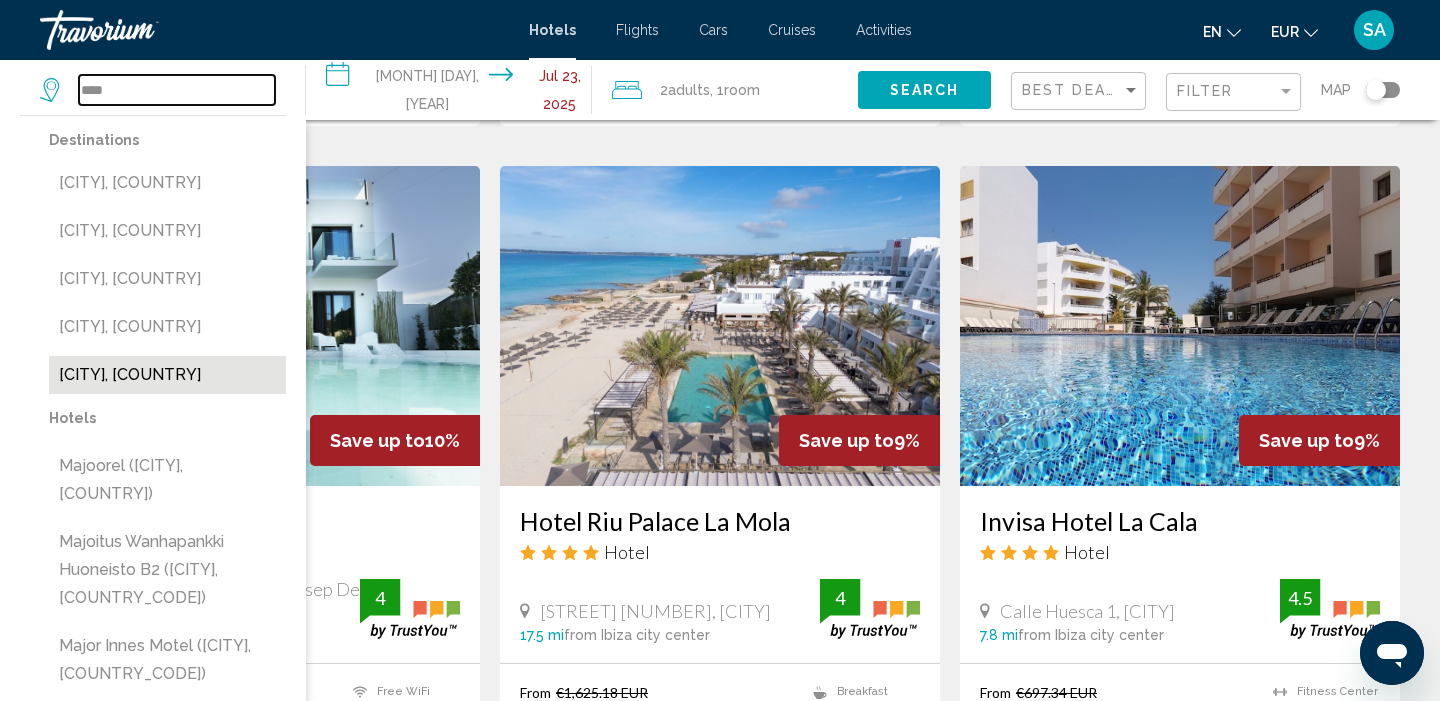 type on "**********" 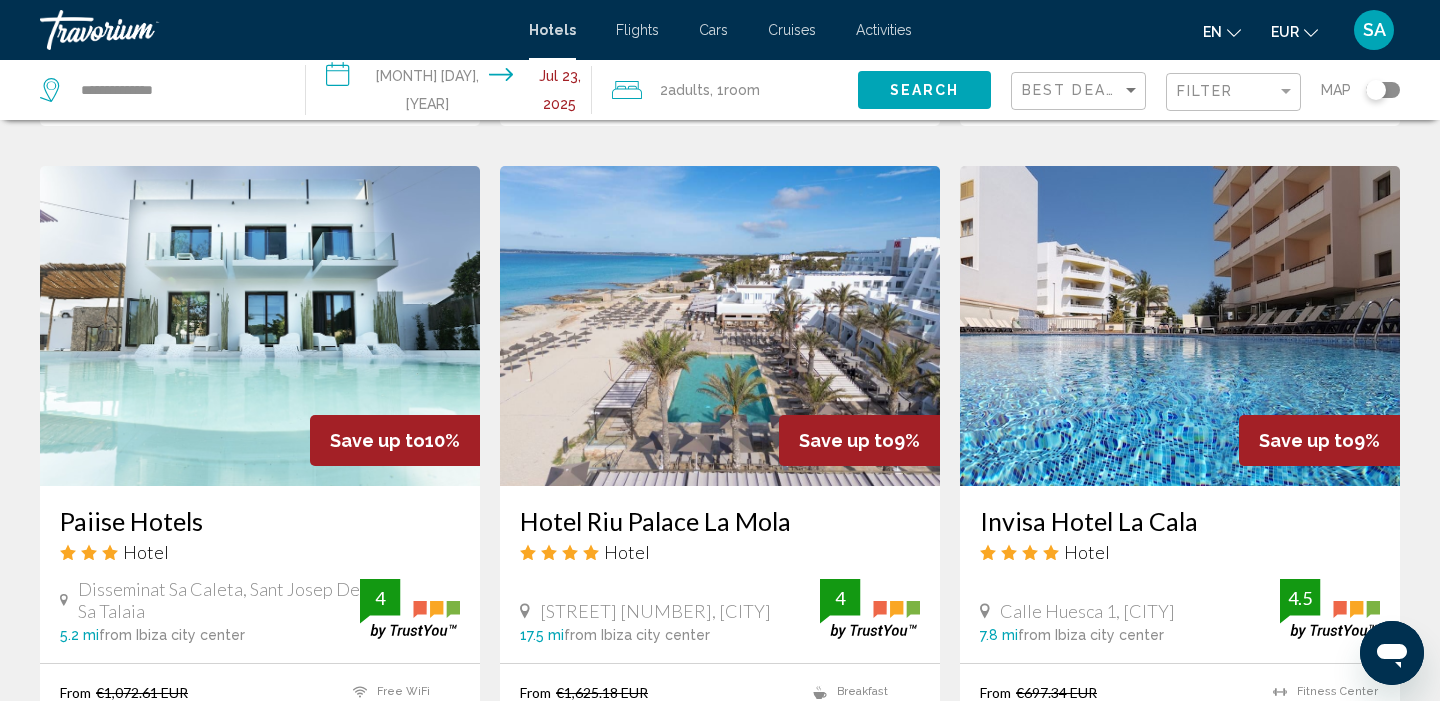 click on "**********" at bounding box center [453, 93] 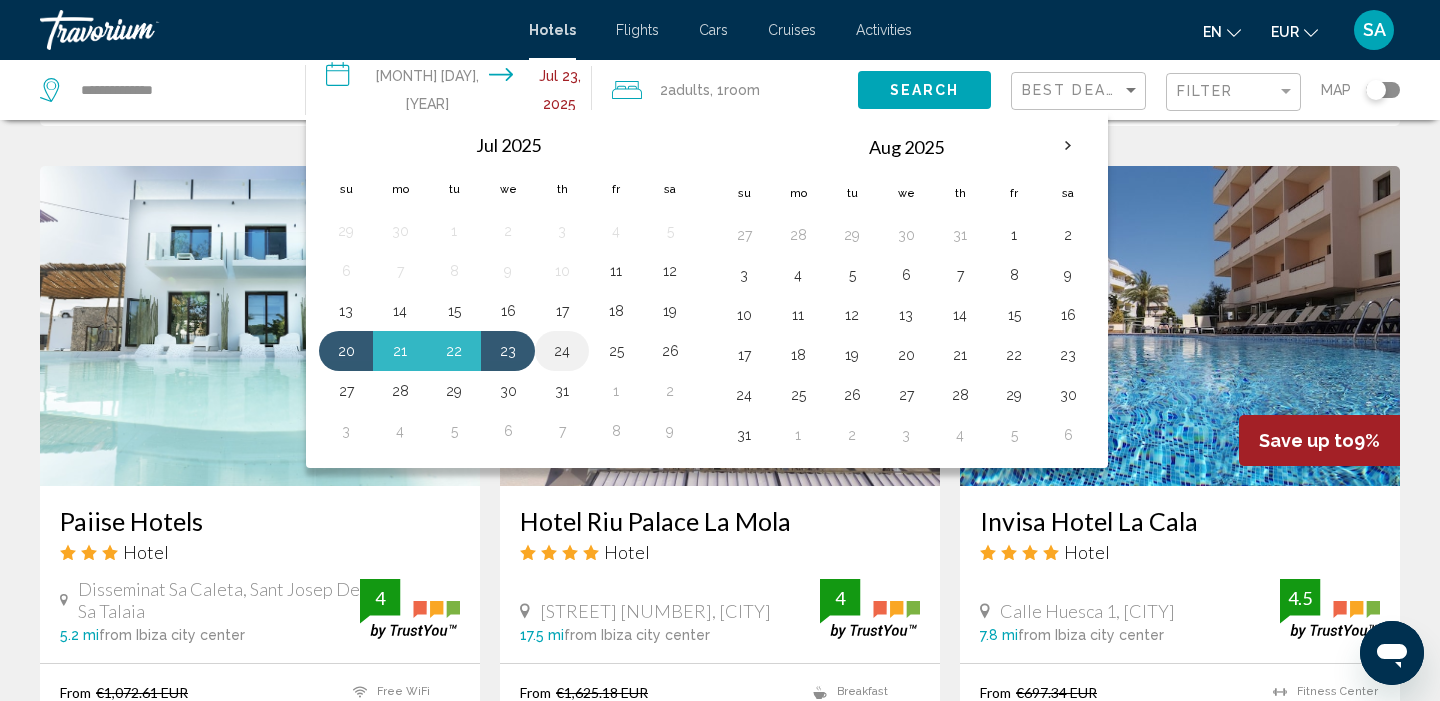 click on "24" at bounding box center (562, 351) 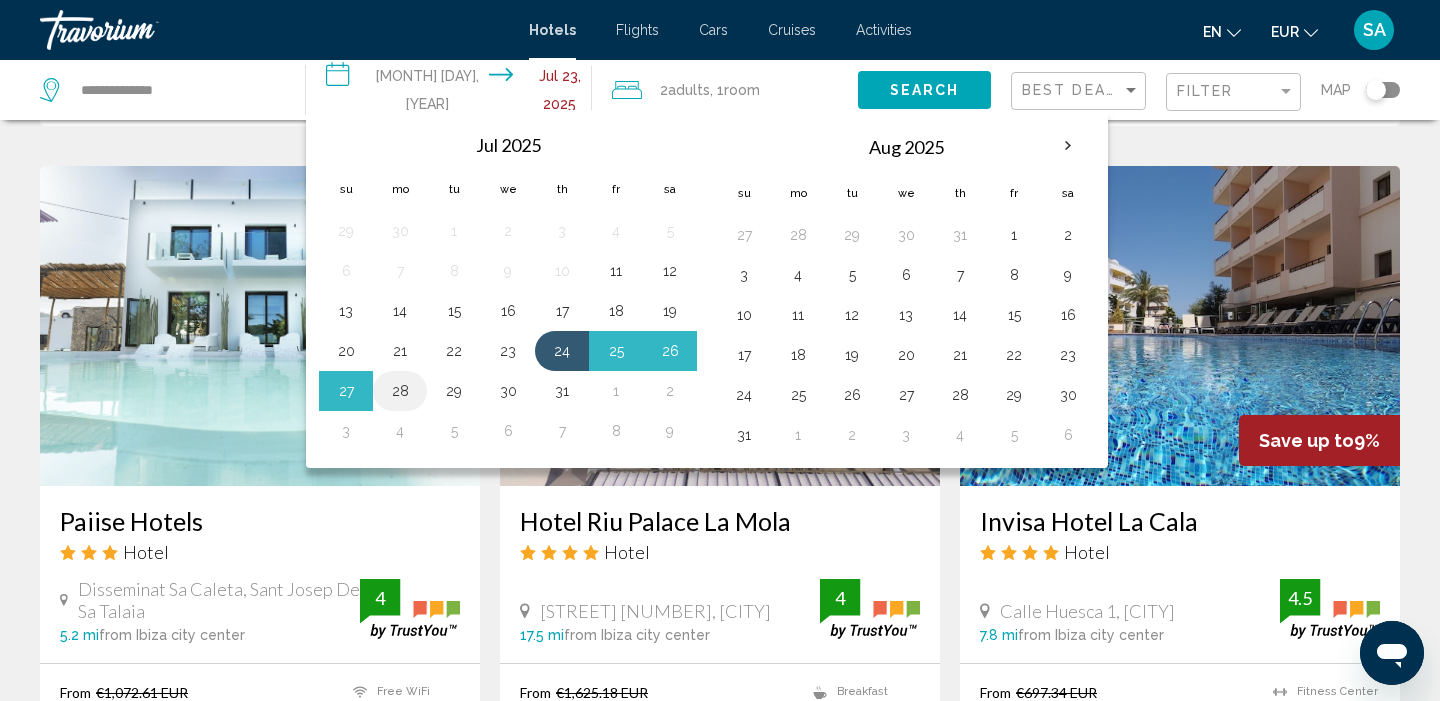 click on "28" at bounding box center [400, 391] 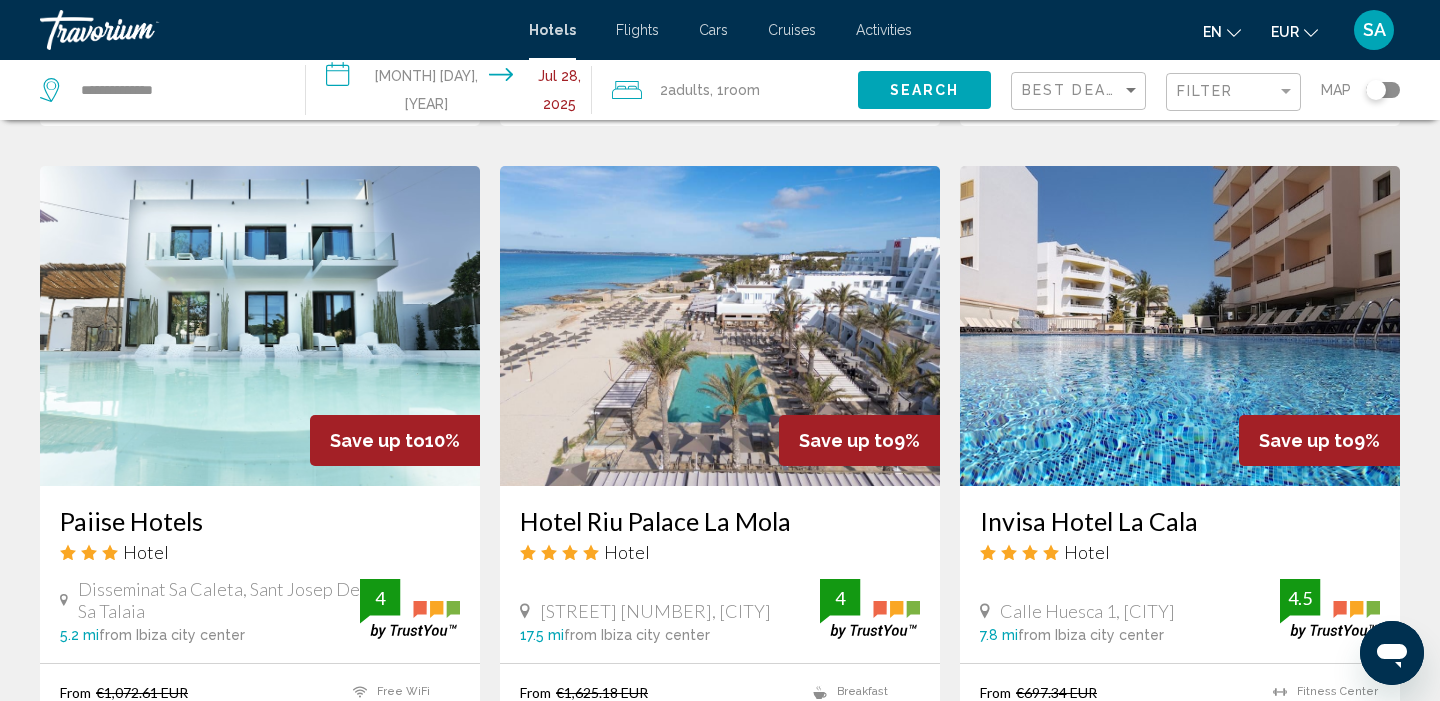 click on "Search" 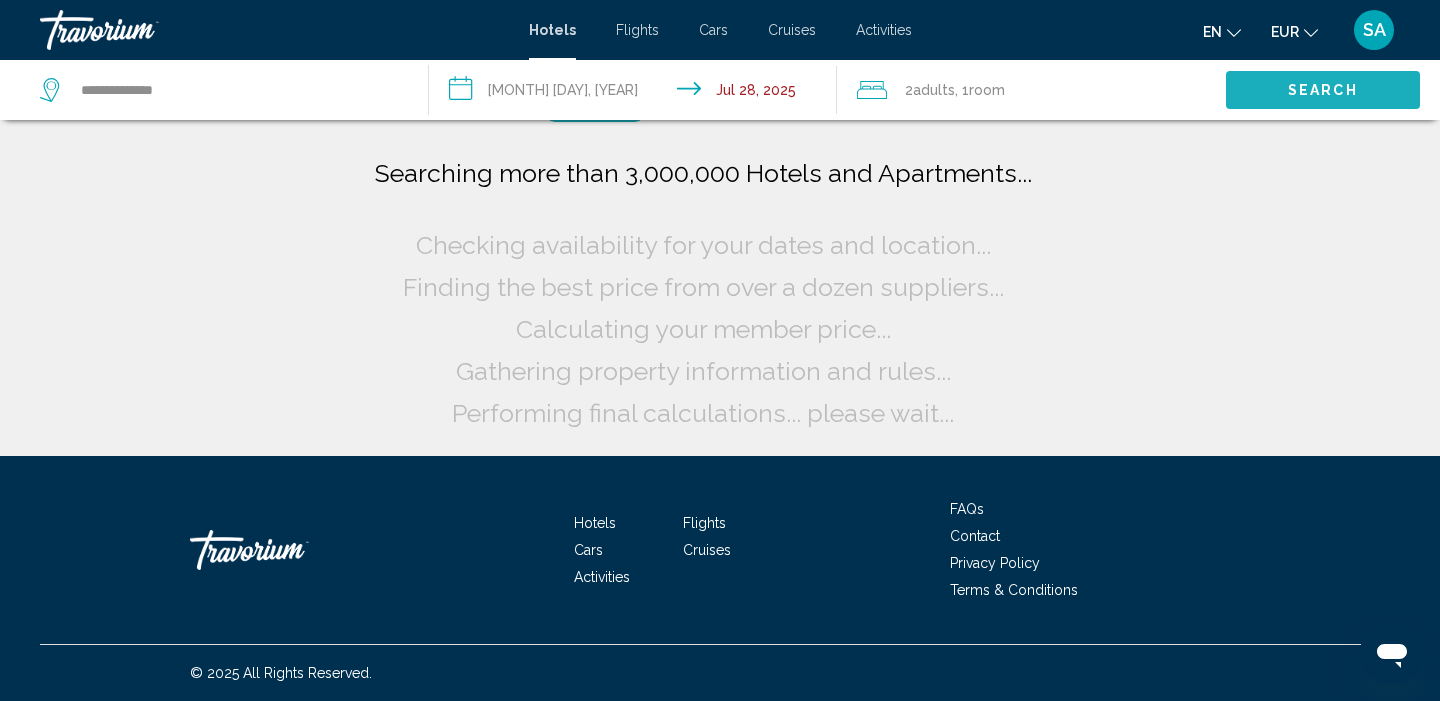 scroll, scrollTop: 0, scrollLeft: 0, axis: both 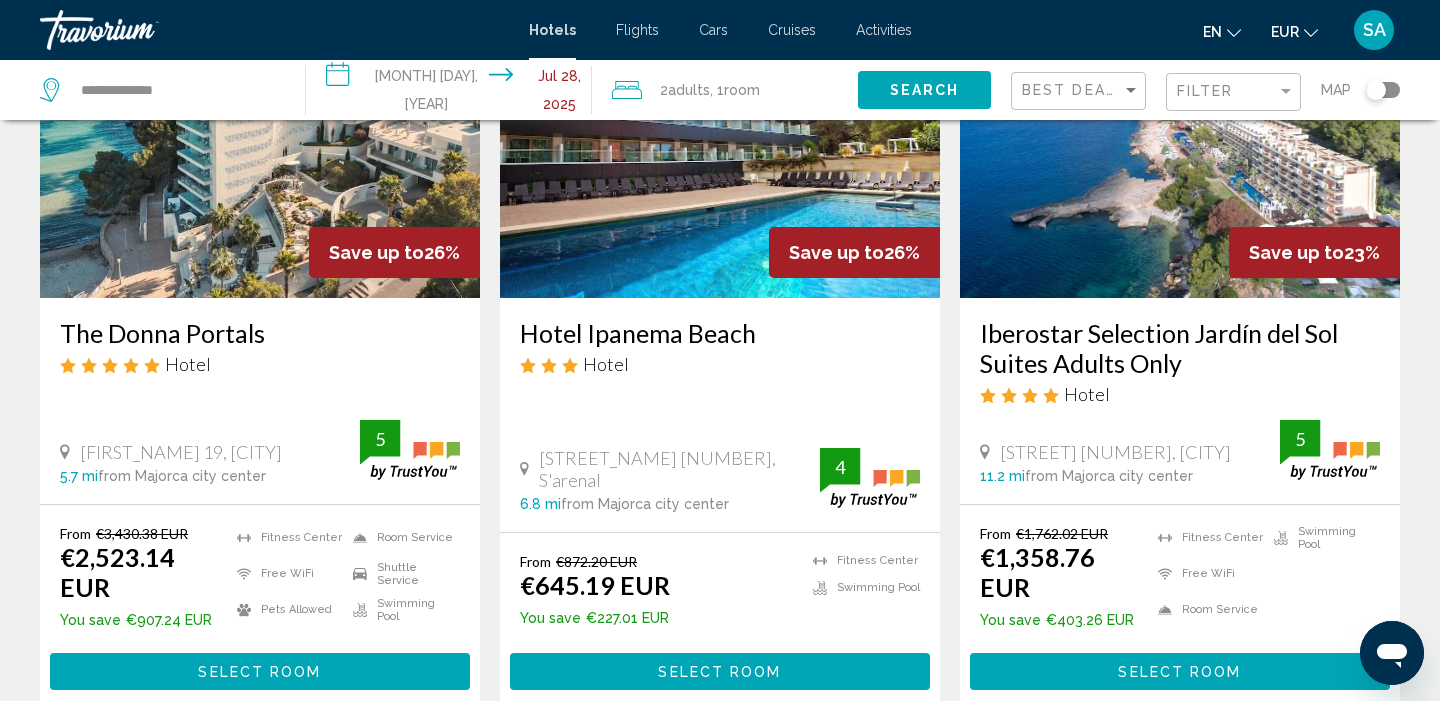 click at bounding box center [720, 138] 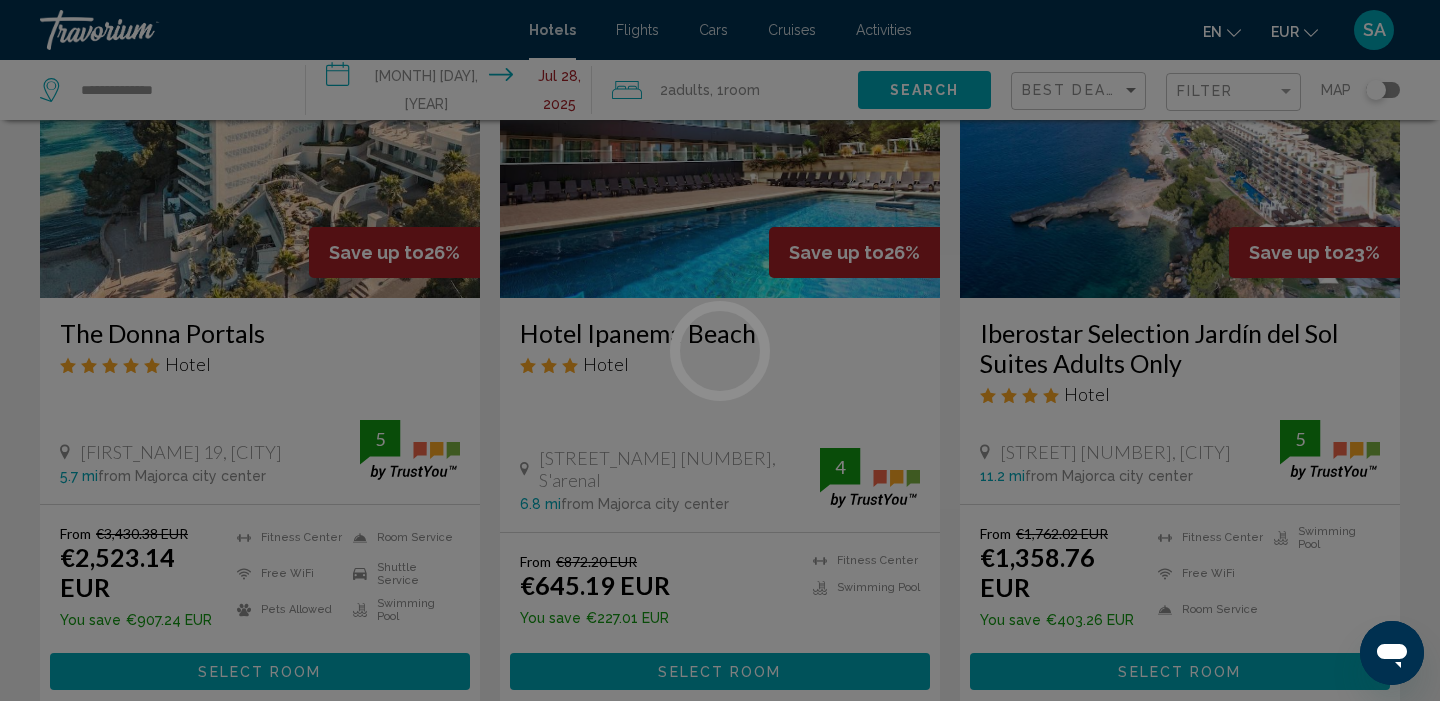 scroll, scrollTop: 0, scrollLeft: 0, axis: both 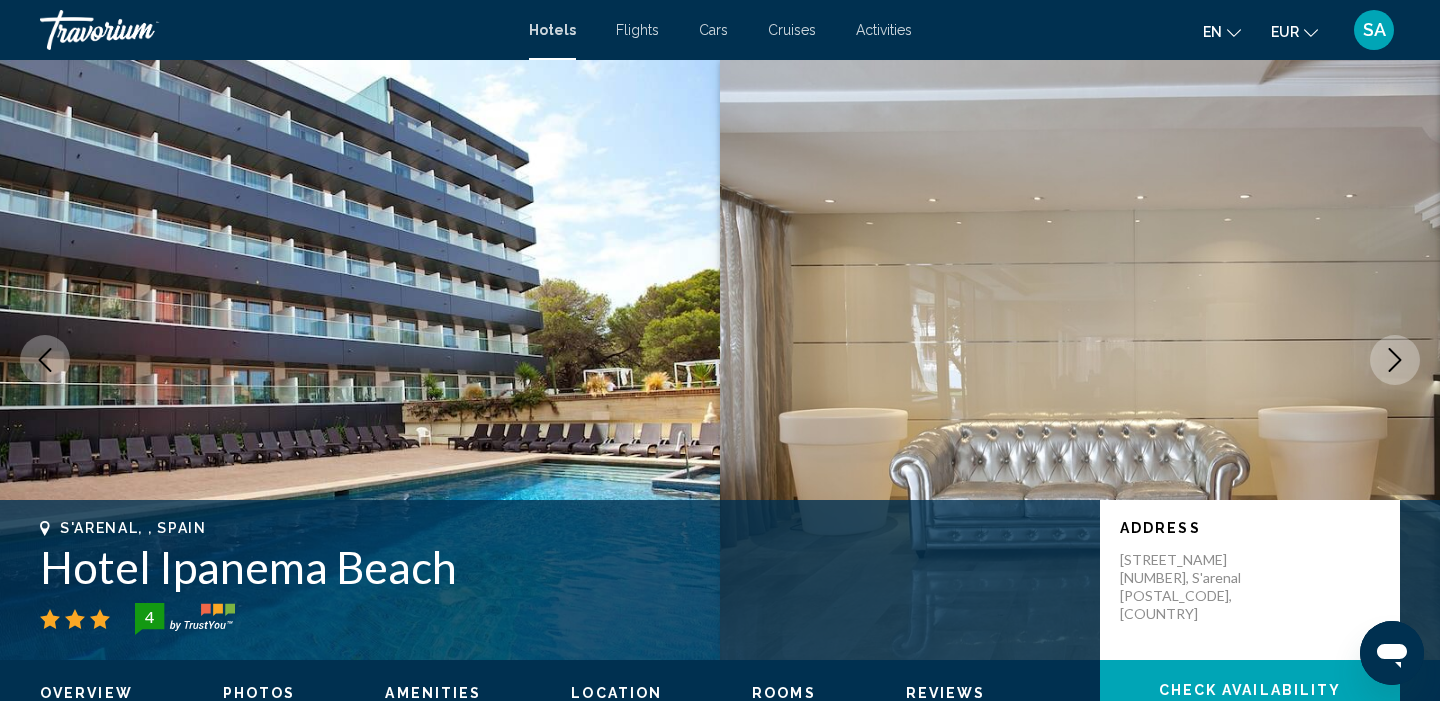 click 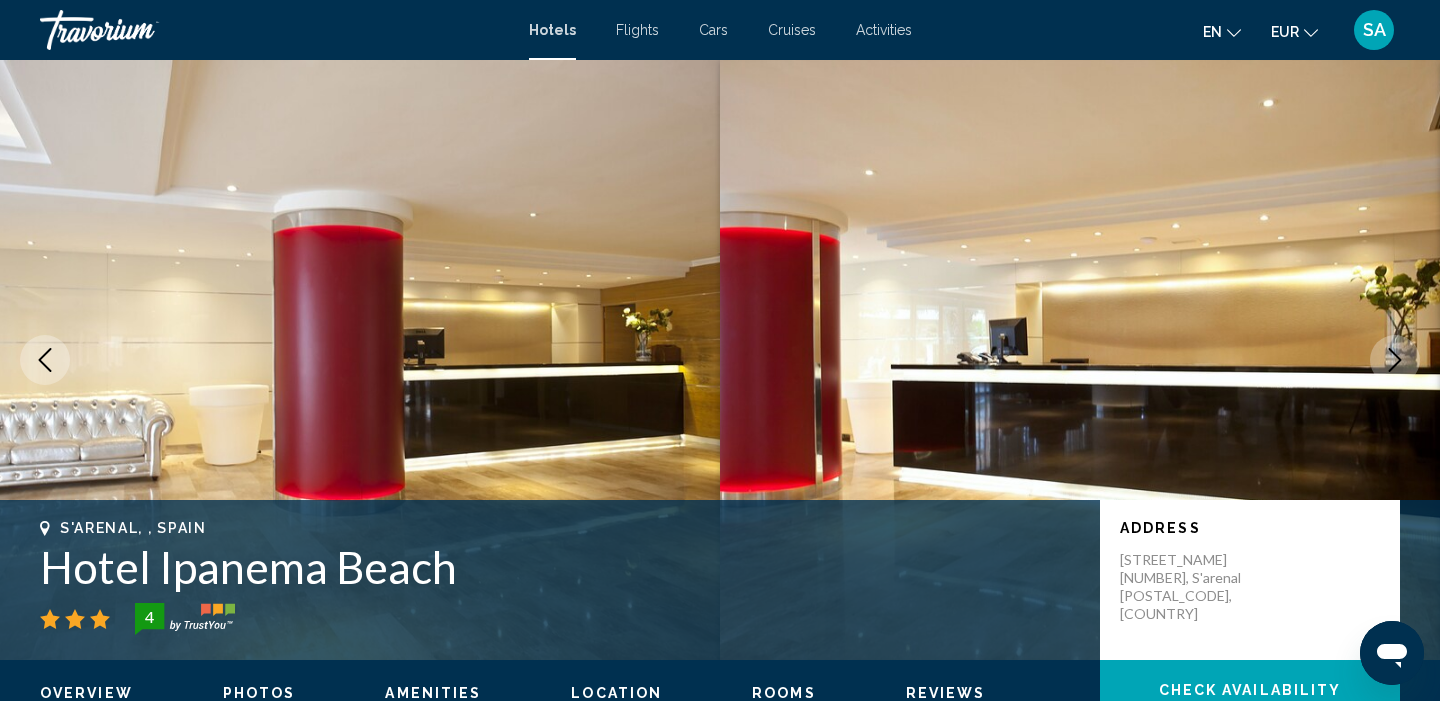 click 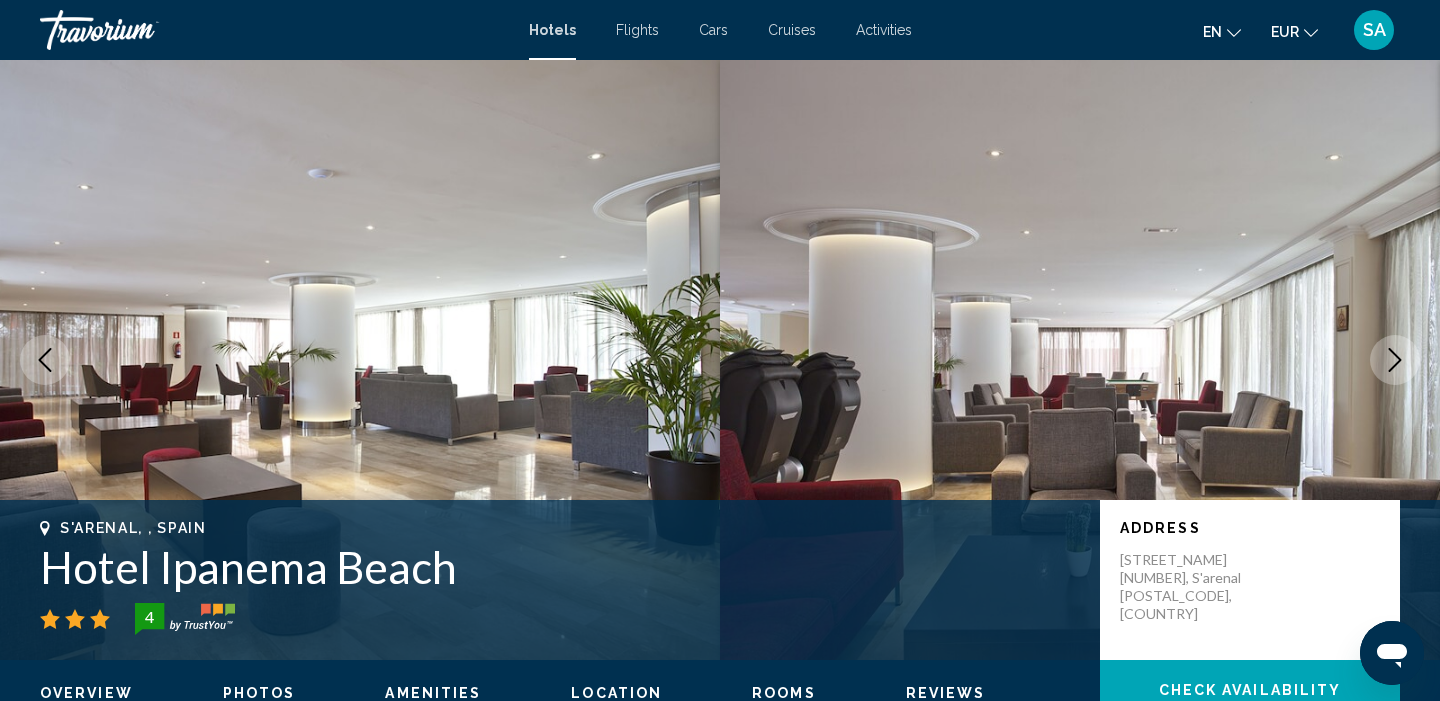 click 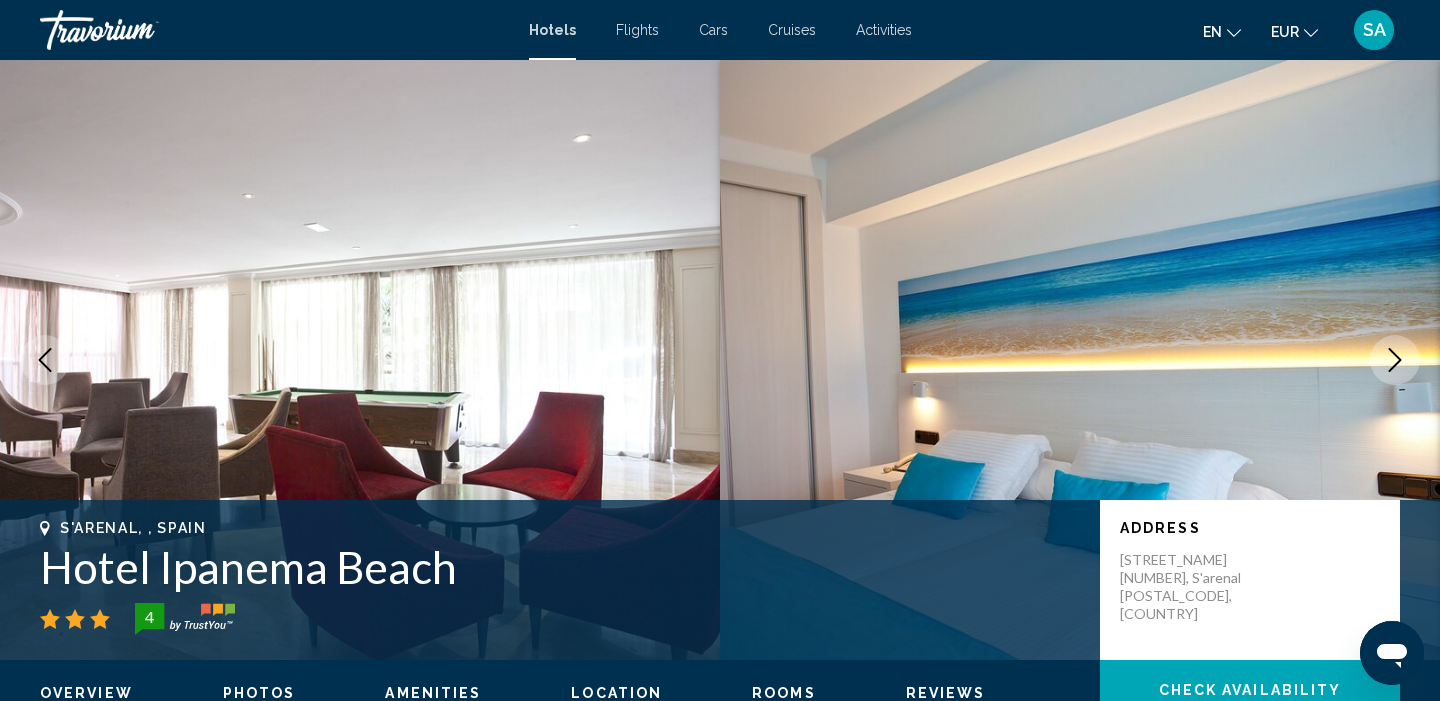 click 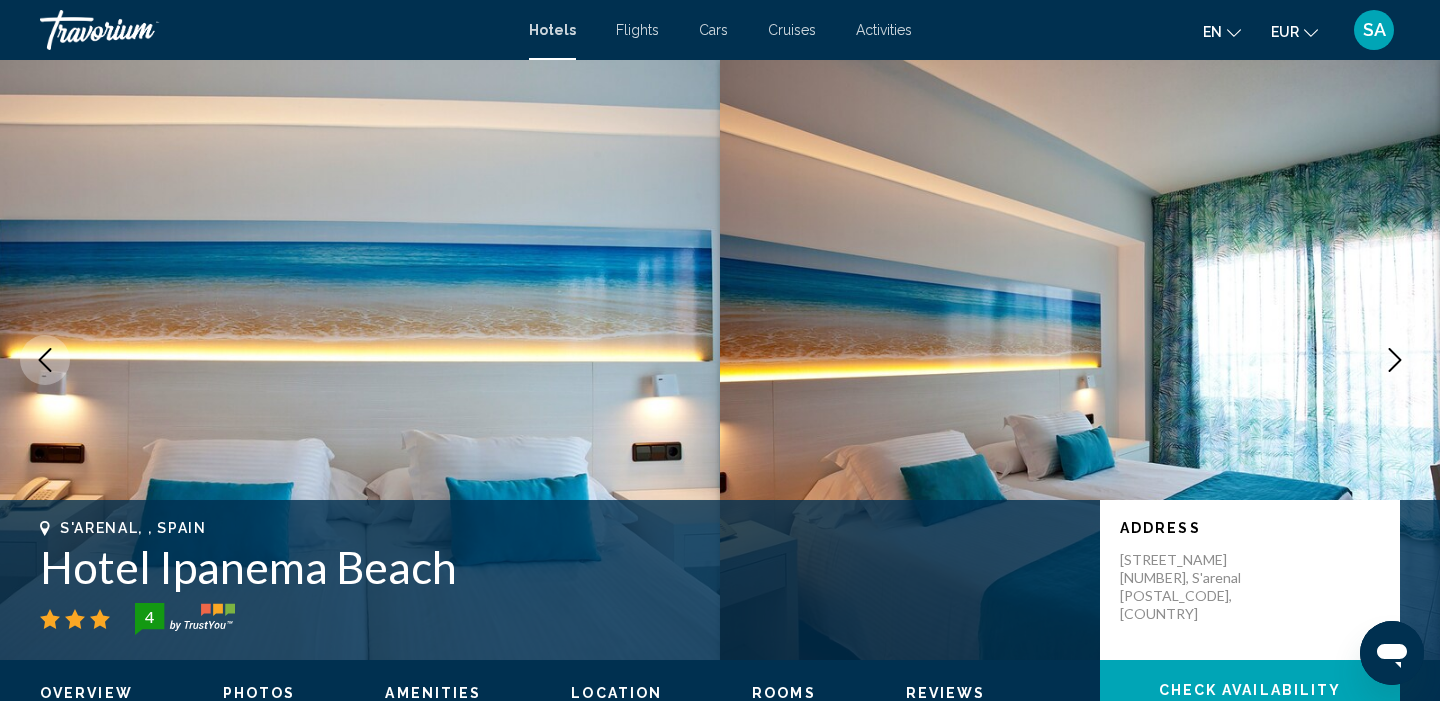 click 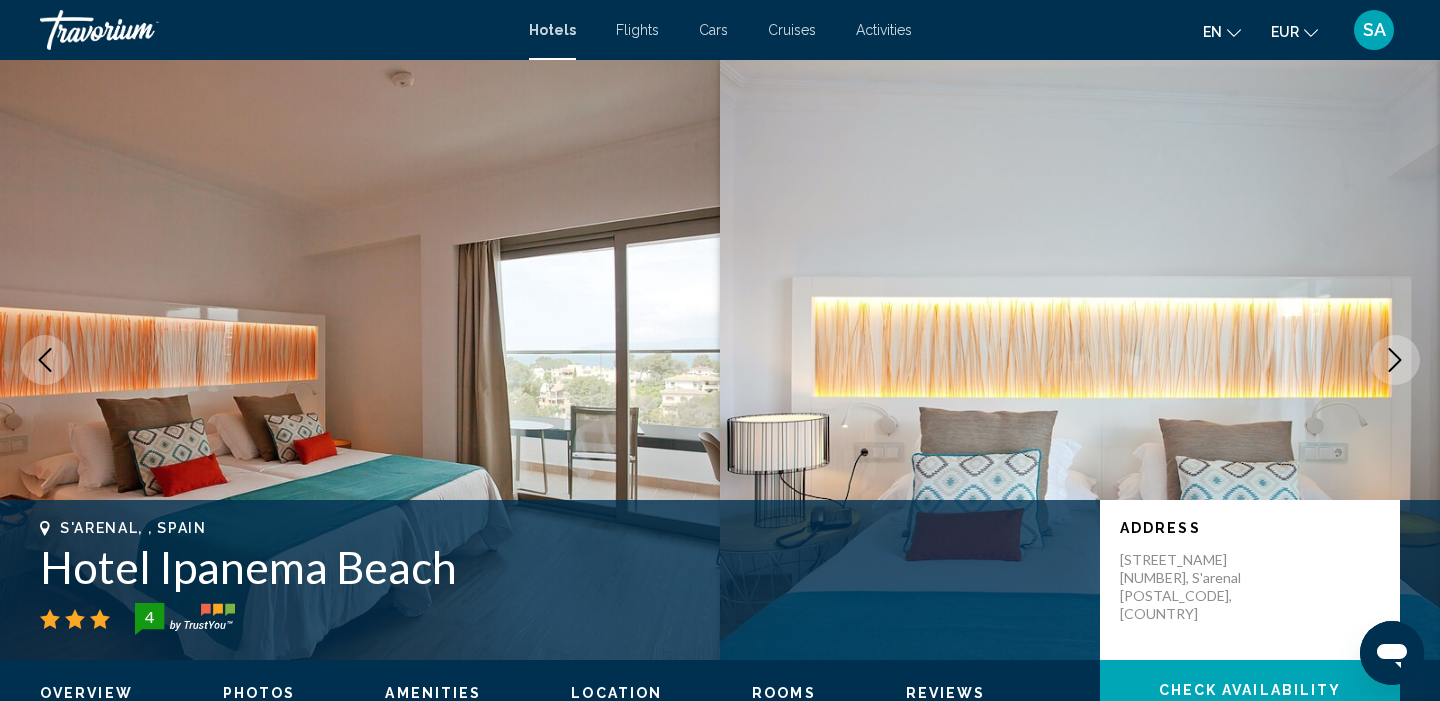 click 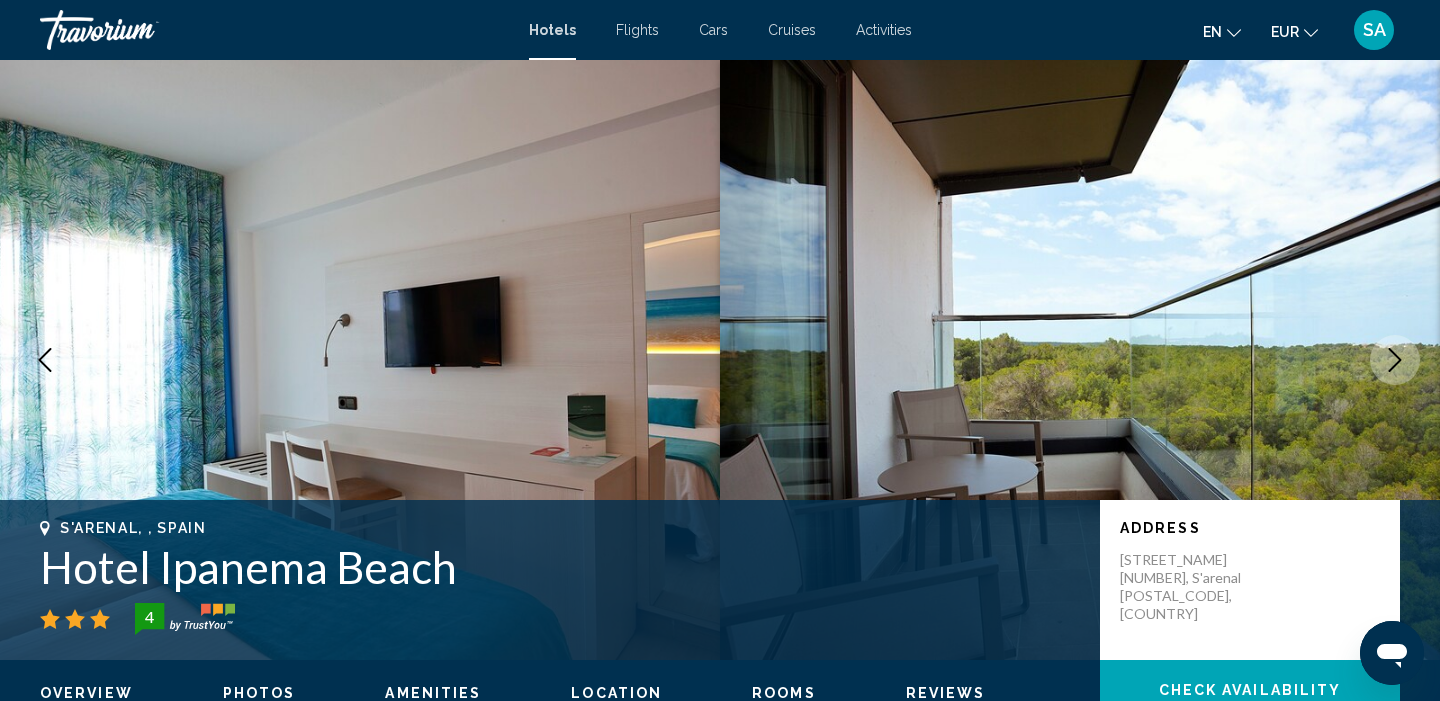 click 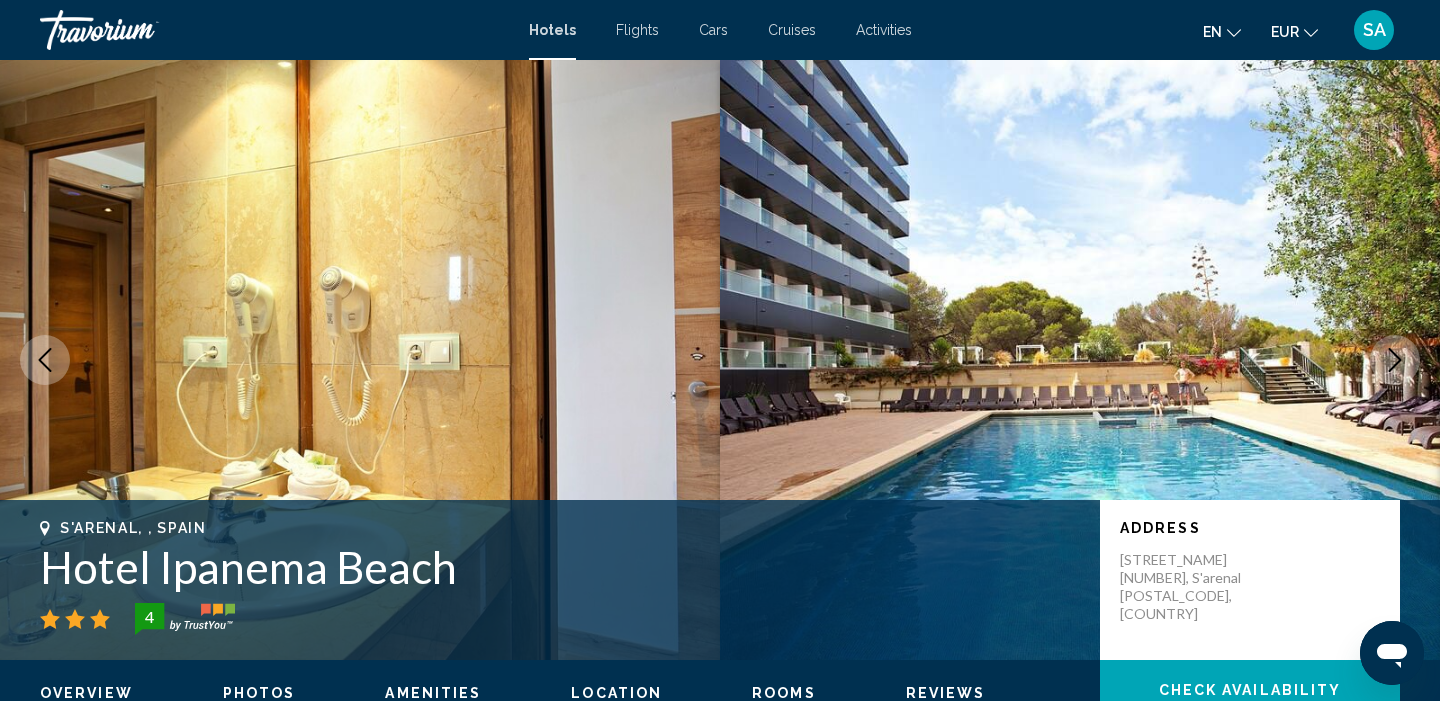 click 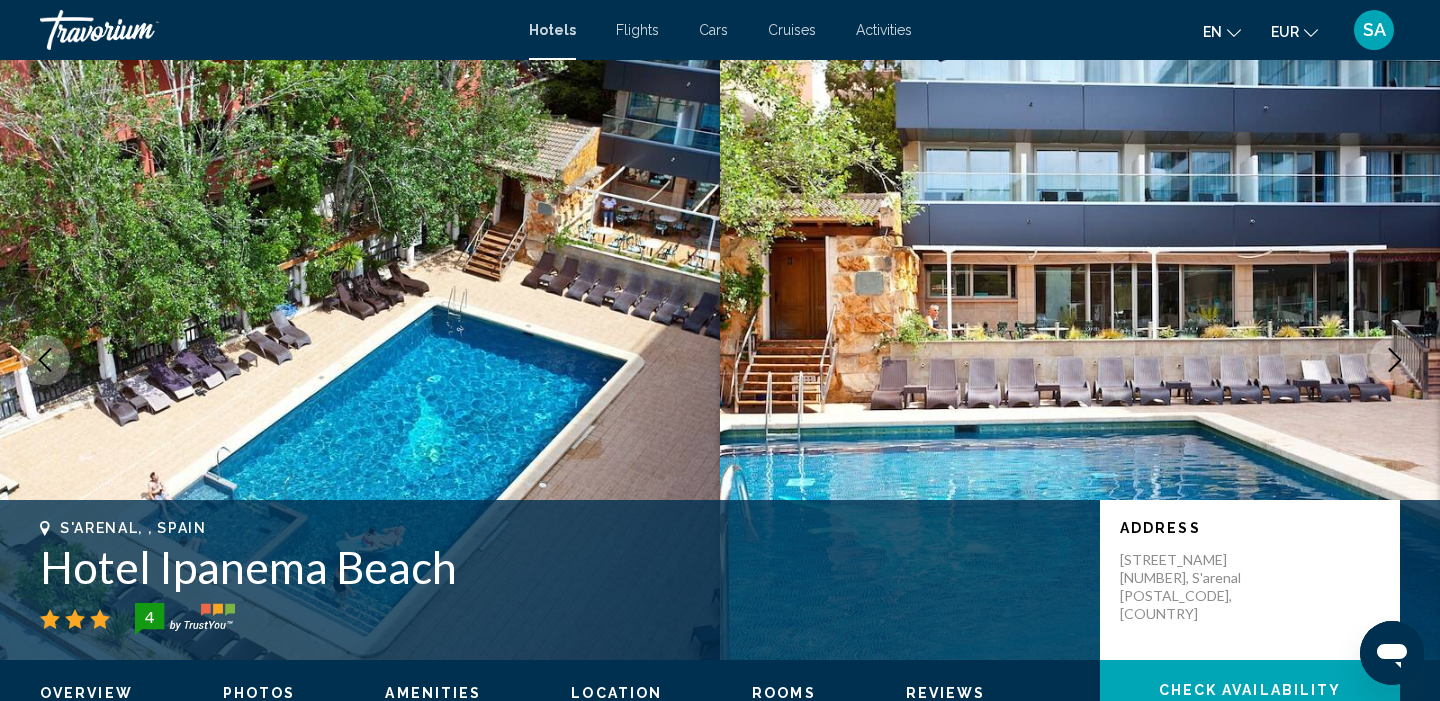 click 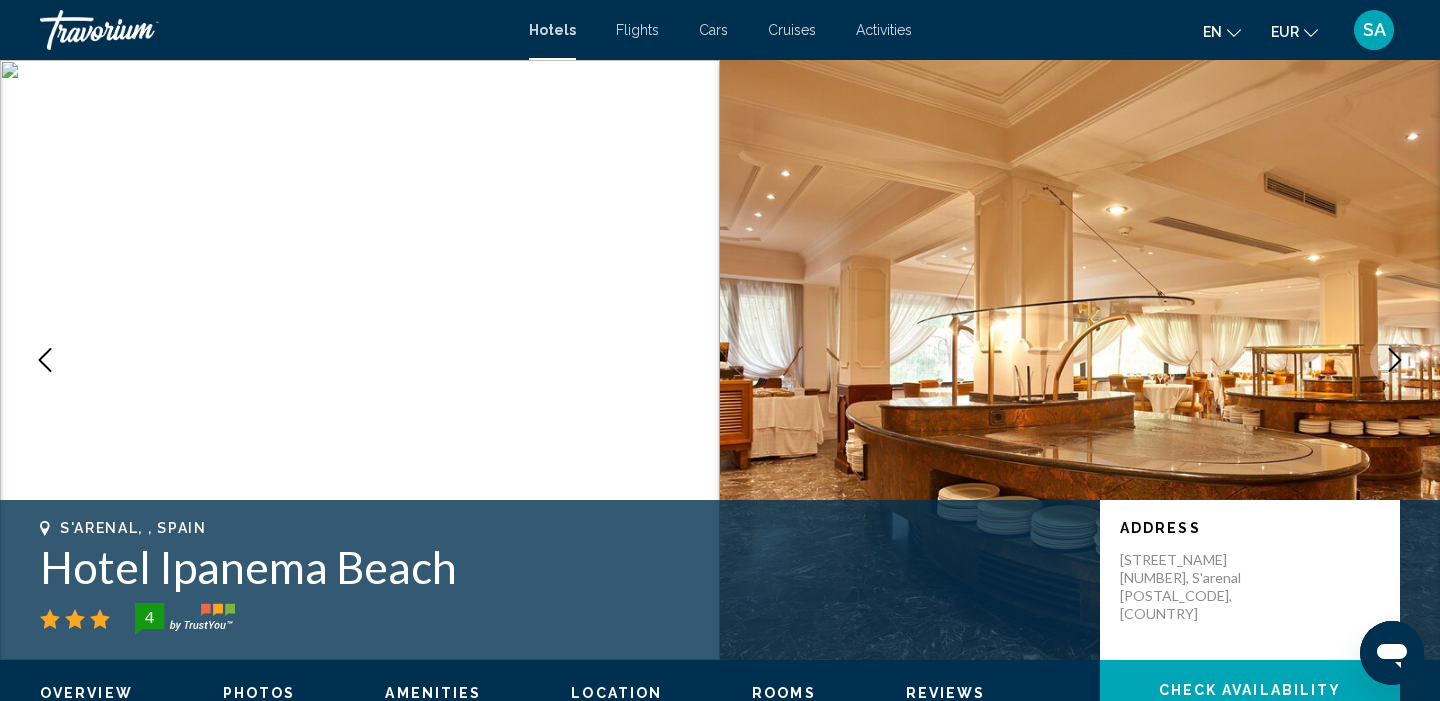 click 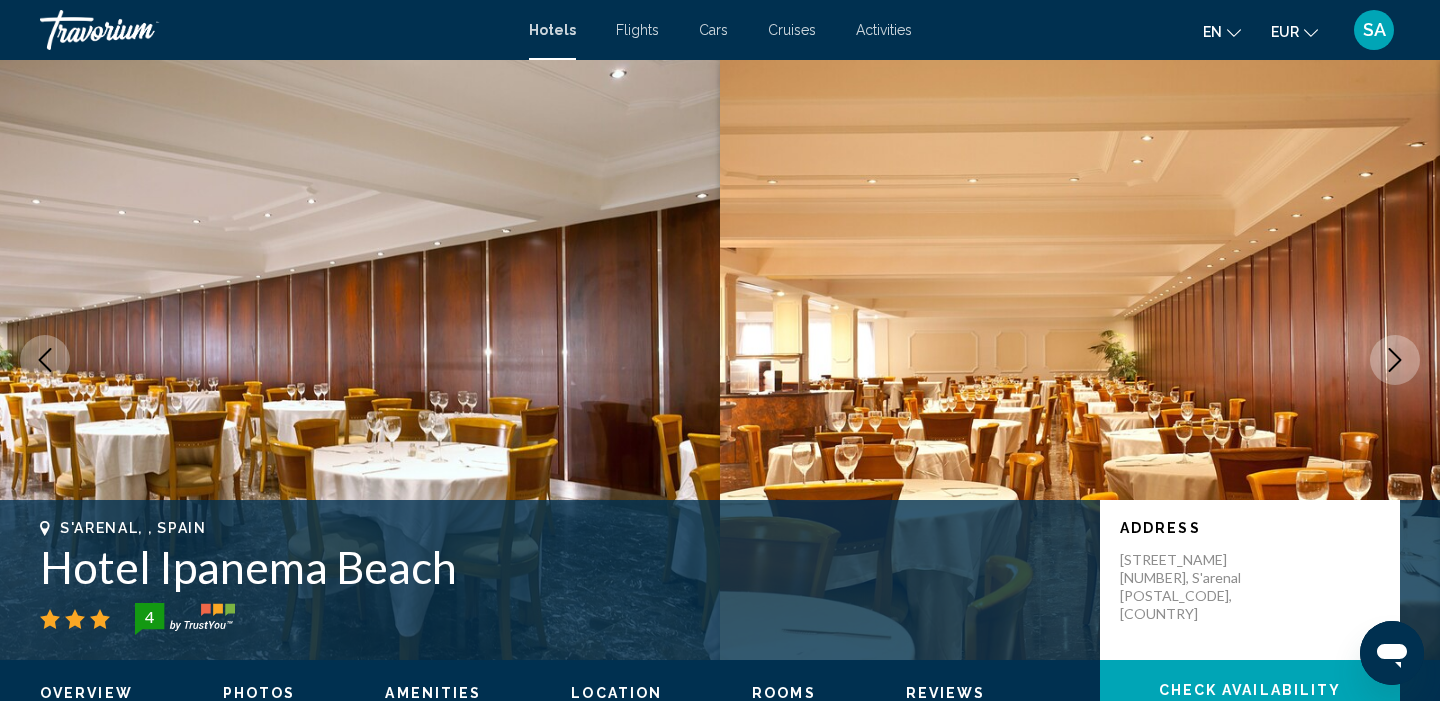 click 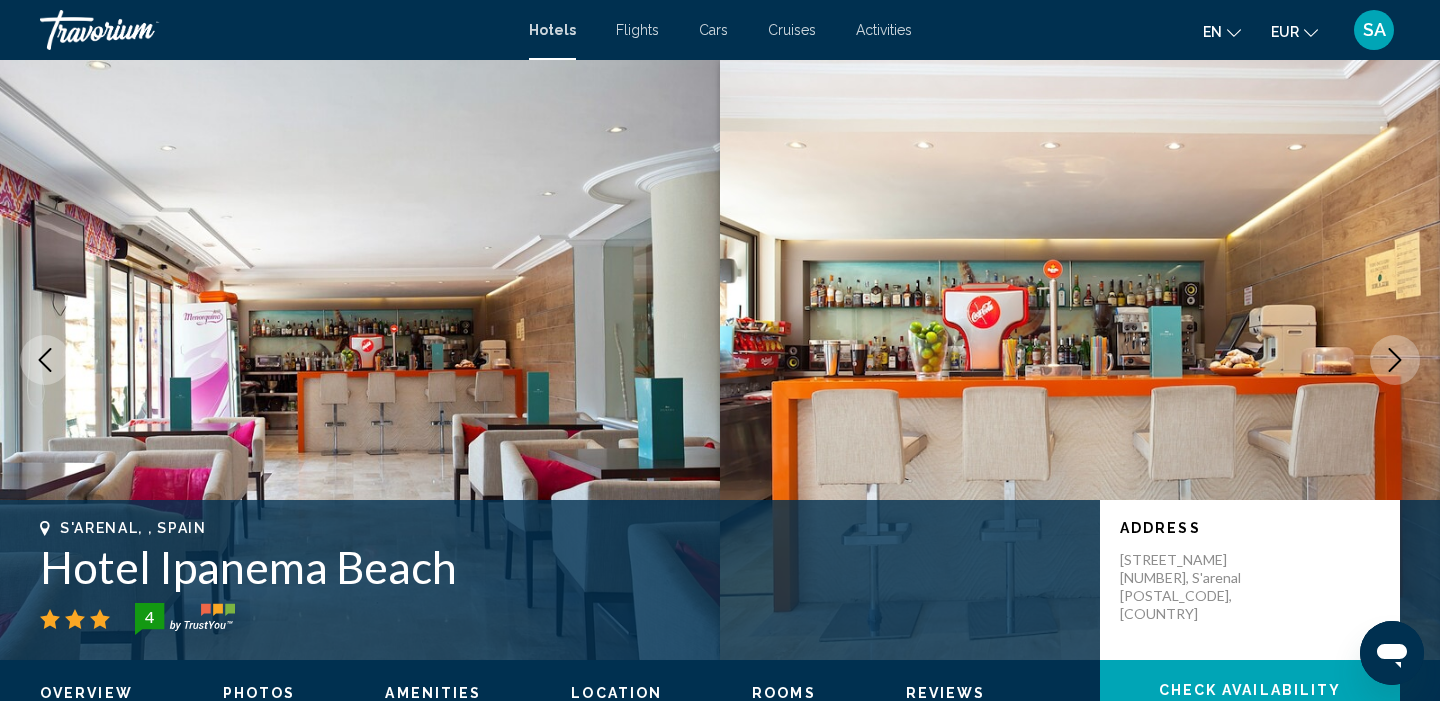 click 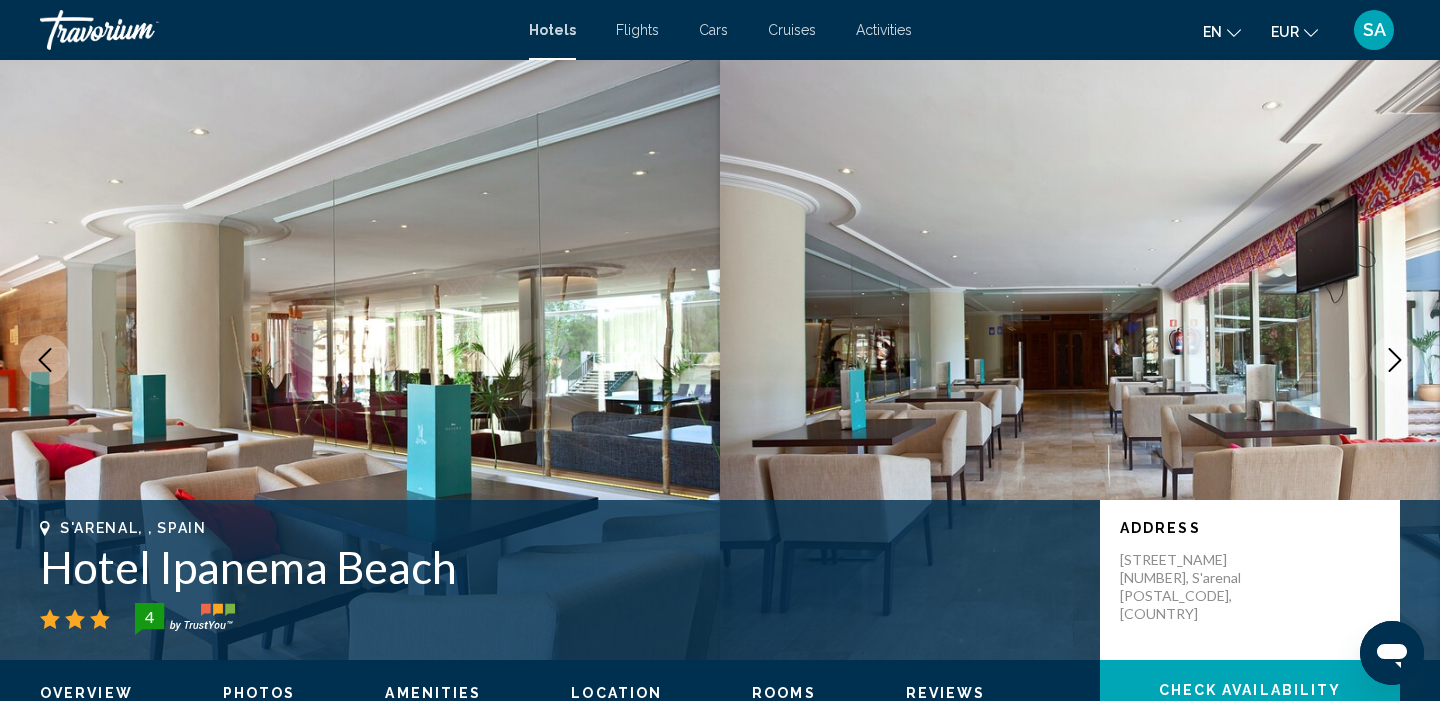 click 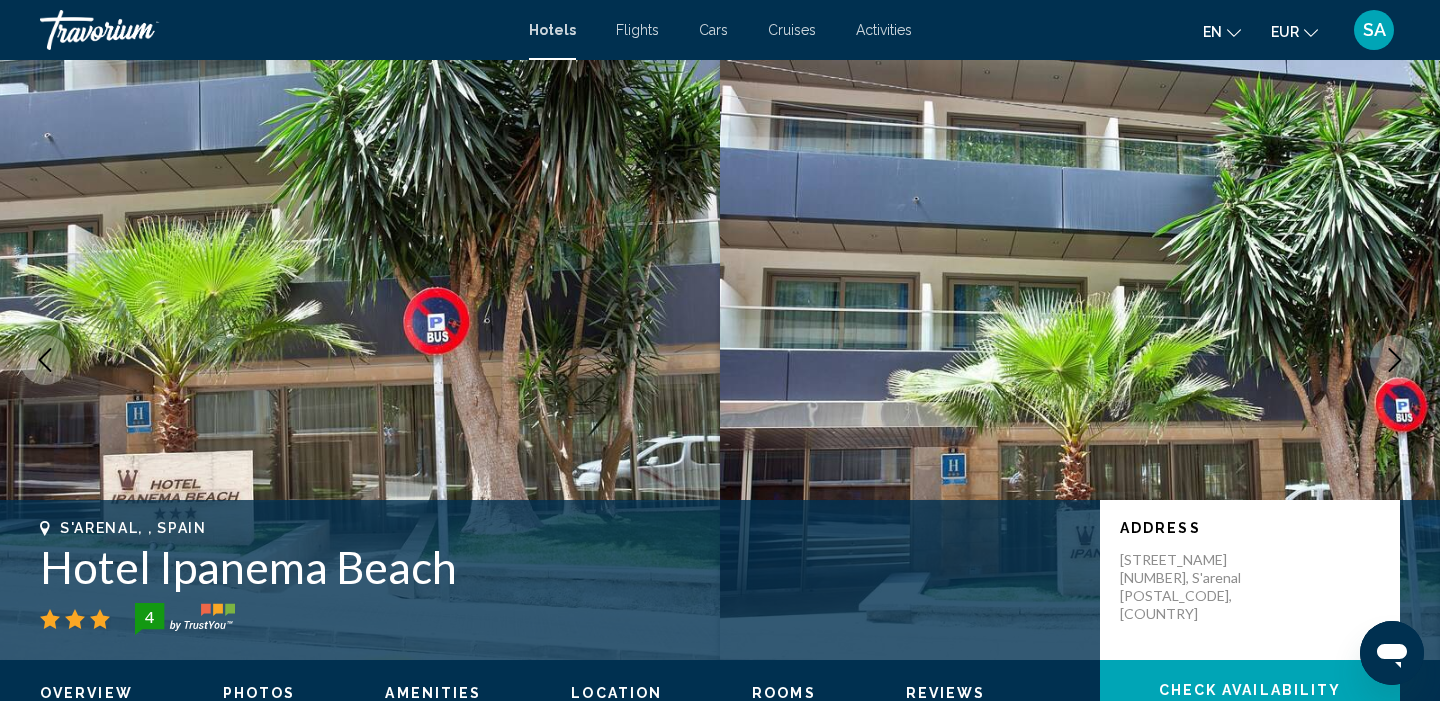 click 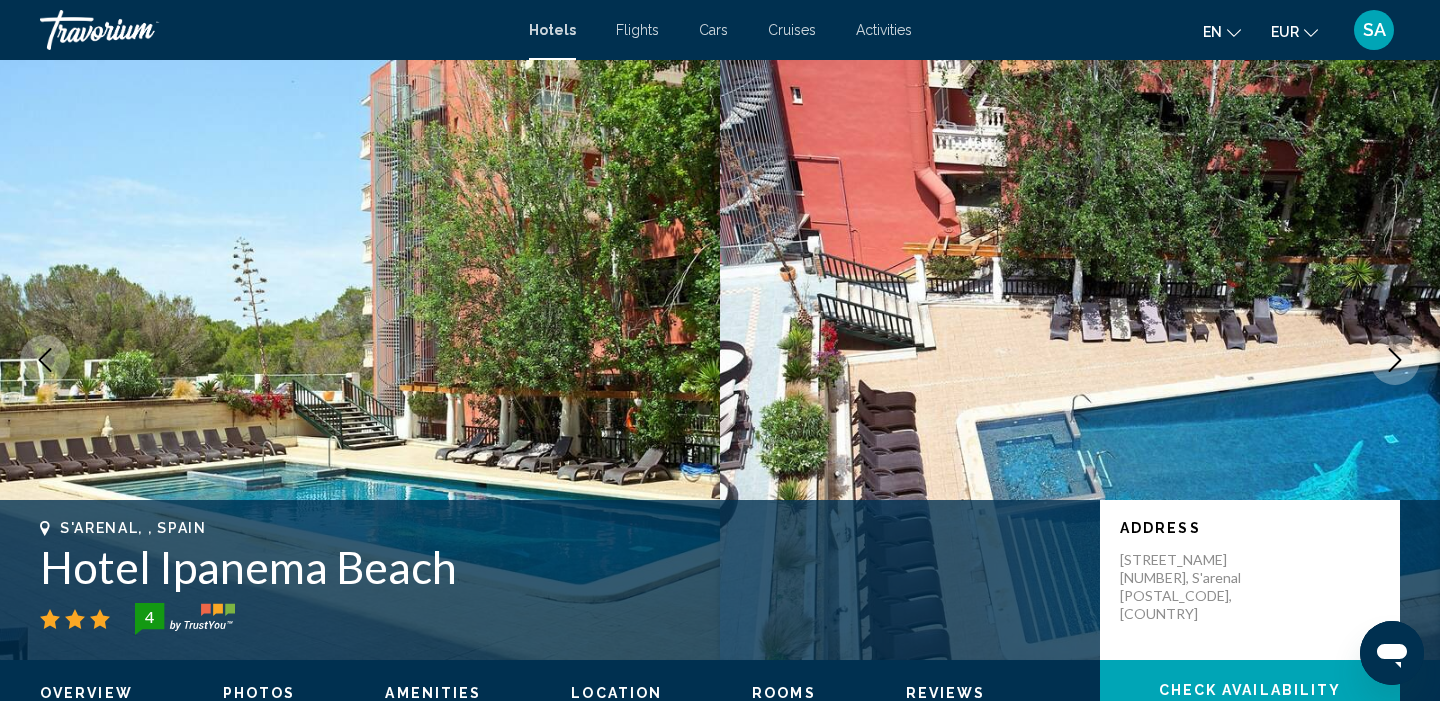 click 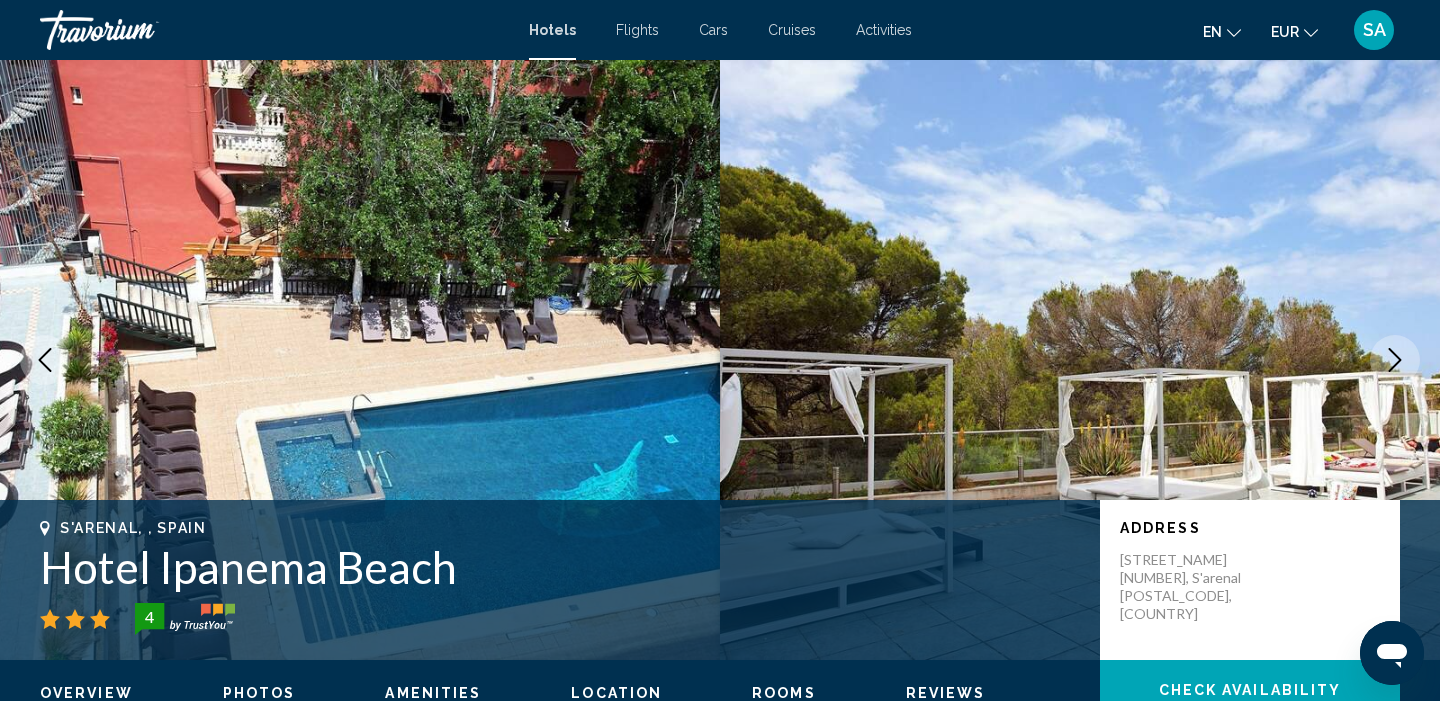 click 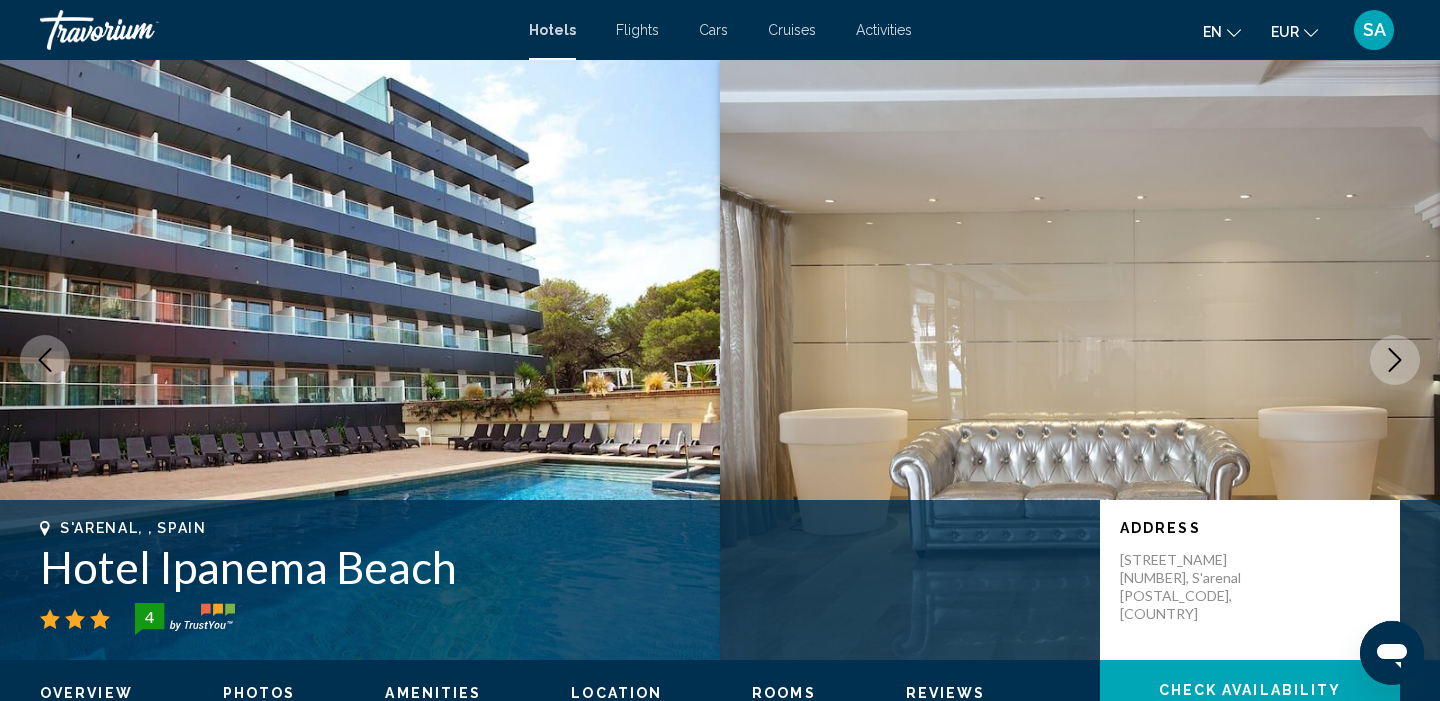 click 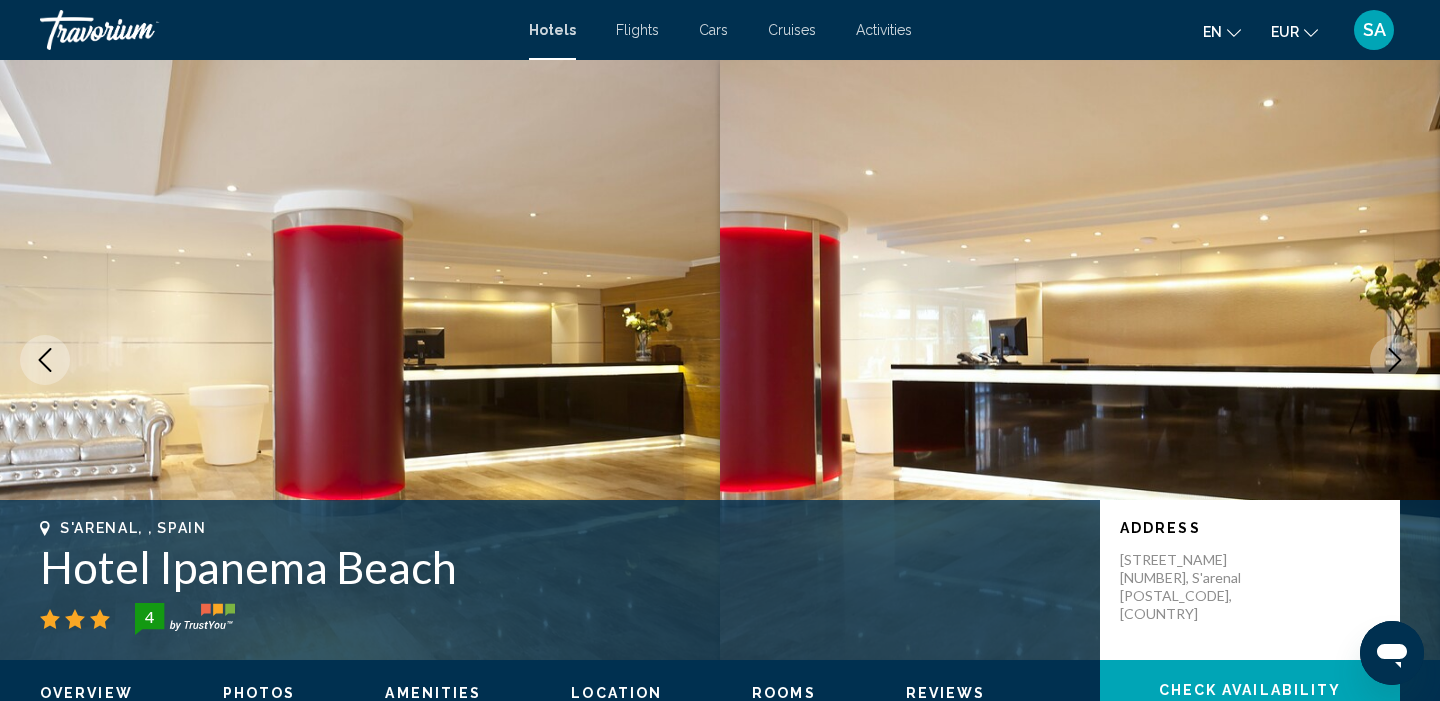 click 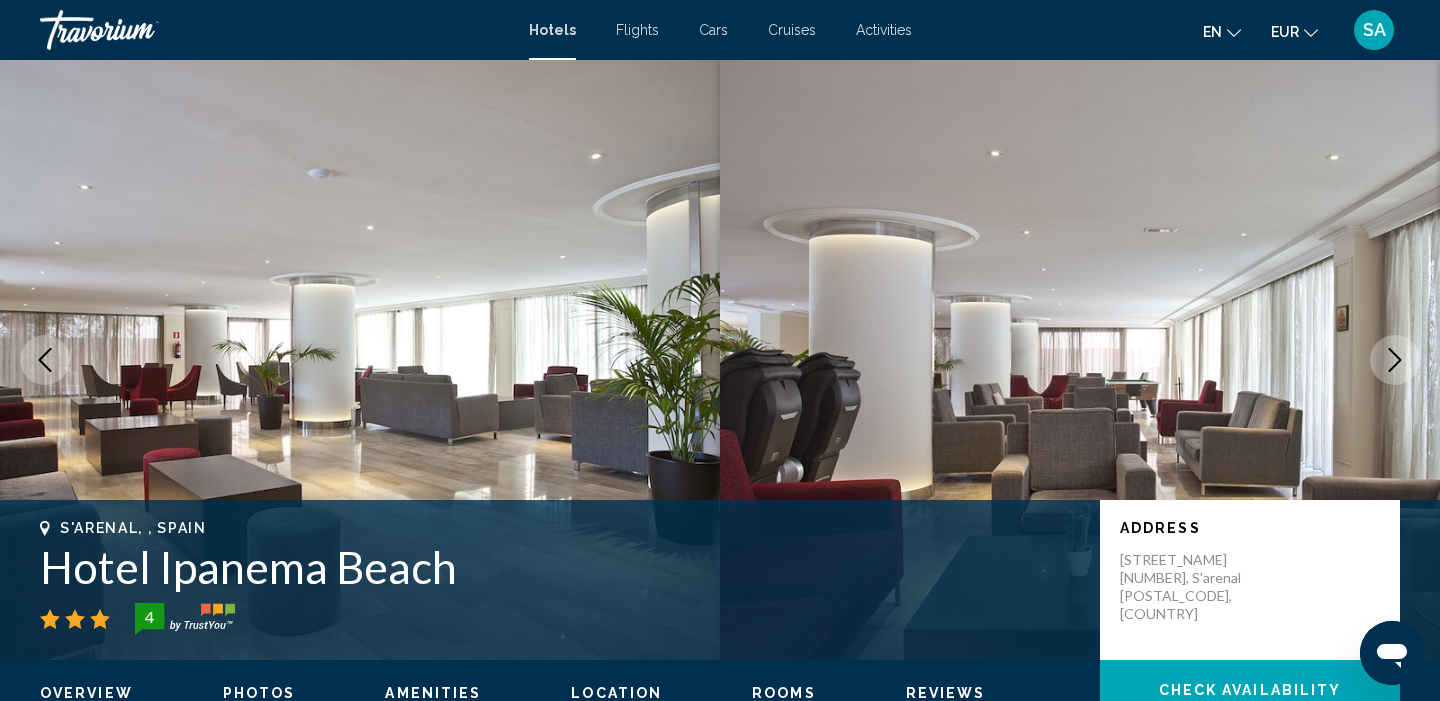 click 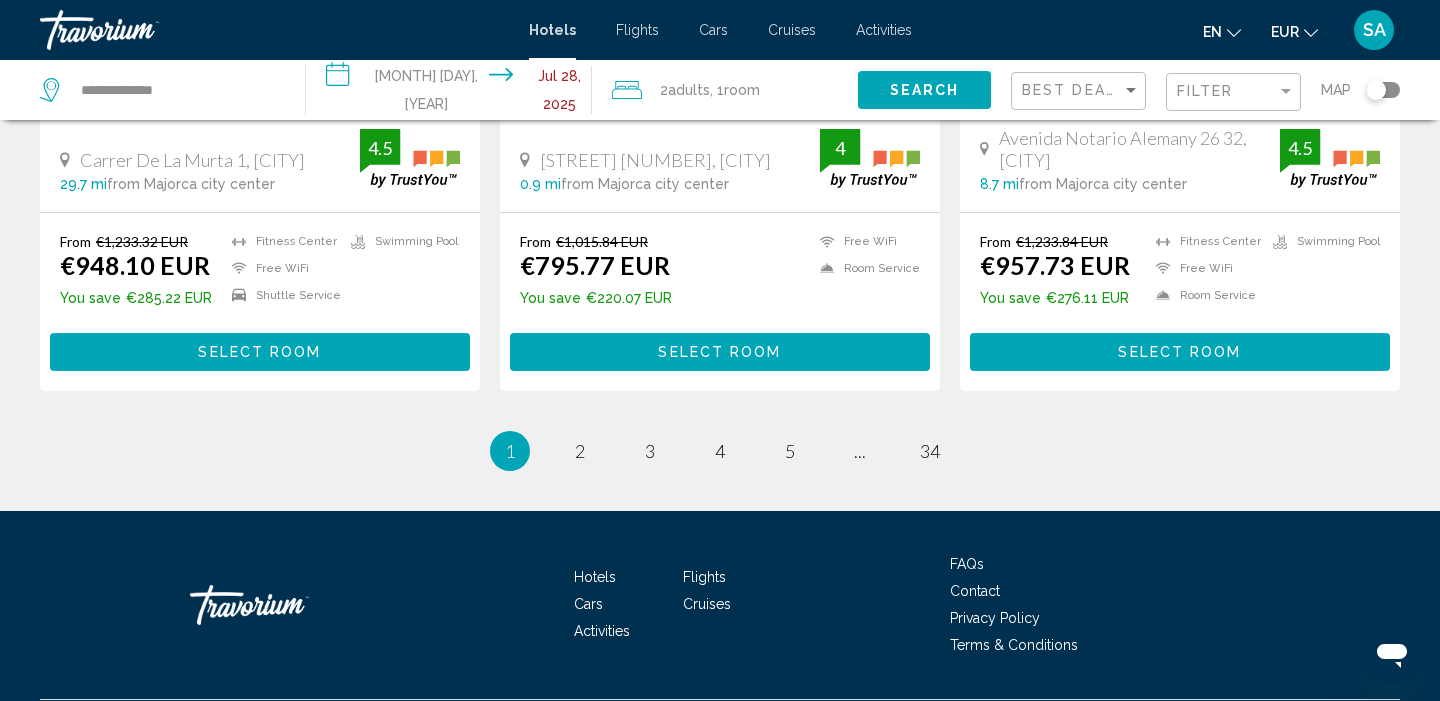 scroll, scrollTop: 2707, scrollLeft: 0, axis: vertical 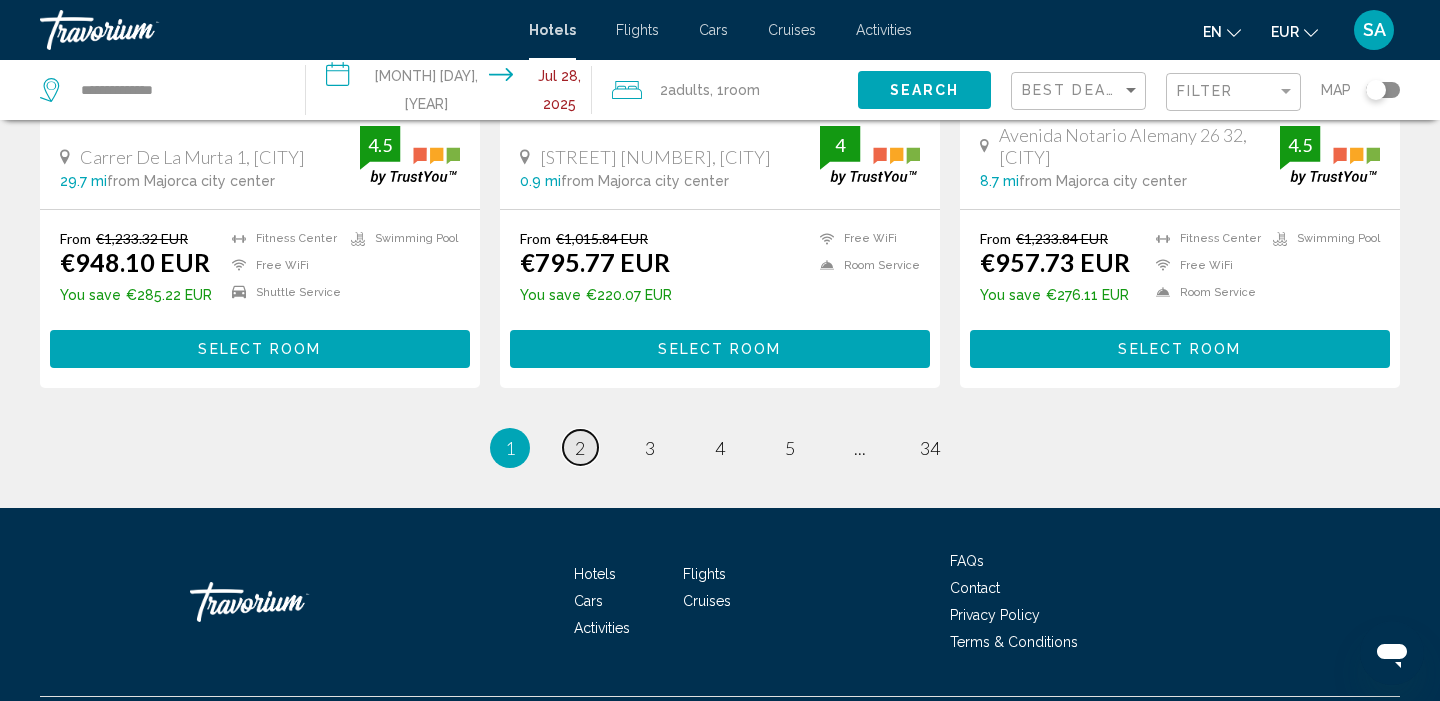 click on "2" at bounding box center [580, 448] 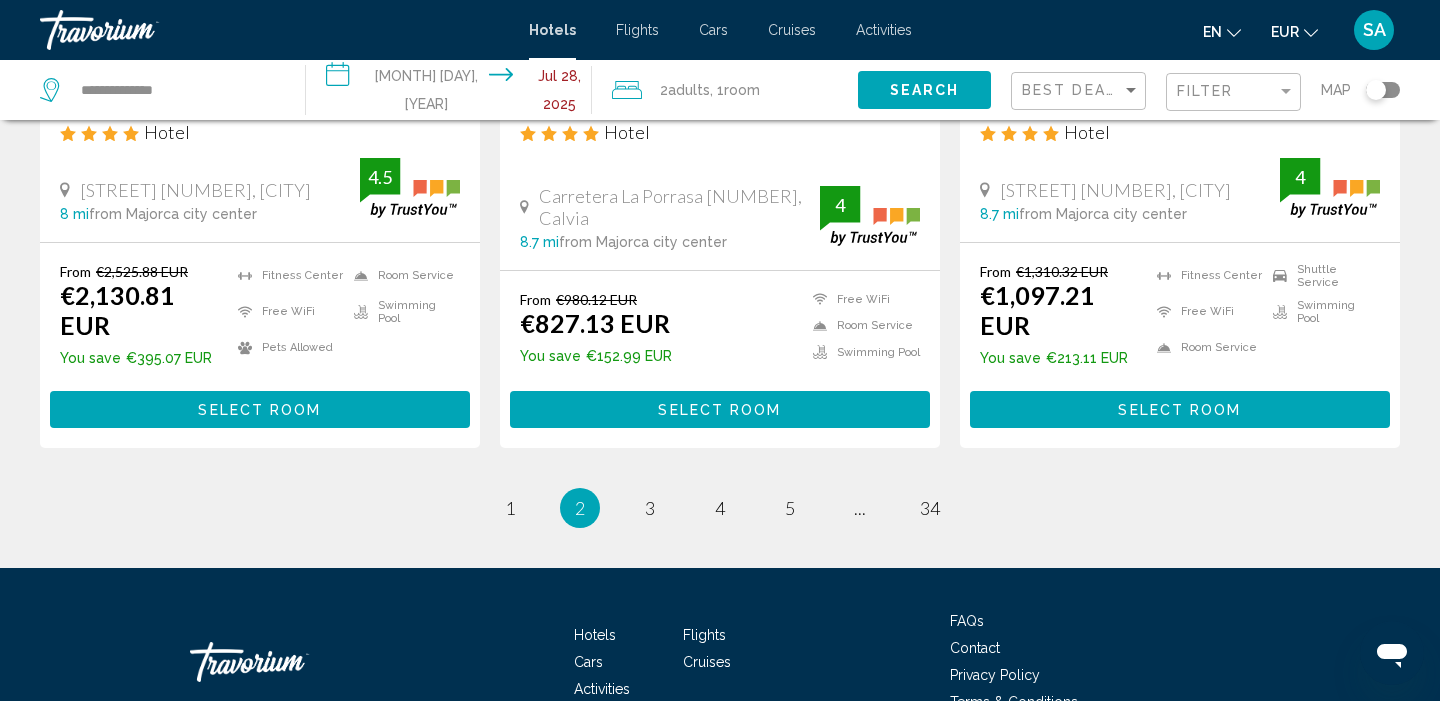 scroll, scrollTop: 2698, scrollLeft: 0, axis: vertical 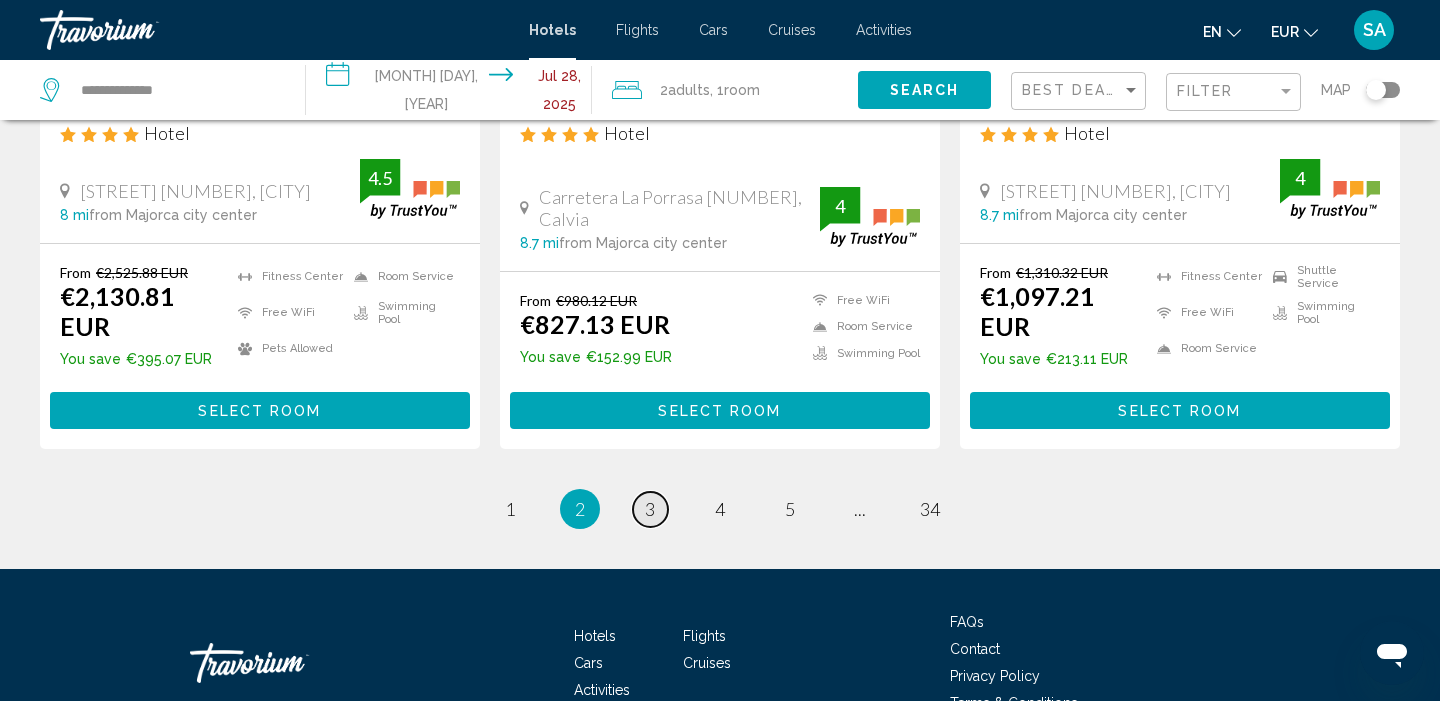 click on "page  3" at bounding box center (650, 509) 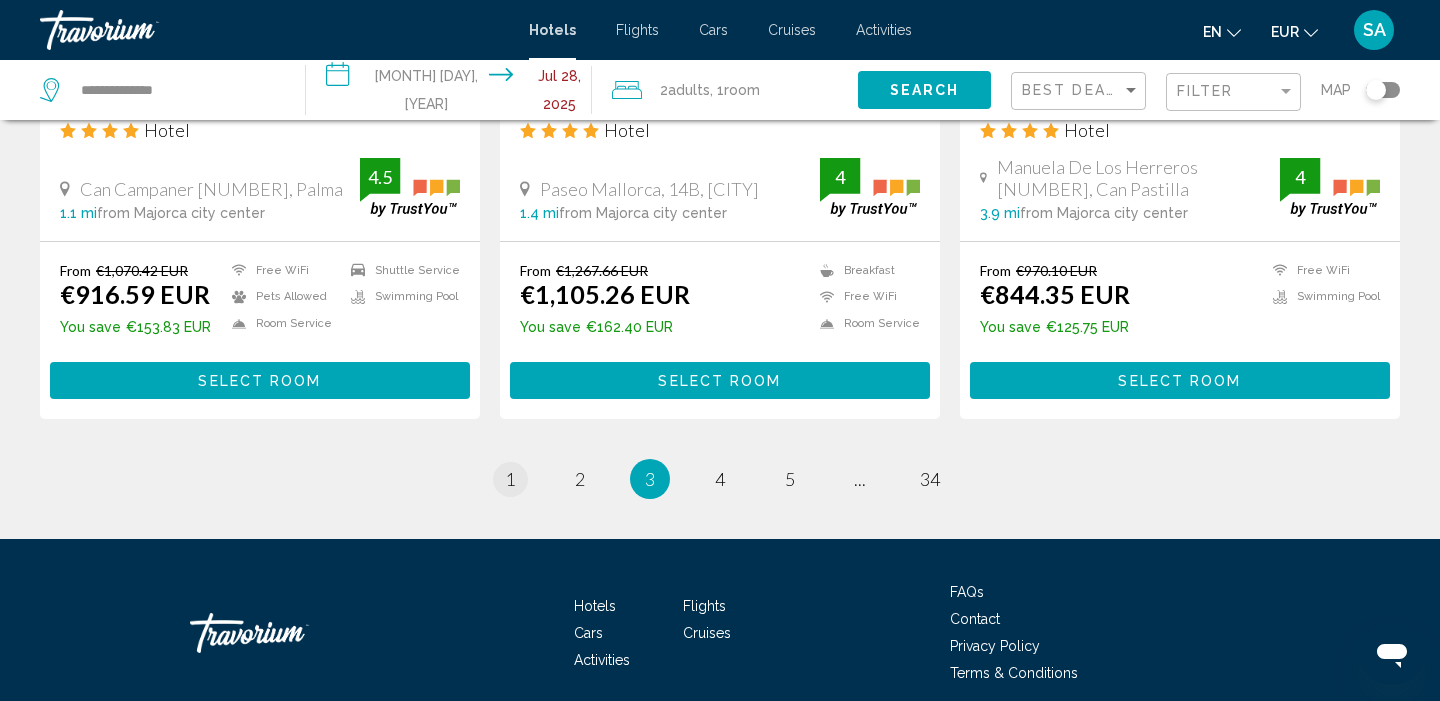 scroll, scrollTop: 2702, scrollLeft: 0, axis: vertical 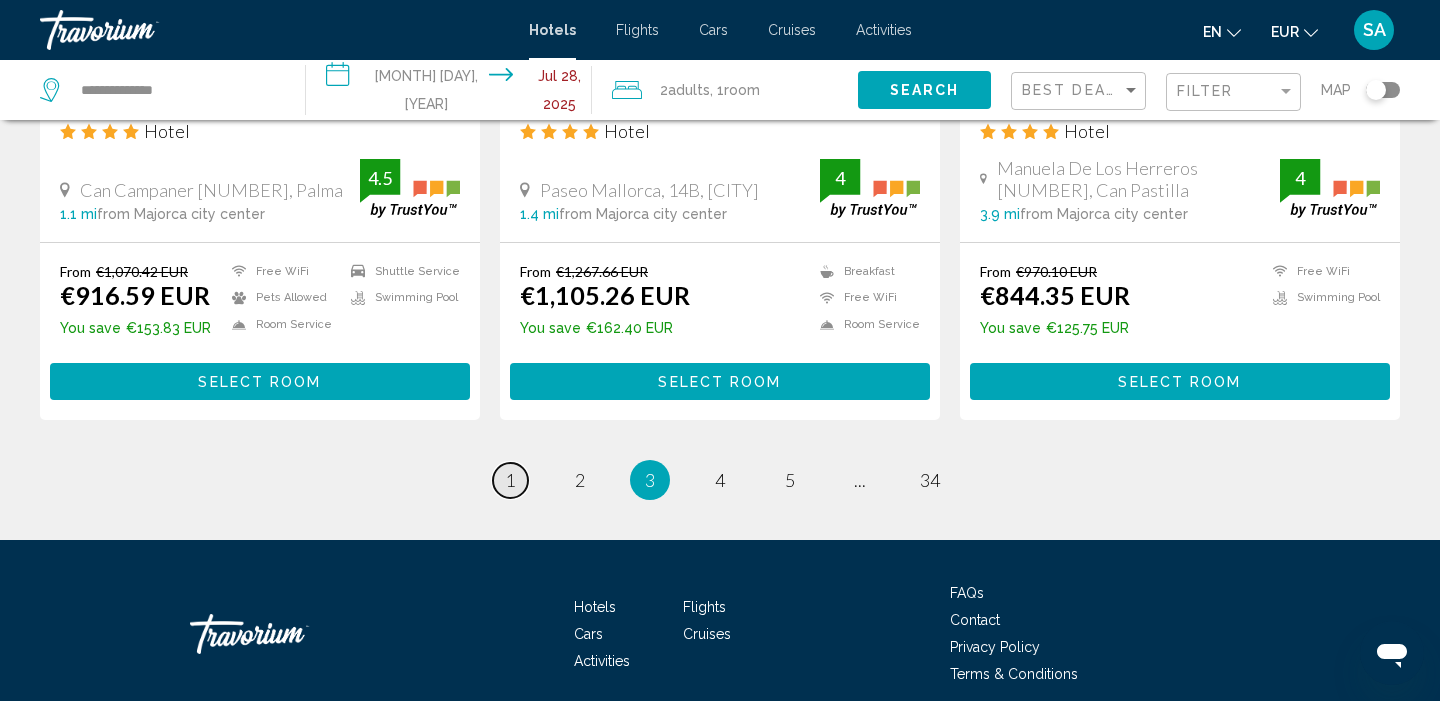 click on "1" at bounding box center [510, 480] 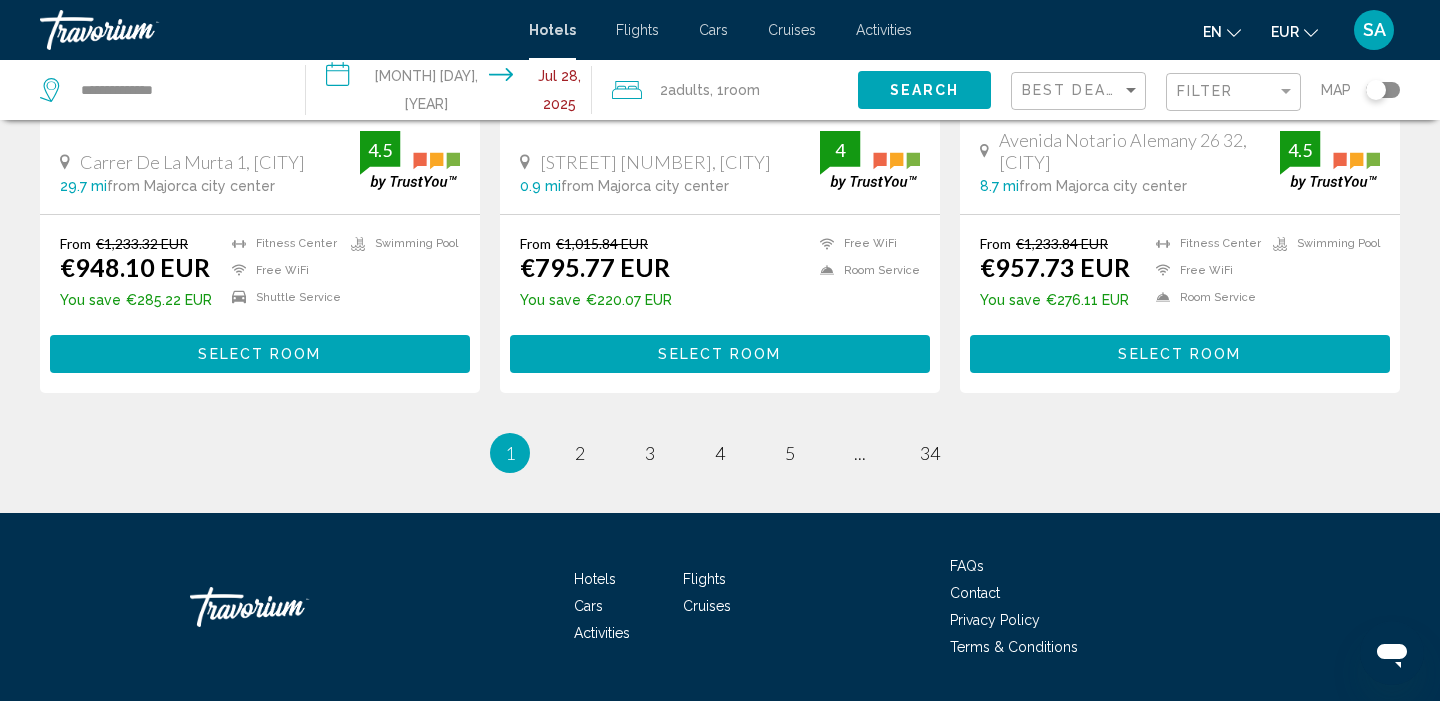 scroll, scrollTop: 0, scrollLeft: 0, axis: both 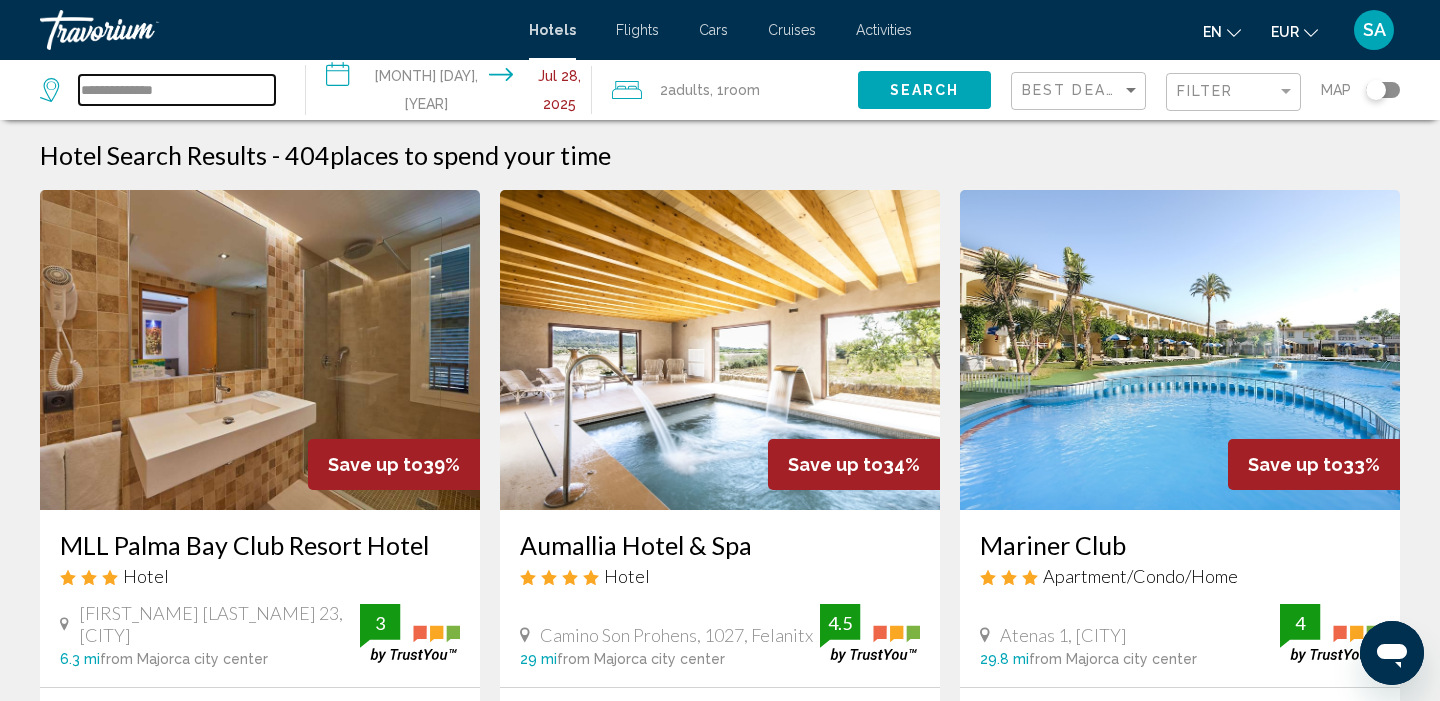 click on "**********" at bounding box center [177, 90] 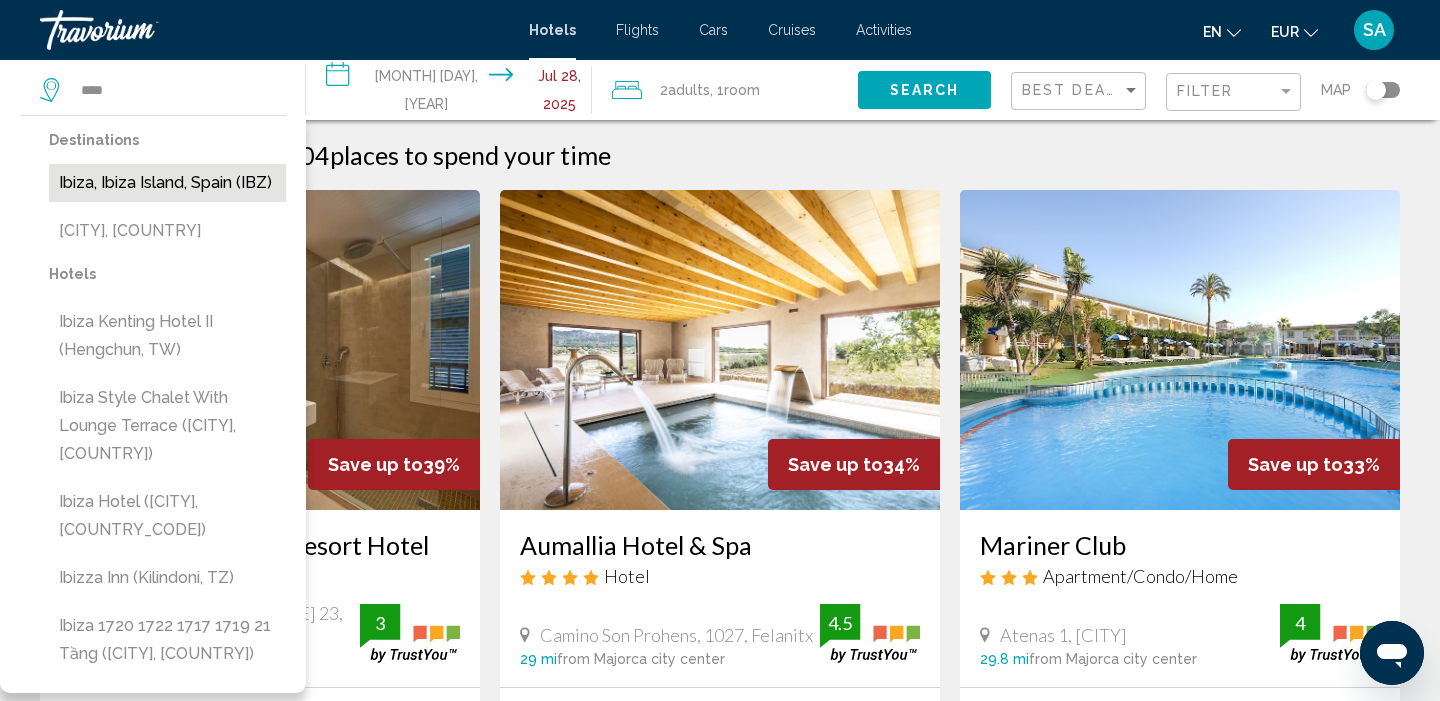 click on "Ibiza, Ibiza Island, Spain (IBZ)" at bounding box center [167, 183] 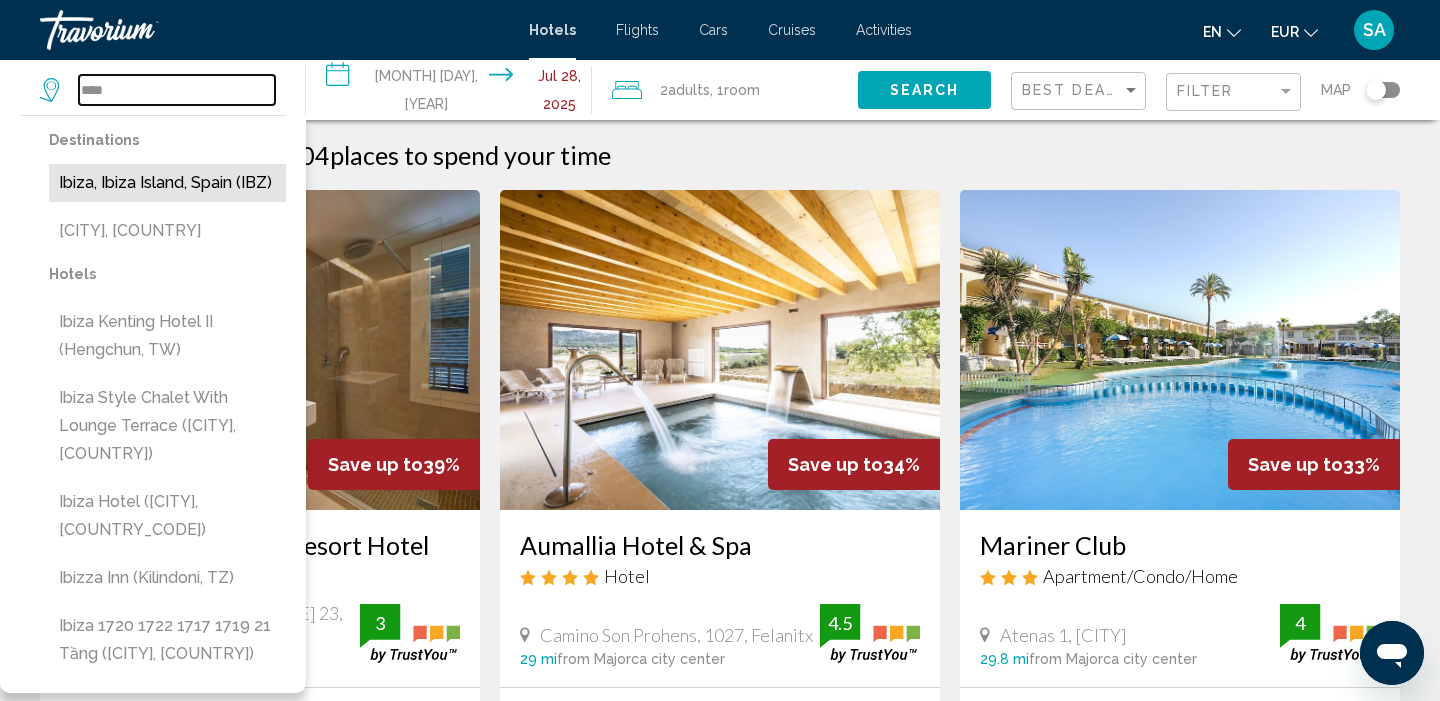 type on "**********" 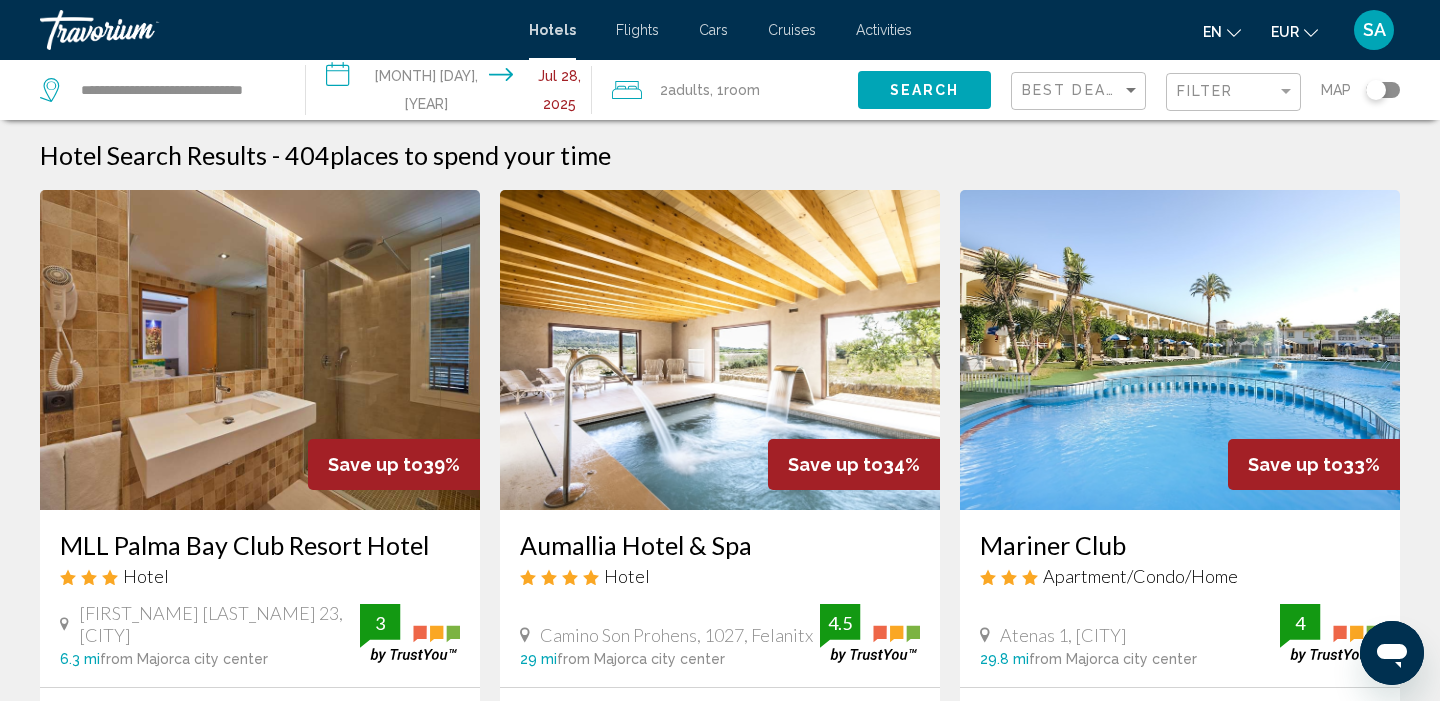 click on "**********" at bounding box center (453, 93) 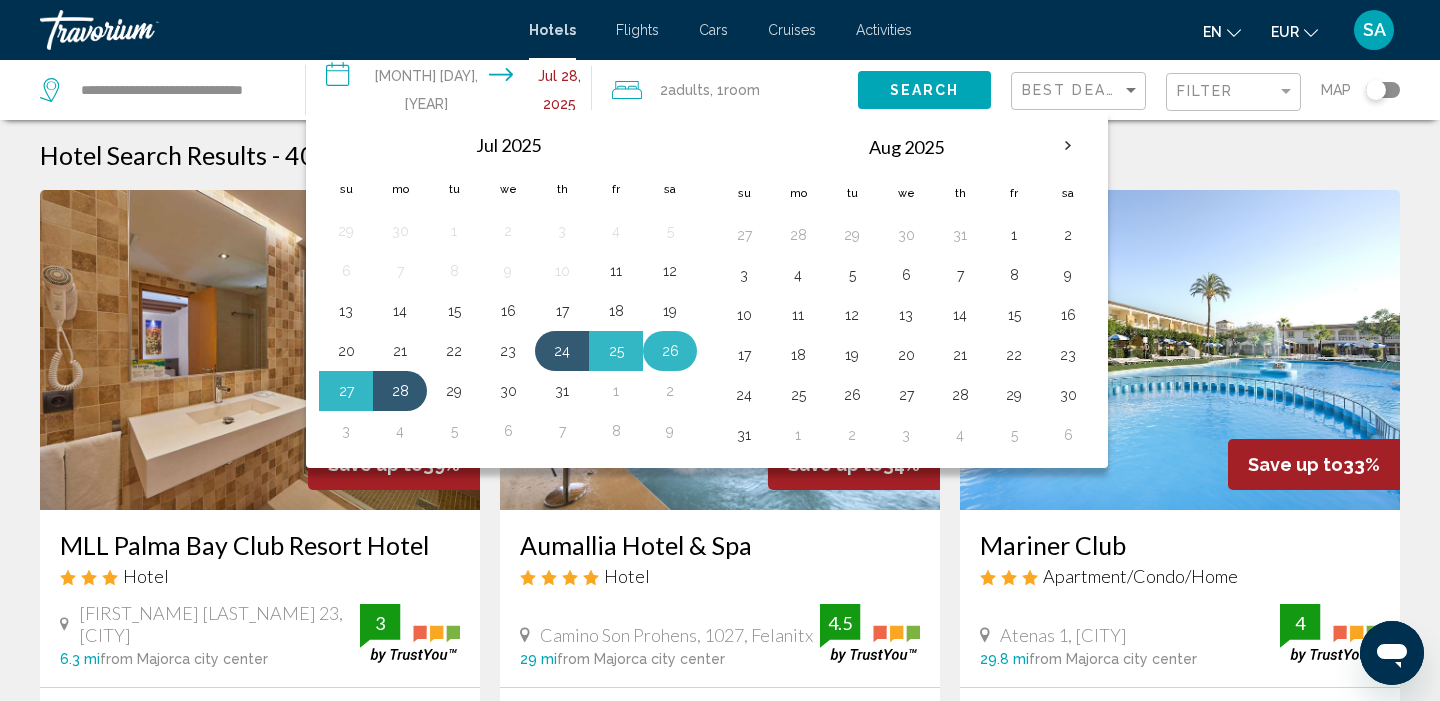 click on "26" at bounding box center [670, 351] 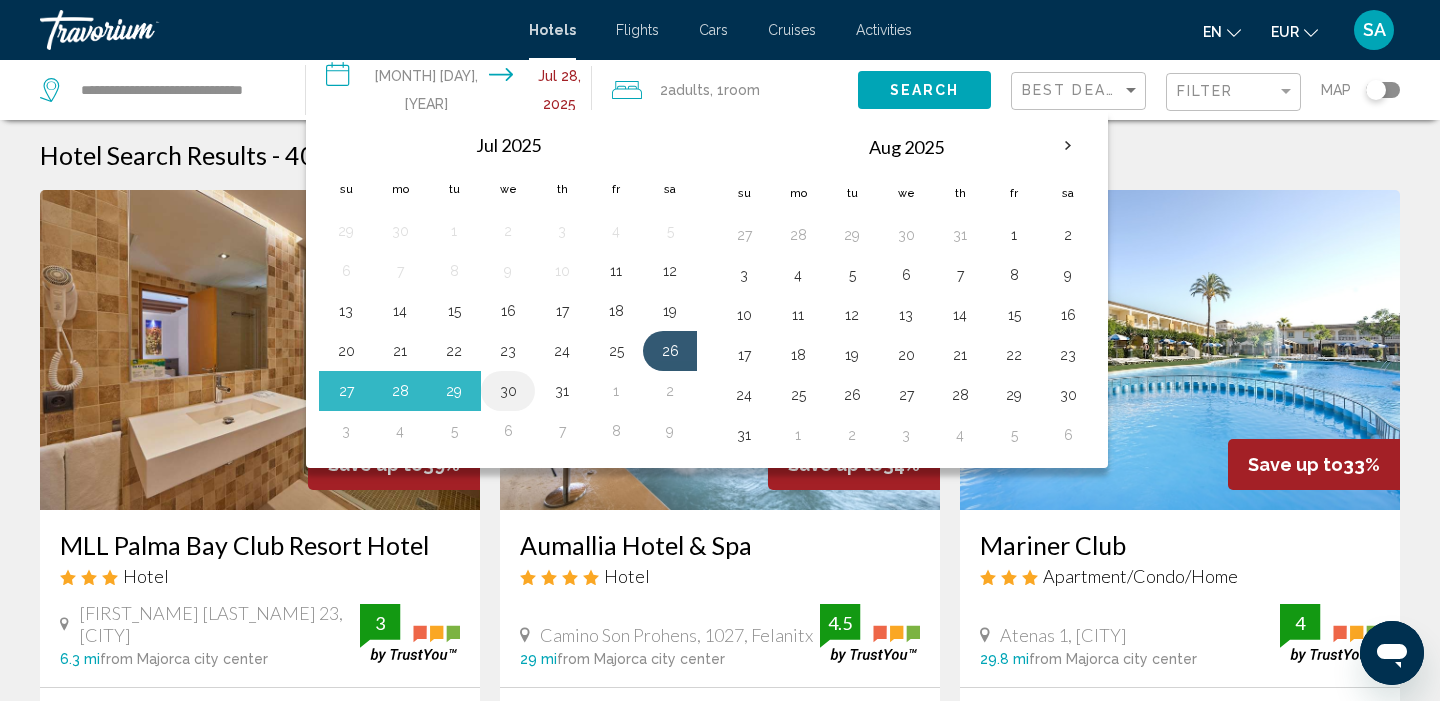 click on "30" at bounding box center (508, 391) 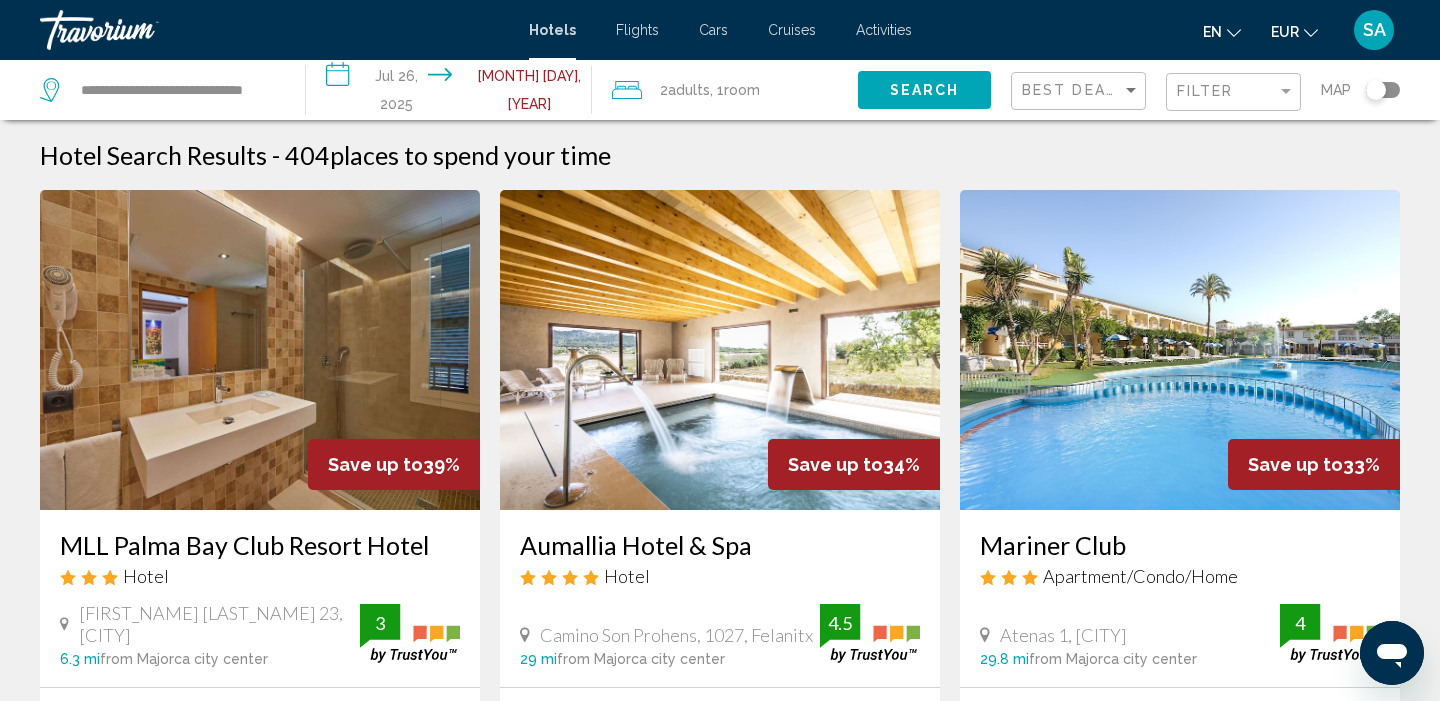 click on "Search" 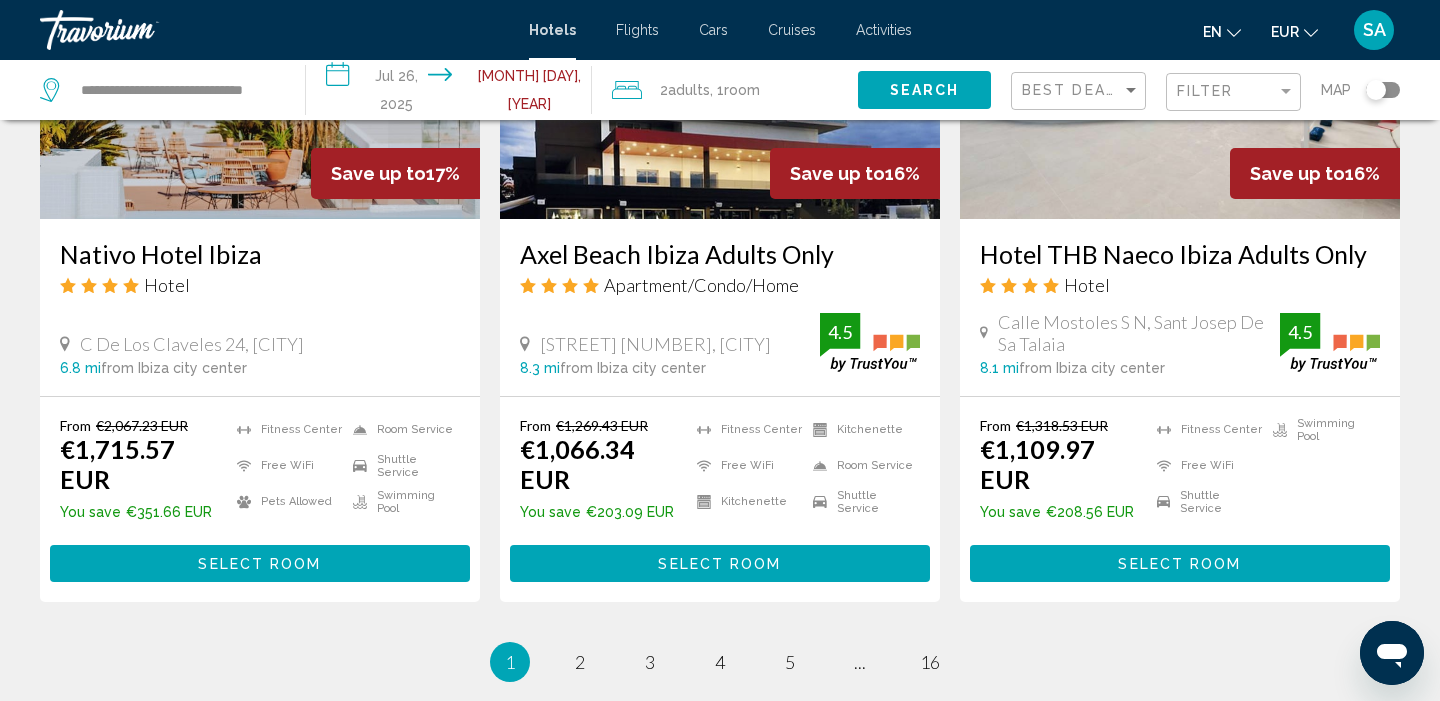 scroll, scrollTop: 2620, scrollLeft: 0, axis: vertical 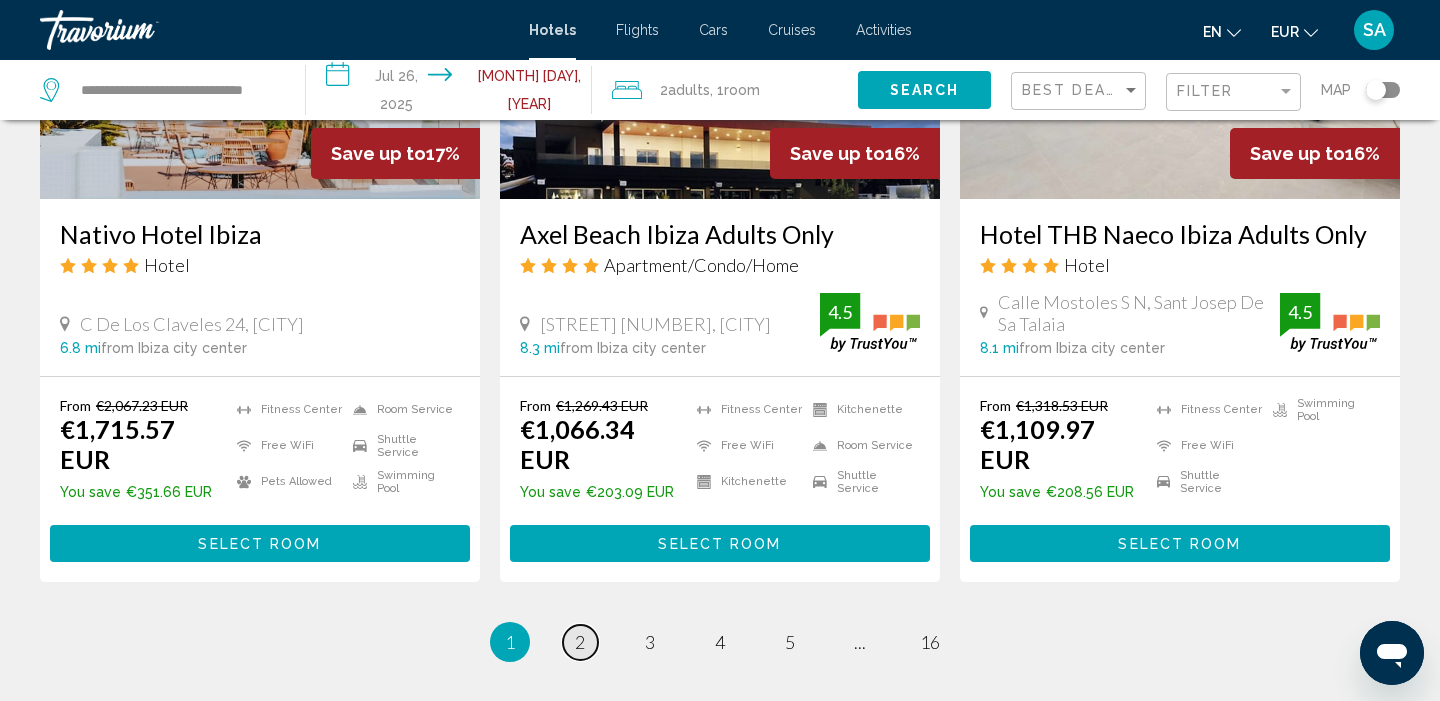 click on "2" at bounding box center [580, 642] 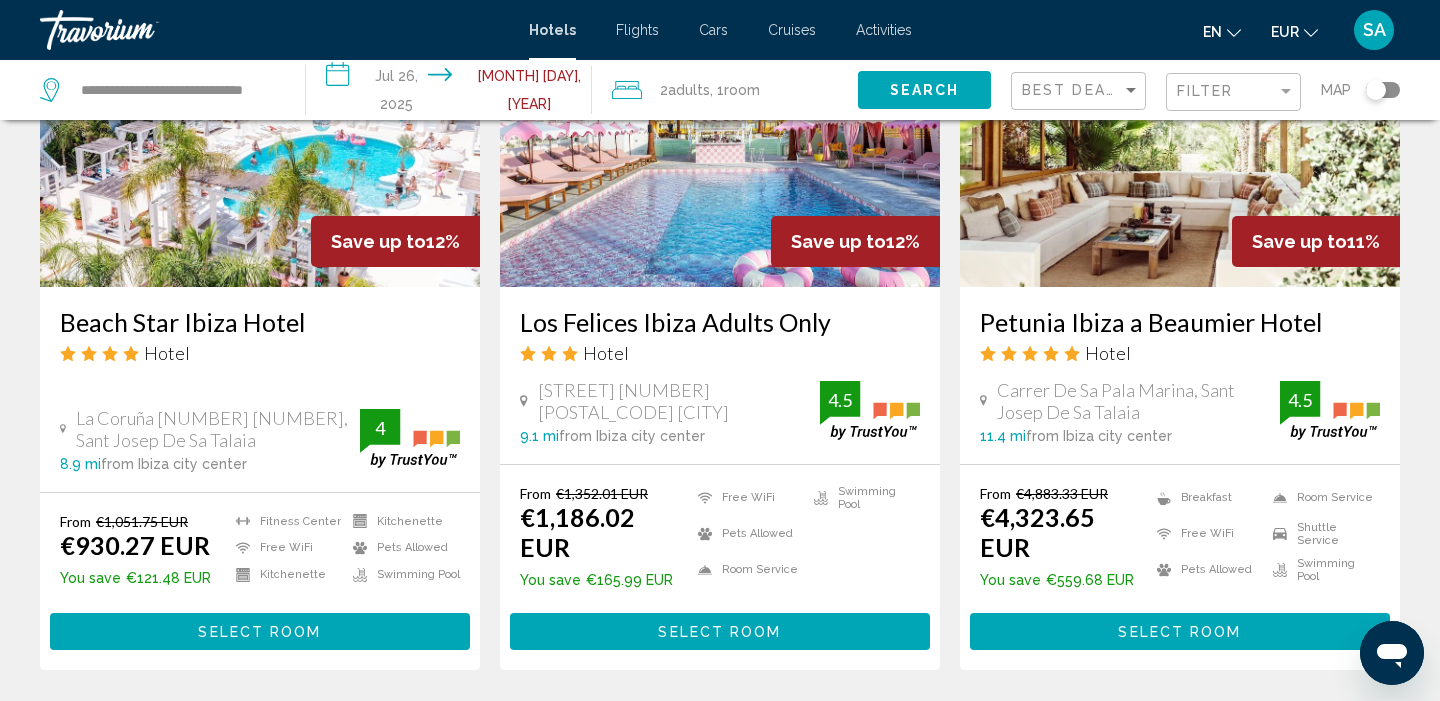 scroll, scrollTop: 2481, scrollLeft: 0, axis: vertical 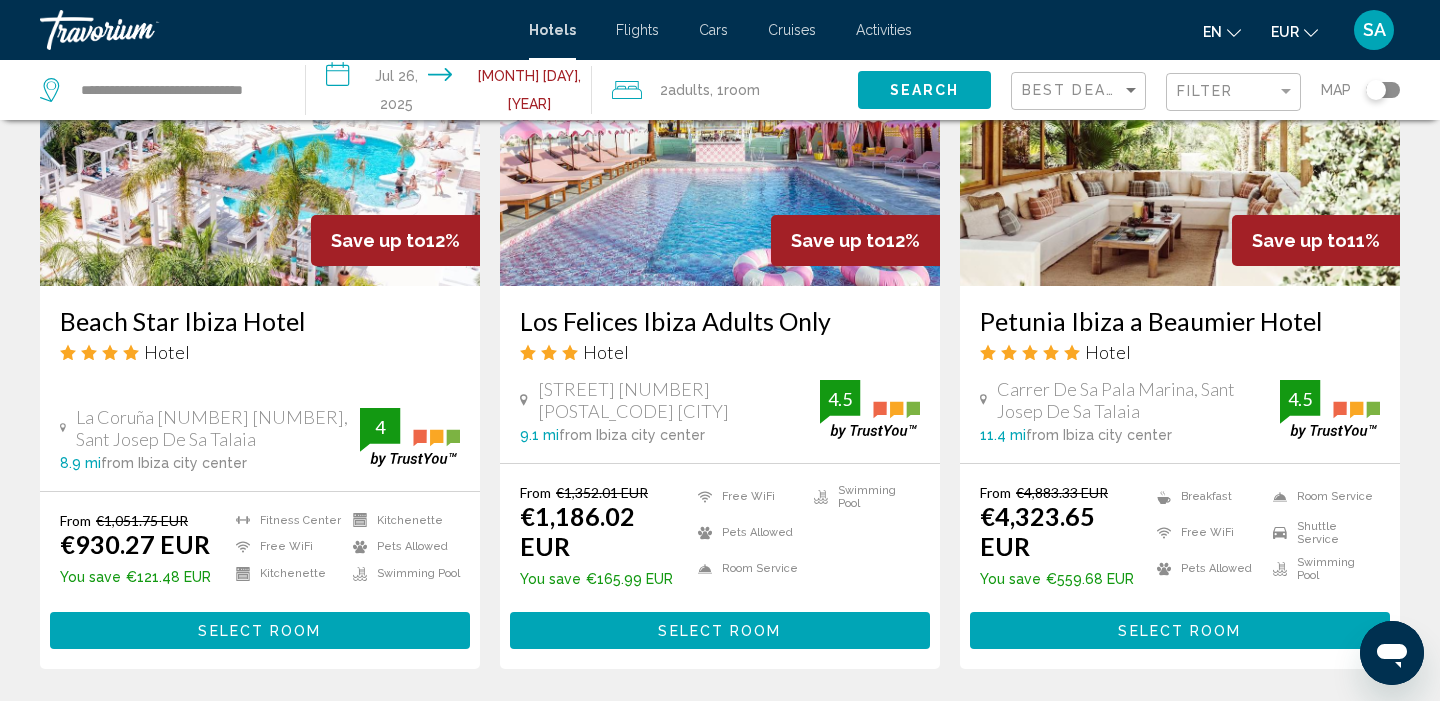 click on "page  3" at bounding box center (650, 729) 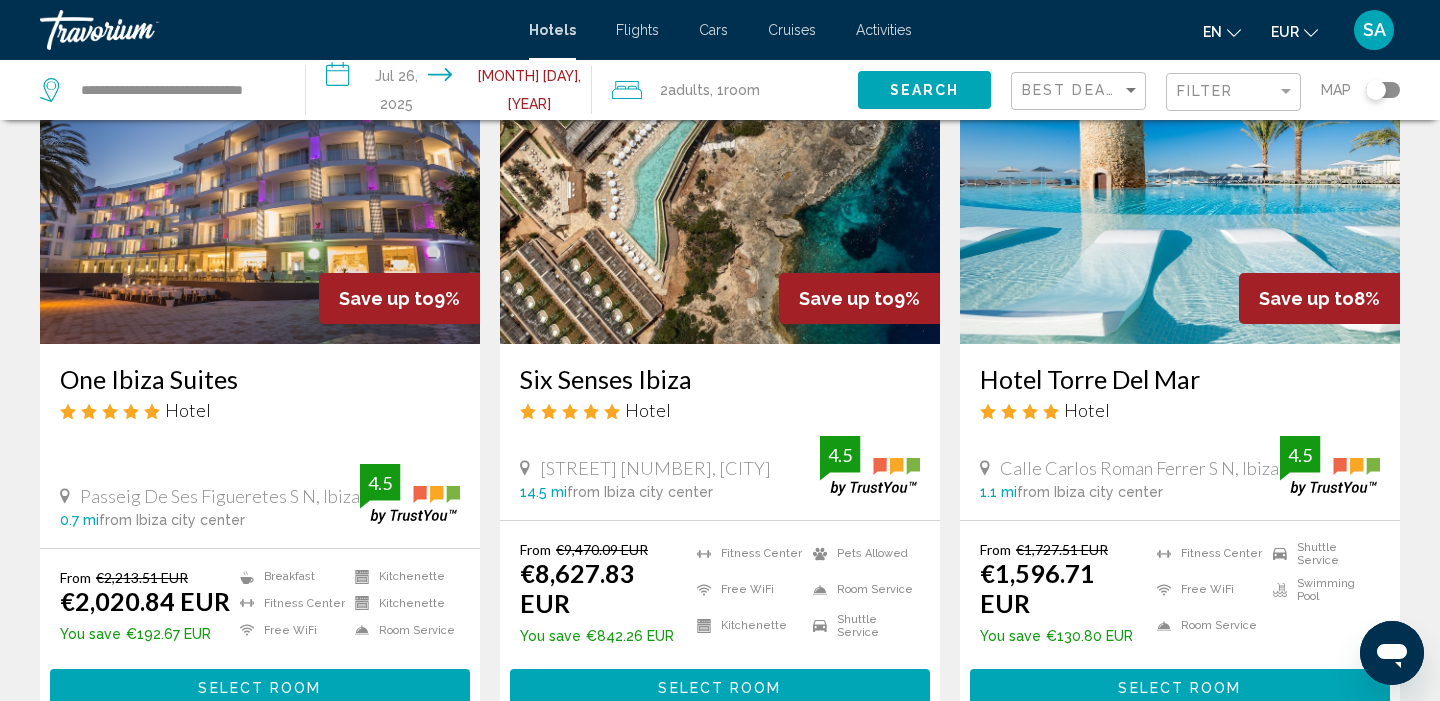 scroll, scrollTop: 2405, scrollLeft: 0, axis: vertical 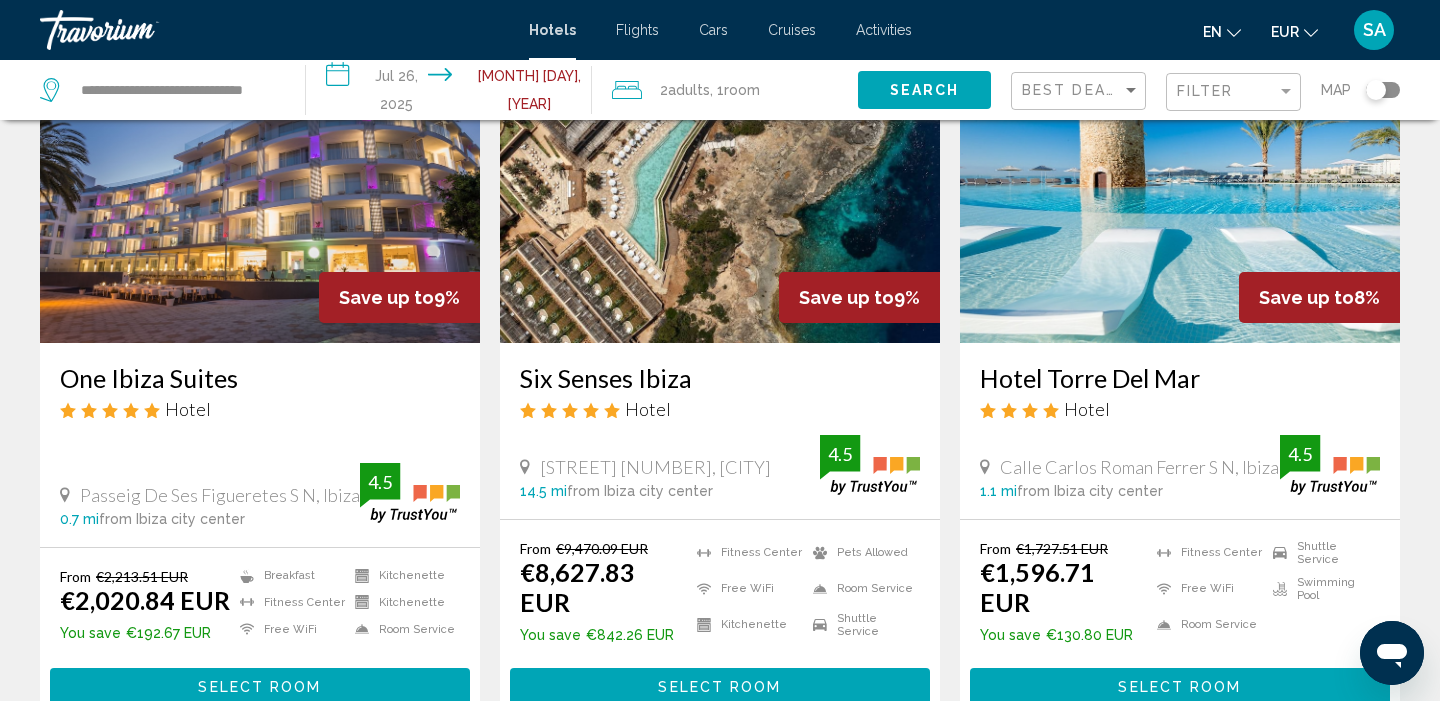 click on "page  4" at bounding box center (720, 784) 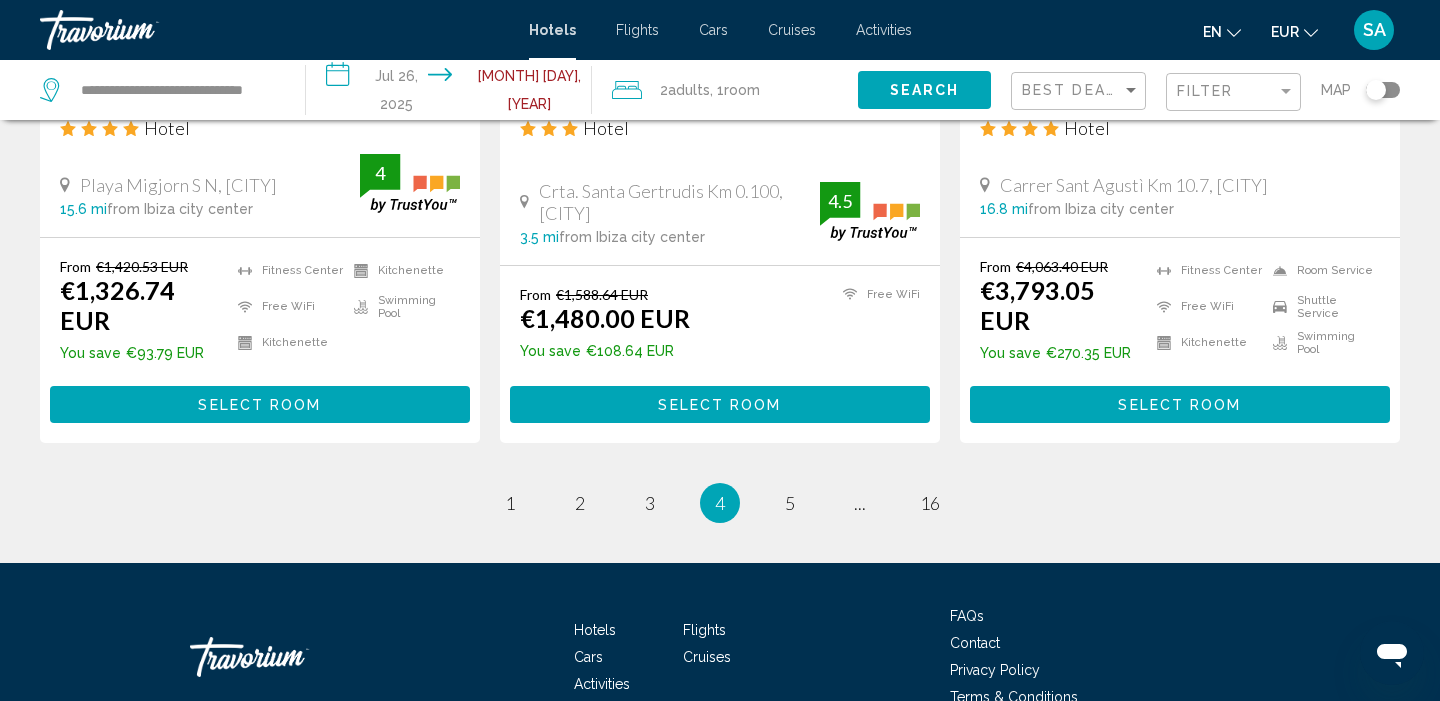 scroll, scrollTop: 2706, scrollLeft: 0, axis: vertical 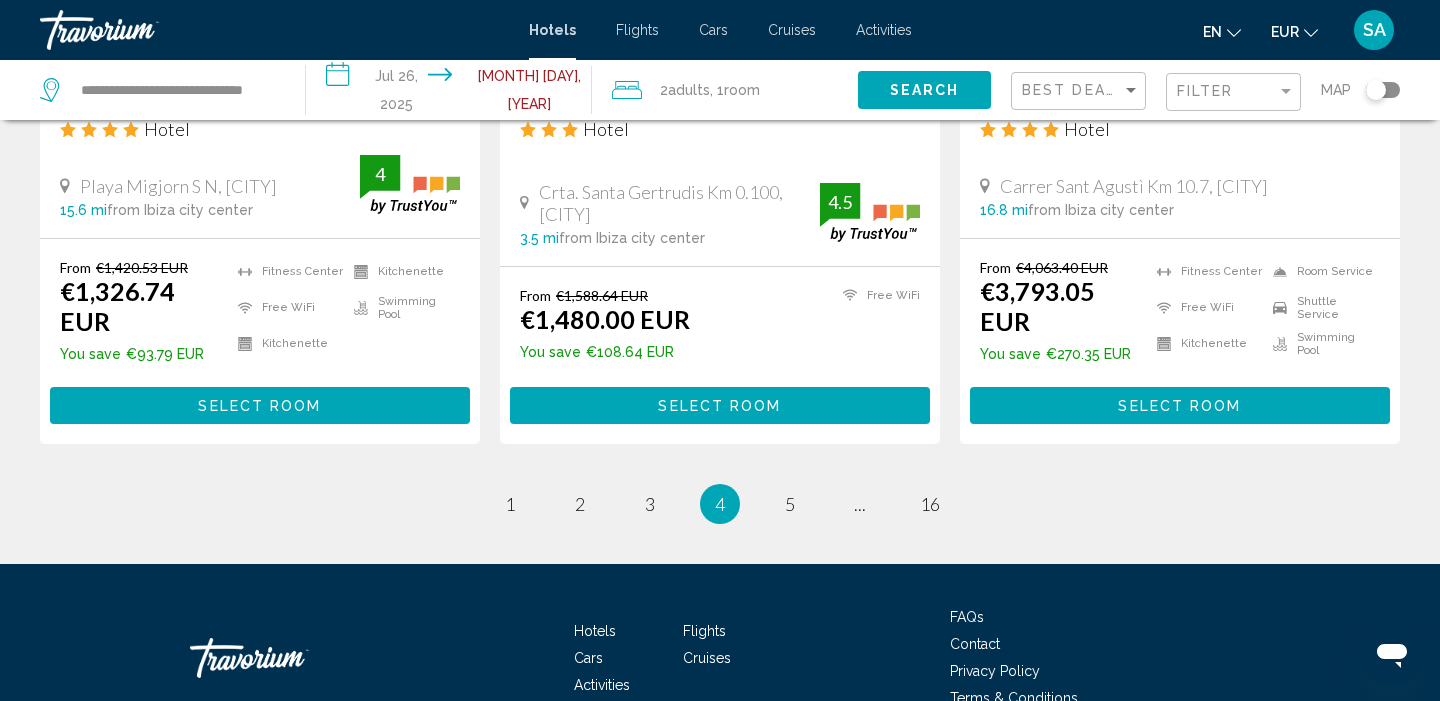 click on "page  1" at bounding box center [510, 504] 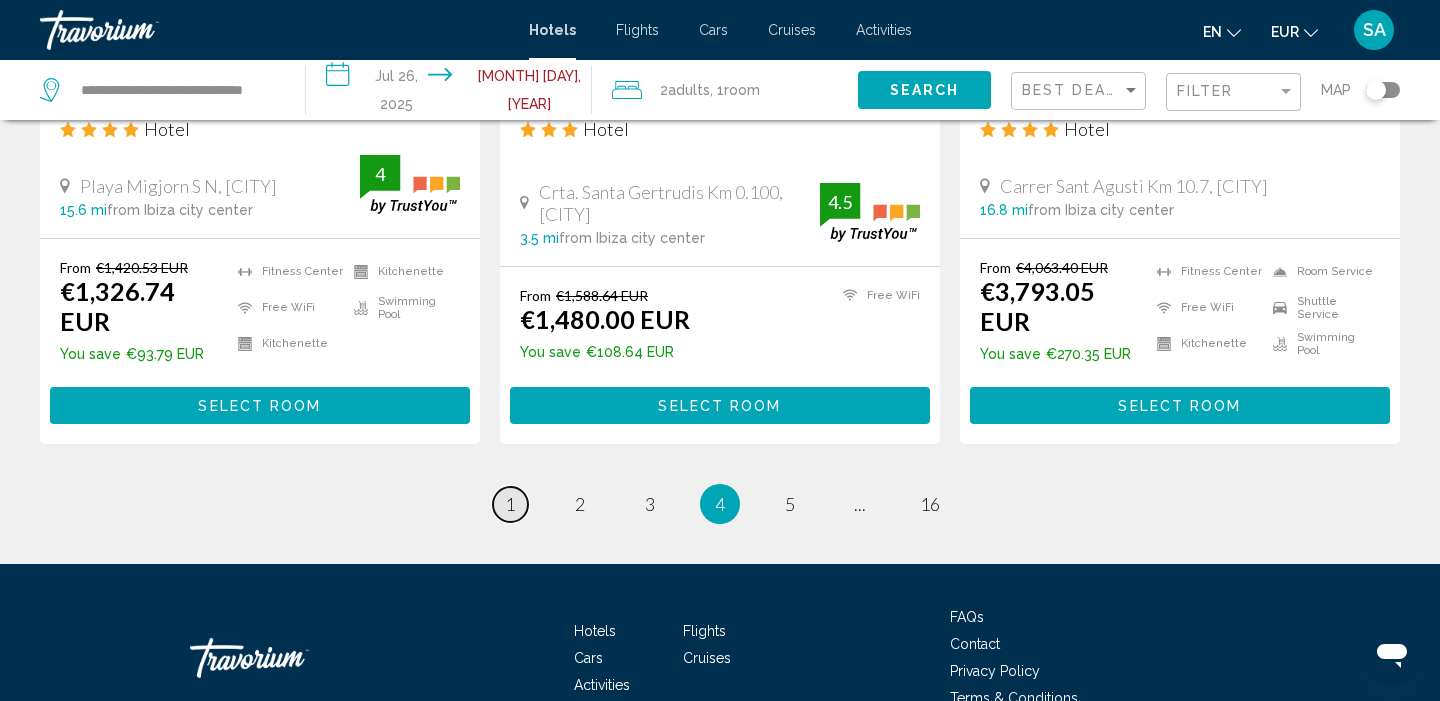 click on "page  1" at bounding box center [510, 504] 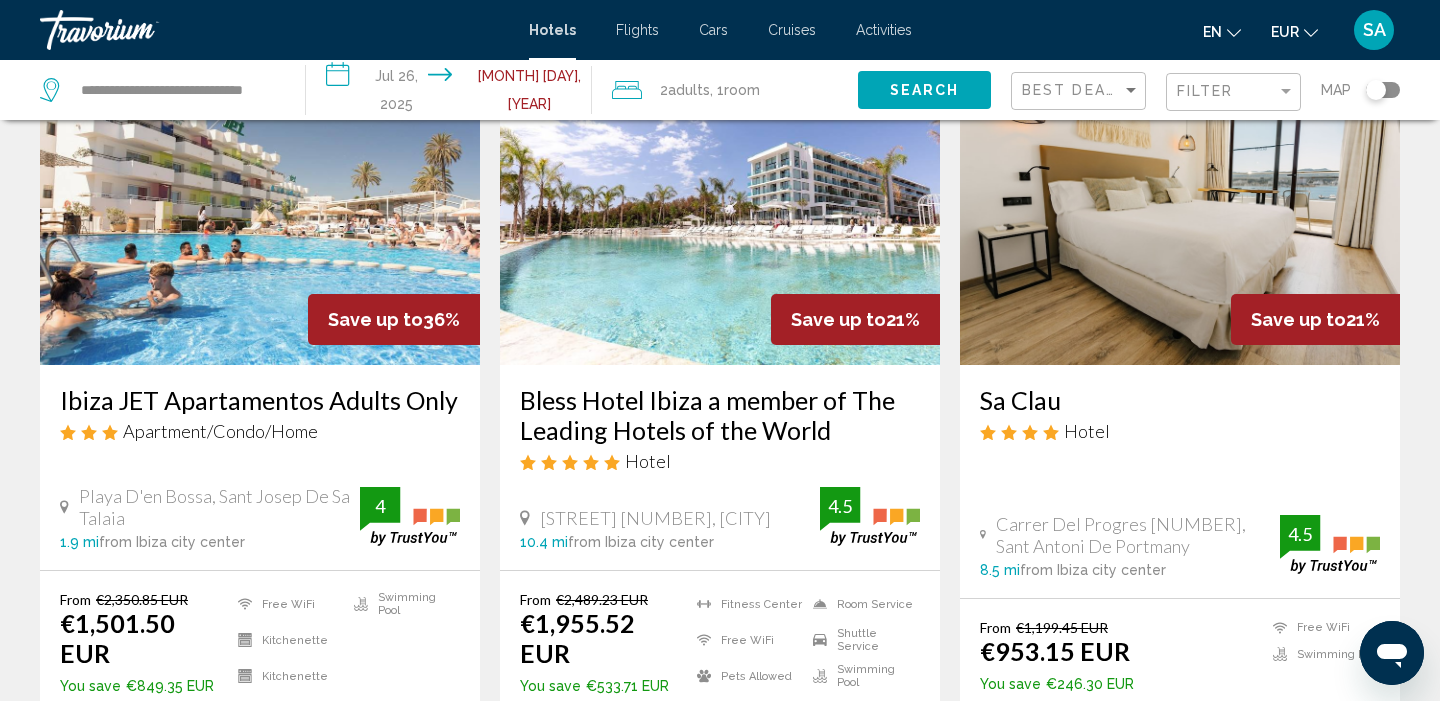 scroll, scrollTop: 143, scrollLeft: 0, axis: vertical 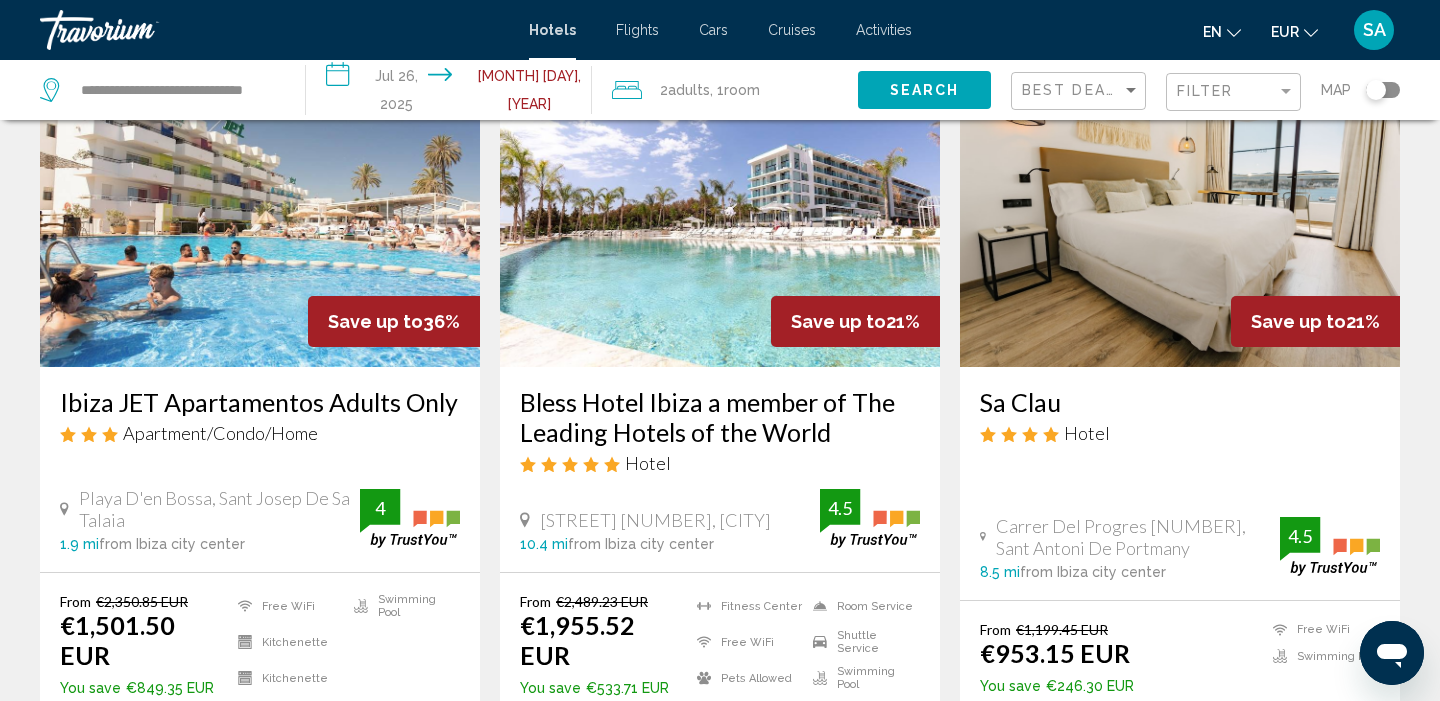 click at bounding box center [1180, 207] 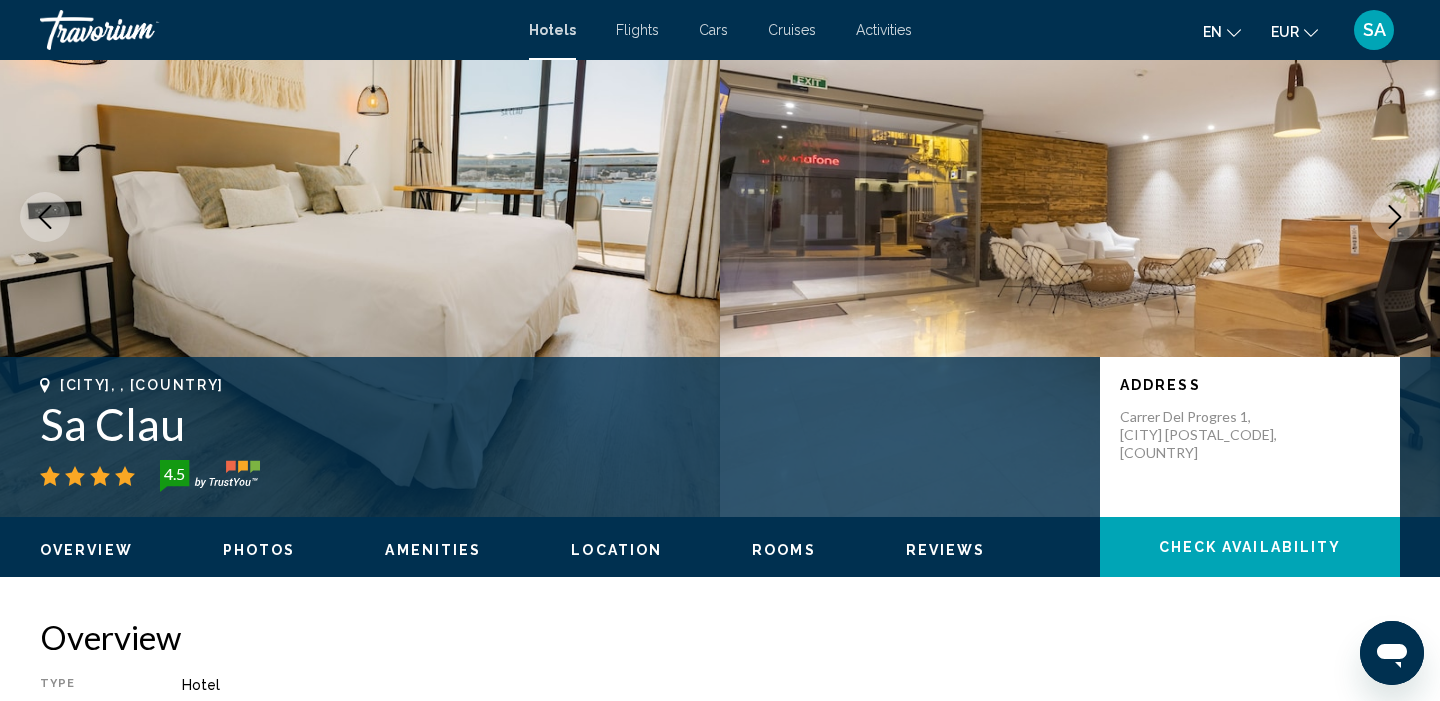 scroll, scrollTop: 0, scrollLeft: 0, axis: both 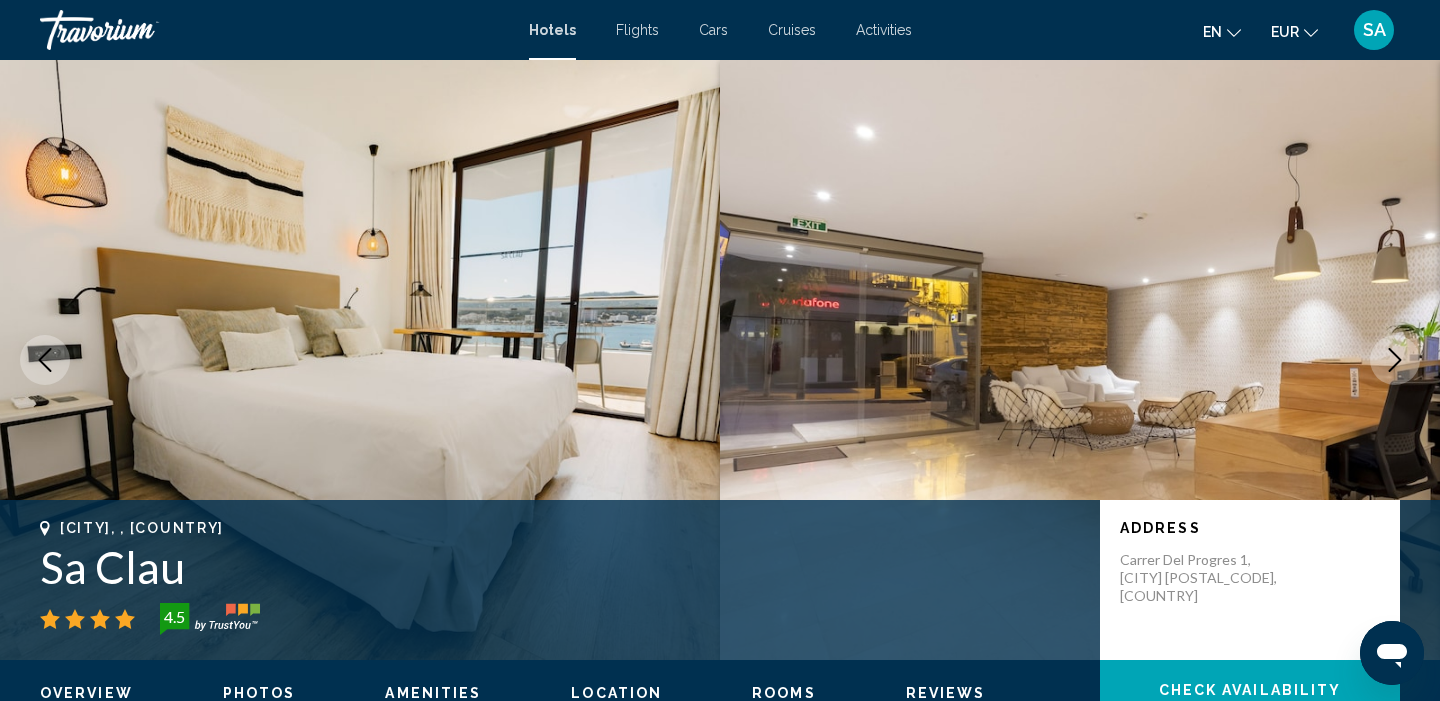 click 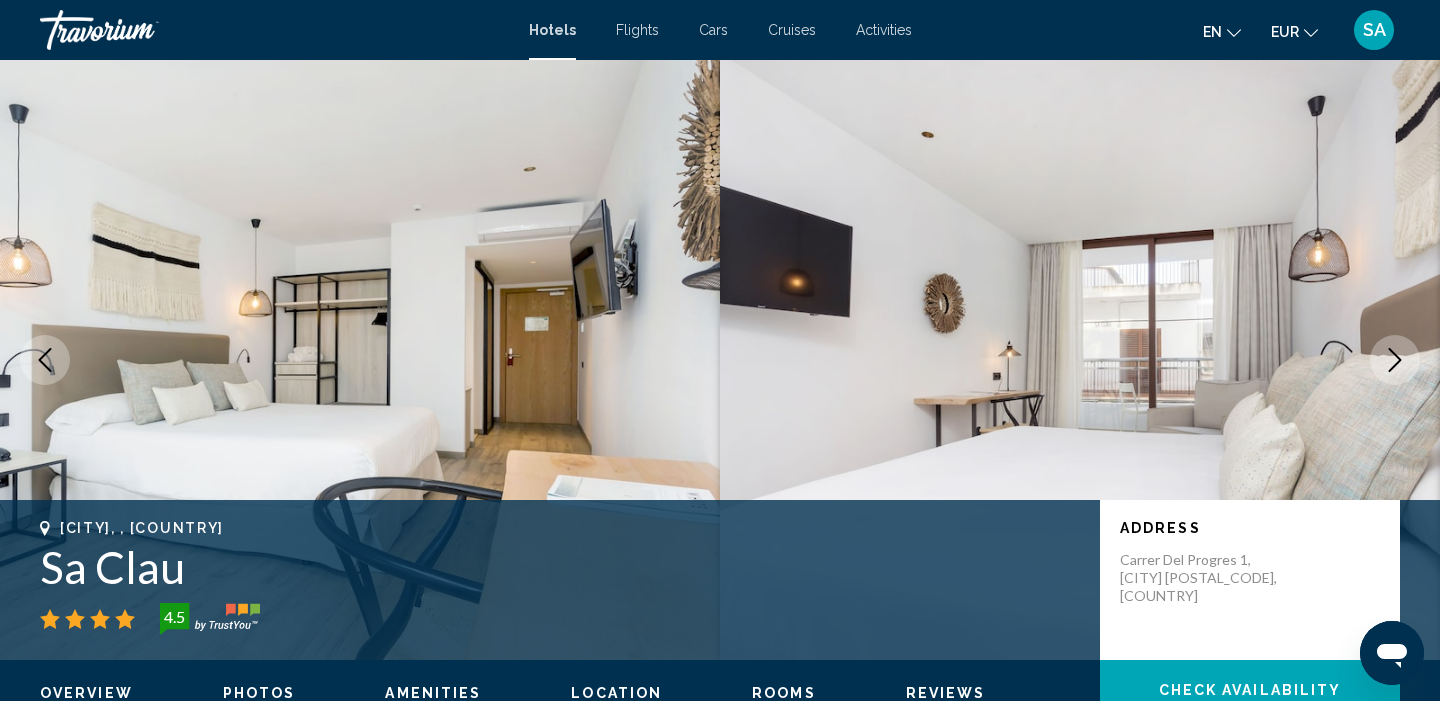 click 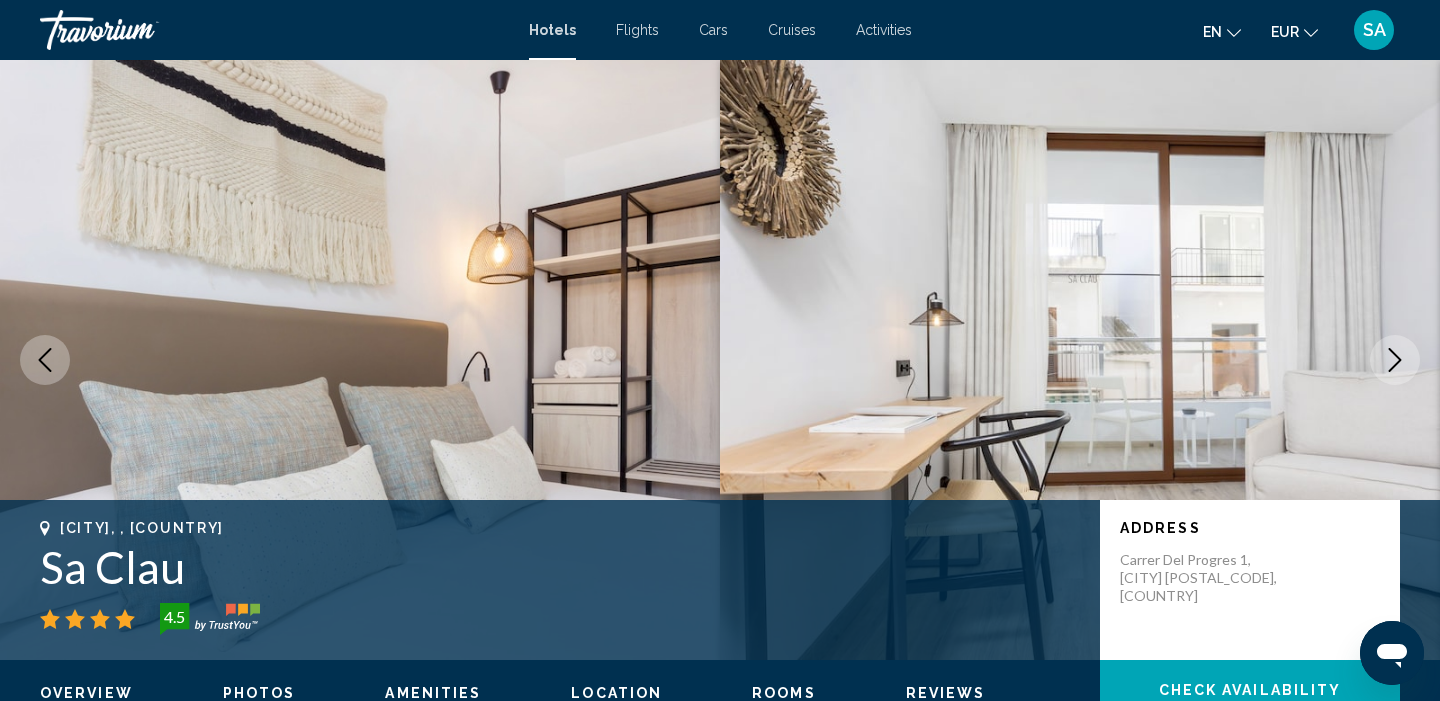 click 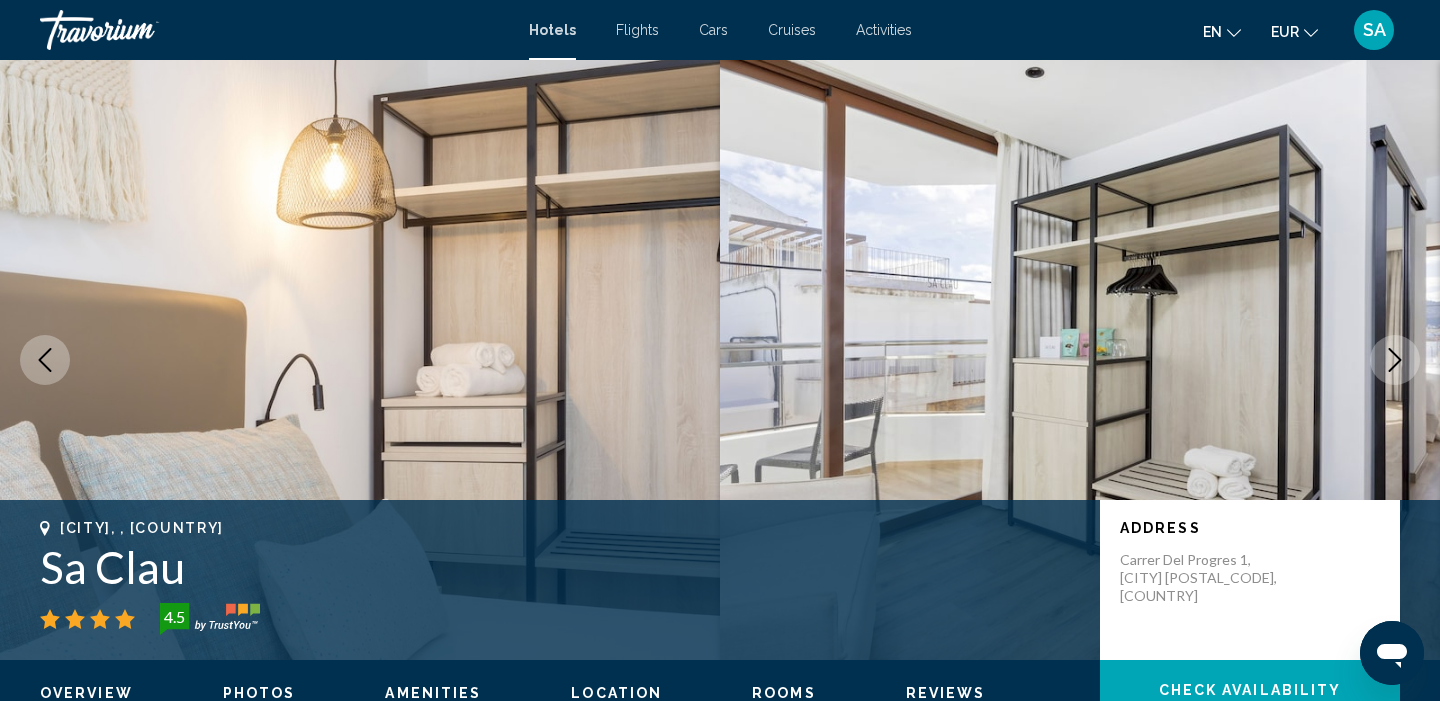 click 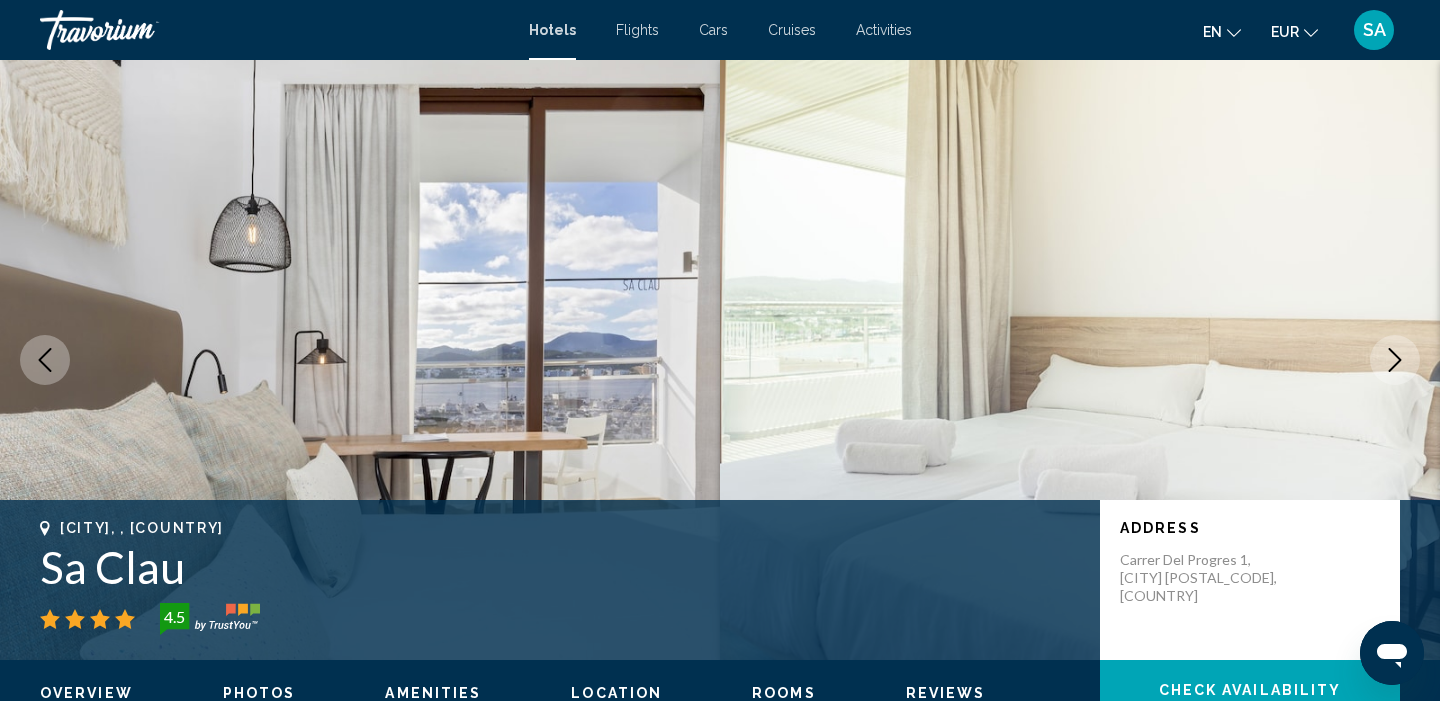 click 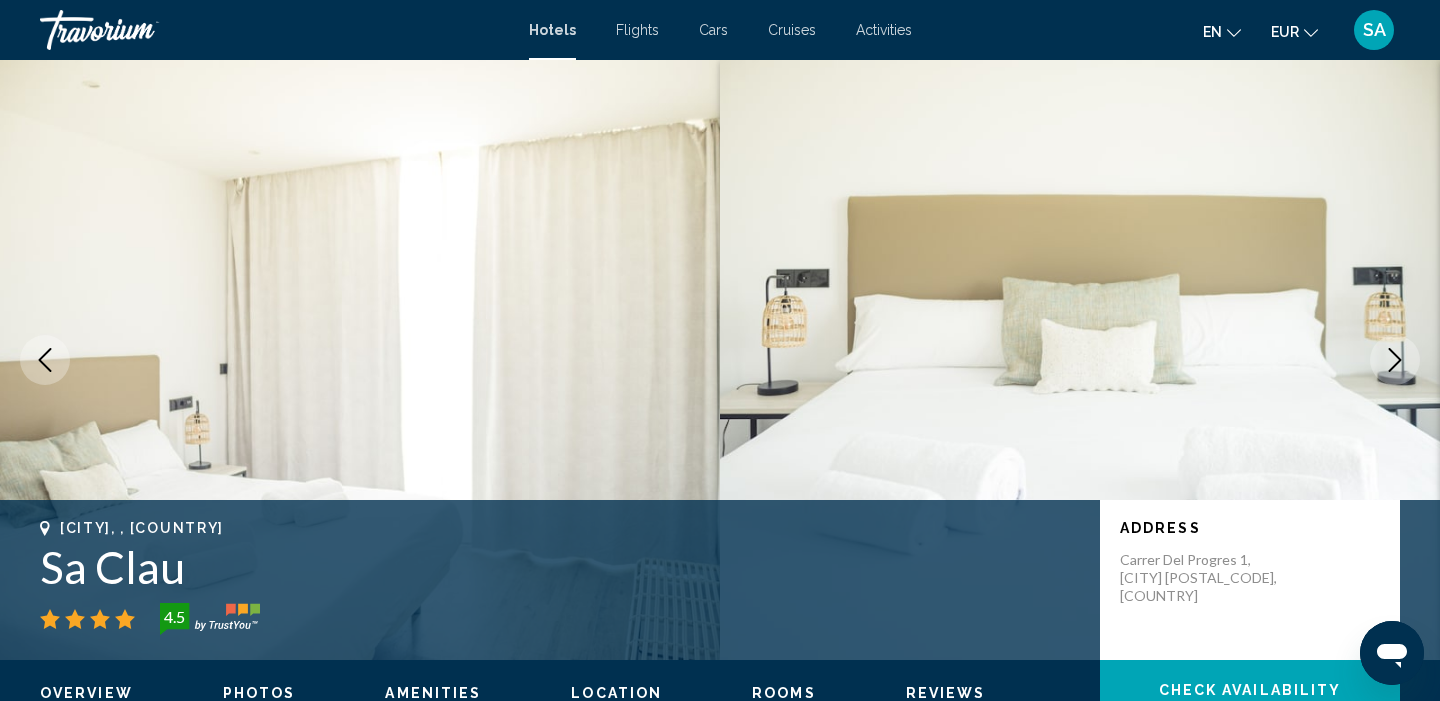 click 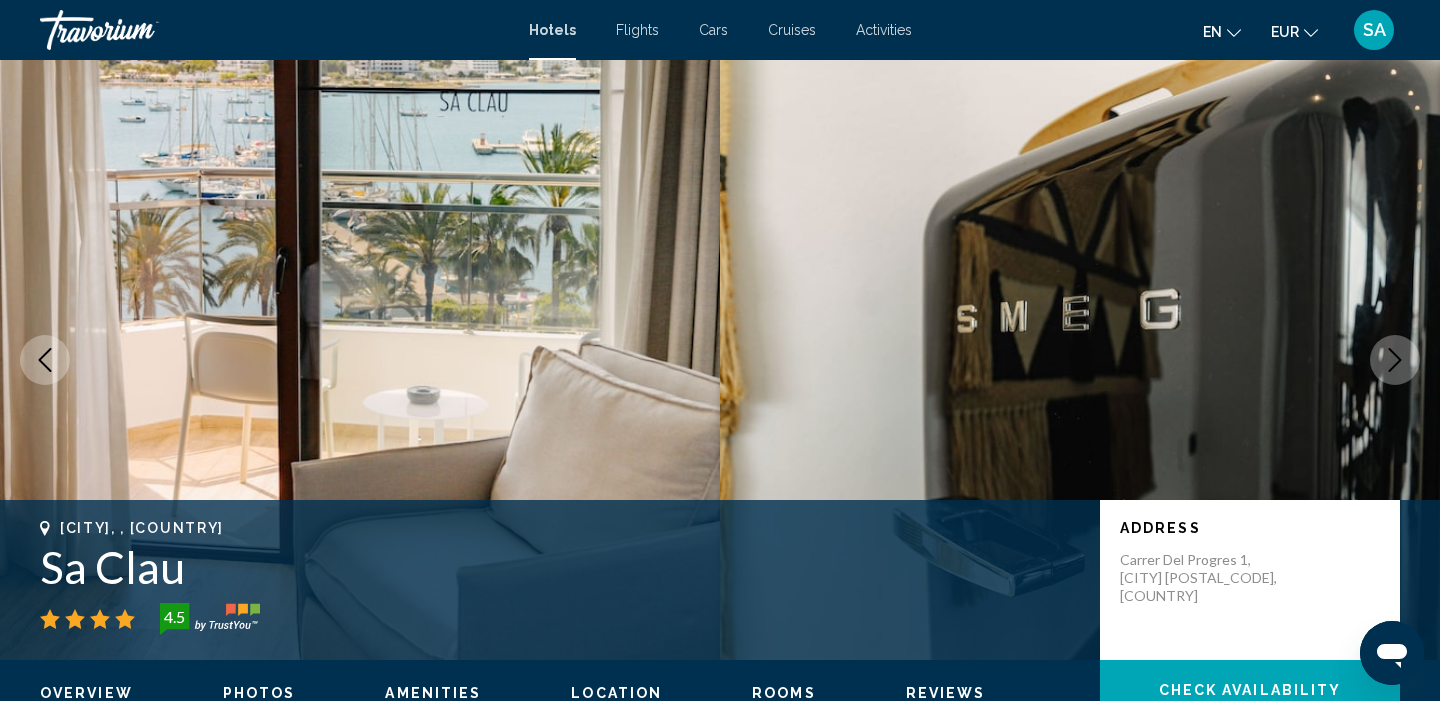 click 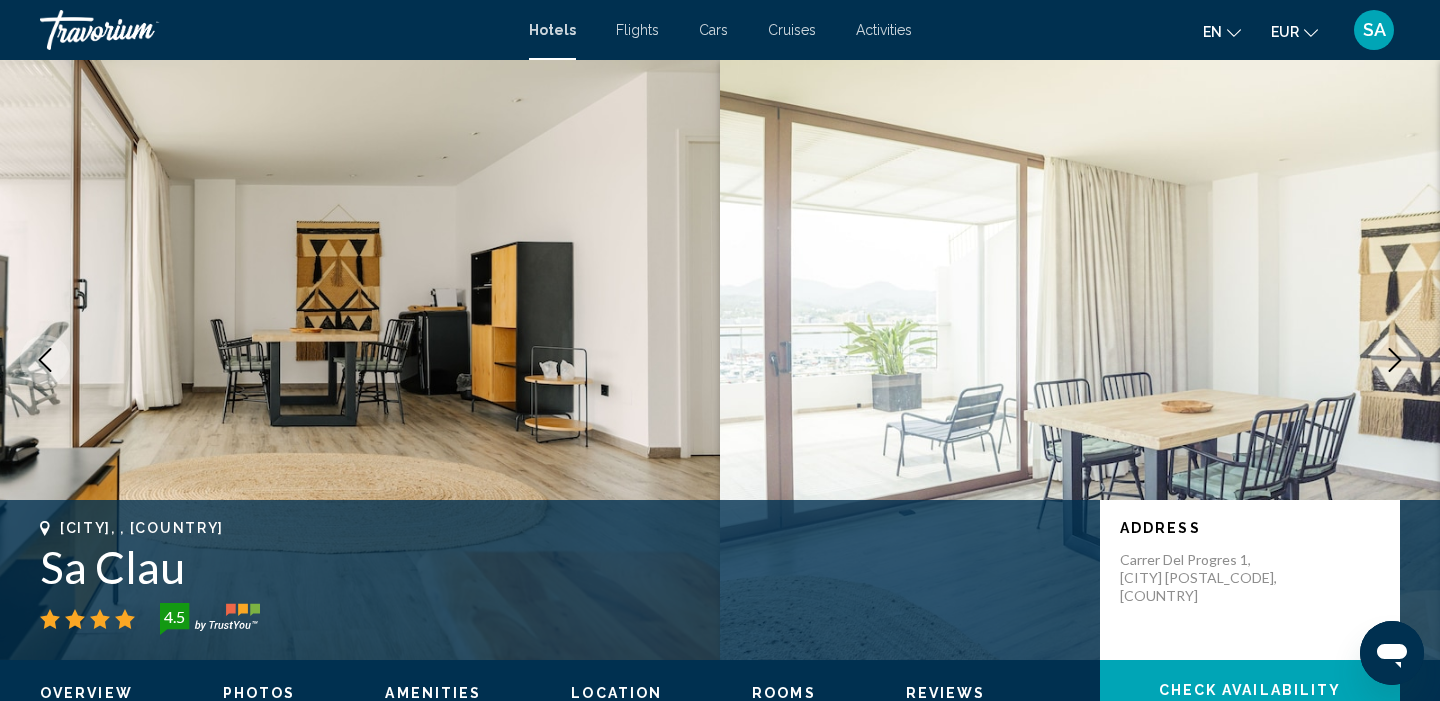 click 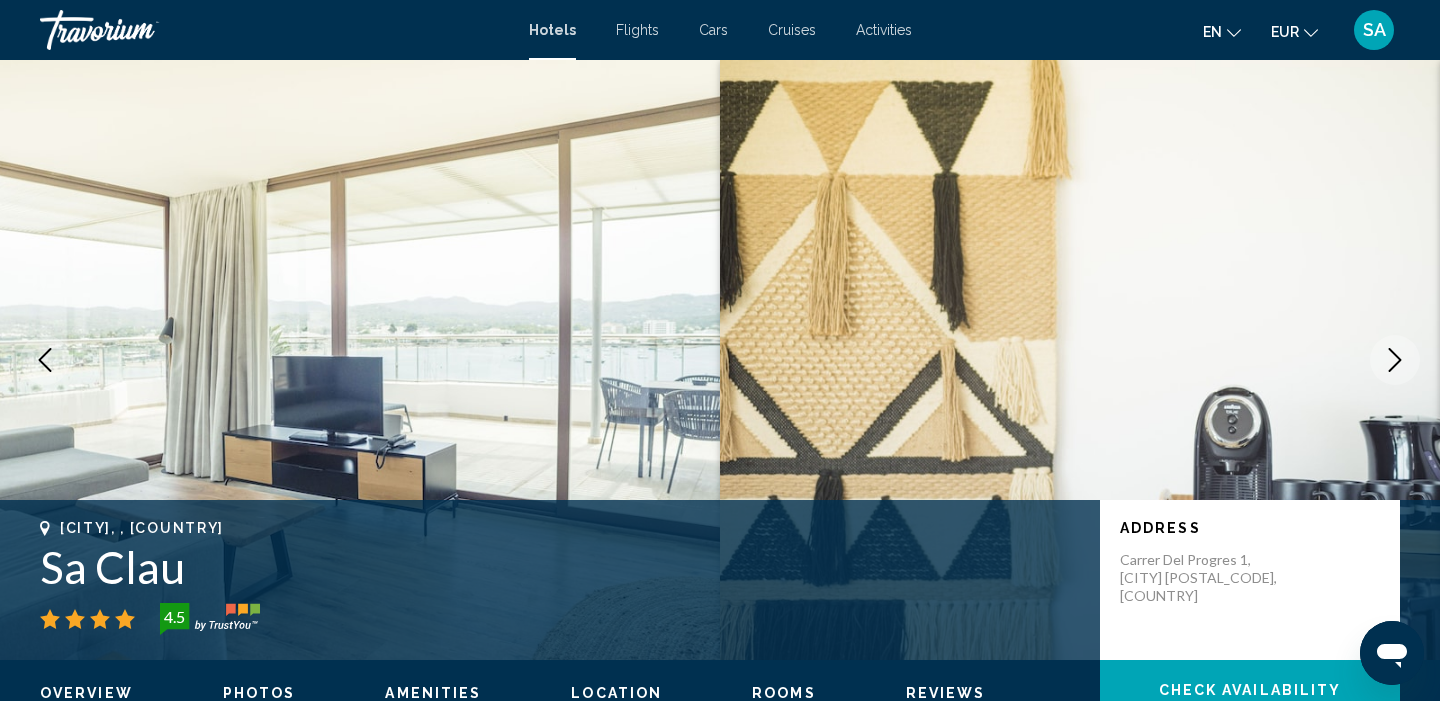 click 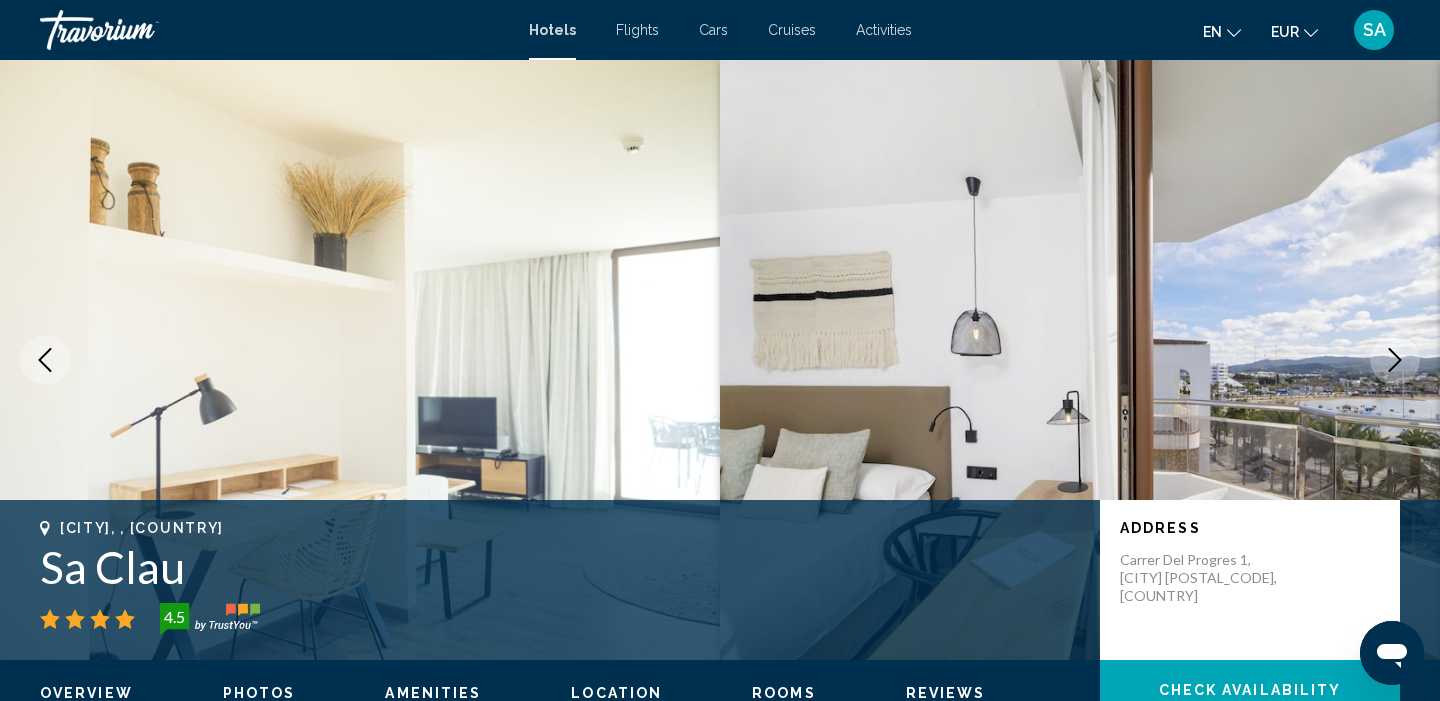 click 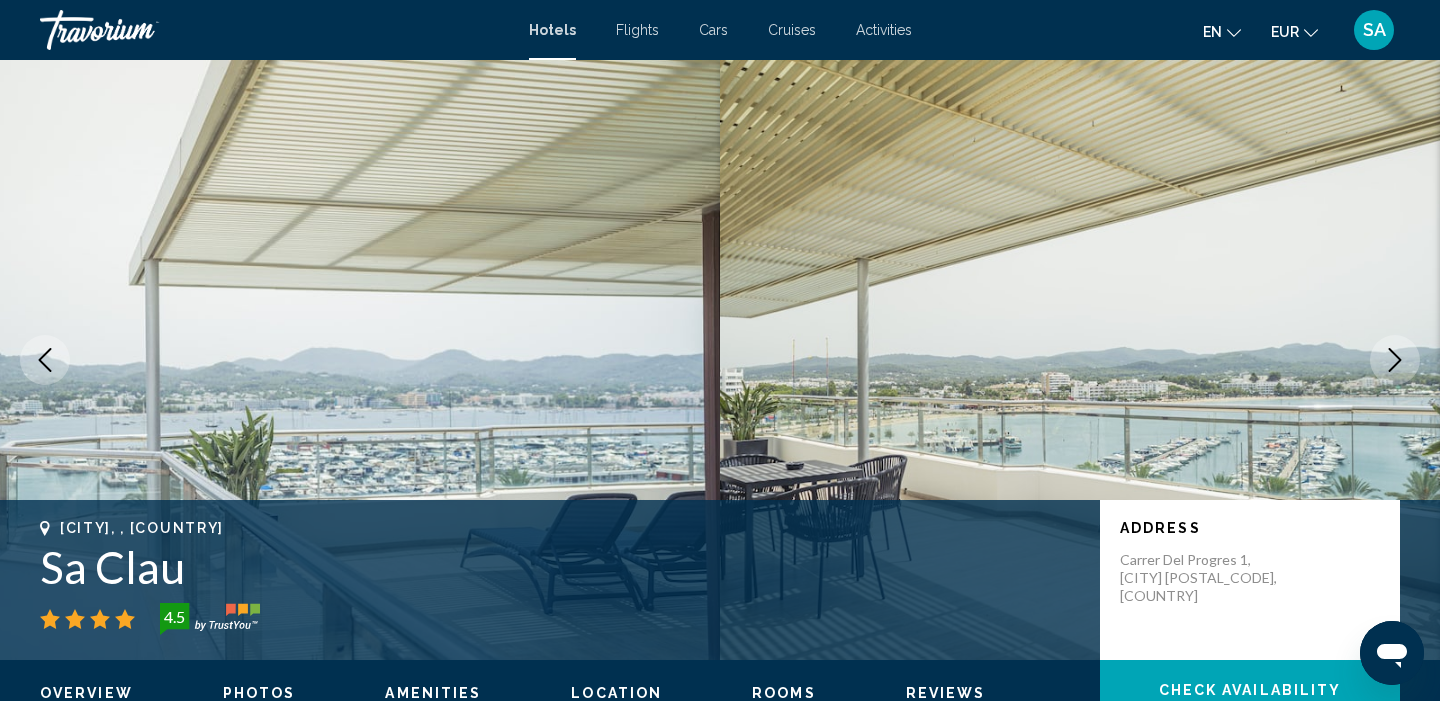 click 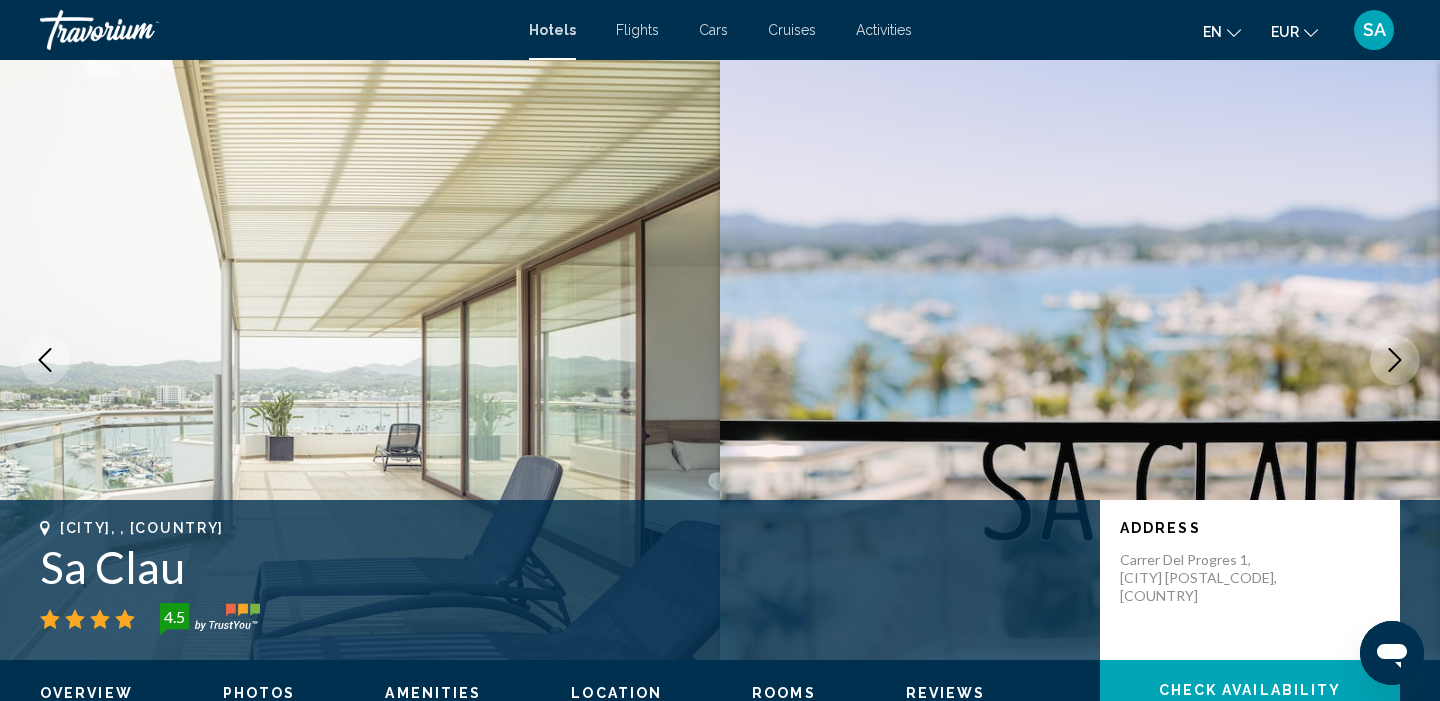 click 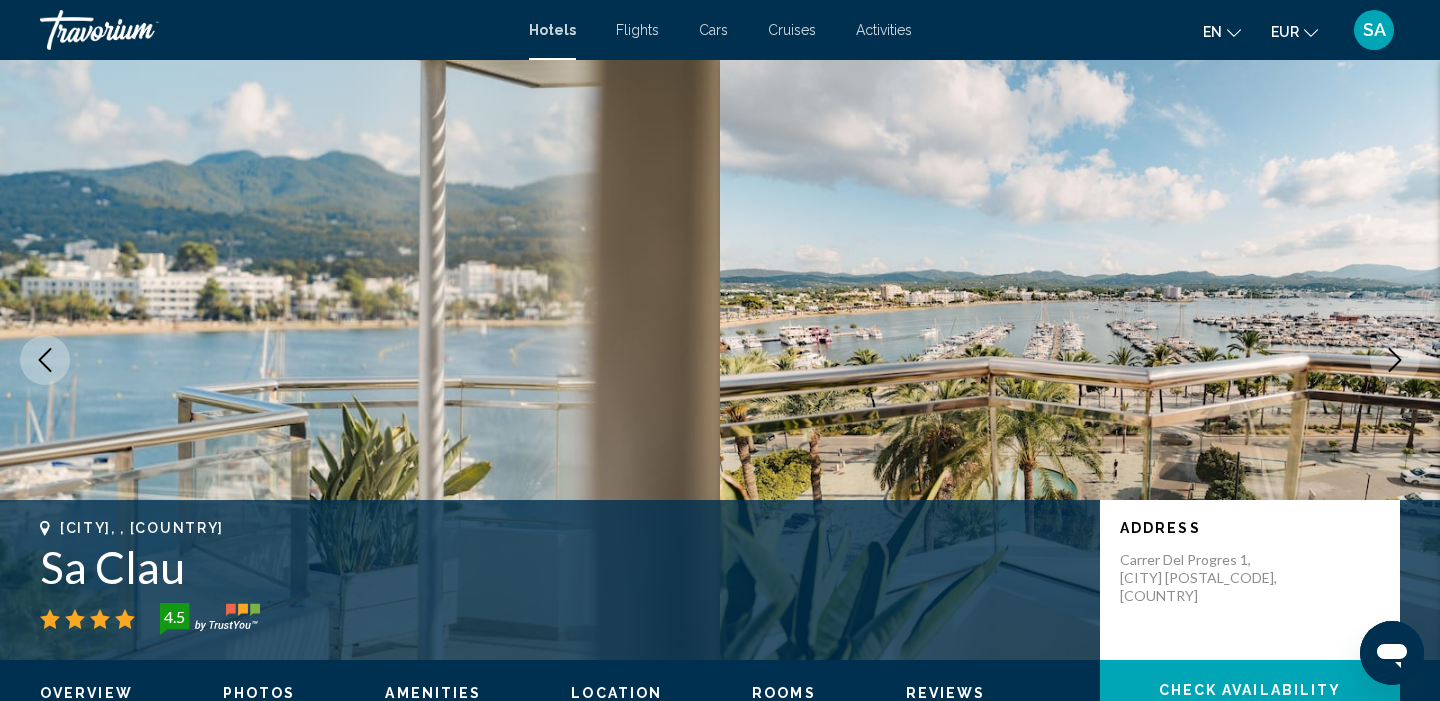 click 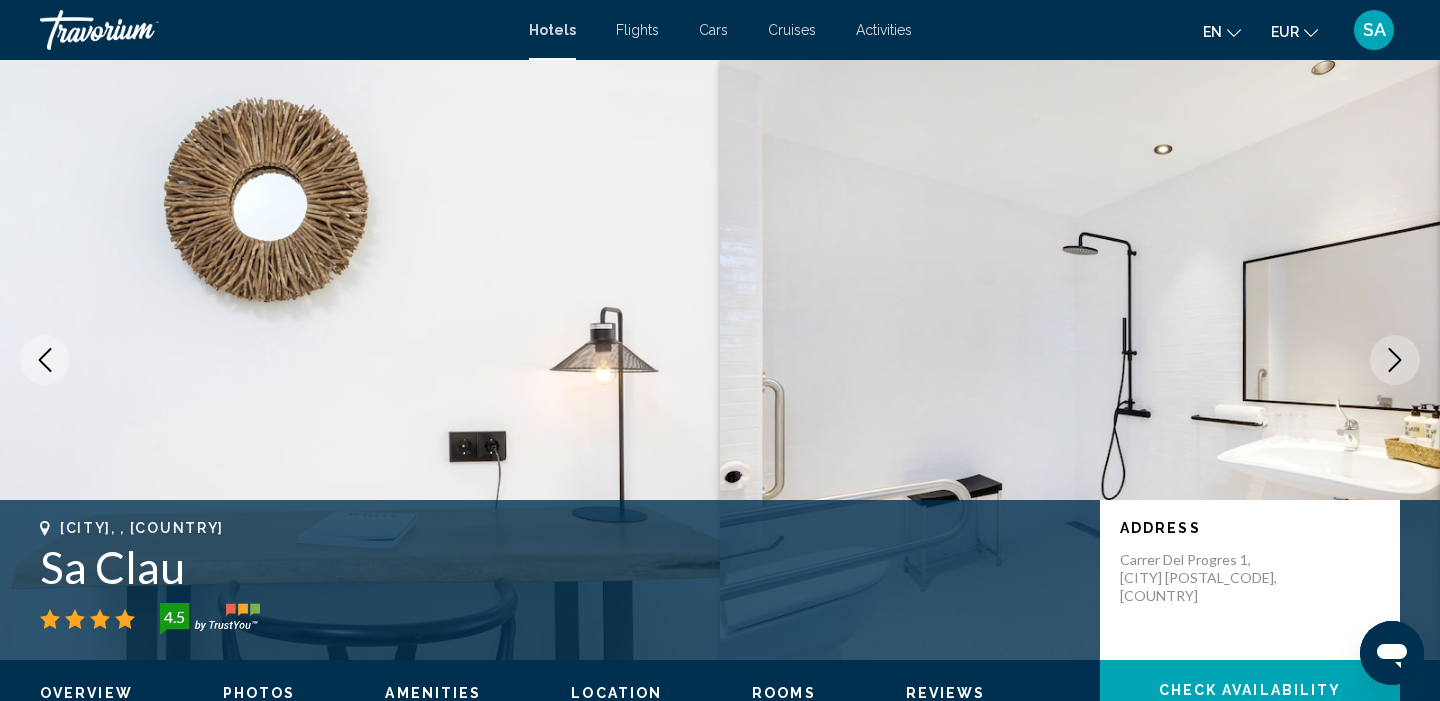 click 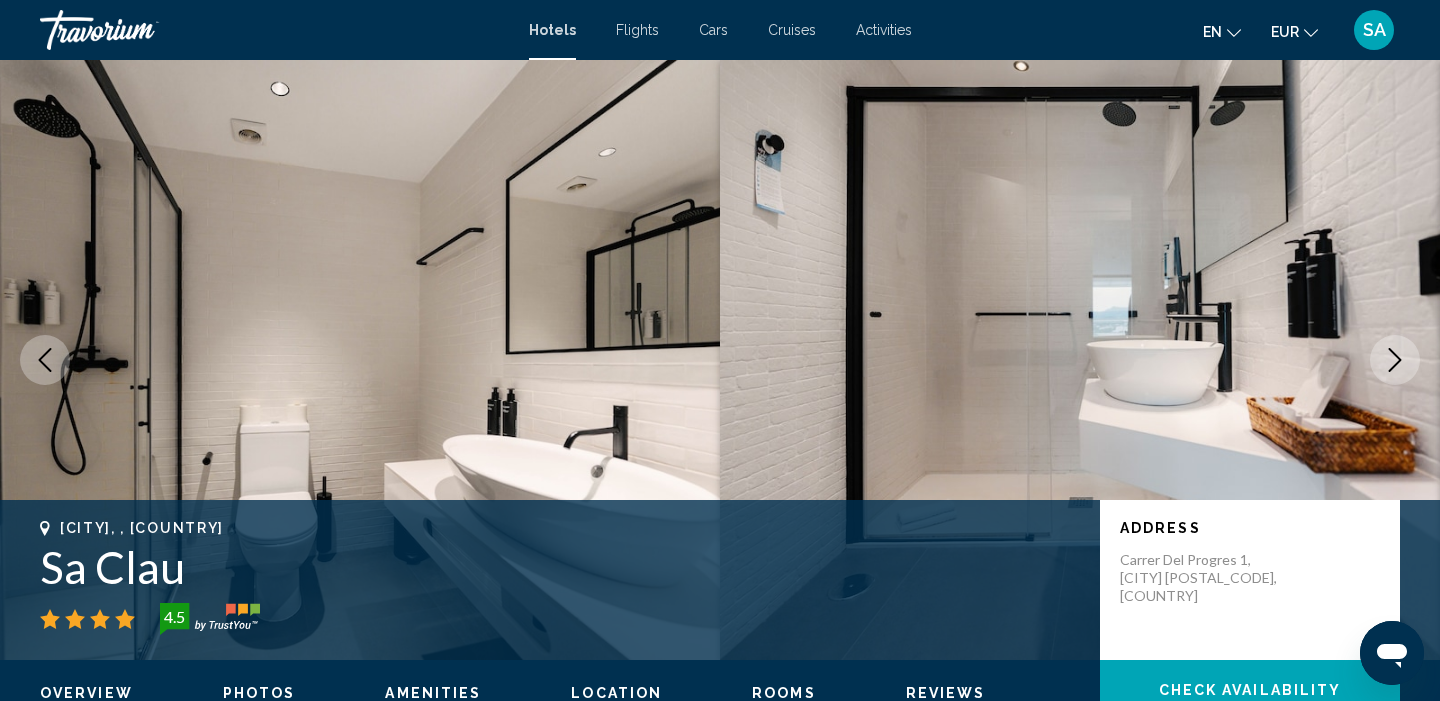 click 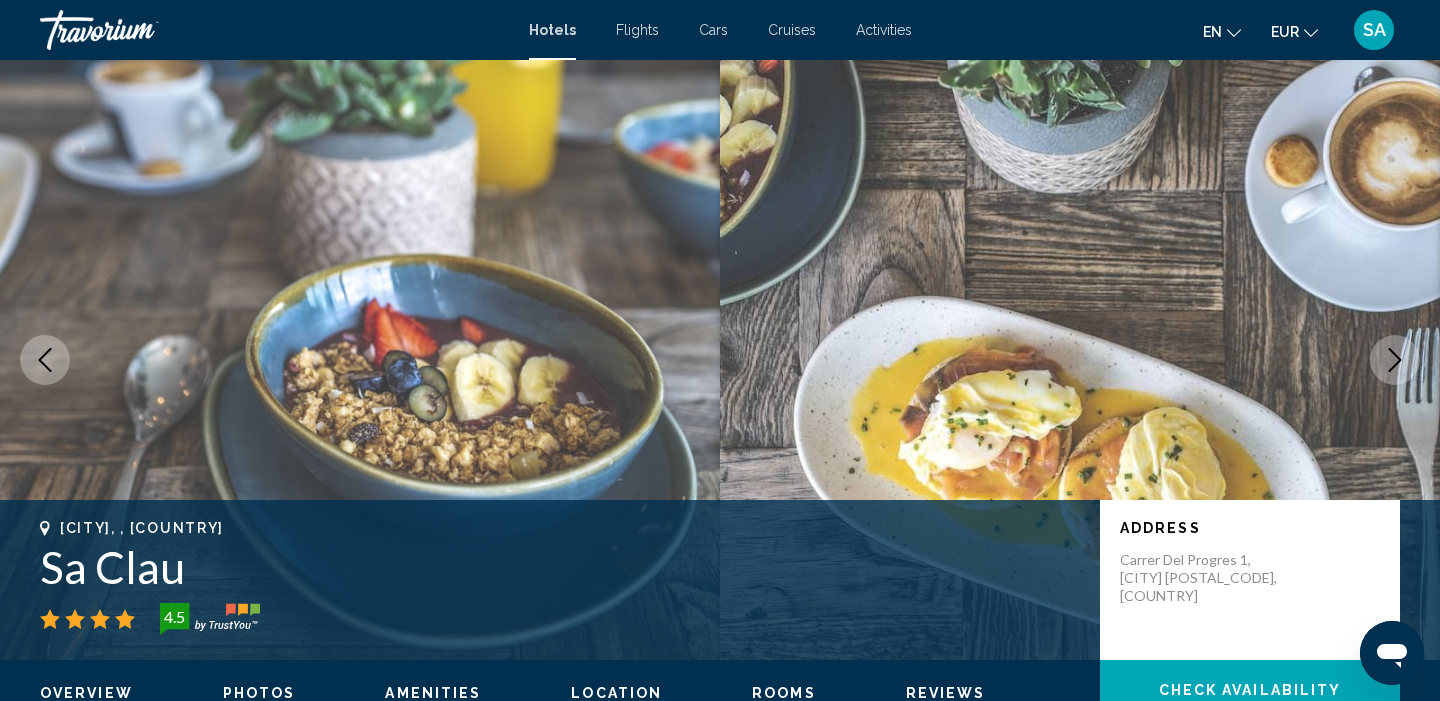 click 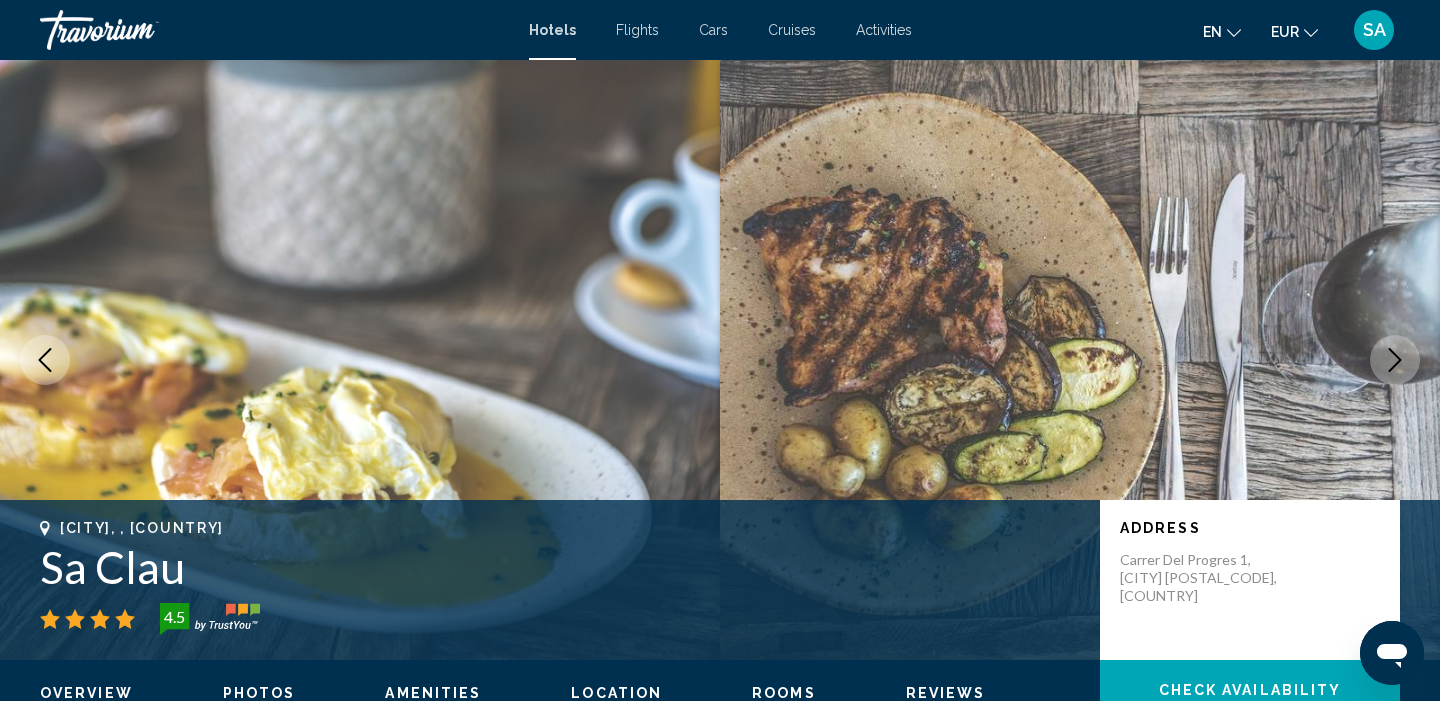 click 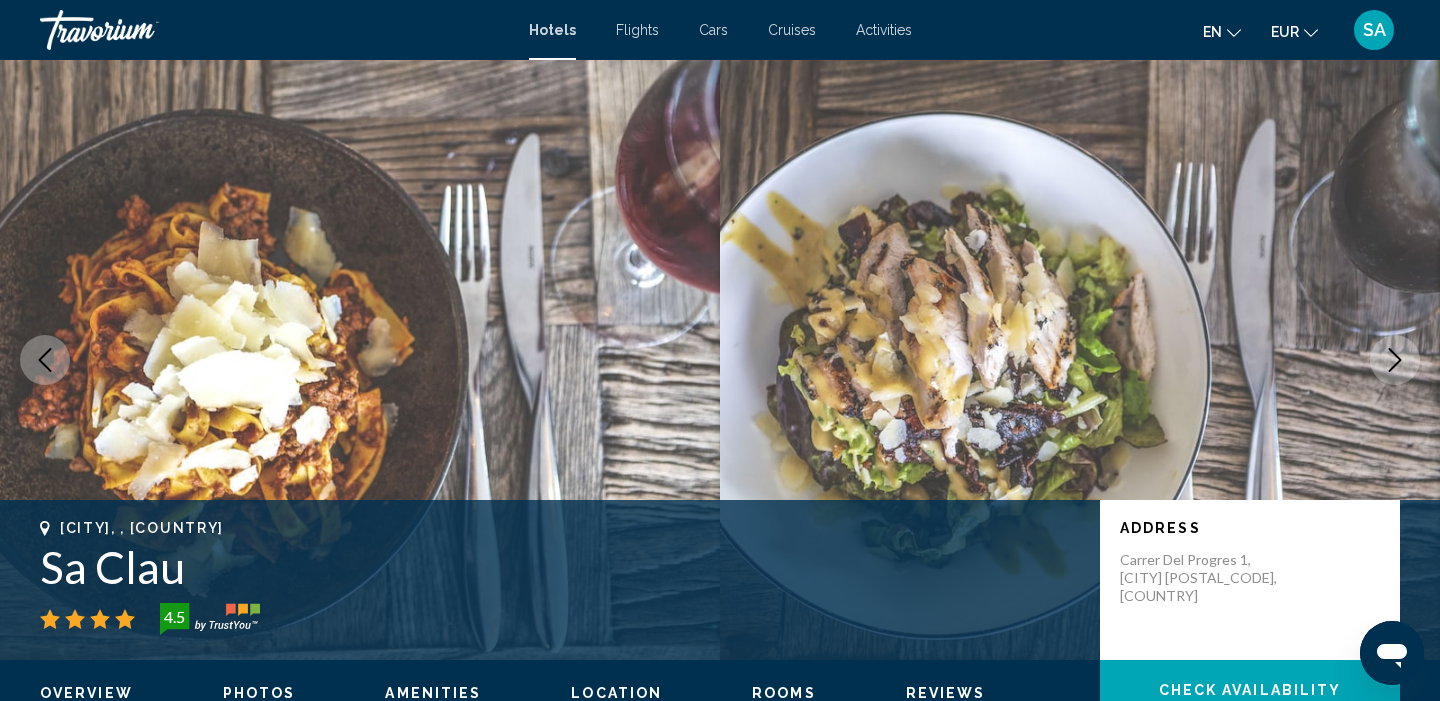 click 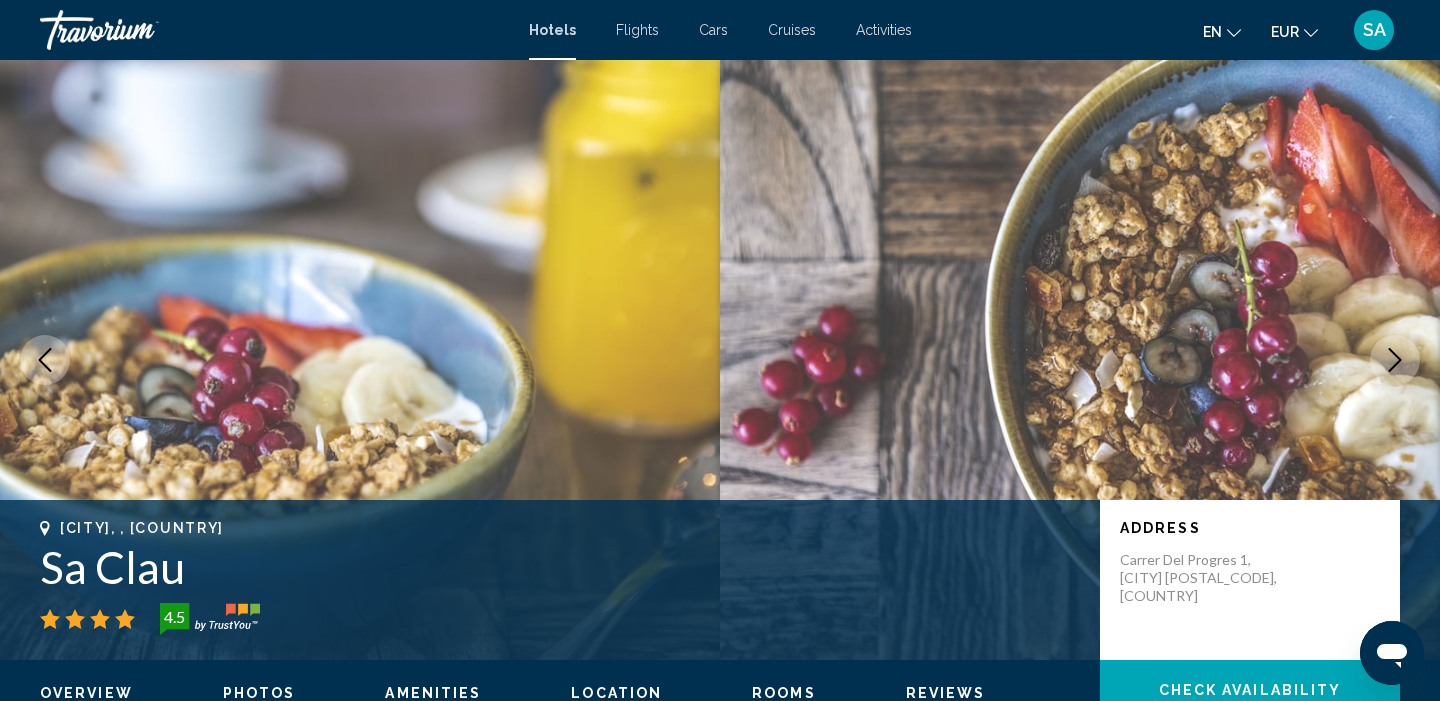 click 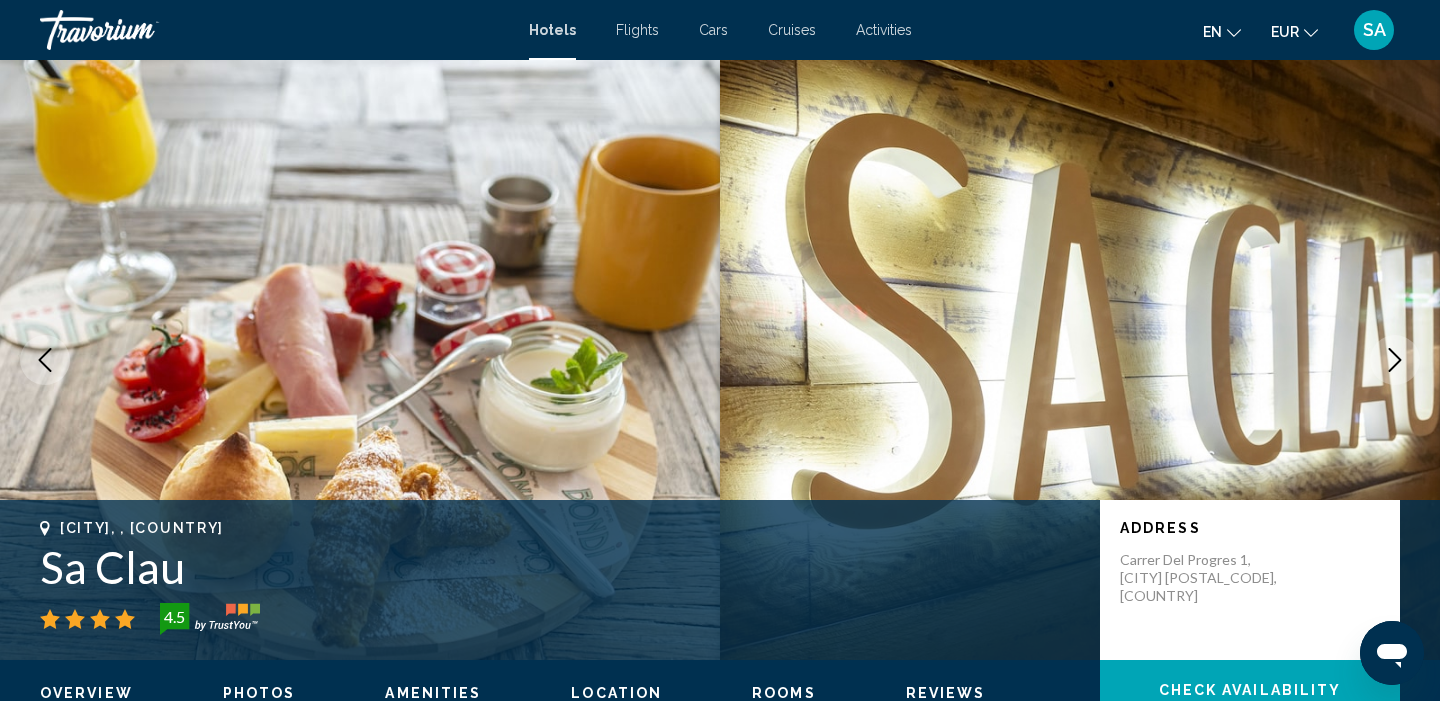 click 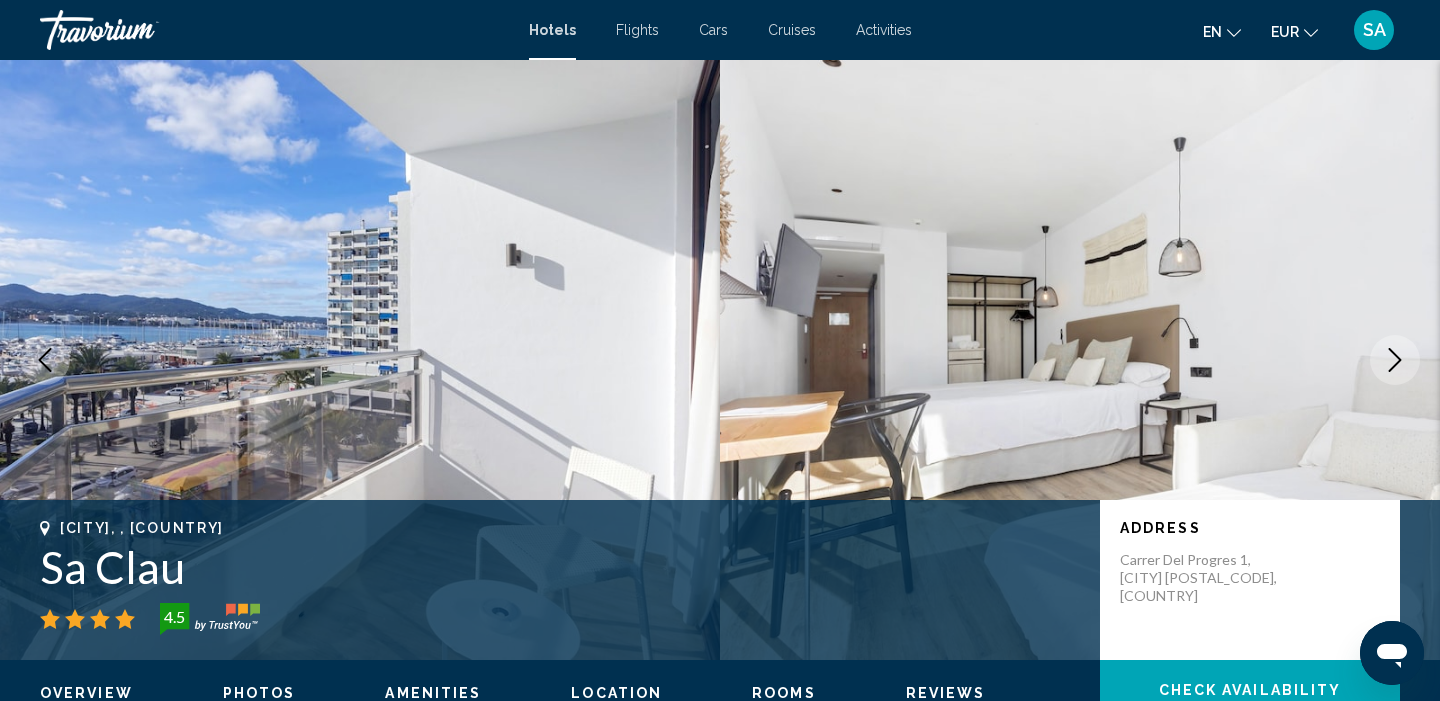 click 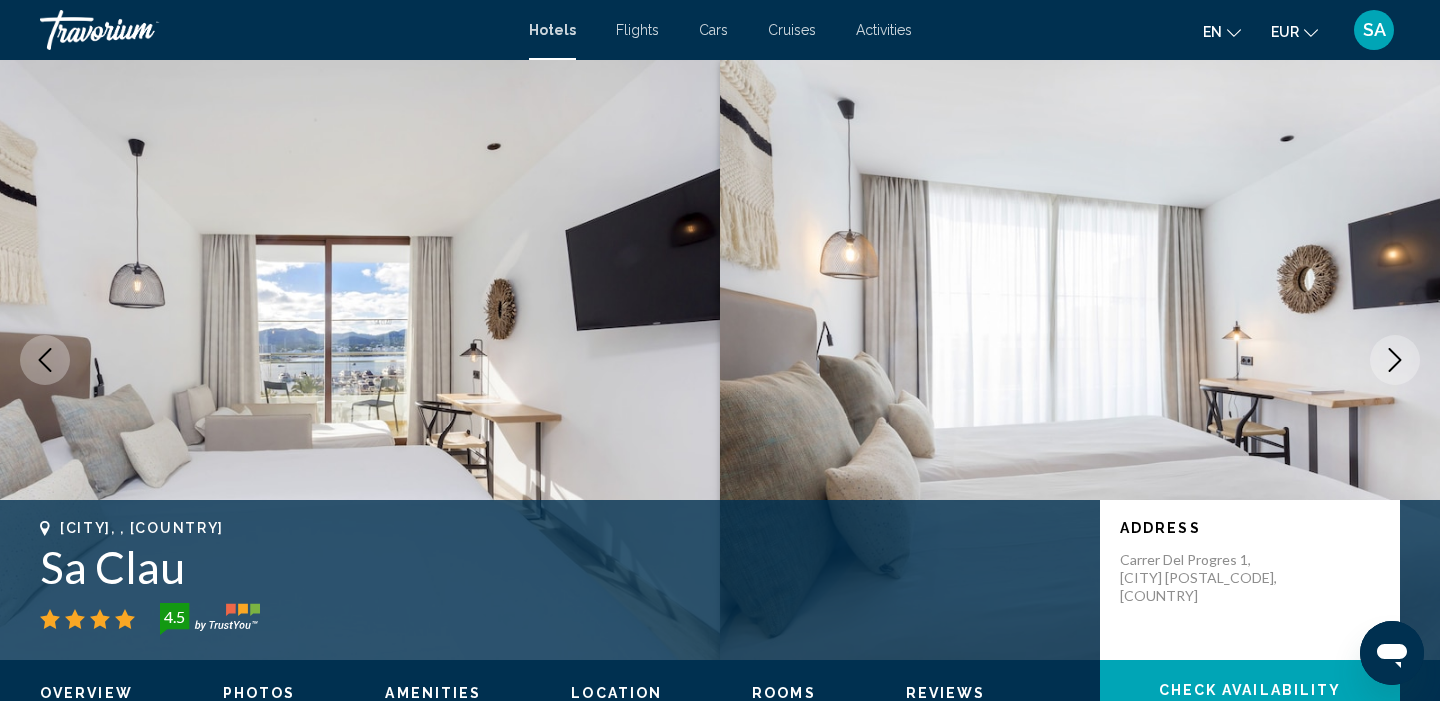 click 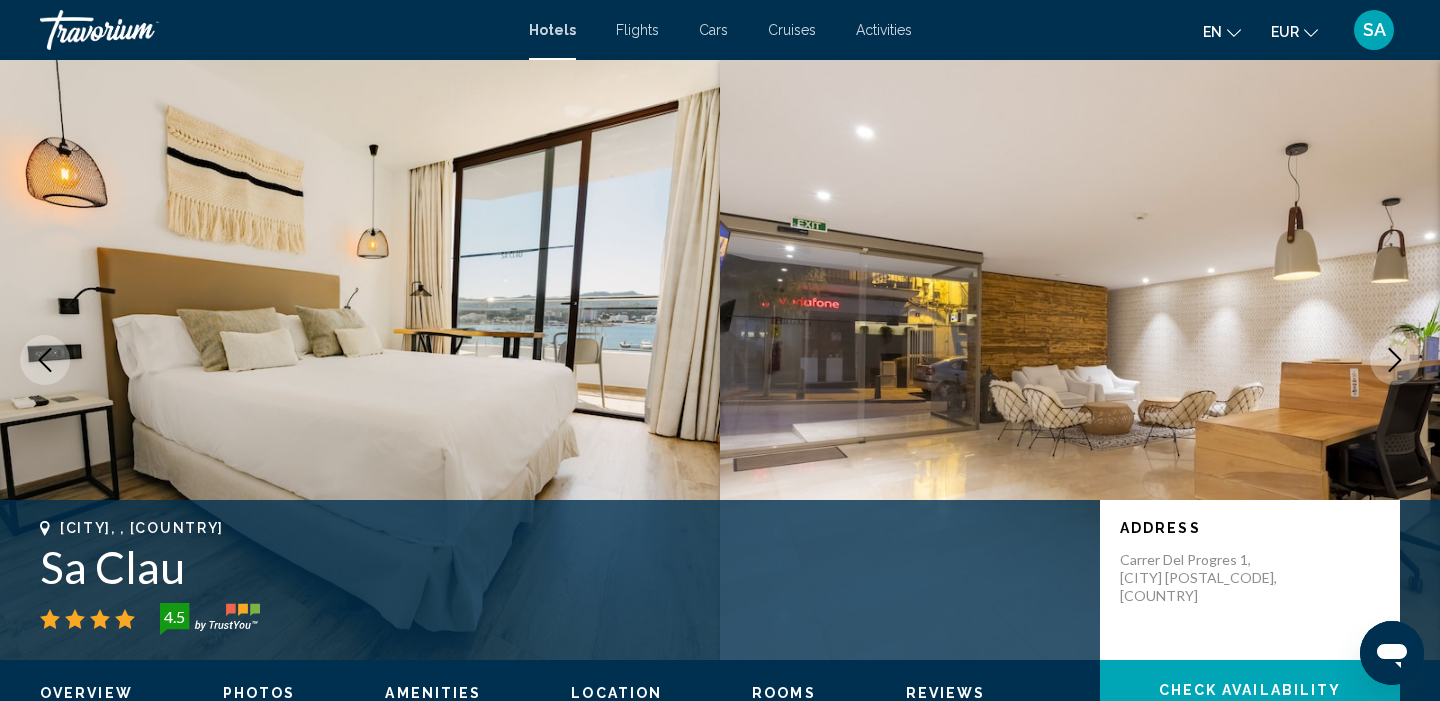 click 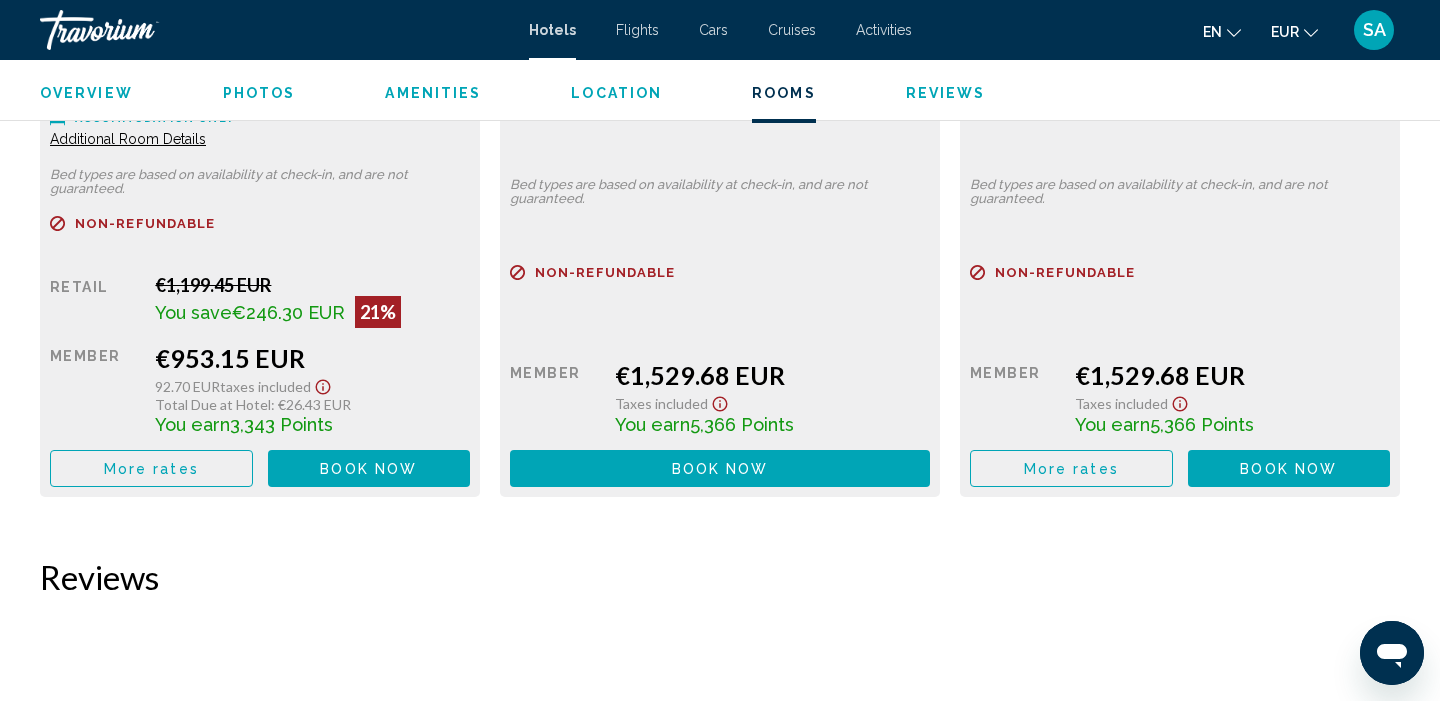 scroll, scrollTop: 3044, scrollLeft: 0, axis: vertical 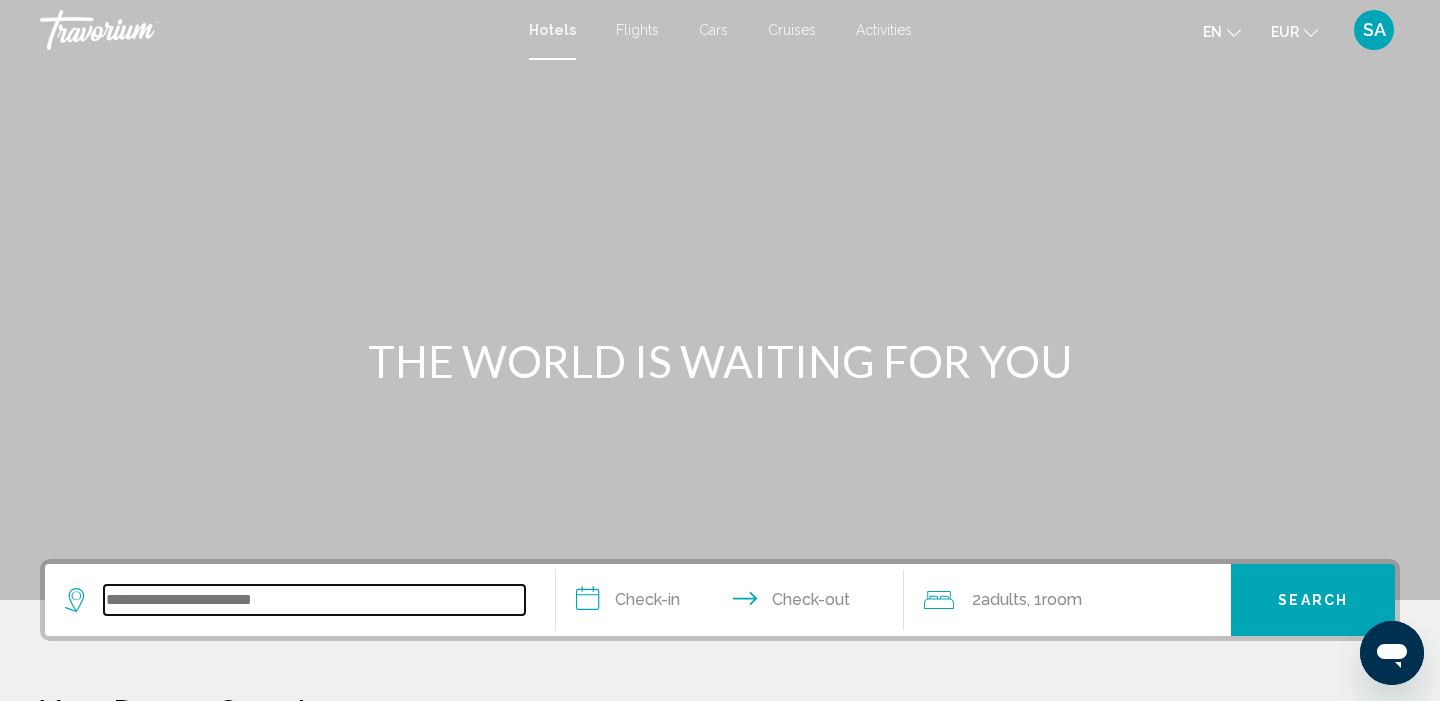 click at bounding box center (314, 600) 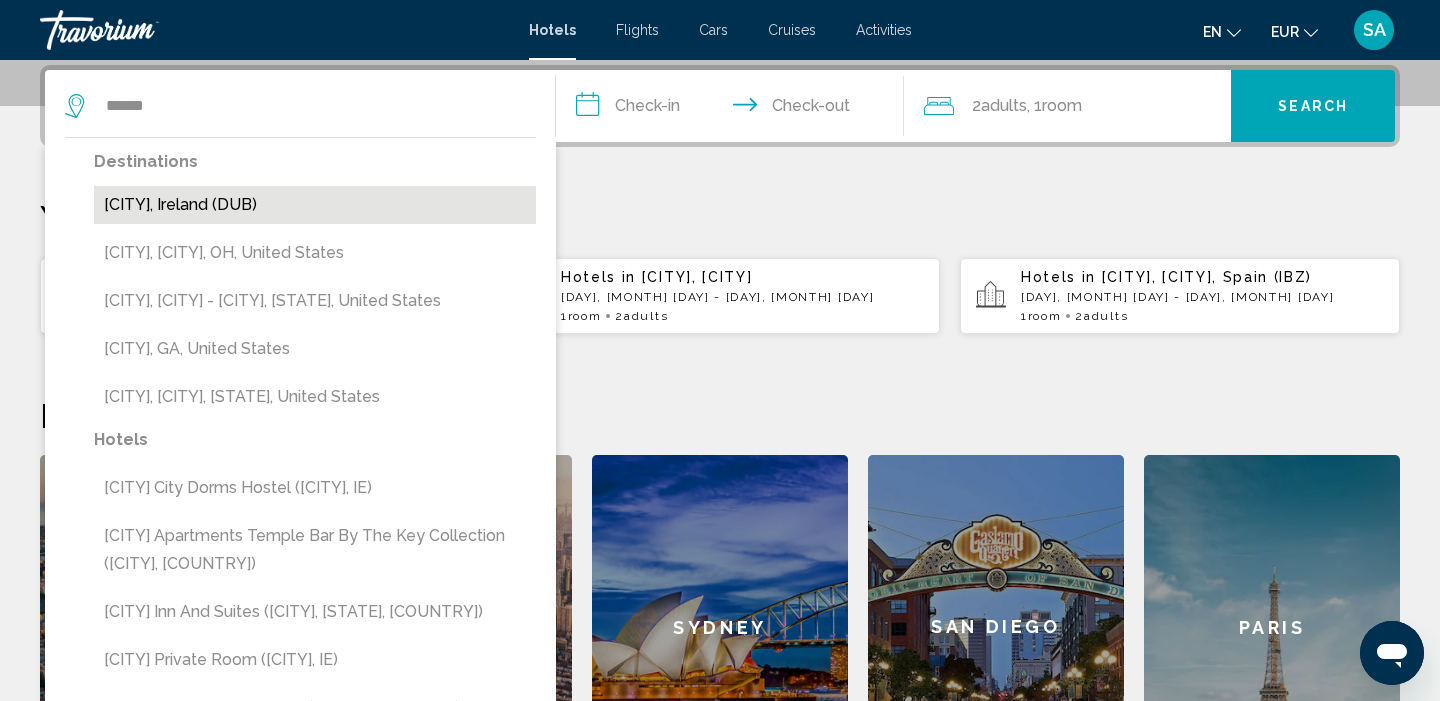 drag, startPoint x: 202, startPoint y: 596, endPoint x: 245, endPoint y: 206, distance: 392.36334 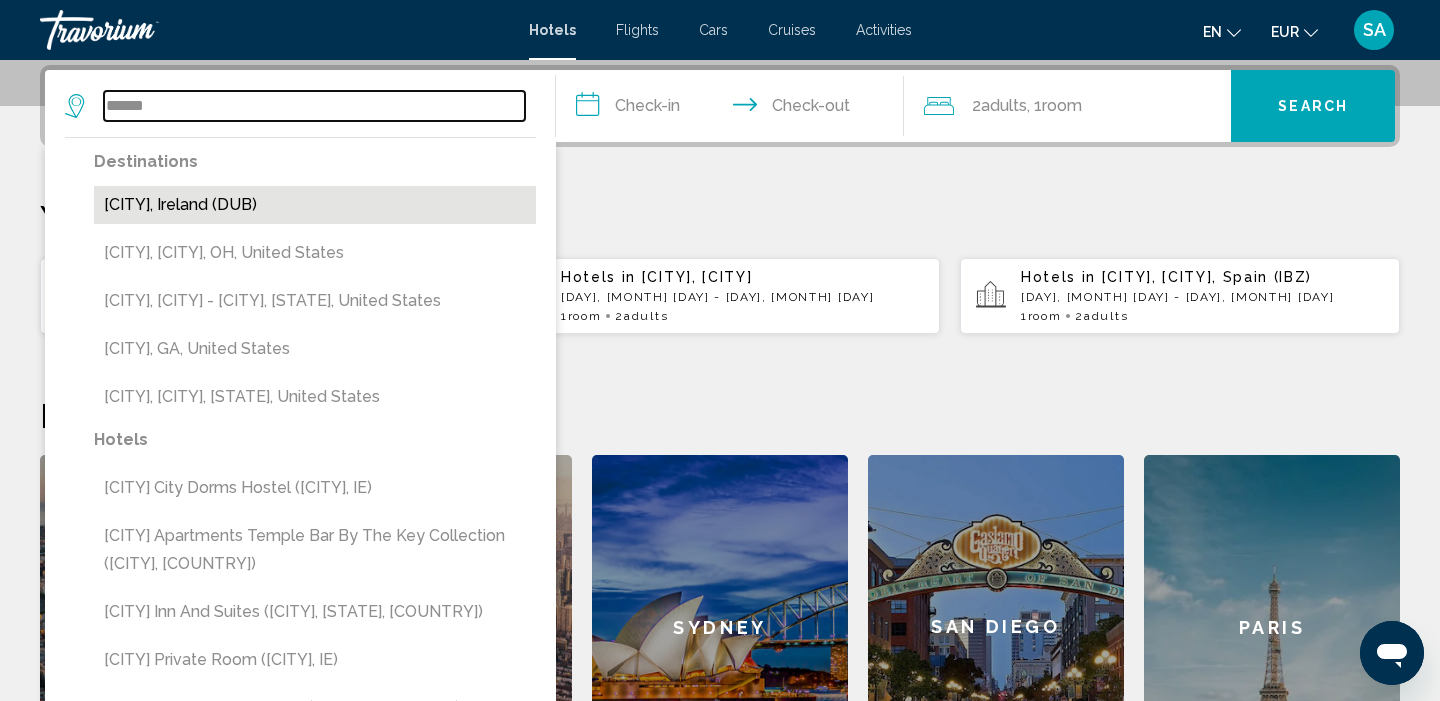 type on "**********" 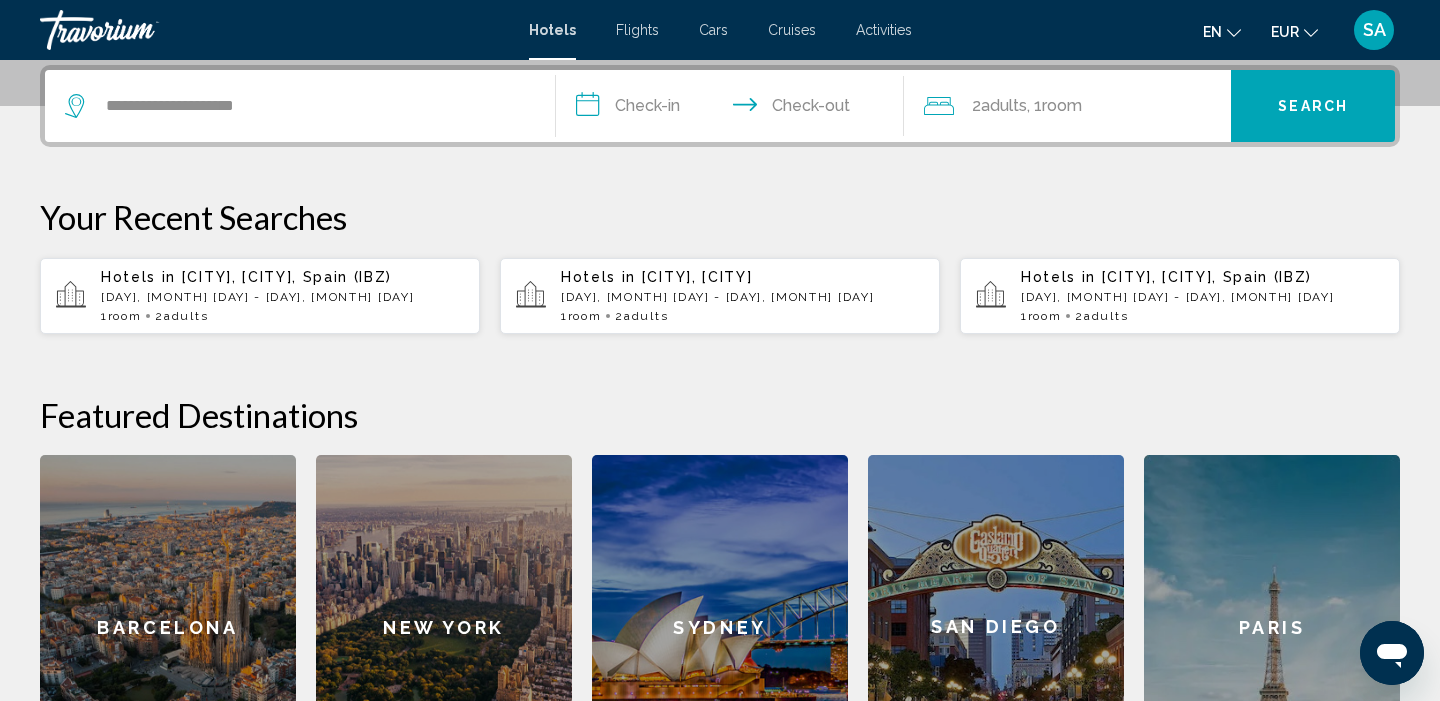 click on "**********" at bounding box center [734, 109] 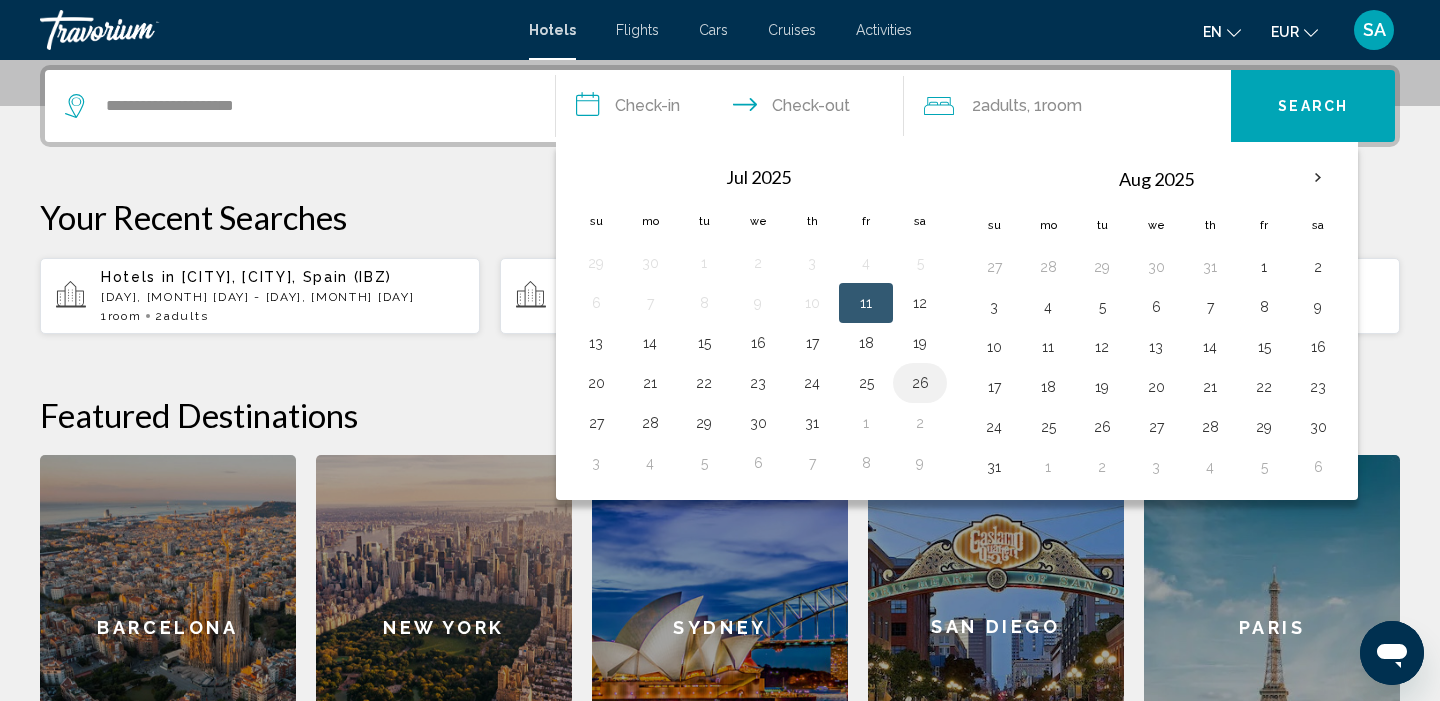 click on "26" at bounding box center [920, 383] 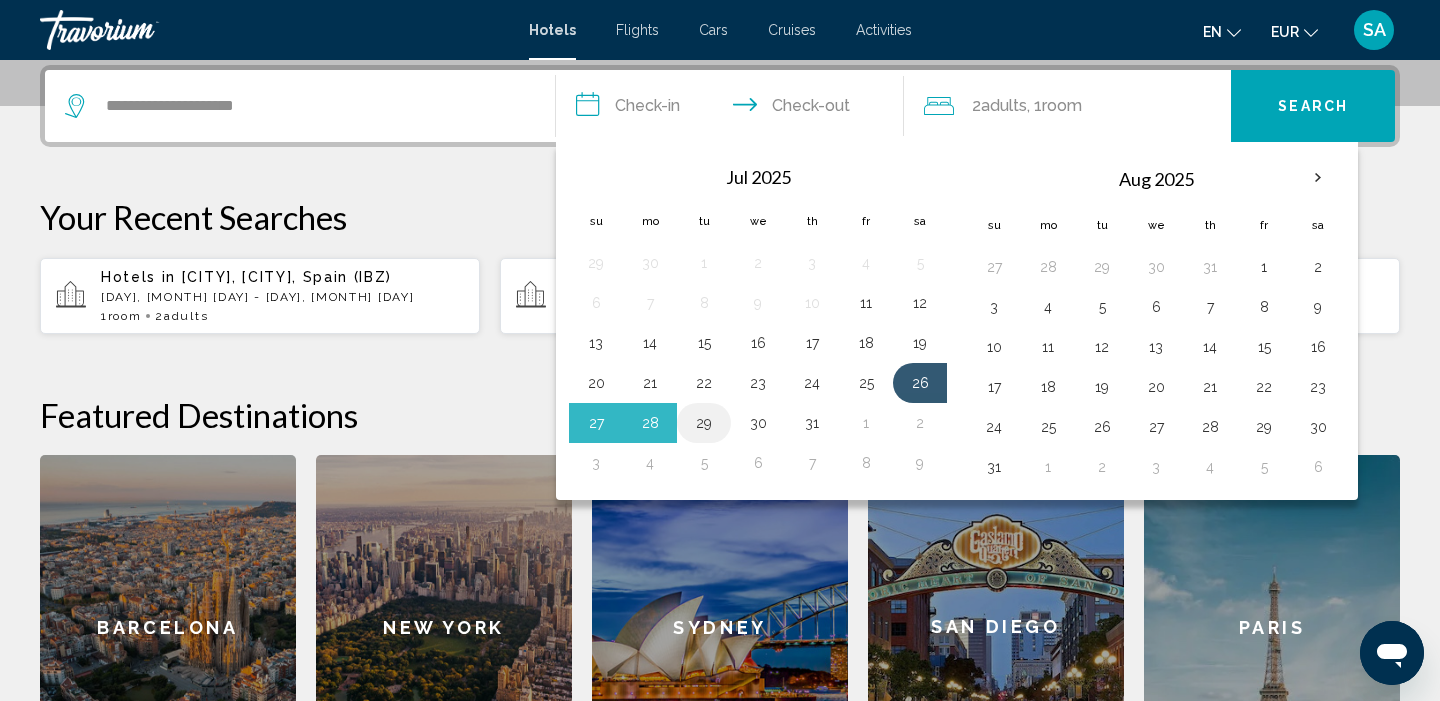 click on "29" at bounding box center (704, 423) 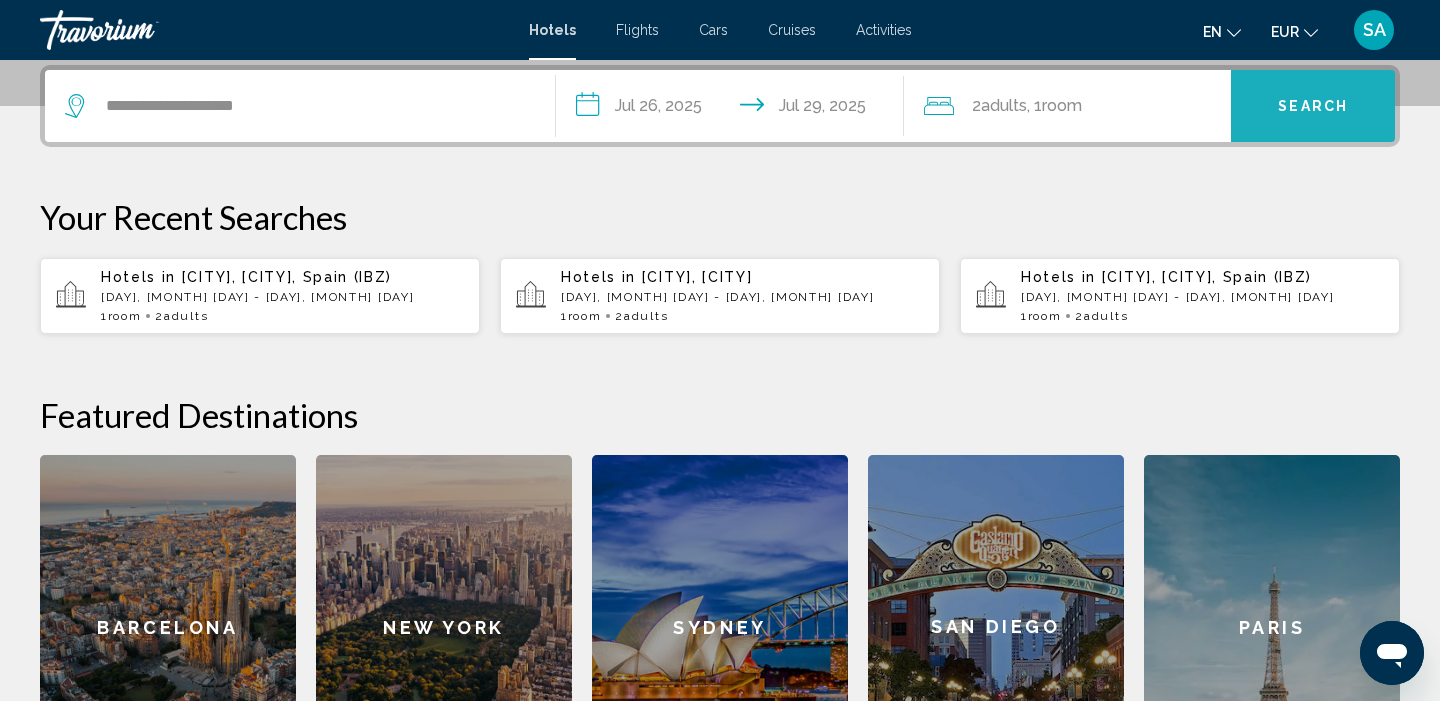 click on "Search" at bounding box center [1313, 107] 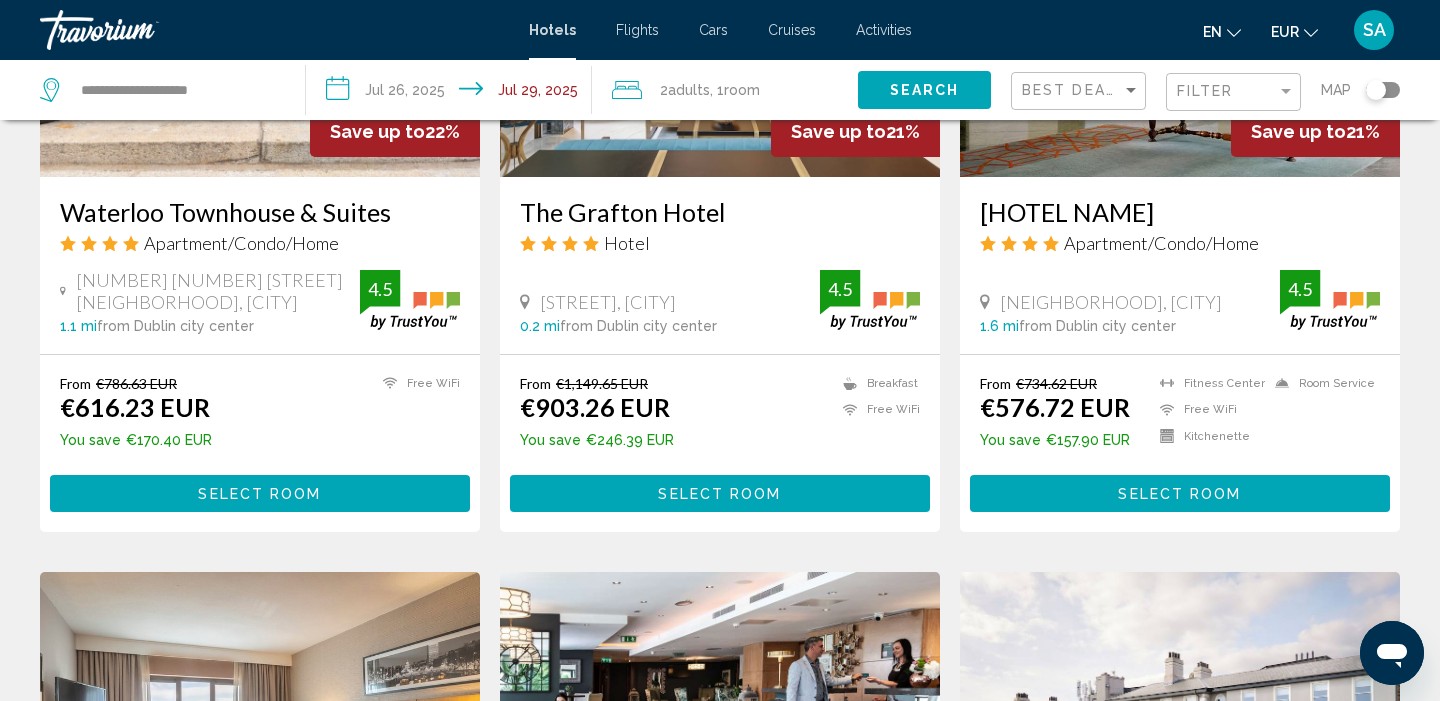 scroll, scrollTop: 1048, scrollLeft: 0, axis: vertical 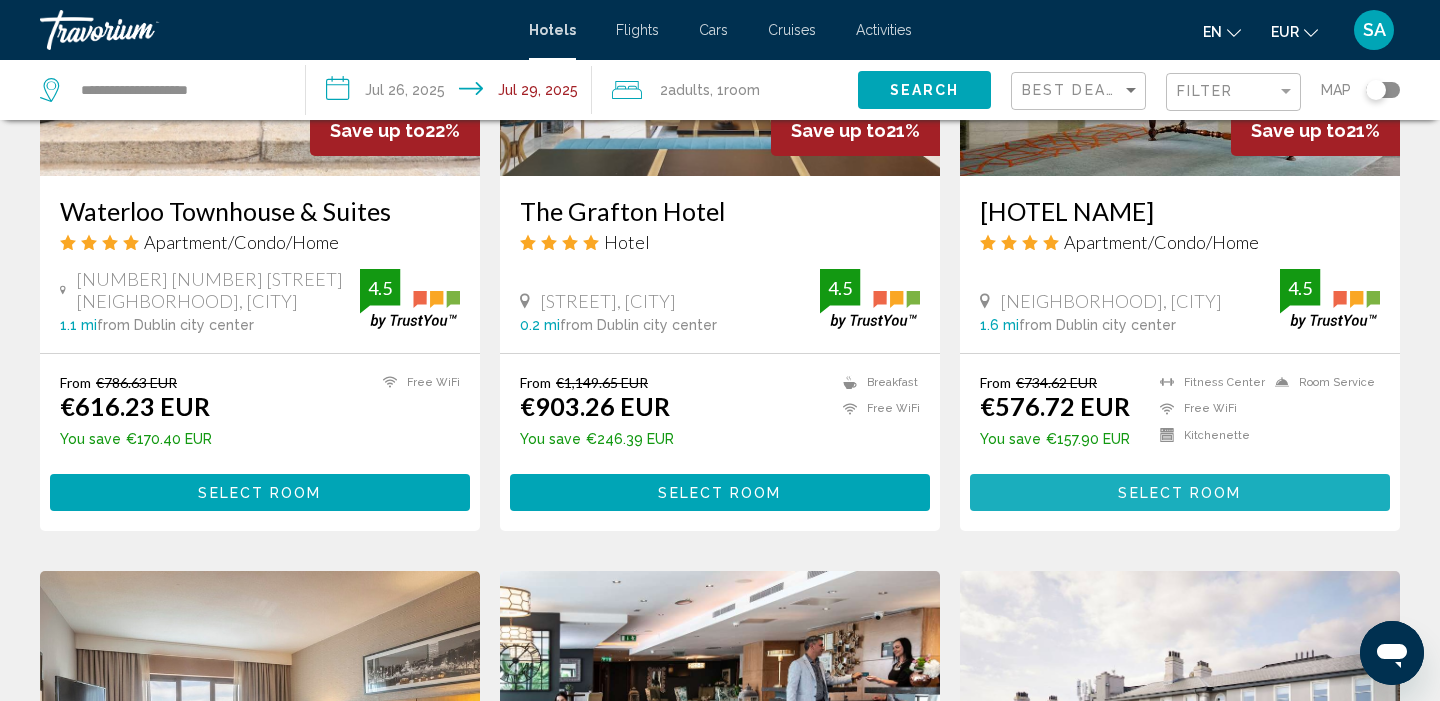 click on "Select Room" at bounding box center (1180, 492) 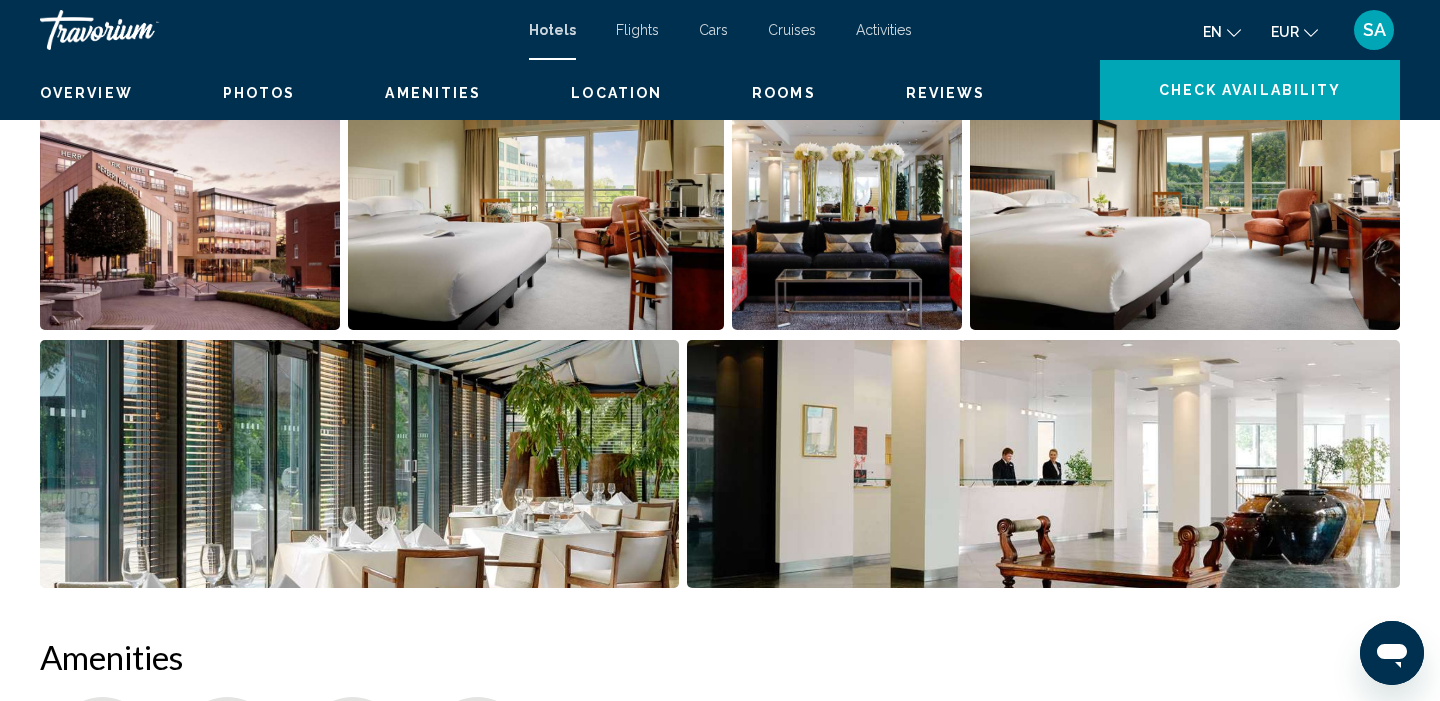 scroll, scrollTop: 0, scrollLeft: 0, axis: both 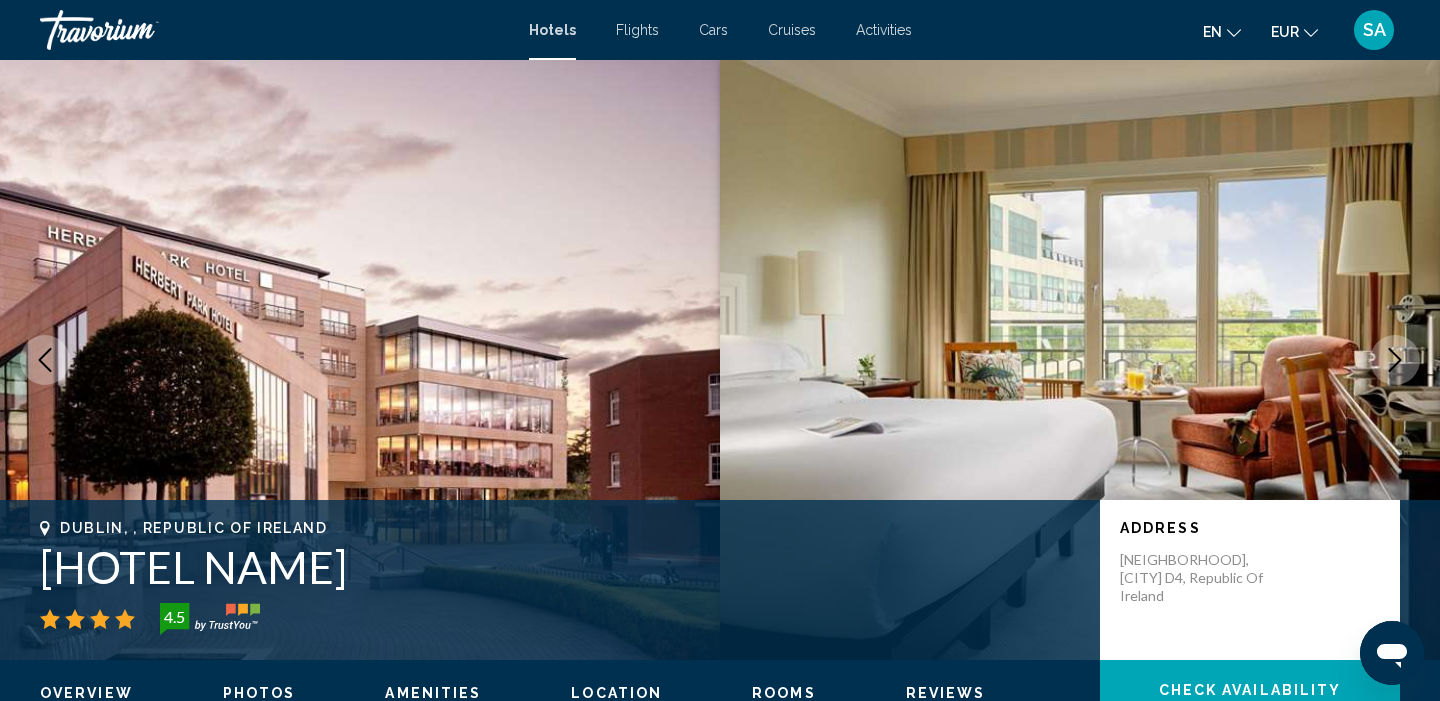 click at bounding box center [1395, 360] 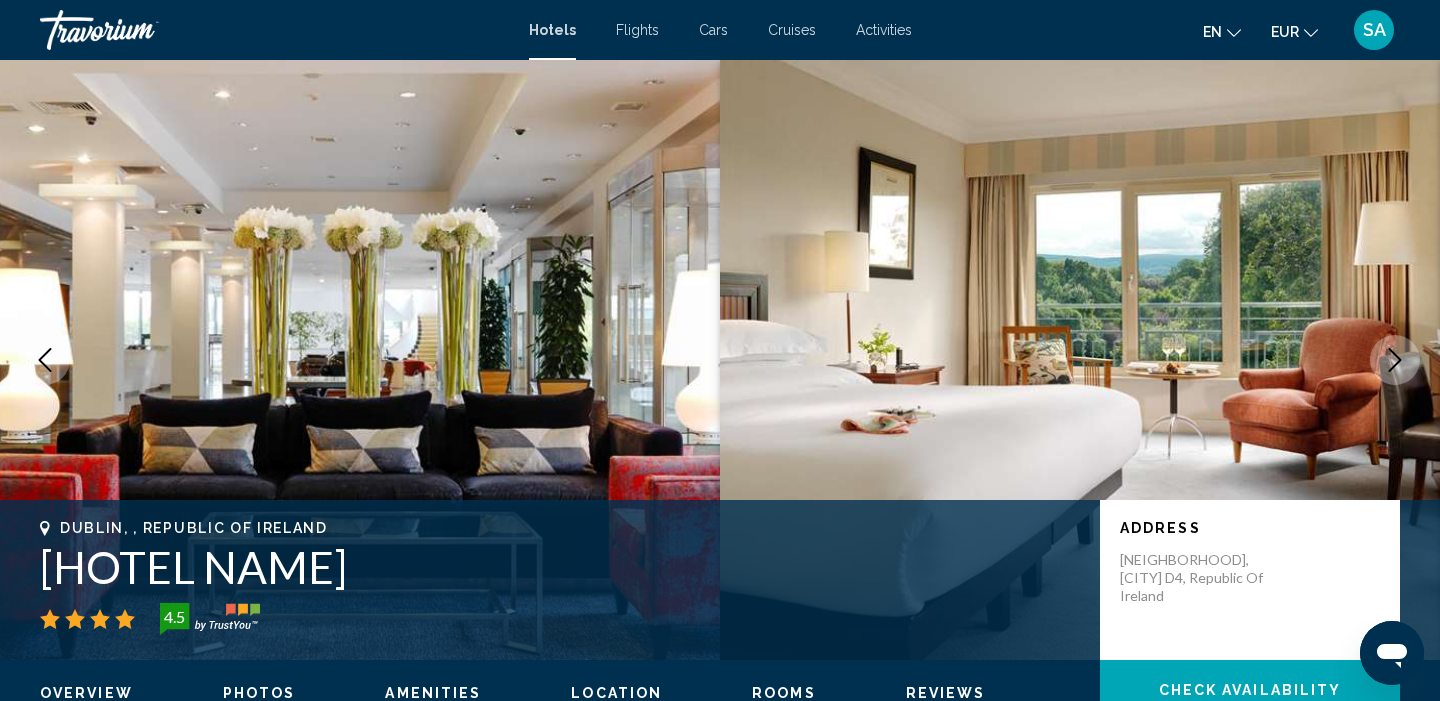click at bounding box center (1395, 360) 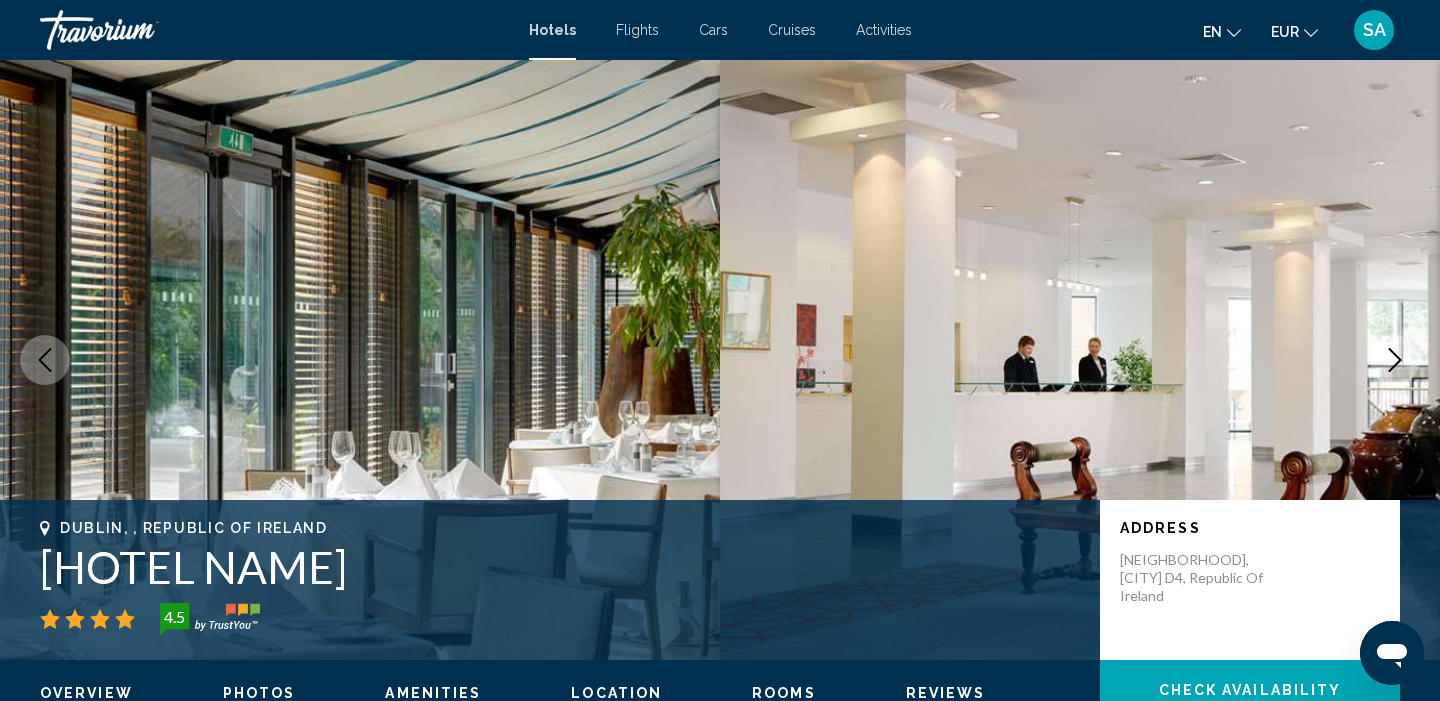 click 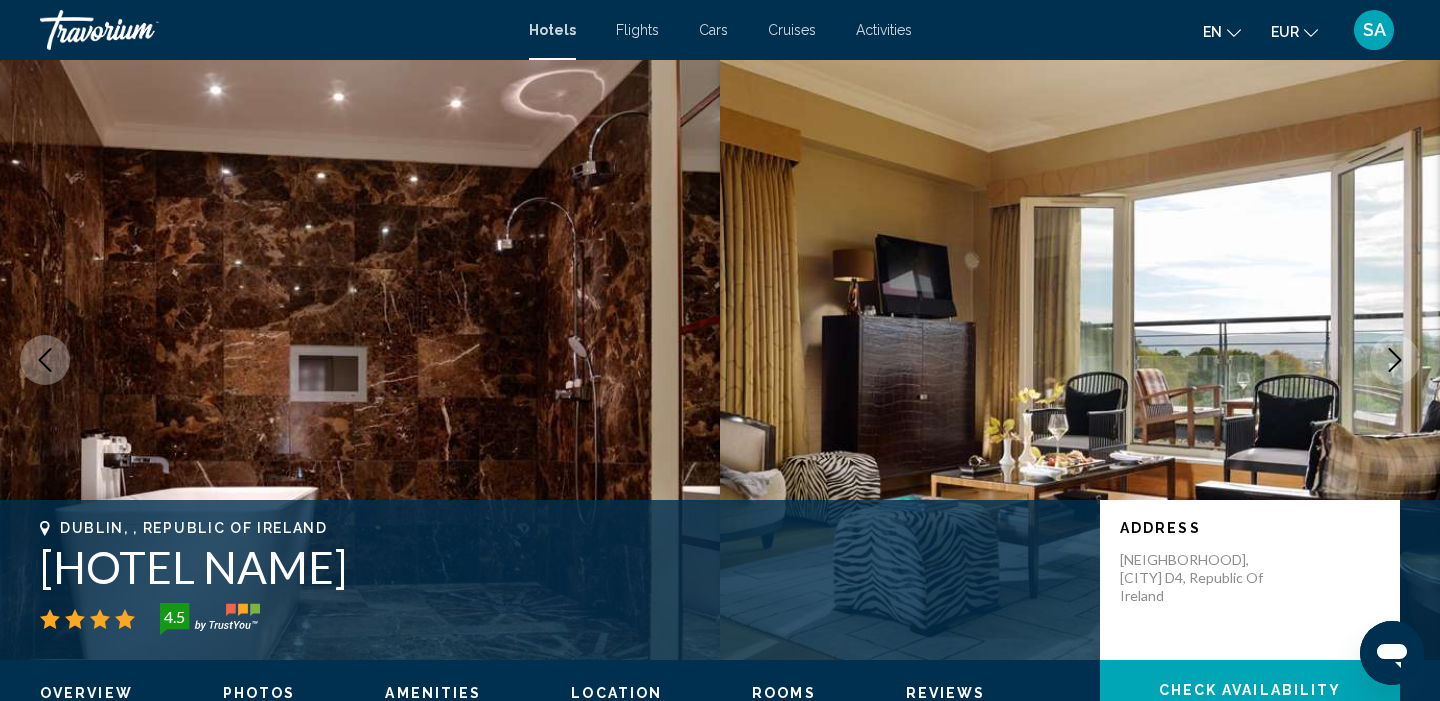 click 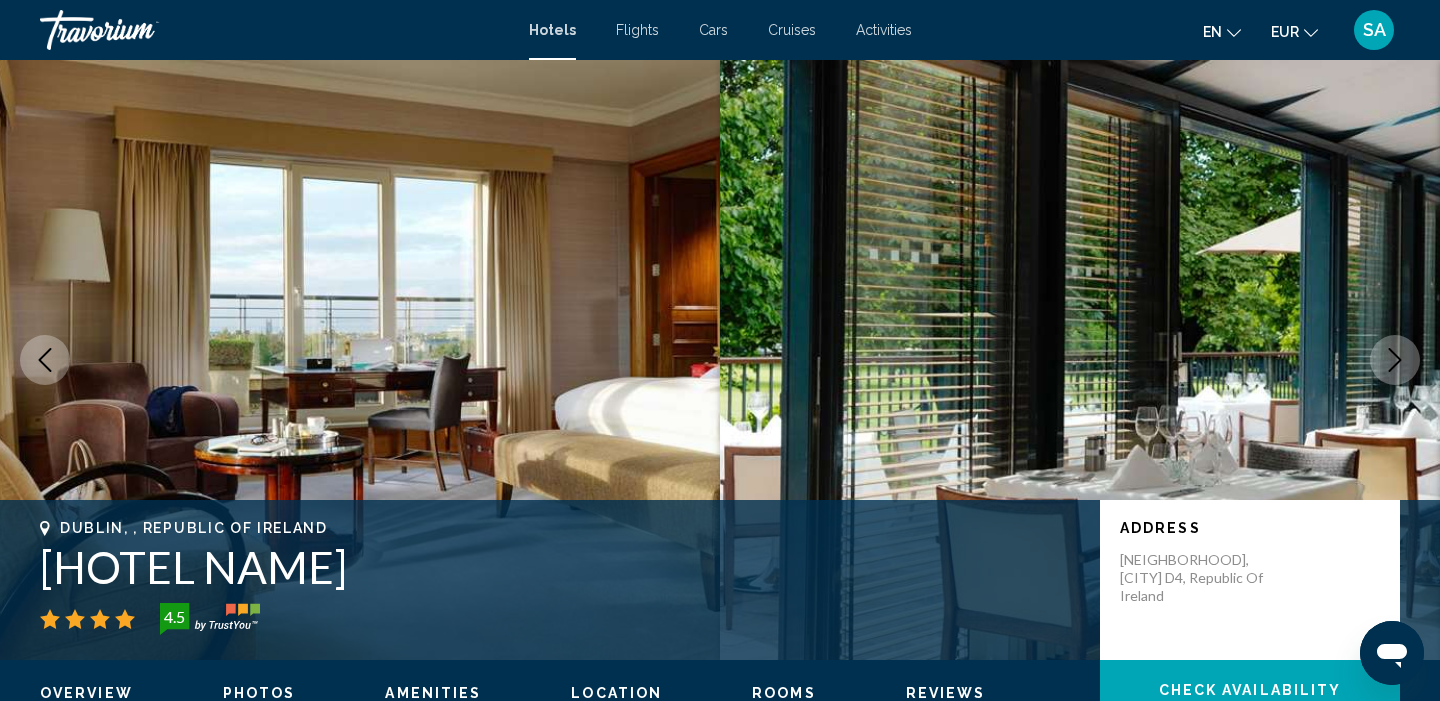 click 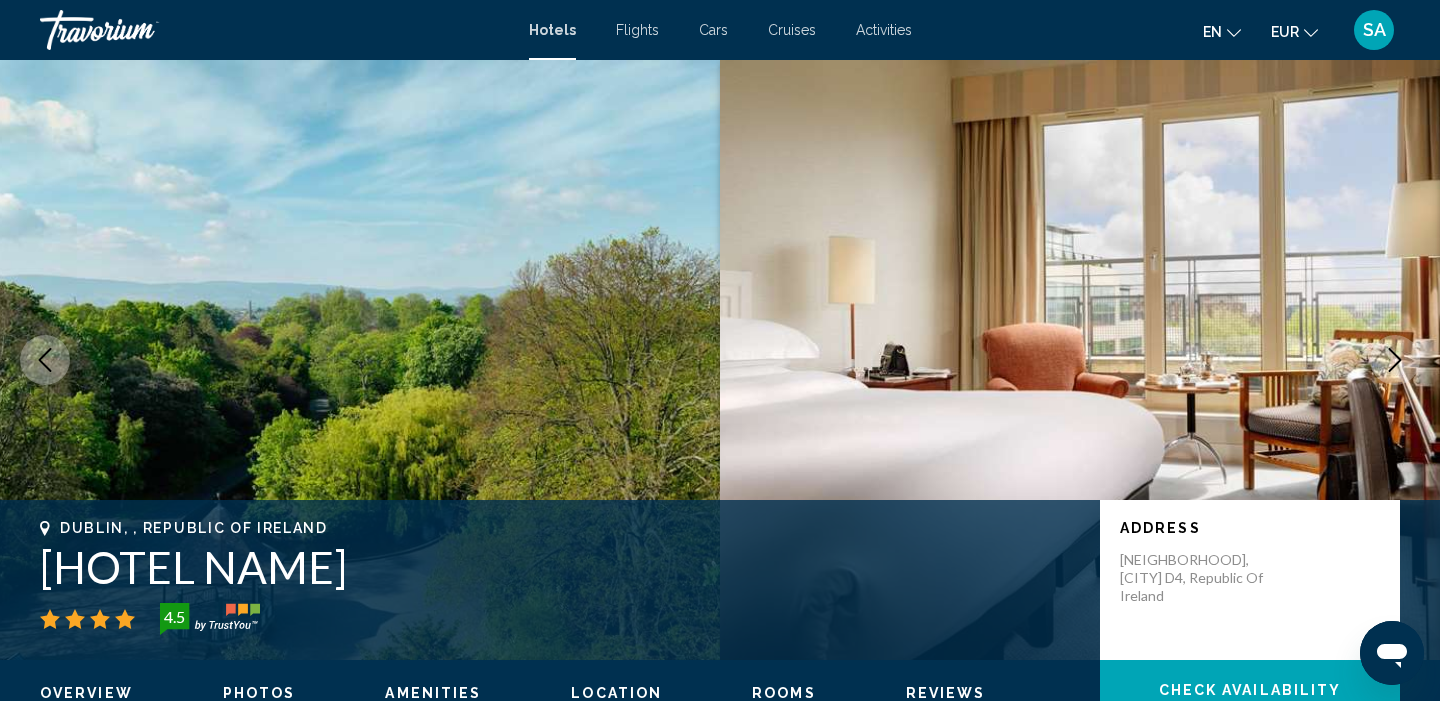 click 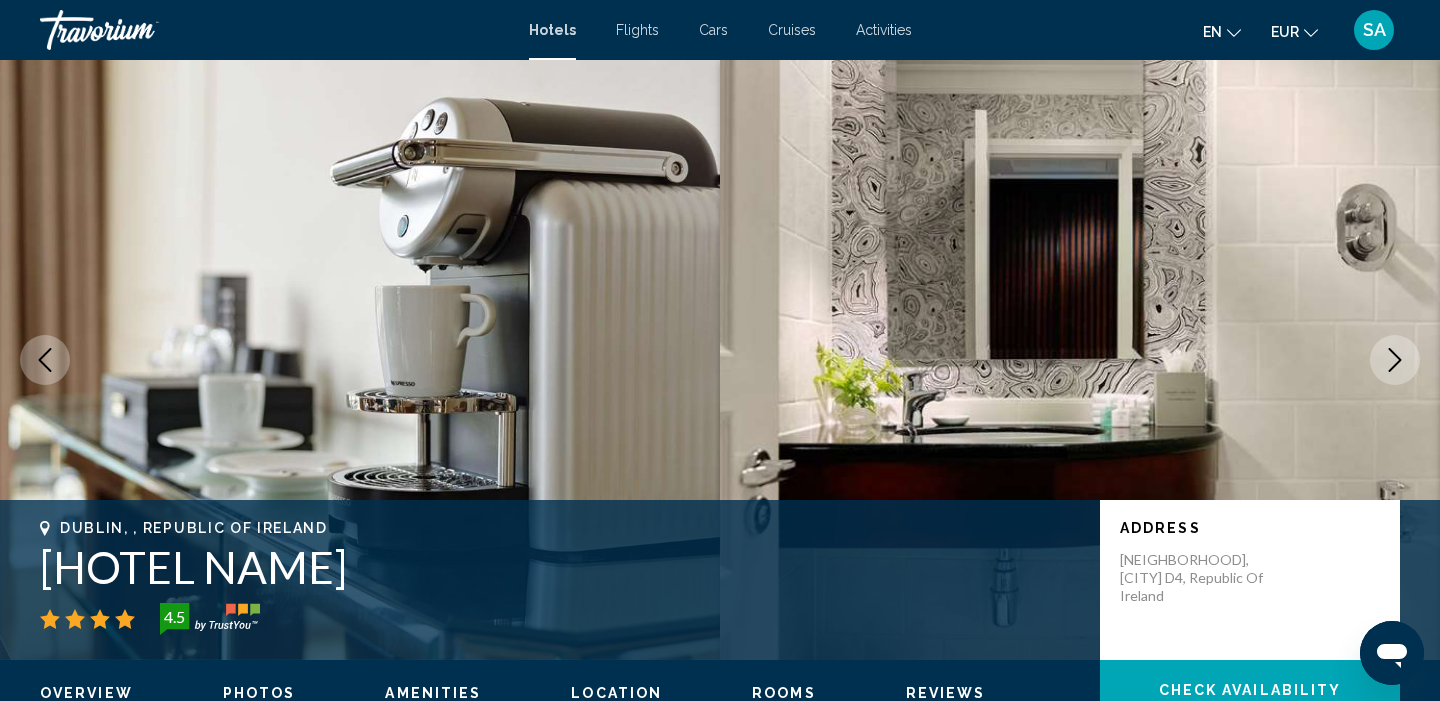 click 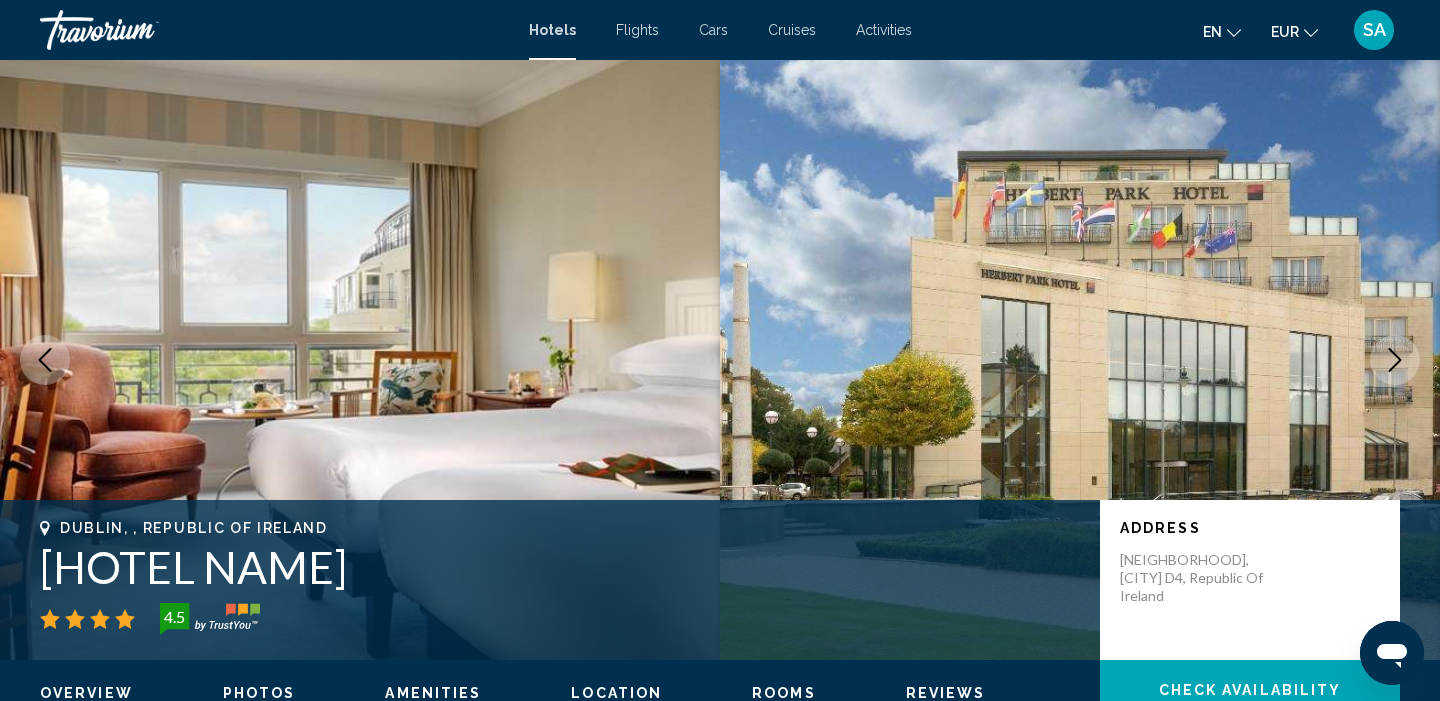 click 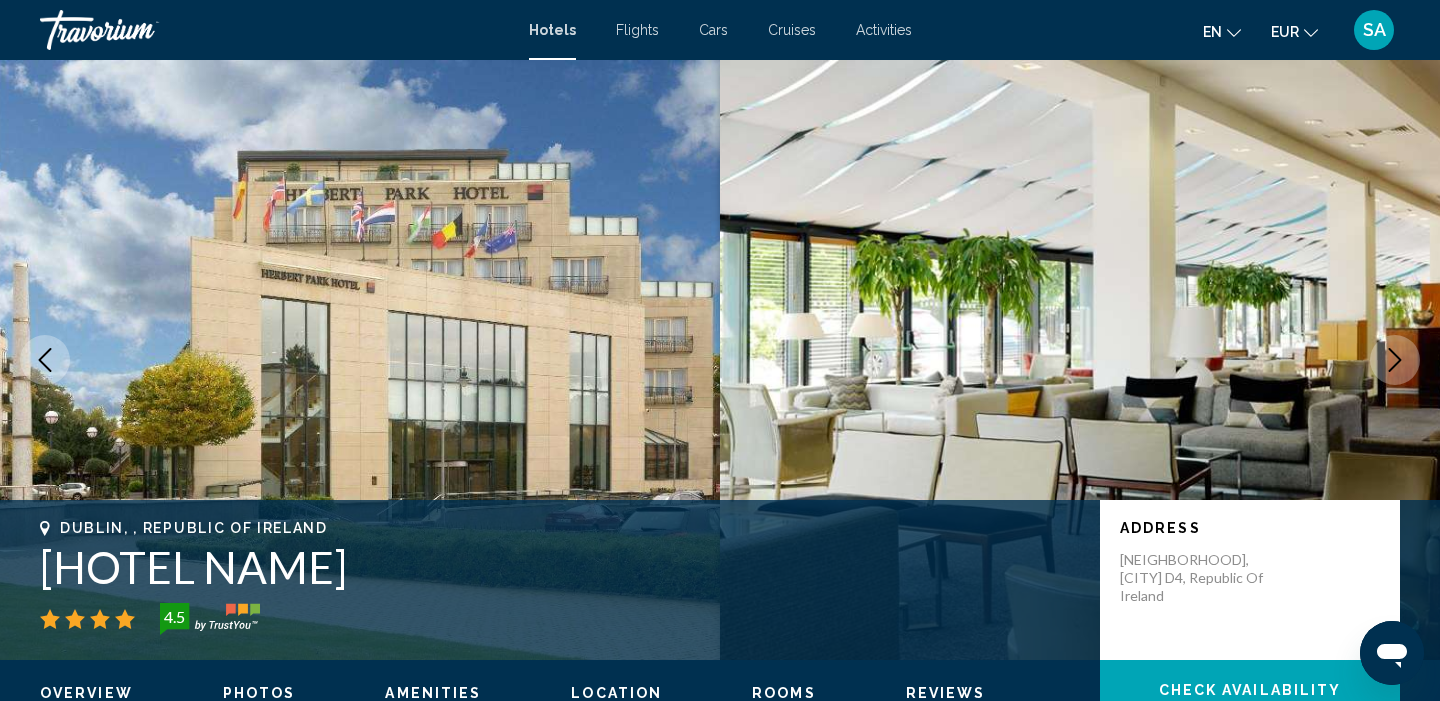 click 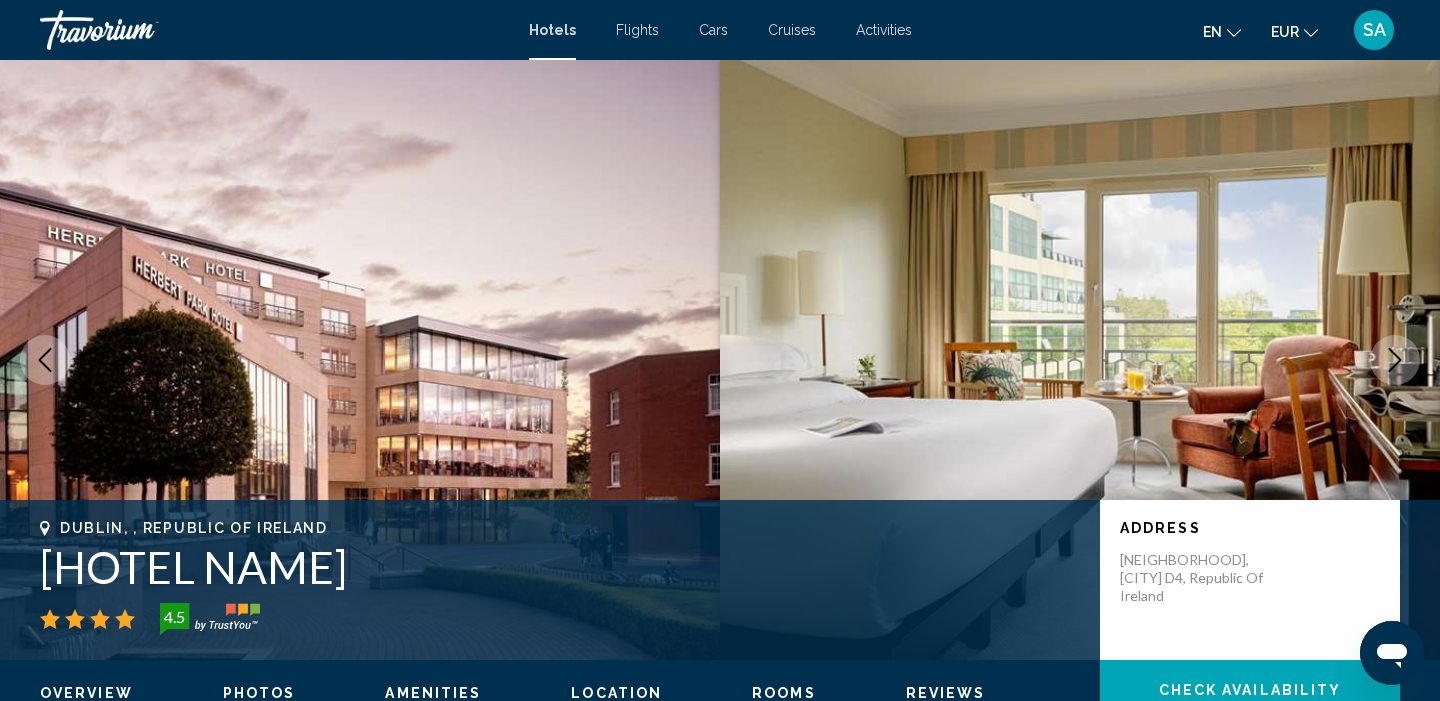 click 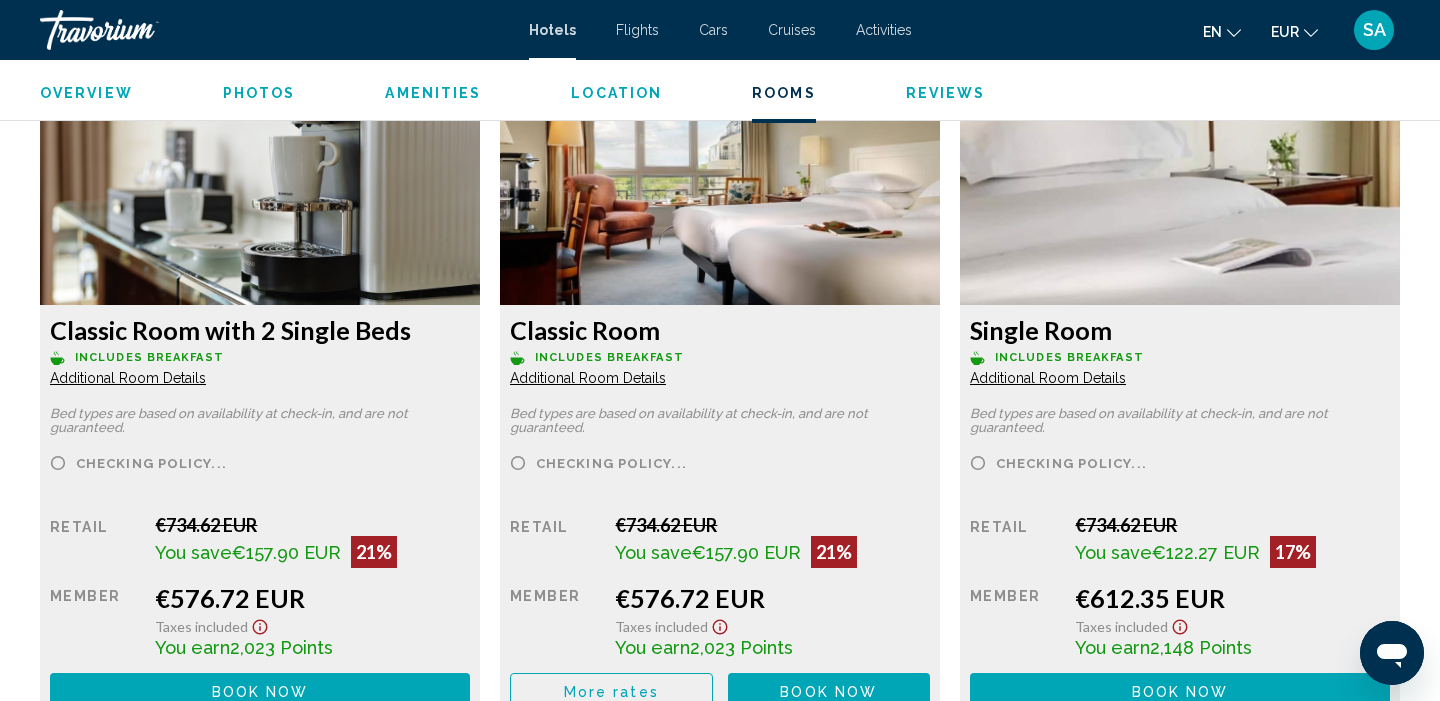 scroll, scrollTop: 2770, scrollLeft: 0, axis: vertical 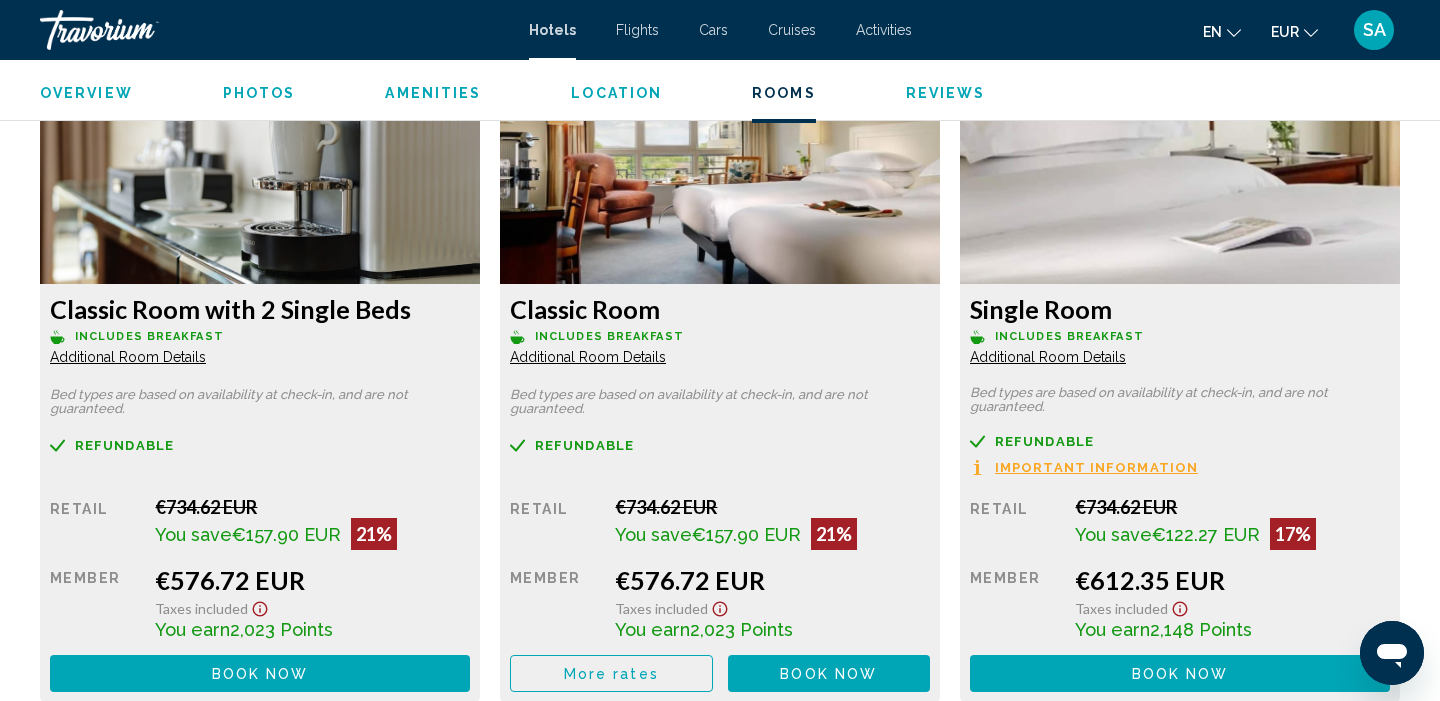 click on "Book now No longer available" at bounding box center [260, 673] 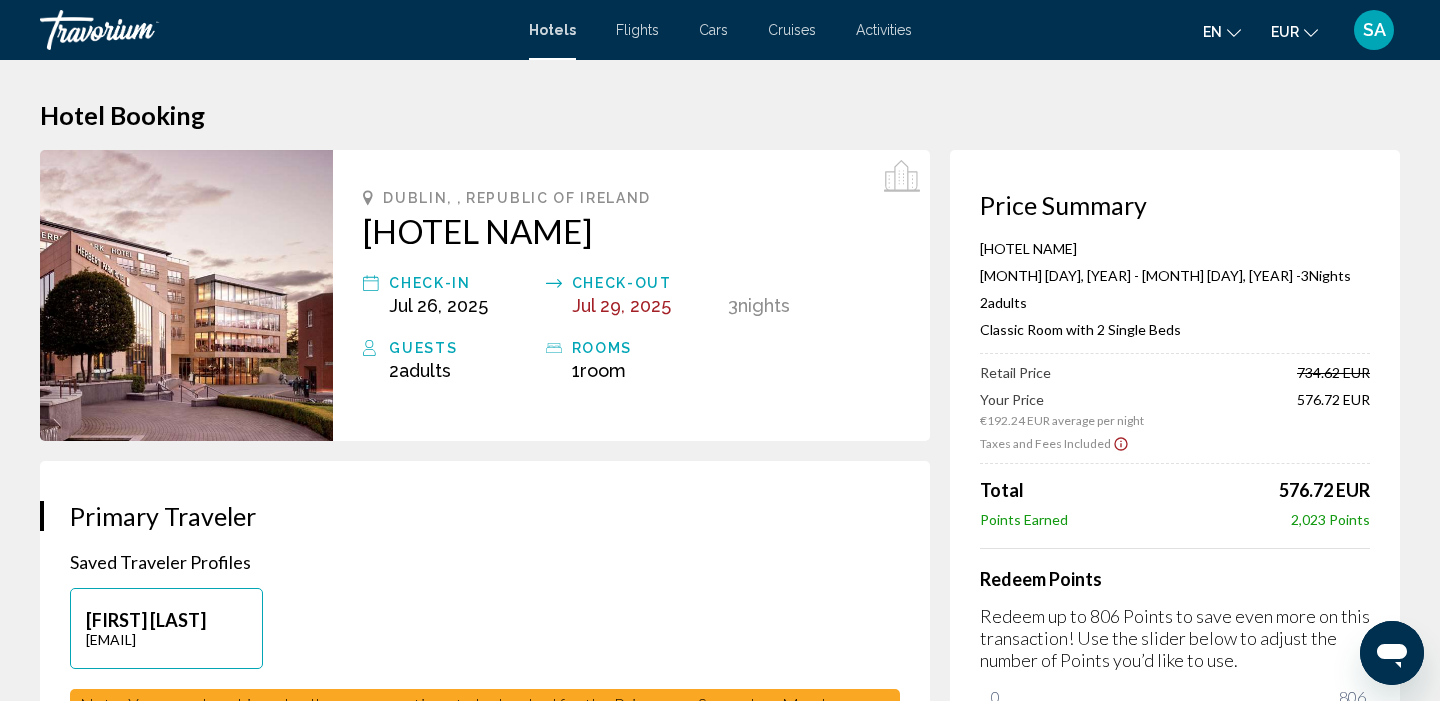 scroll, scrollTop: 0, scrollLeft: 0, axis: both 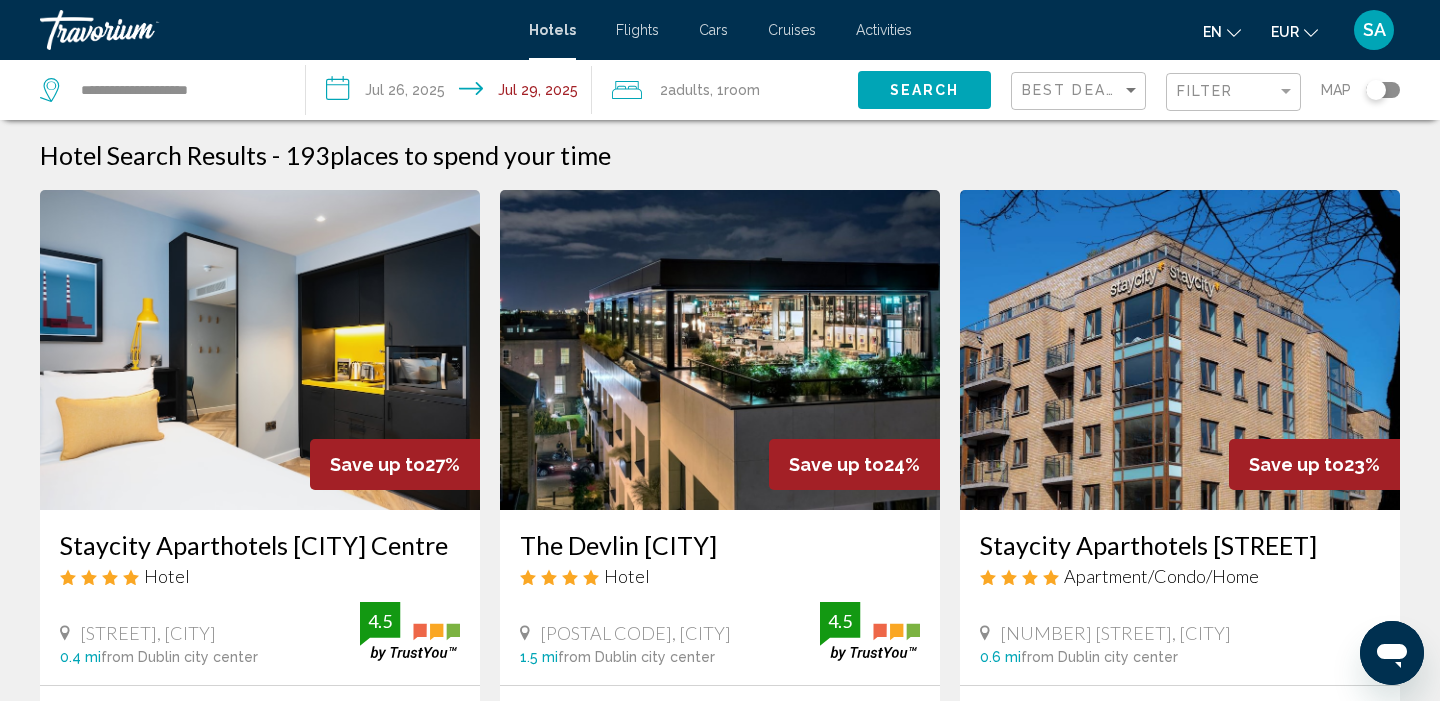 click at bounding box center (720, 350) 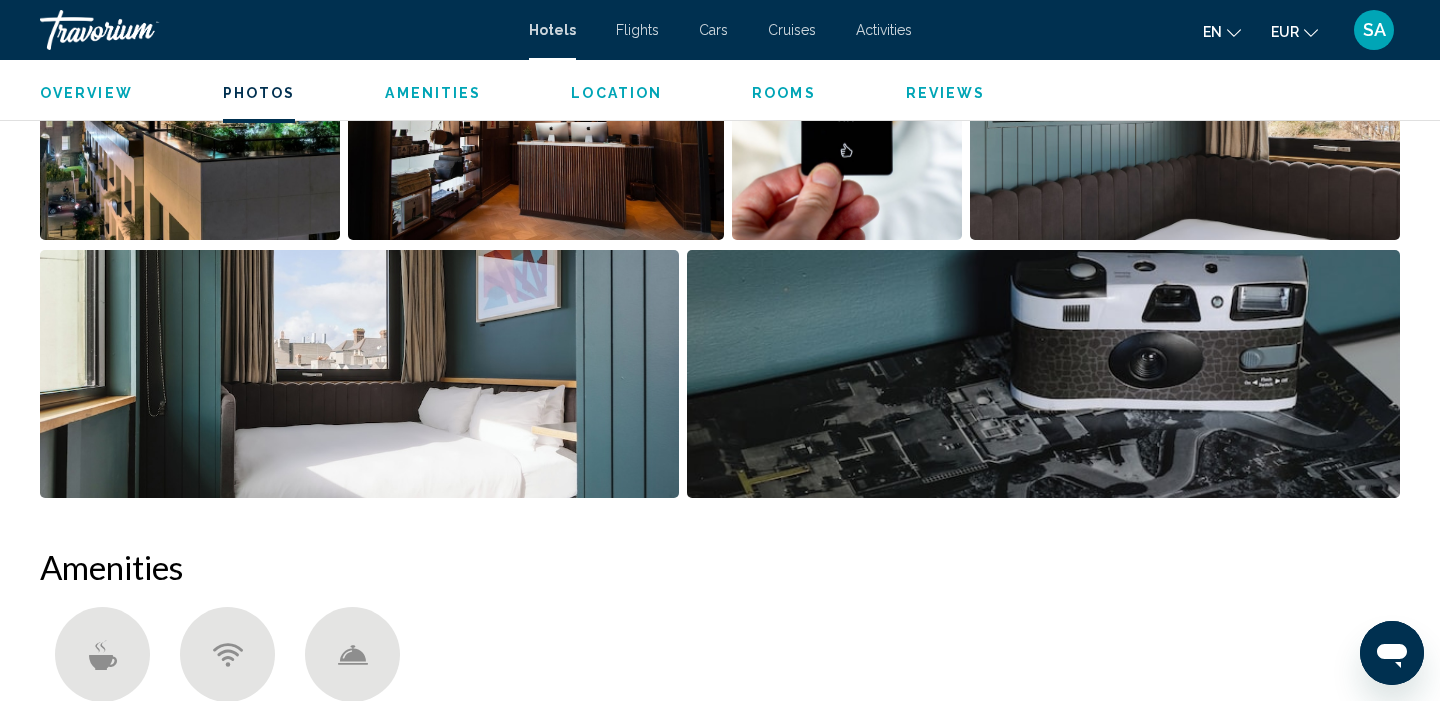 scroll, scrollTop: 1167, scrollLeft: 0, axis: vertical 